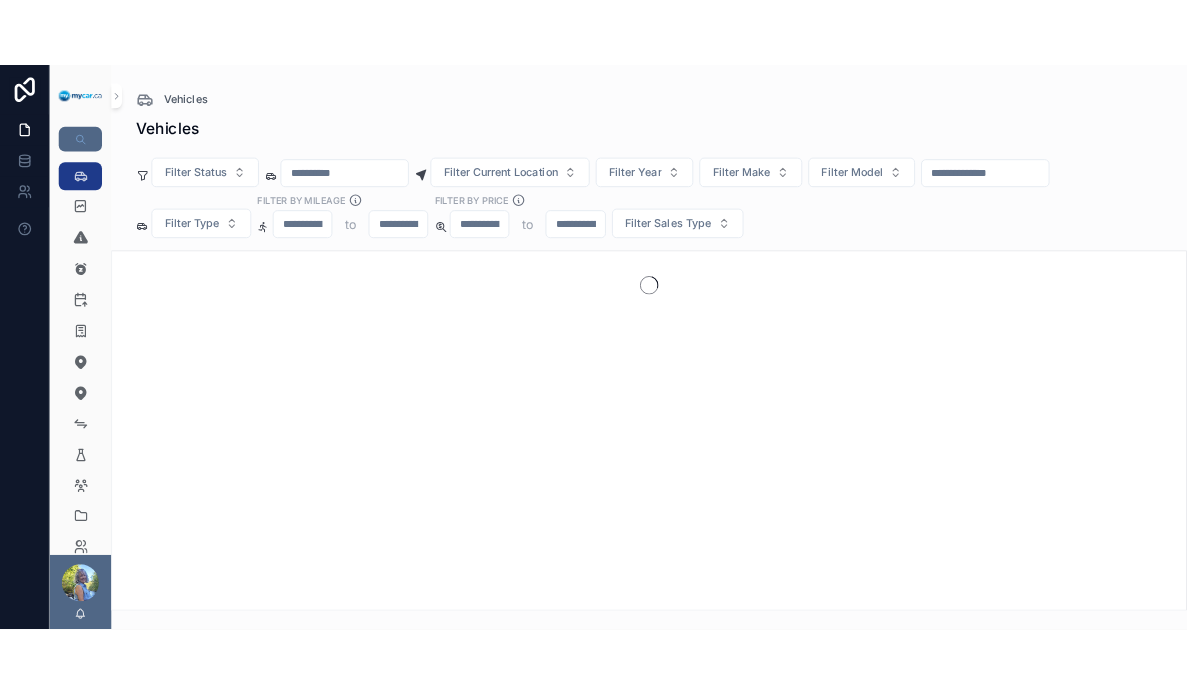 scroll, scrollTop: 0, scrollLeft: 0, axis: both 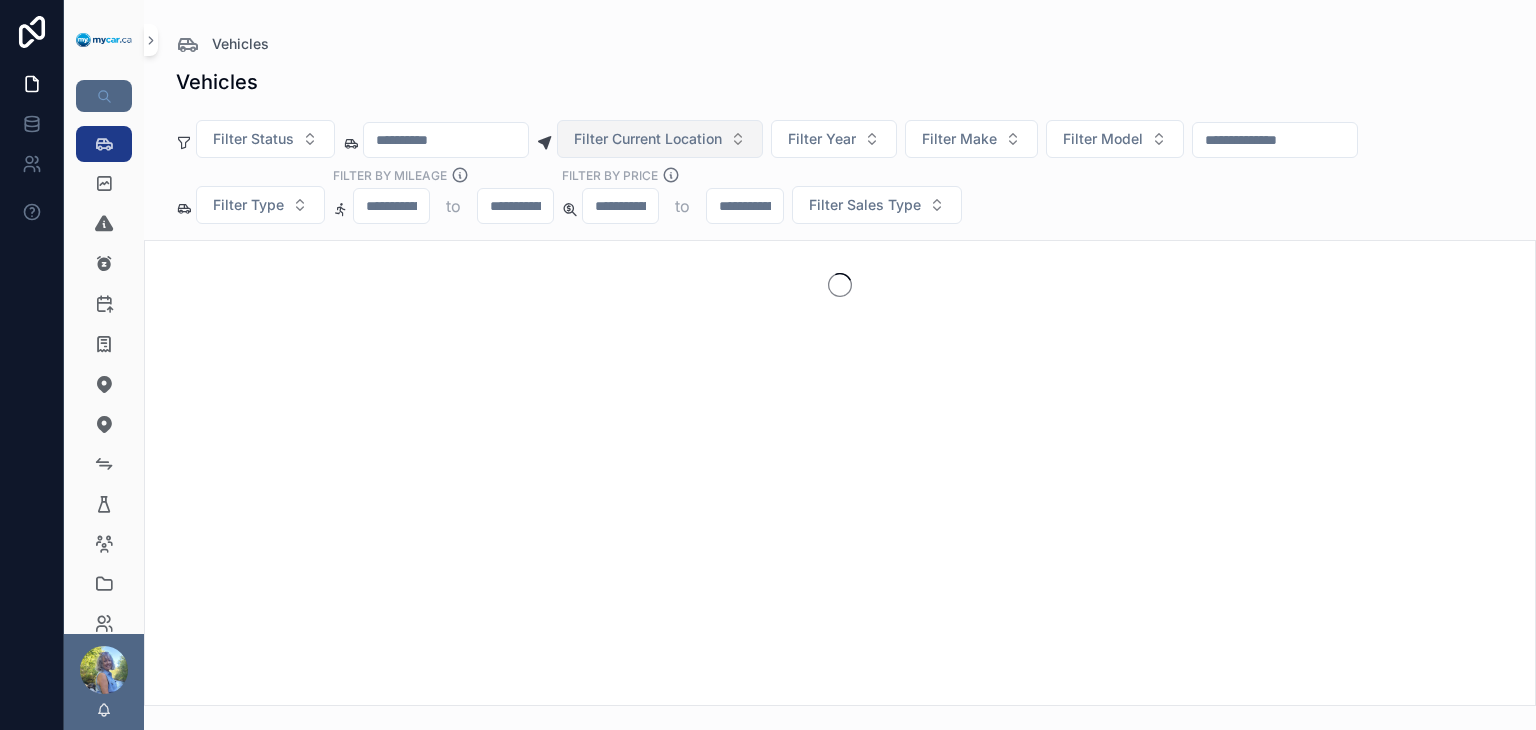 click on "Filter Current Location" at bounding box center (648, 139) 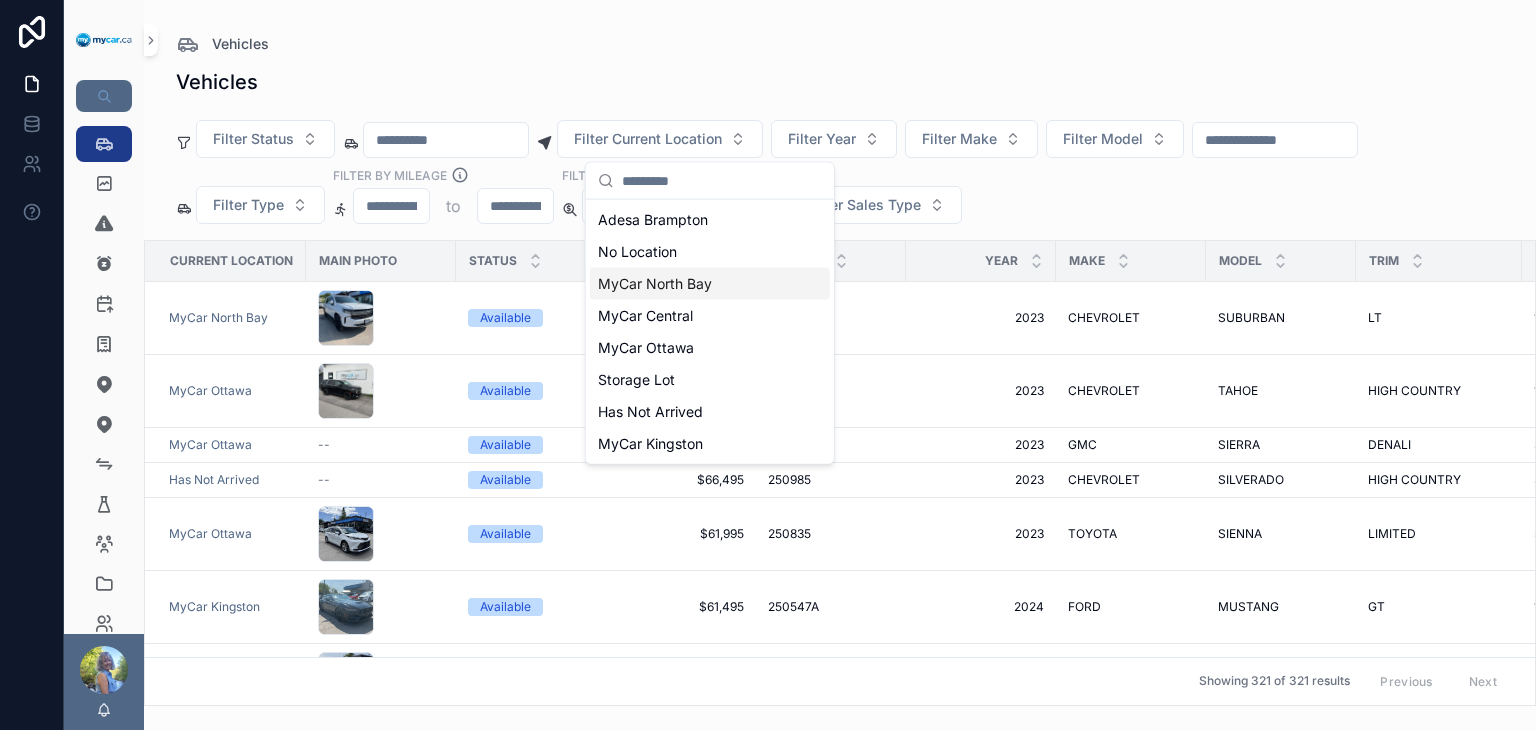 click on "MyCar North Bay" at bounding box center (655, 284) 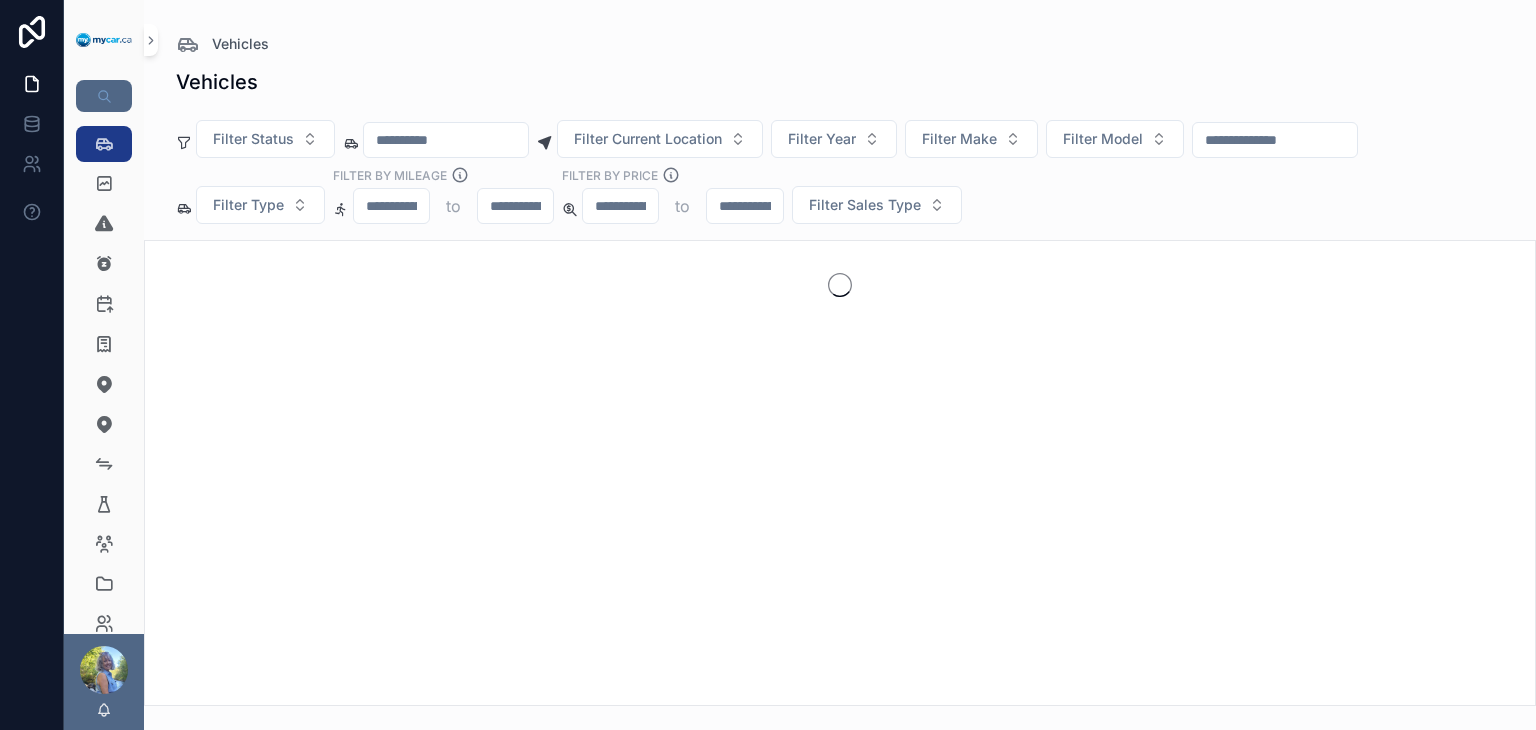 scroll, scrollTop: 0, scrollLeft: 0, axis: both 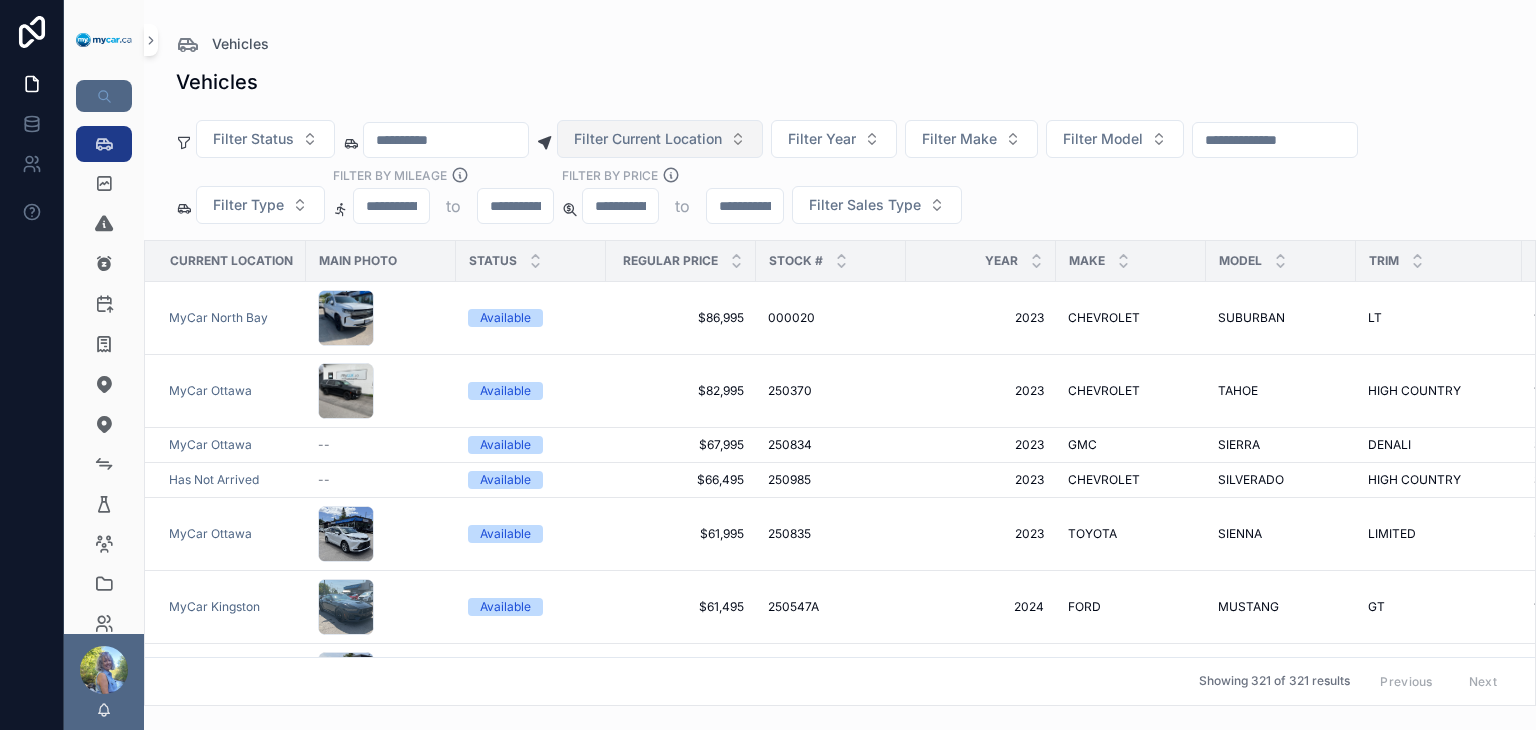 click on "Filter Current Location" at bounding box center (648, 139) 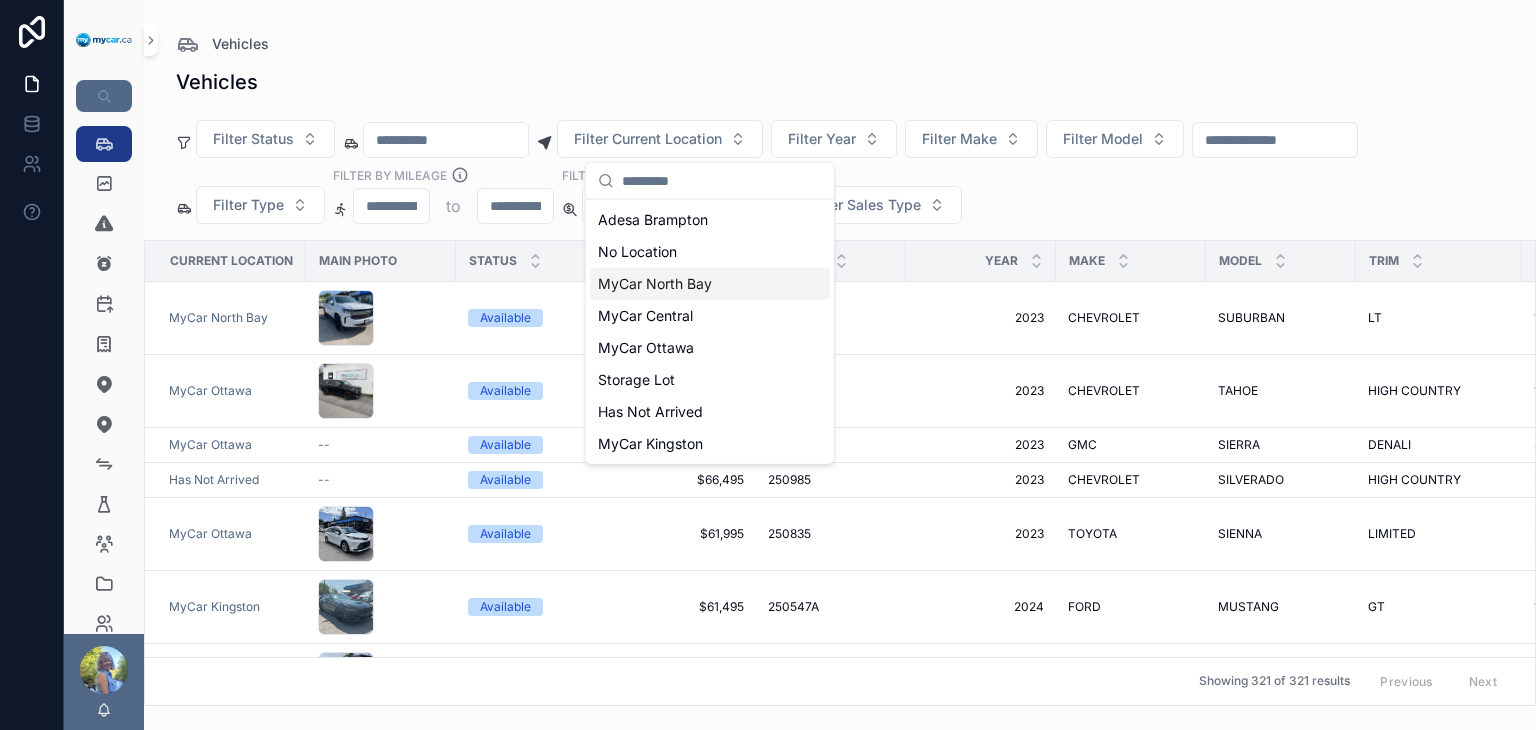 click on "MyCar North Bay" at bounding box center [655, 284] 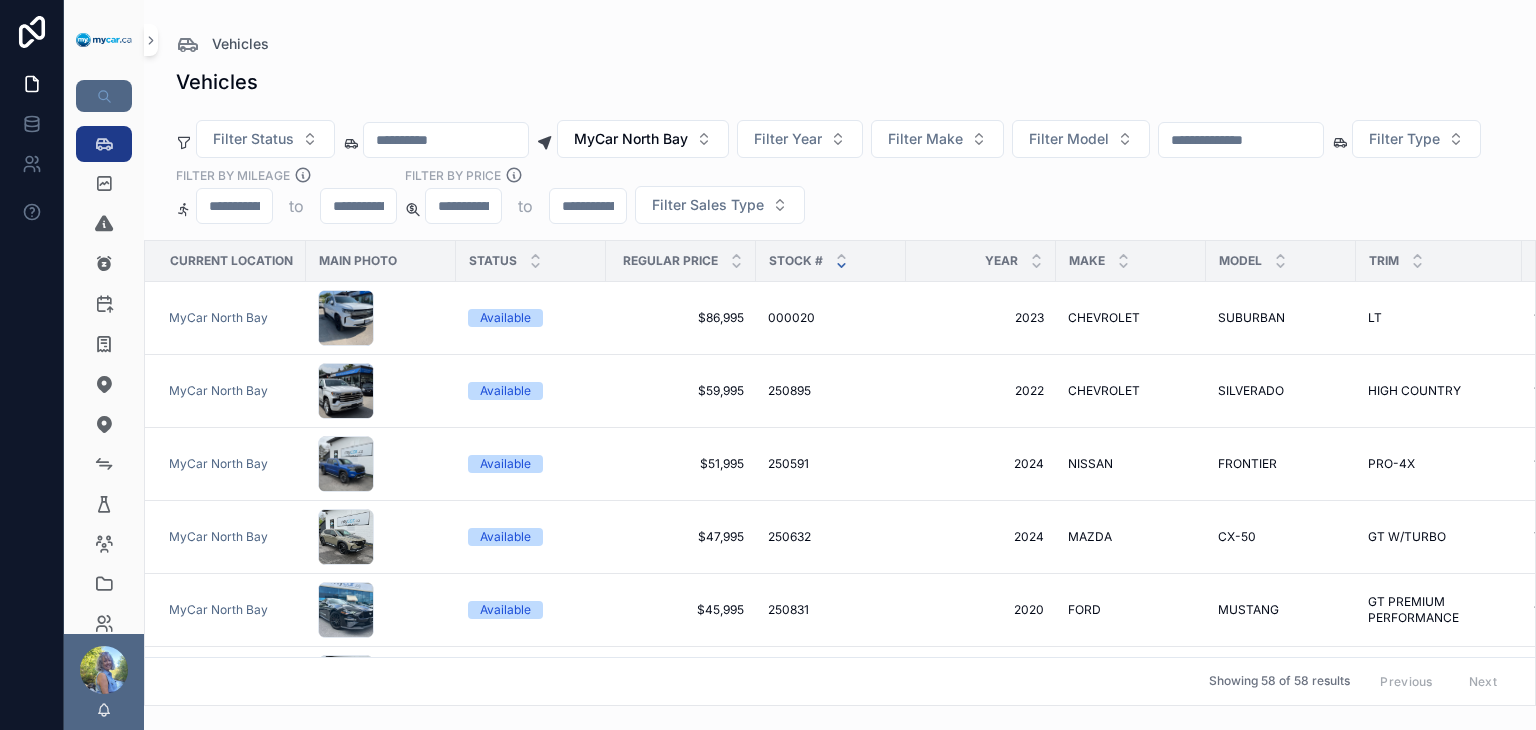 click 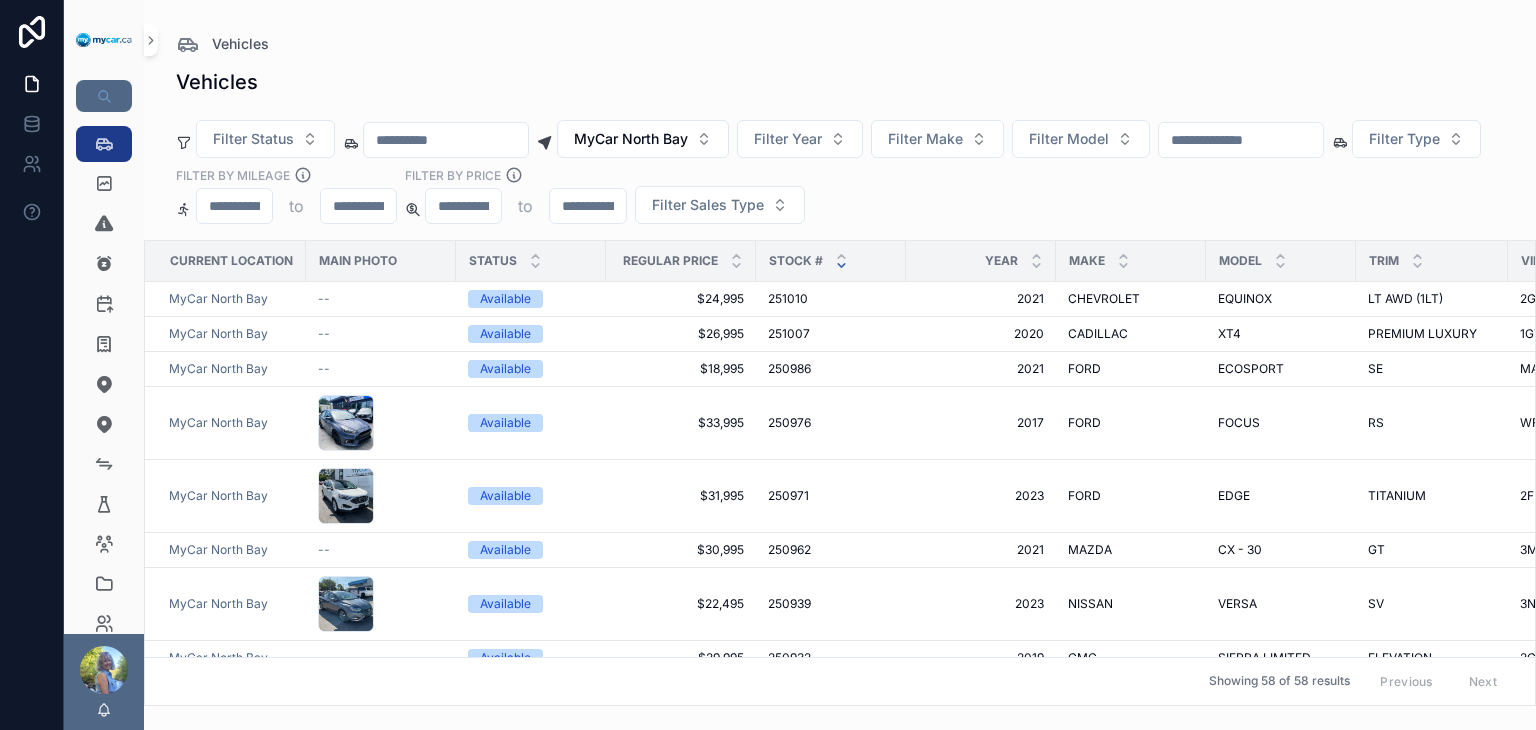 click 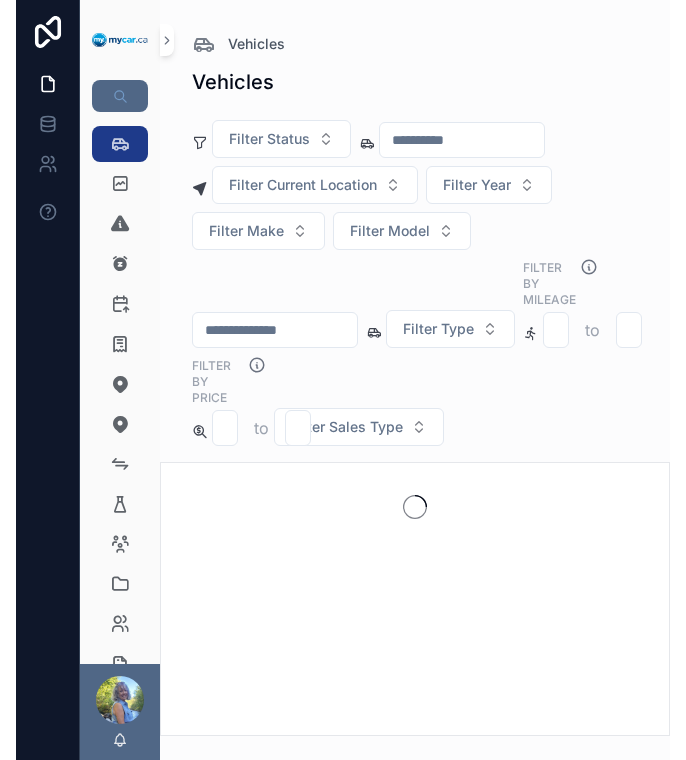 scroll, scrollTop: 0, scrollLeft: 0, axis: both 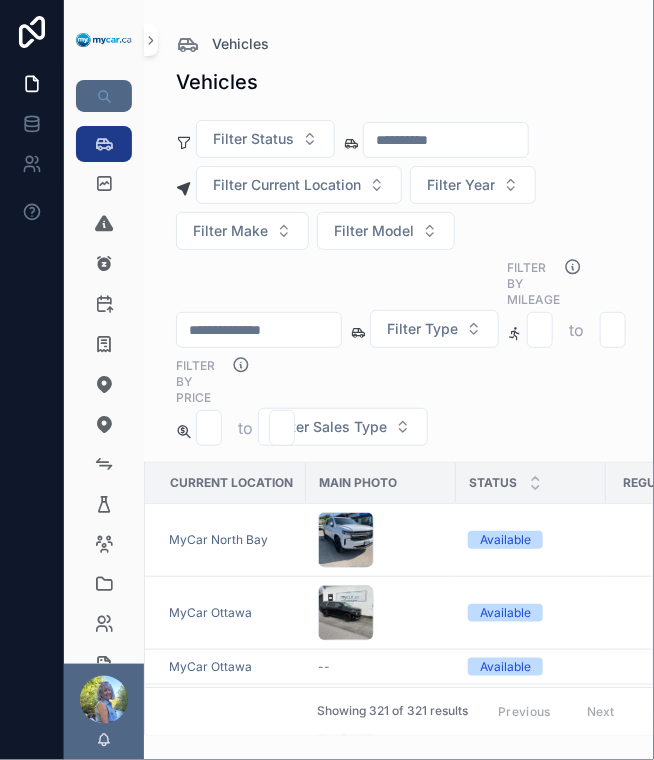 click on "Vehicles Vehicles Filter Status Filter Current Location Filter Year Filter Make Filter Model  Filter Type Filter By Mileage to FILTER BY PRICE to Filter Sales Type Current Location Main Photo Status Regular Price Stock # Year Make Model Trim VIN Odometer Days In Stock MyCar [CITY] Available $86,995 $86,995 000020 000020 2023 2023 CHEVROLET CHEVROLET SUBURBAN SUBURBAN LT LT 1GNSKCKDXPR432256 1GNSKCKDXPR432256 41,500 41,500 46 46 MyCar [CITY] Available $82,995 $82,995 250370 250370 2023 2023 CHEVROLET CHEVROLET TAHOE TAHOE HIGH COUNTRY HIGH COUNTRY 1GNSKTKL9PR248093 1GNSKTKL9PR248093 73,500 73,500 124 124 MyCar [CITY] -- Available $67,995 $67,995 250834 250834 2023 2023 GMC GMC SIERRA SIERRA DENALI DENALI 3GTUUGEL0PG133204 3GTUUGEL0PG133204 50,670 50,670 10 10 Has Not Arrived -- Available $66,495 $66,495 250985 250985 2023 2023 CHEVROLET CHEVROLET SILVERADO SILVERADO HIGH COUNTRY HIGH COUNTRY 3GCUDJEL4PG241130 3GCUDJEL4PG241130 30,928 30,928 10 10 MyCar [CITY] Available $61,995 $61,995 250835 250835 2023 39" at bounding box center [399, 368] 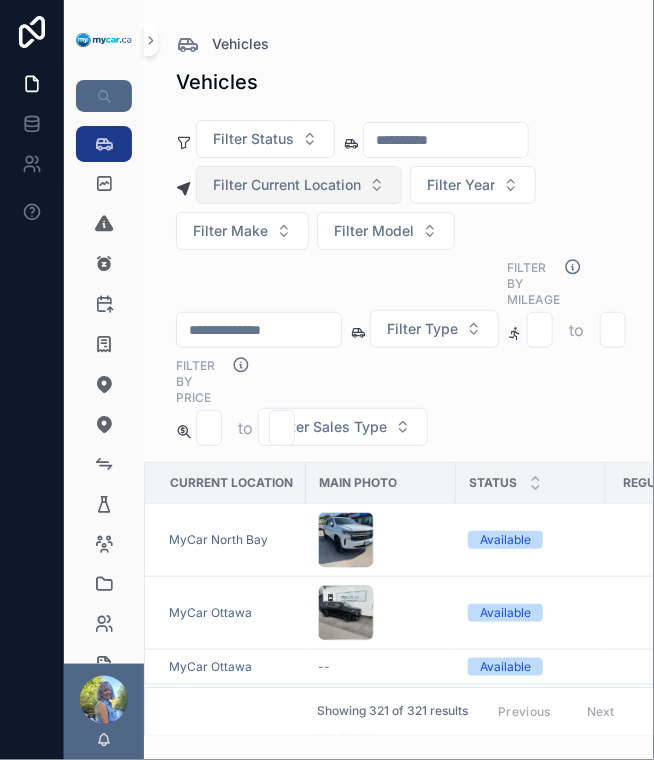 click on "Filter Current Location" at bounding box center [299, 185] 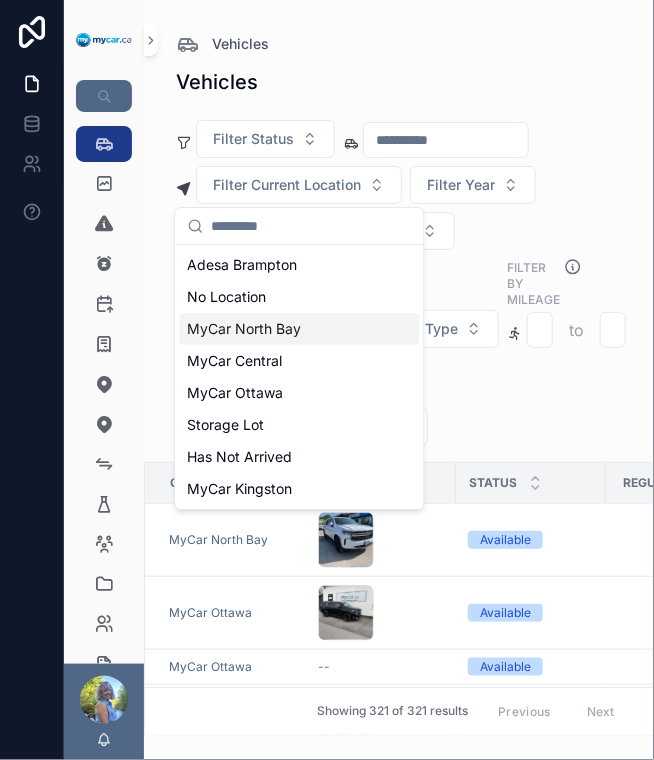 click on "MyCar North Bay" at bounding box center (299, 329) 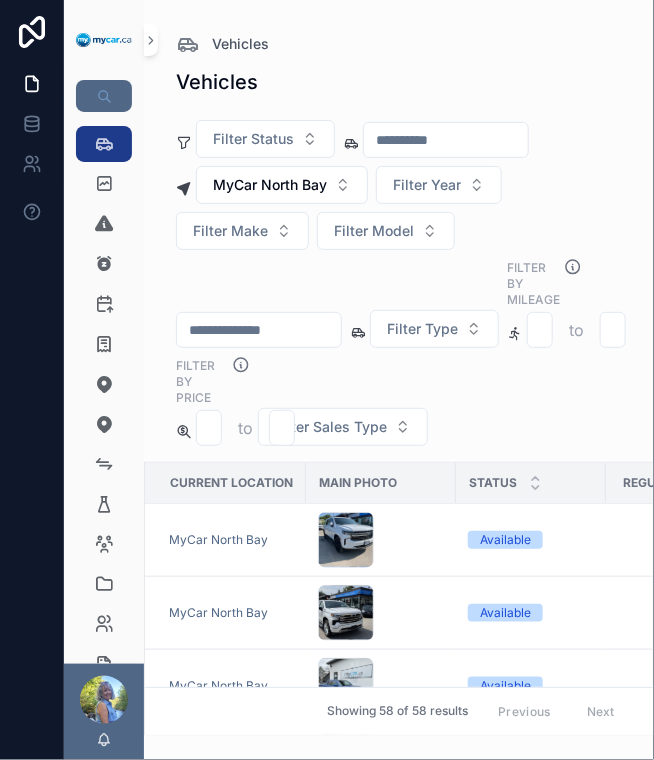click on "Vehicles" at bounding box center [399, 82] 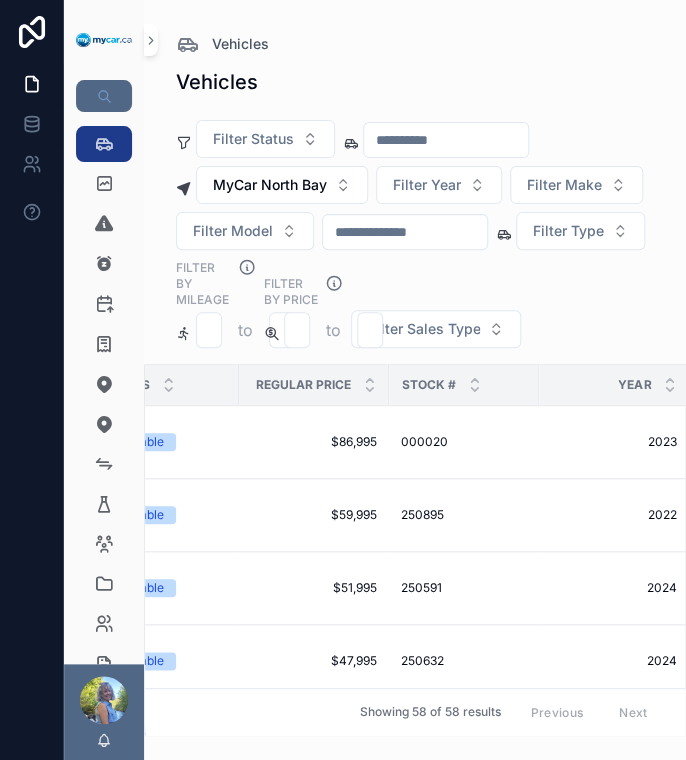 scroll, scrollTop: 0, scrollLeft: 373, axis: horizontal 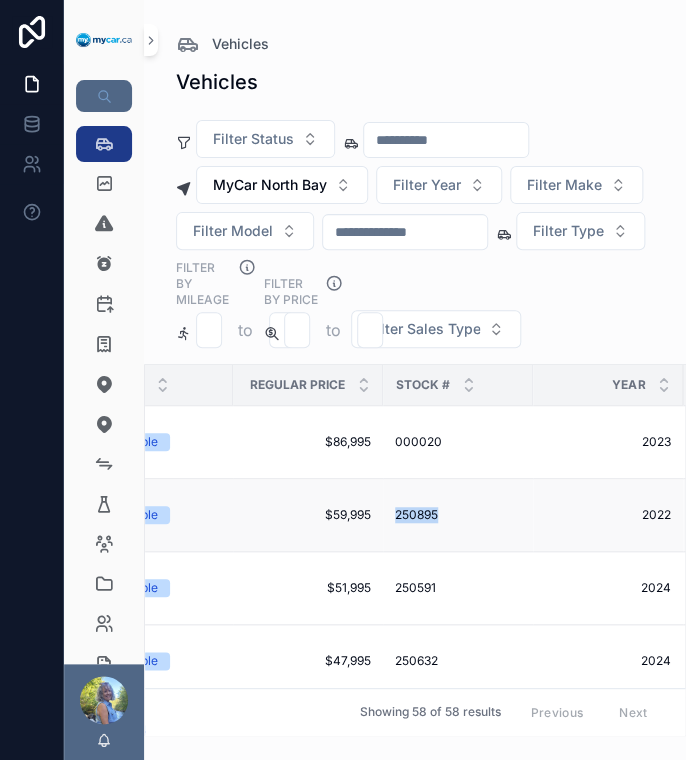 drag, startPoint x: 384, startPoint y: 554, endPoint x: 447, endPoint y: 550, distance: 63.126858 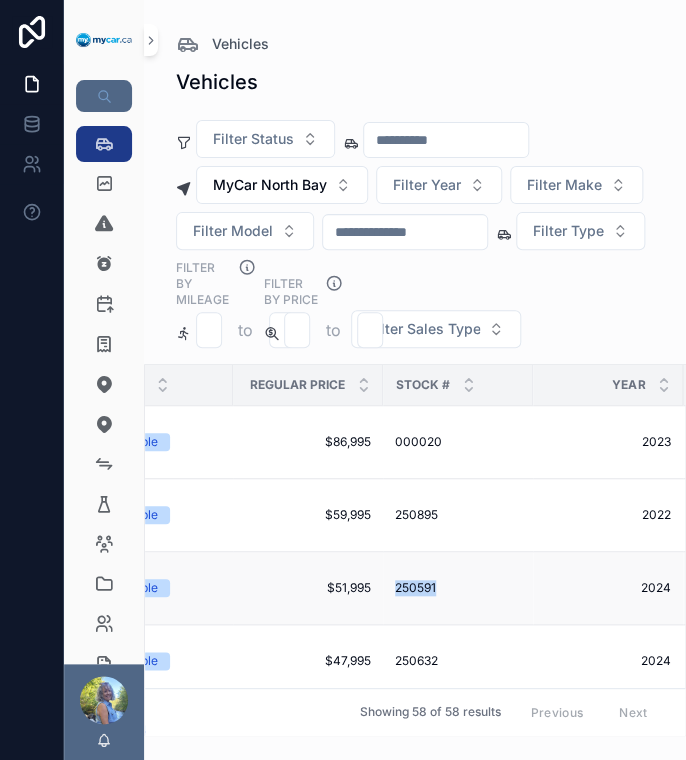 drag, startPoint x: 389, startPoint y: 632, endPoint x: 456, endPoint y: 641, distance: 67.601776 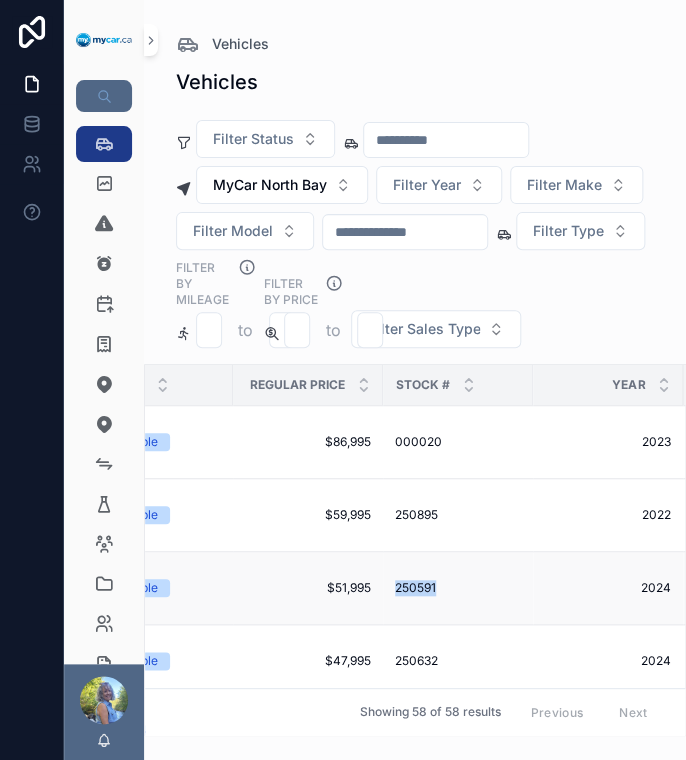 copy on "250591" 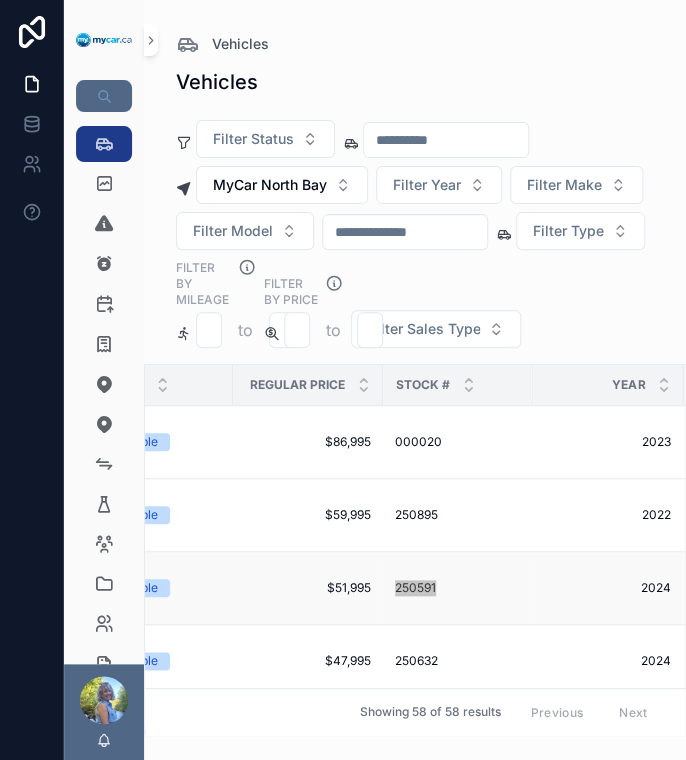 scroll, scrollTop: 100, scrollLeft: 373, axis: both 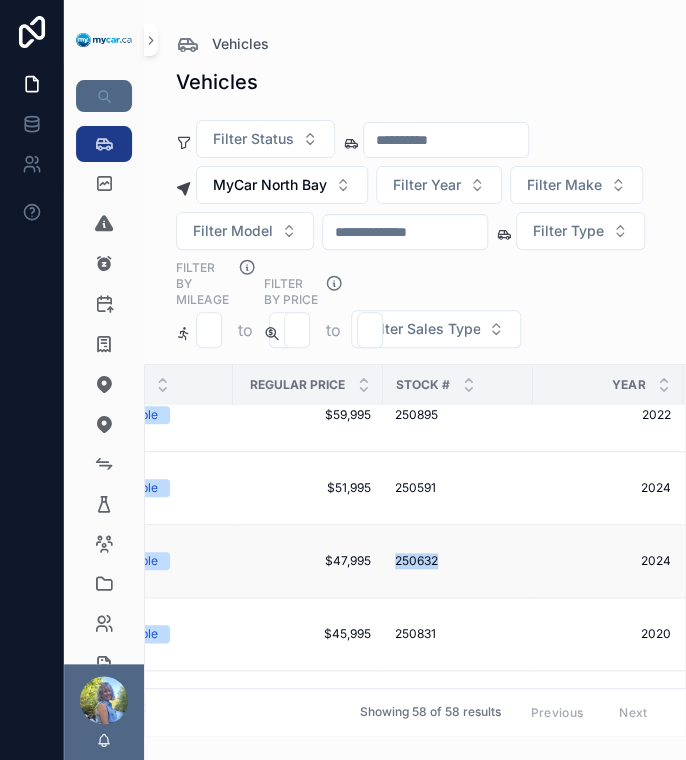 drag, startPoint x: 386, startPoint y: 598, endPoint x: 458, endPoint y: 603, distance: 72.1734 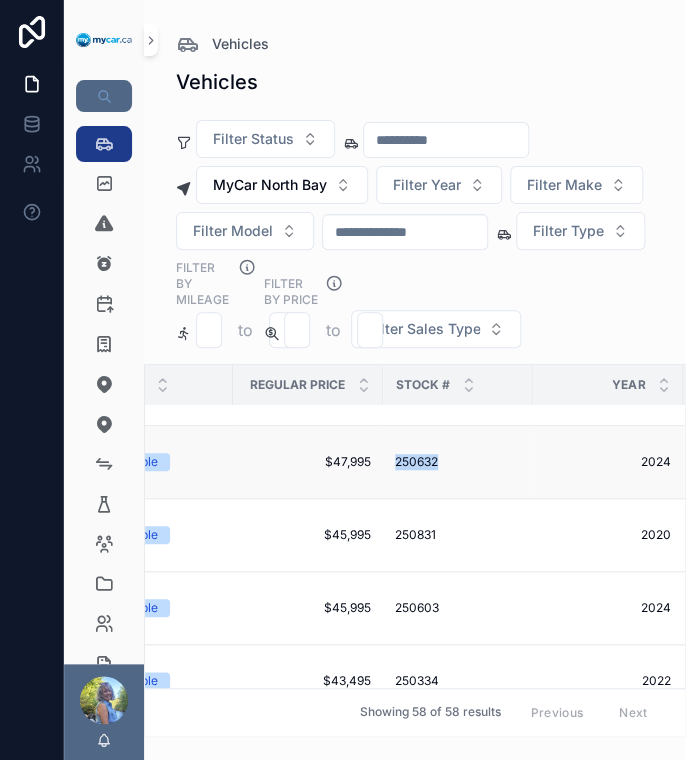 scroll, scrollTop: 200, scrollLeft: 373, axis: both 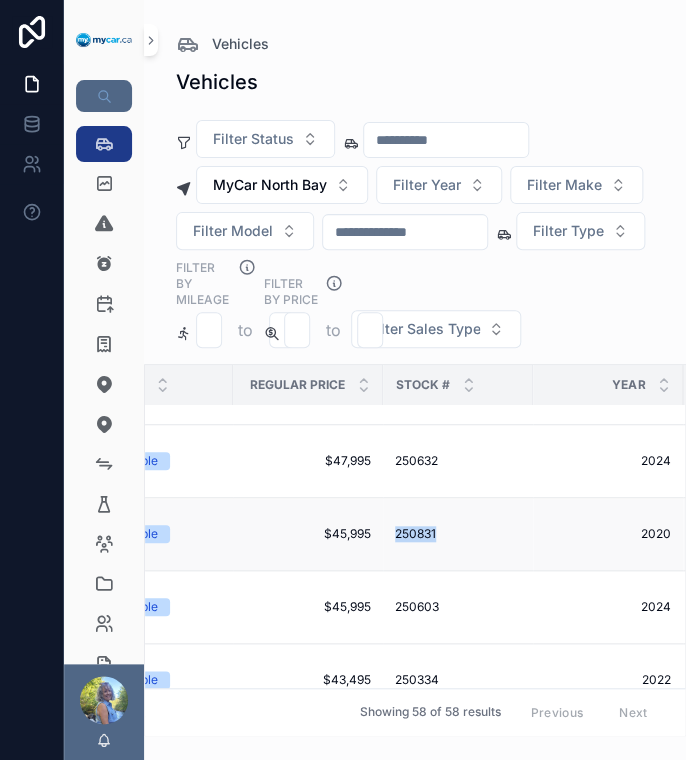 drag, startPoint x: 387, startPoint y: 571, endPoint x: 478, endPoint y: 579, distance: 91.350975 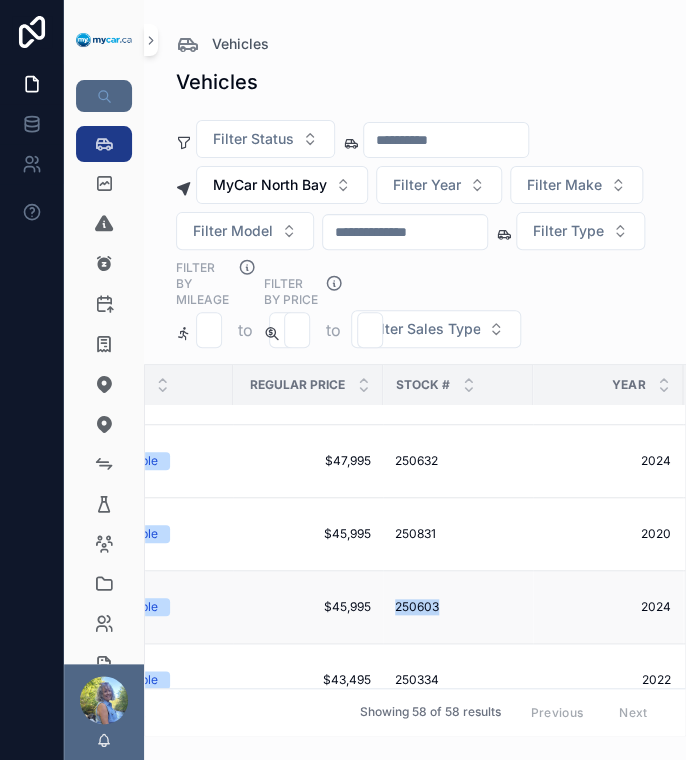 drag, startPoint x: 380, startPoint y: 653, endPoint x: 466, endPoint y: 650, distance: 86.05231 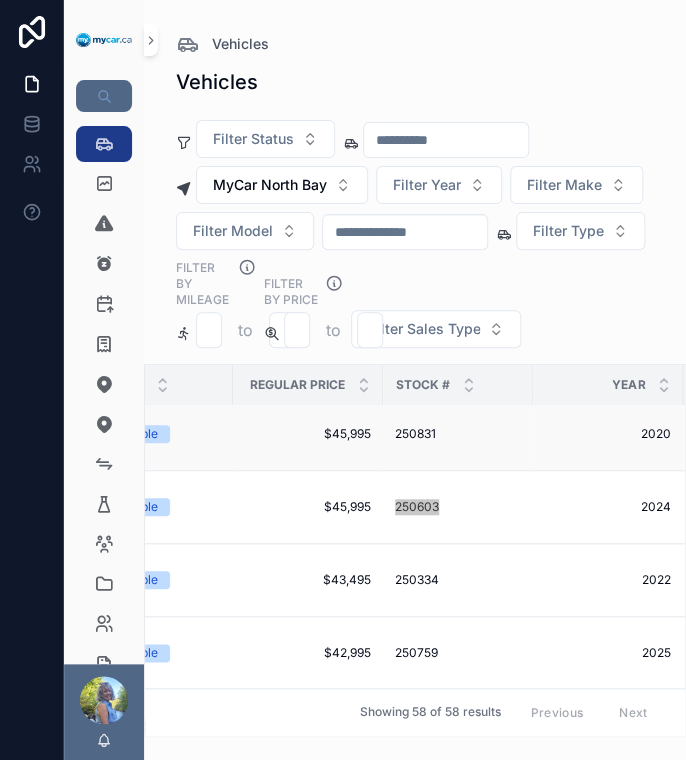 scroll, scrollTop: 400, scrollLeft: 373, axis: both 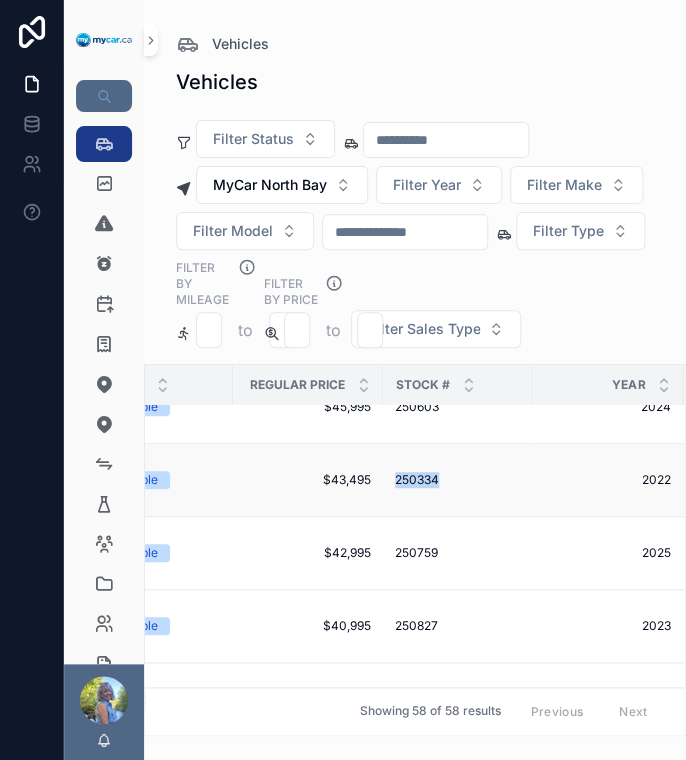 drag, startPoint x: 377, startPoint y: 520, endPoint x: 478, endPoint y: 520, distance: 101 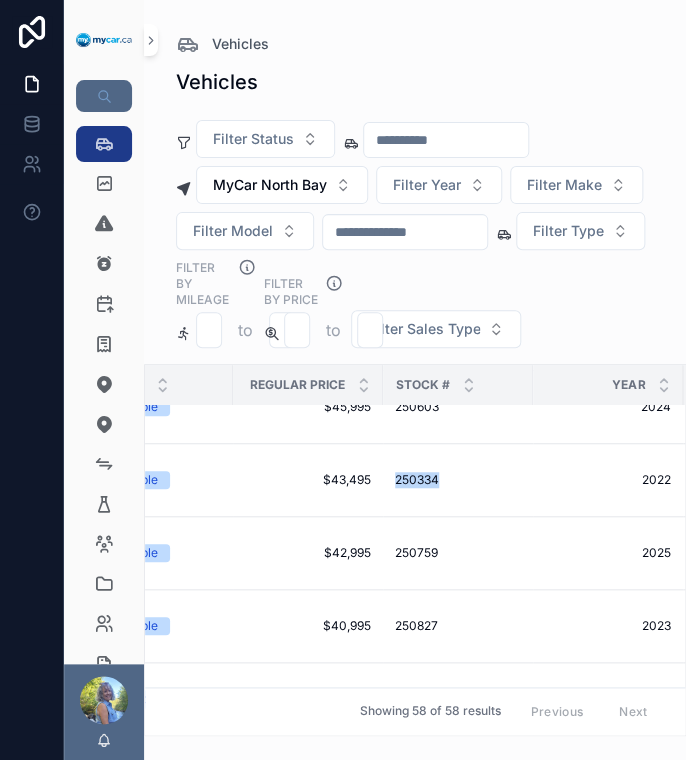 click on "Vehicles 321 Vehicle Graphs Requested Sale Cancellation 0 90+ Days In Stock 41 Draft 0 Activity Log All Reservations 4 Sold 27 Transfers Locations Contacts Leads Users Banks List Vehicle Status Statistics Admin Dashboard Vehicles Inventory Checklist 321 Delivered Vehicles 416 Laurie Sharpe Vehicles Vehicles Filter Status MyCar North Bay Filter Year Filter Make Filter Model  Filter Type Filter By Mileage to FILTER BY PRICE to Filter Sales Type Current Location Main Photo Status Regular Price Stock # Year Make Model Trim VIN Odometer Days In Stock MyCar North Bay Available $86,995 $86,995 000020 000020 2023 2023 CHEVROLET CHEVROLET SUBURBAN SUBURBAN LT LT 1GNSKCKDXPR432256 1GNSKCKDXPR432256 41,500 41,500 46 46 MyCar North Bay Available $59,995 $59,995 250895 250895 2022 2022 CHEVROLET CHEVROLET SILVERADO SILVERADO HIGH COUNTRY HIGH COUNTRY 1GCUDJED5NZ598094 1GCUDJED5NZ598094 63,496 63,496 27 27 MyCar North Bay Available $51,995 $51,995 250591 250591 2024 2024 NISSAN NISSAN FRONTIER FRONTIER 88" at bounding box center (343, 380) 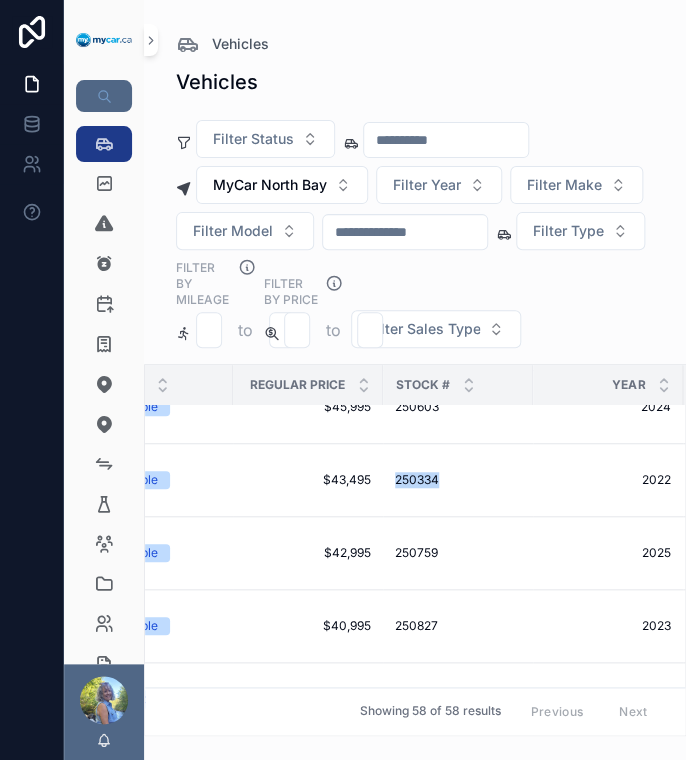 scroll, scrollTop: 78, scrollLeft: 716, axis: both 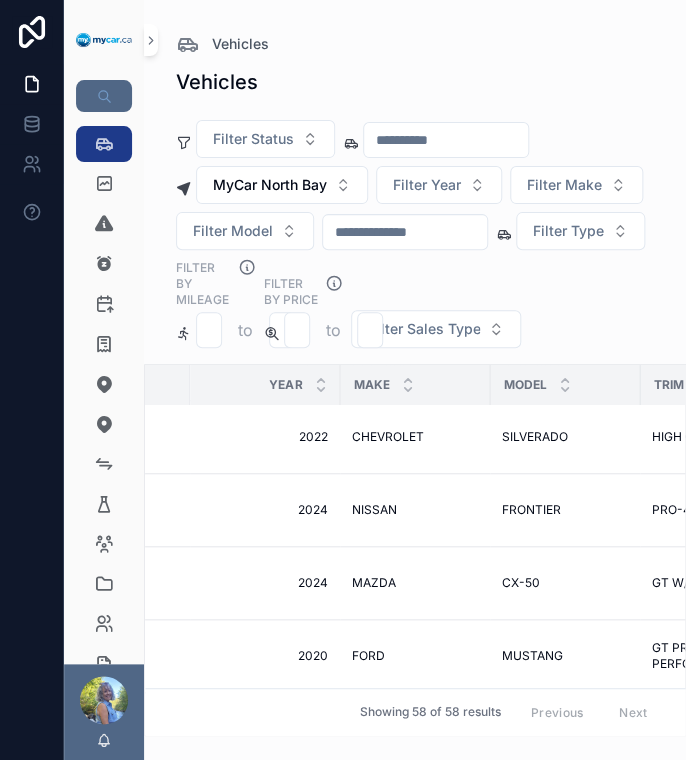 click on "Filter Status MyCar North Bay Filter Year Filter Make Filter Model  Filter Type Filter By Mileage to FILTER BY PRICE to Filter Sales Type" at bounding box center [415, 238] 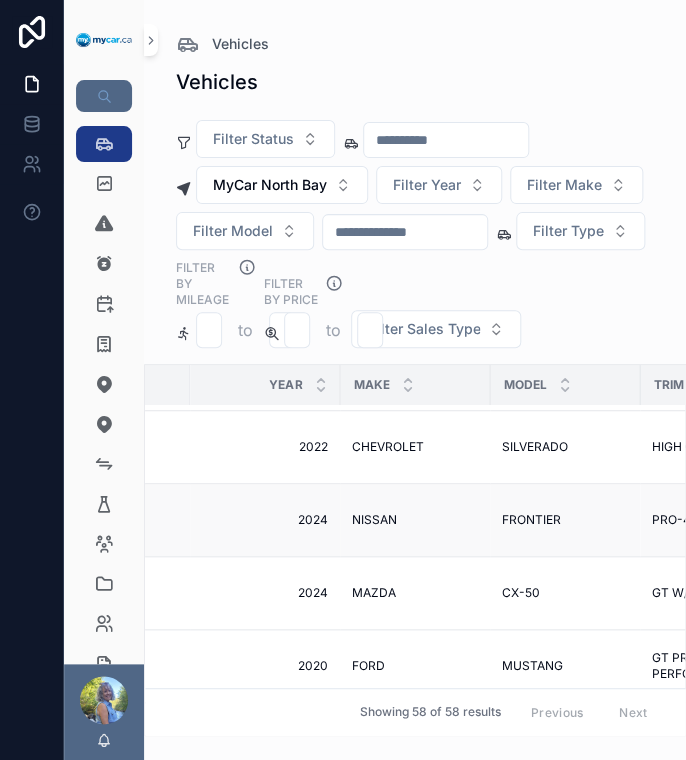 scroll, scrollTop: 100, scrollLeft: 716, axis: both 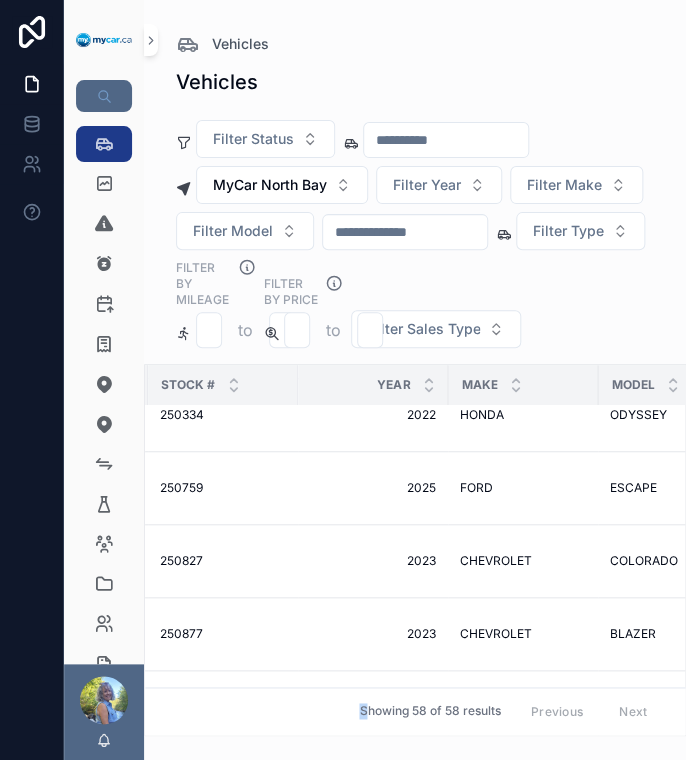 drag, startPoint x: 349, startPoint y: 718, endPoint x: 306, endPoint y: 717, distance: 43.011627 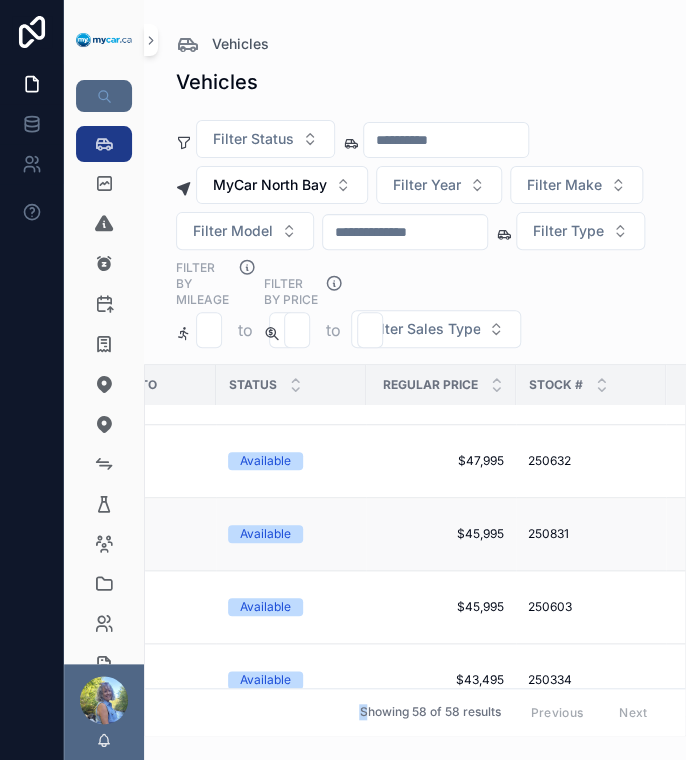 scroll, scrollTop: 300, scrollLeft: 240, axis: both 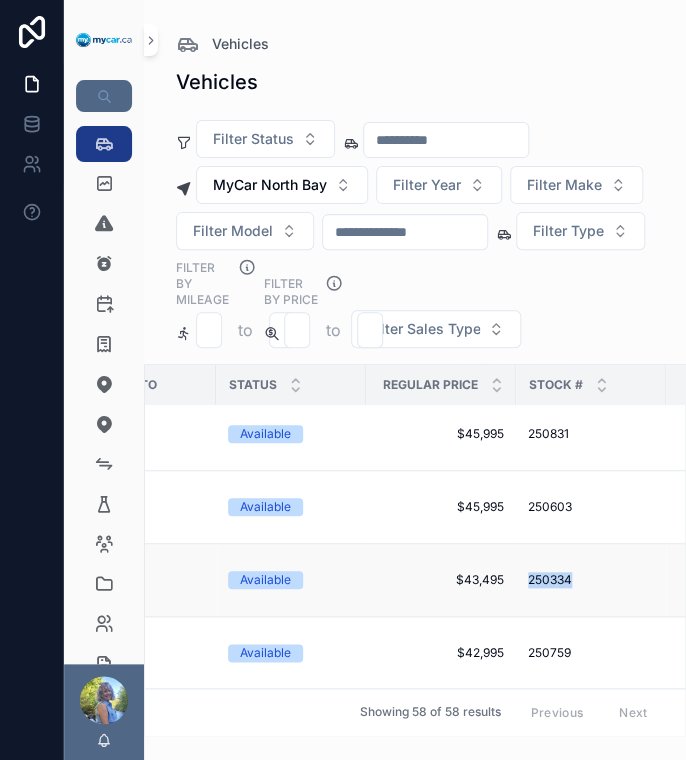 drag, startPoint x: 521, startPoint y: 621, endPoint x: 612, endPoint y: 627, distance: 91.197586 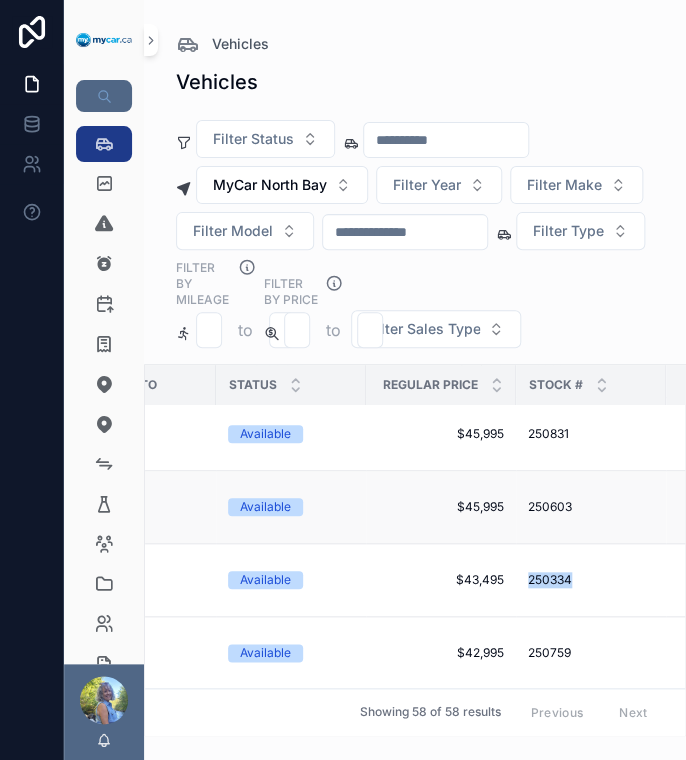 copy on "250334" 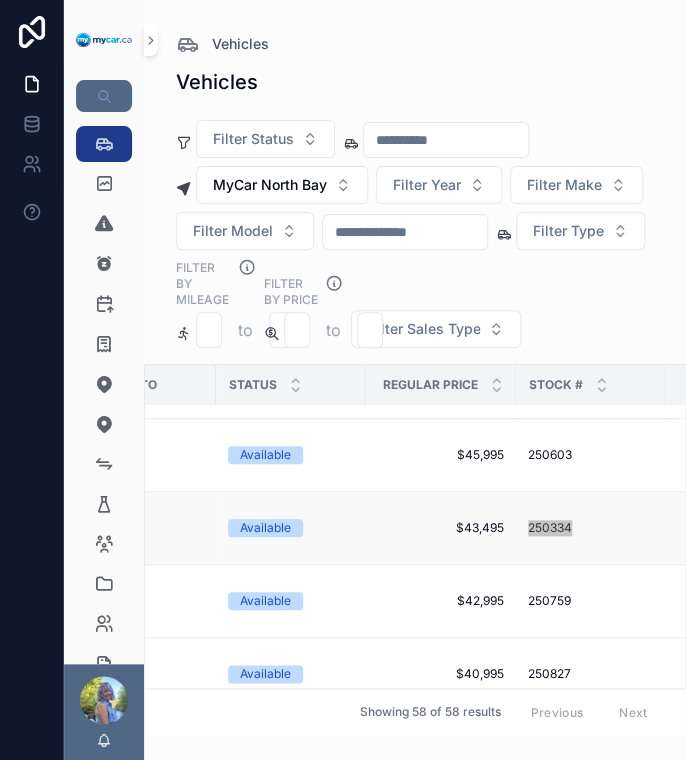 scroll, scrollTop: 400, scrollLeft: 240, axis: both 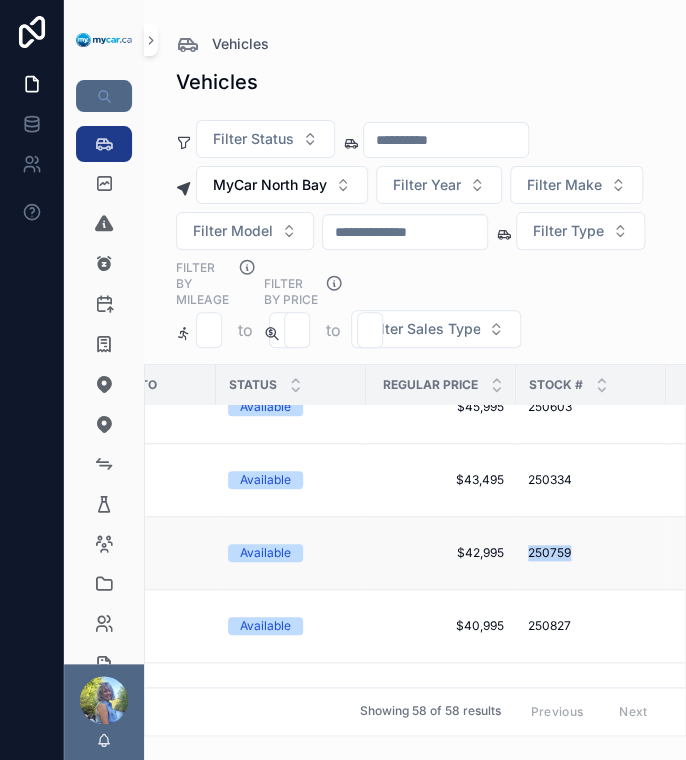 drag, startPoint x: 520, startPoint y: 594, endPoint x: 606, endPoint y: 595, distance: 86.00581 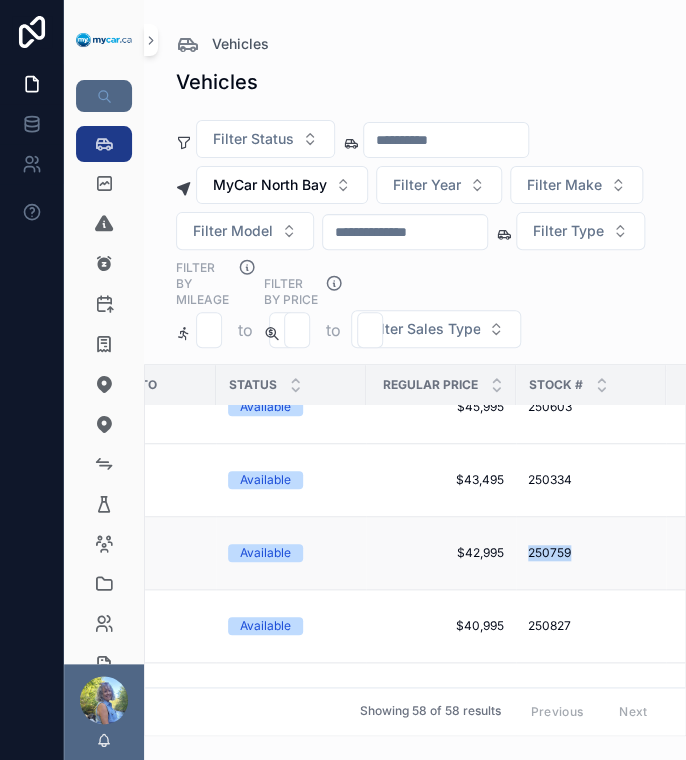 click on "250759 250759" at bounding box center [591, 553] 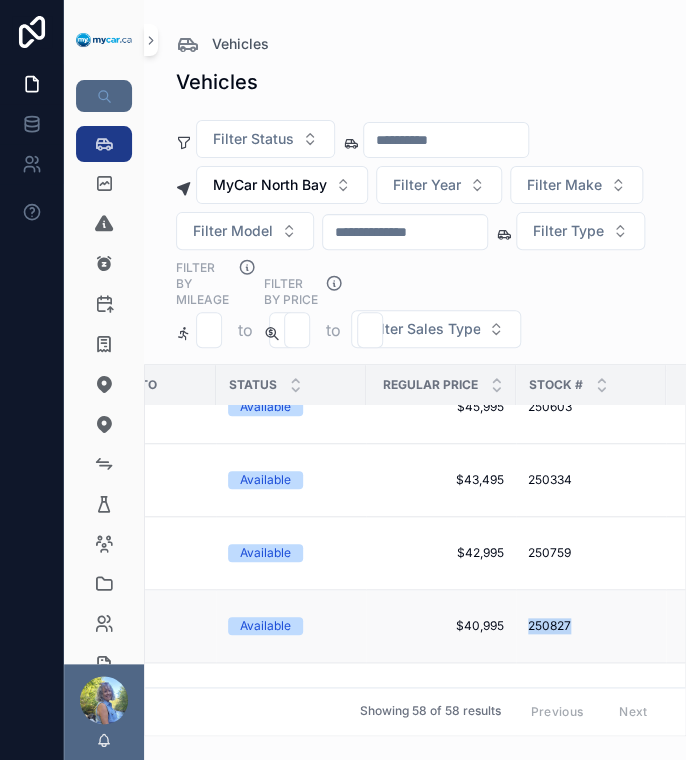 drag, startPoint x: 517, startPoint y: 666, endPoint x: 583, endPoint y: 669, distance: 66.068146 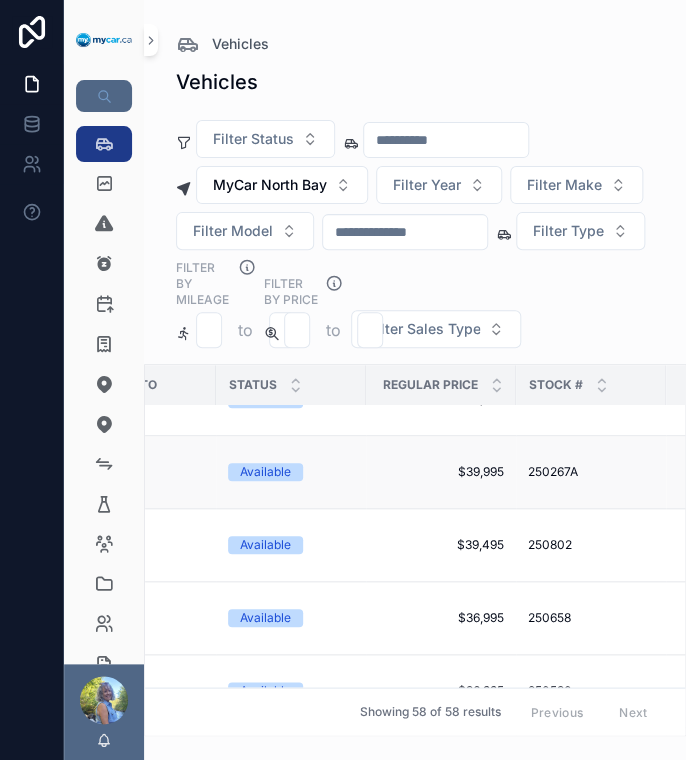 scroll, scrollTop: 600, scrollLeft: 240, axis: both 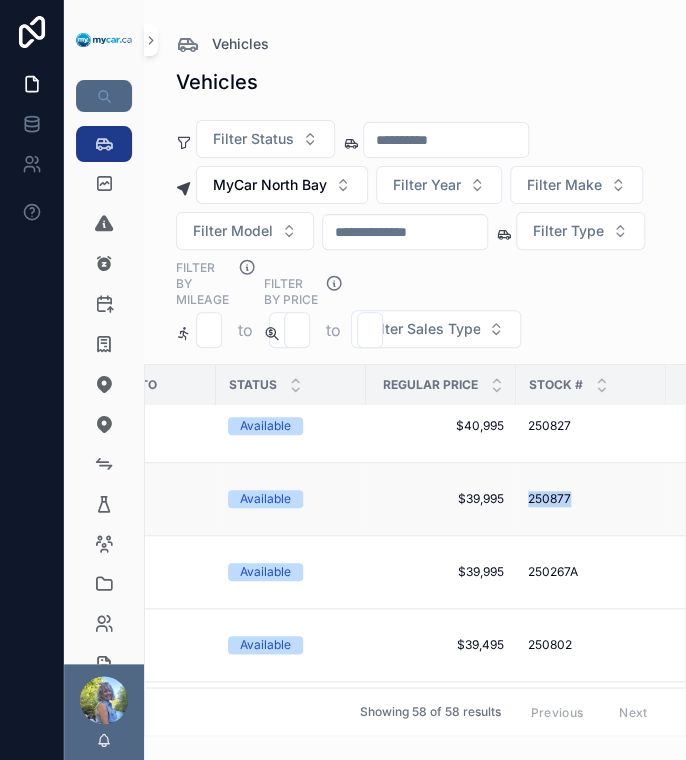 drag, startPoint x: 515, startPoint y: 546, endPoint x: 626, endPoint y: 538, distance: 111.28792 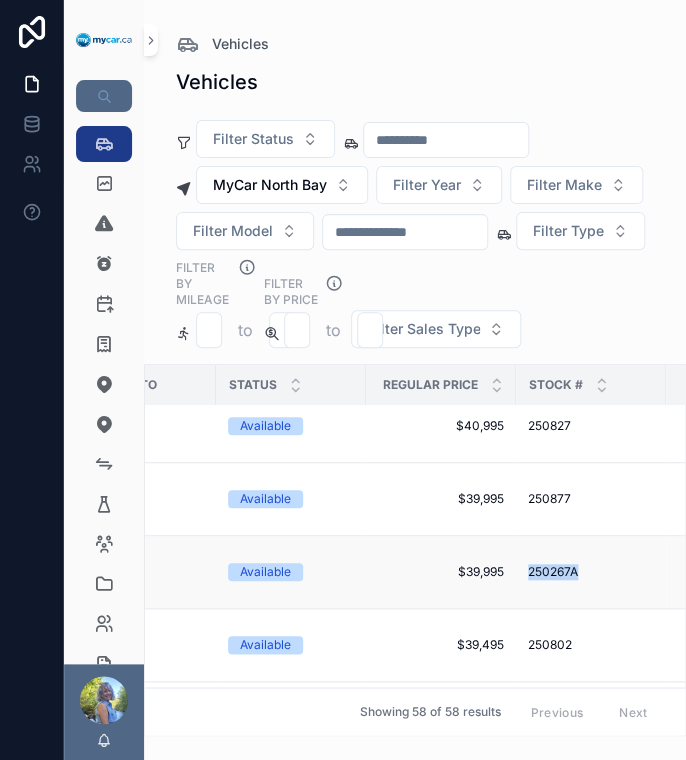 drag, startPoint x: 519, startPoint y: 615, endPoint x: 595, endPoint y: 604, distance: 76.79192 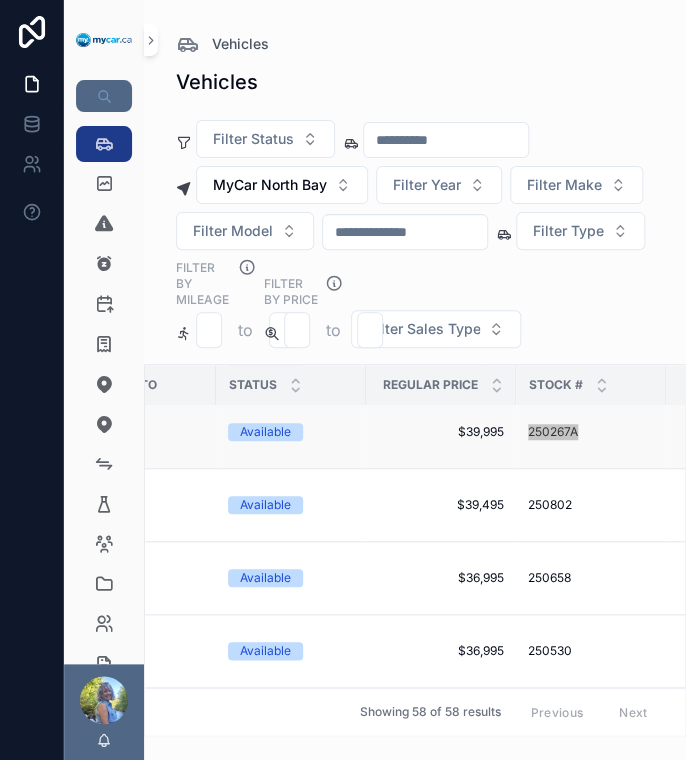 scroll, scrollTop: 800, scrollLeft: 240, axis: both 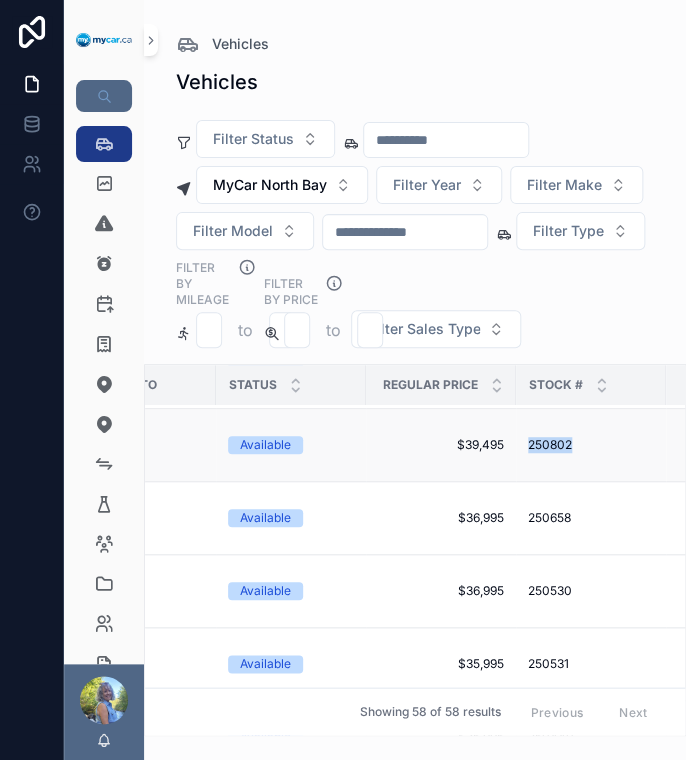 drag, startPoint x: 519, startPoint y: 491, endPoint x: 620, endPoint y: 498, distance: 101.24229 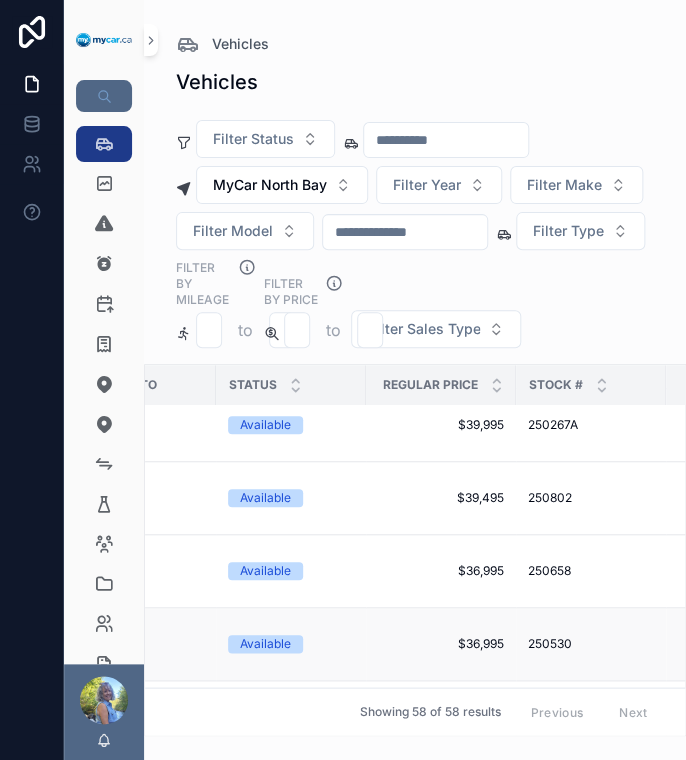 scroll, scrollTop: 700, scrollLeft: 240, axis: both 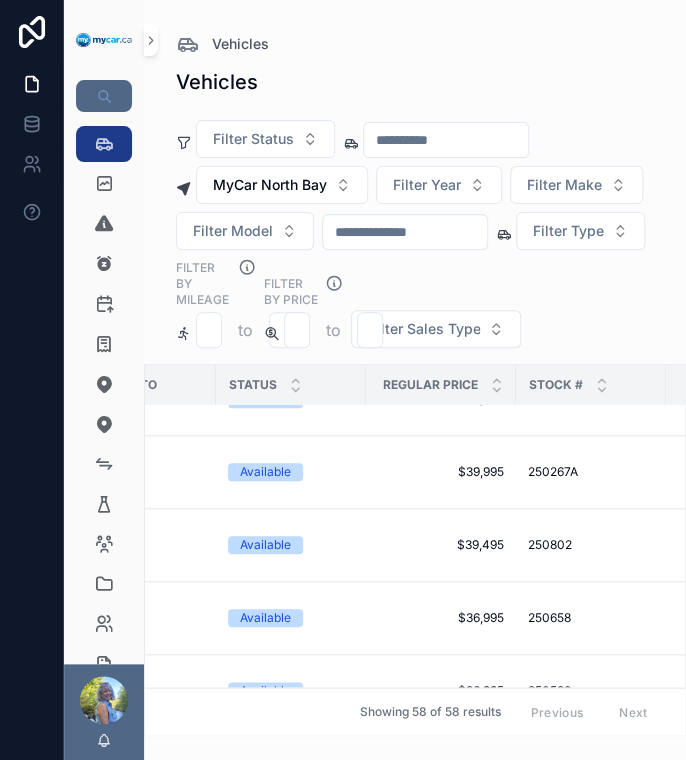 click on "Filter Status MyCar North Bay Filter Year Filter Make Filter Model  Filter Type Filter By Mileage to FILTER BY PRICE to Filter Sales Type" at bounding box center (415, 238) 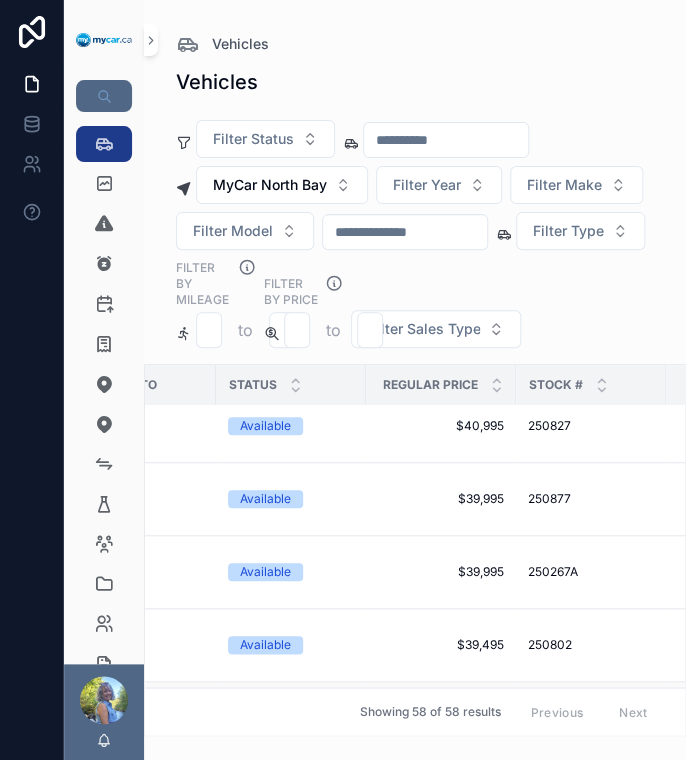 scroll, scrollTop: 700, scrollLeft: 240, axis: both 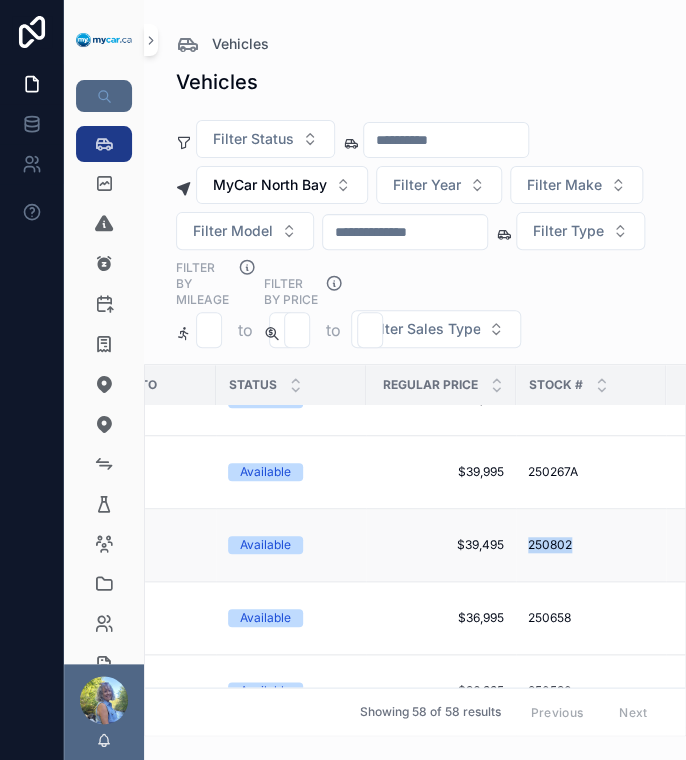 drag, startPoint x: 516, startPoint y: 583, endPoint x: 598, endPoint y: 588, distance: 82.1523 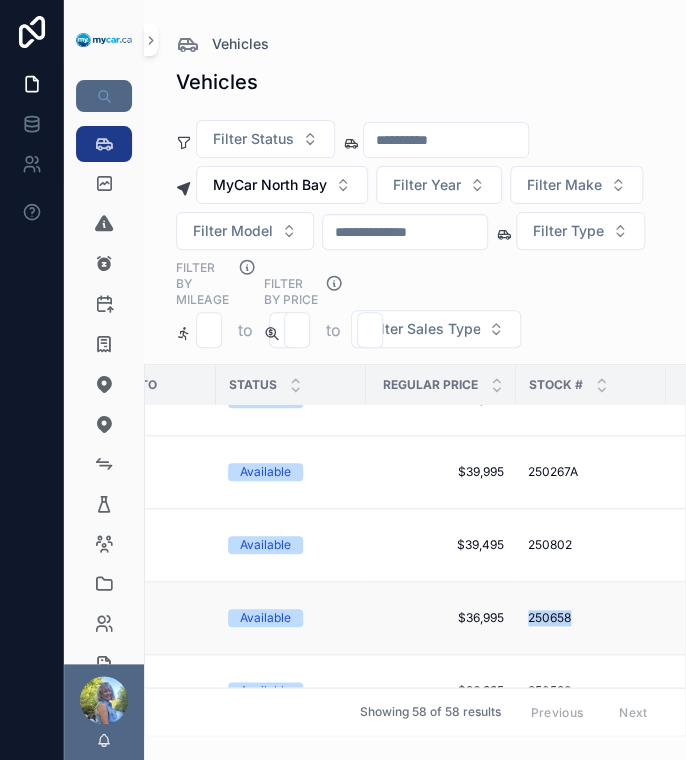 drag, startPoint x: 519, startPoint y: 655, endPoint x: 600, endPoint y: 664, distance: 81.49847 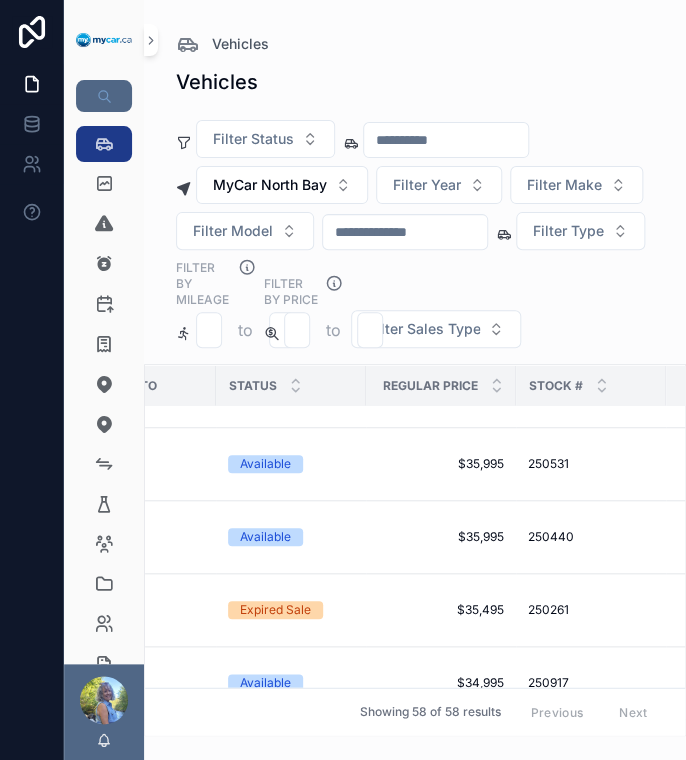 scroll, scrollTop: 900, scrollLeft: 240, axis: both 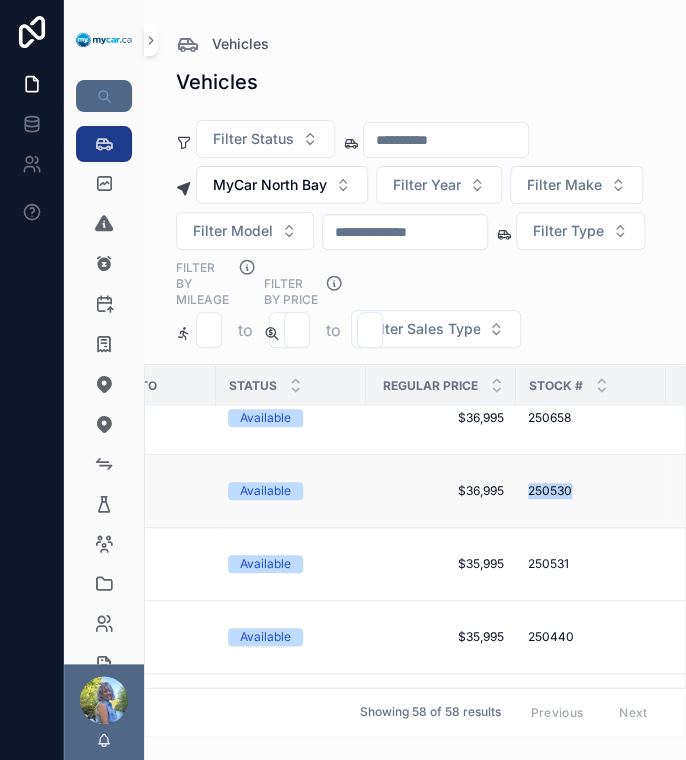 drag, startPoint x: 517, startPoint y: 535, endPoint x: 624, endPoint y: 531, distance: 107.07474 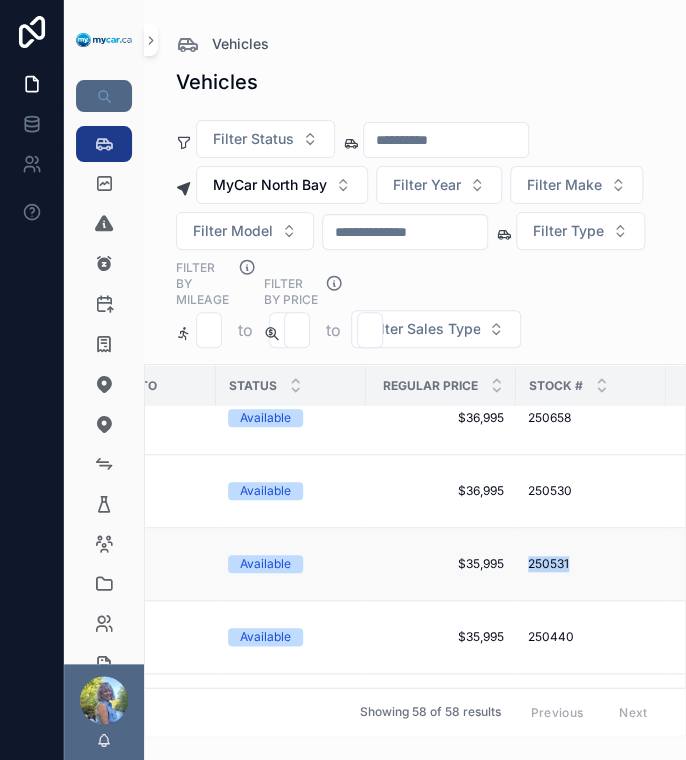 drag, startPoint x: 521, startPoint y: 606, endPoint x: 609, endPoint y: 611, distance: 88.14193 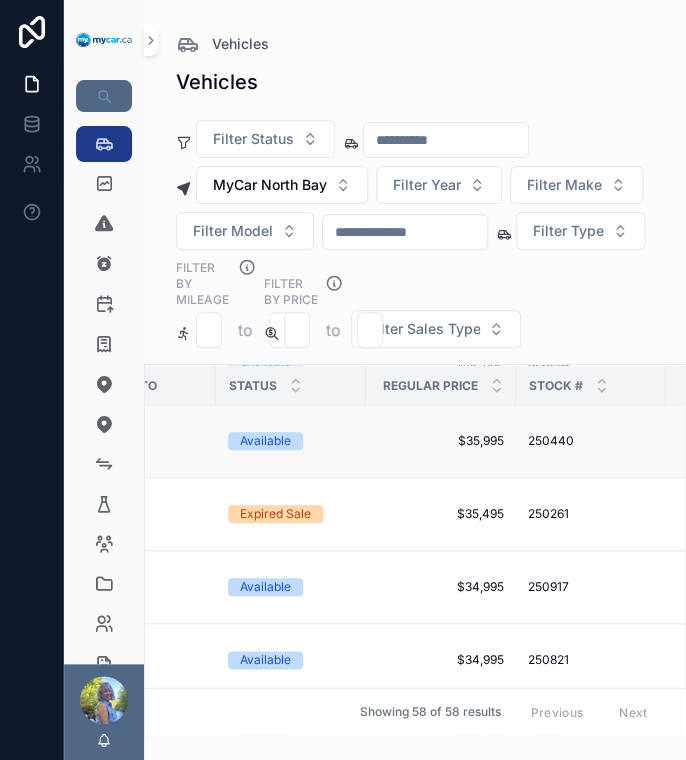 scroll, scrollTop: 1101, scrollLeft: 240, axis: both 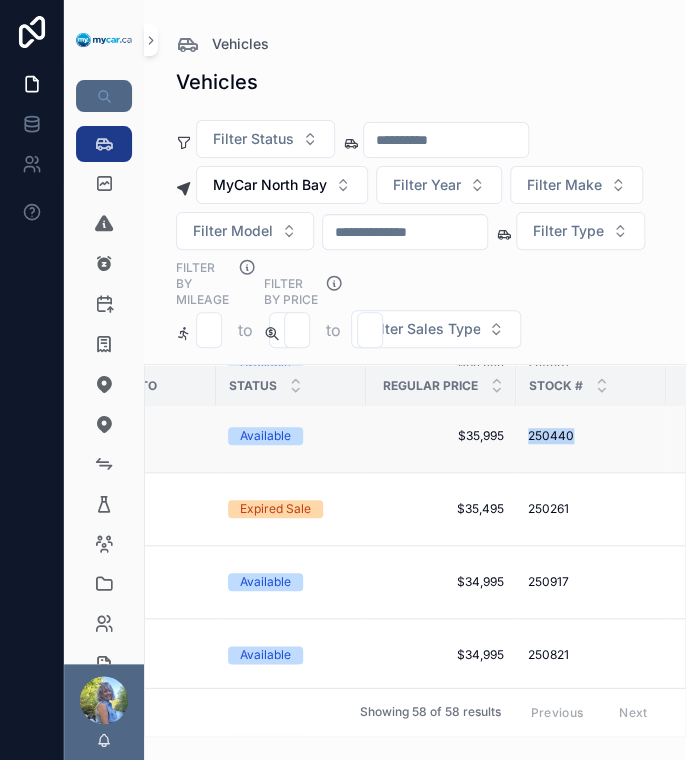 drag, startPoint x: 510, startPoint y: 475, endPoint x: 619, endPoint y: 478, distance: 109.041275 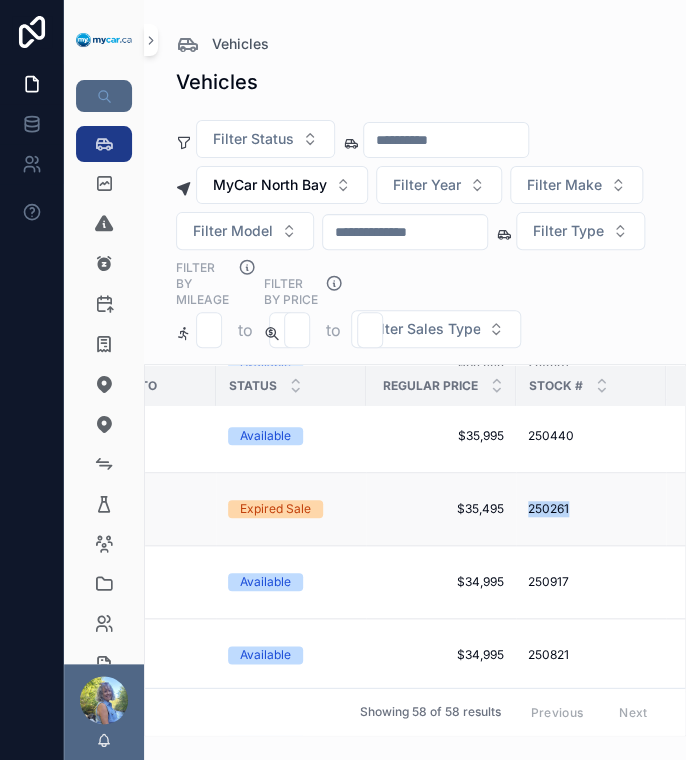drag, startPoint x: 515, startPoint y: 555, endPoint x: 605, endPoint y: 552, distance: 90.04999 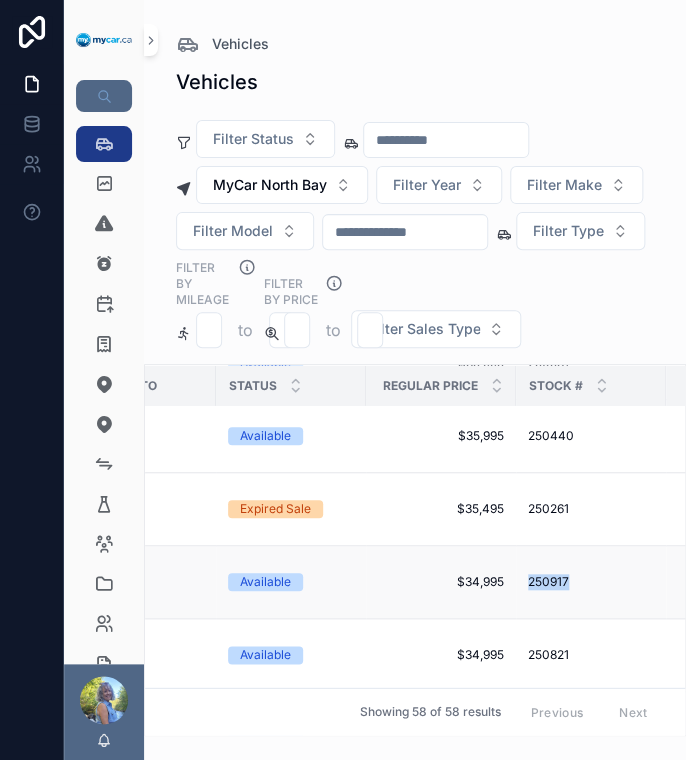 drag, startPoint x: 516, startPoint y: 621, endPoint x: 616, endPoint y: 619, distance: 100.02 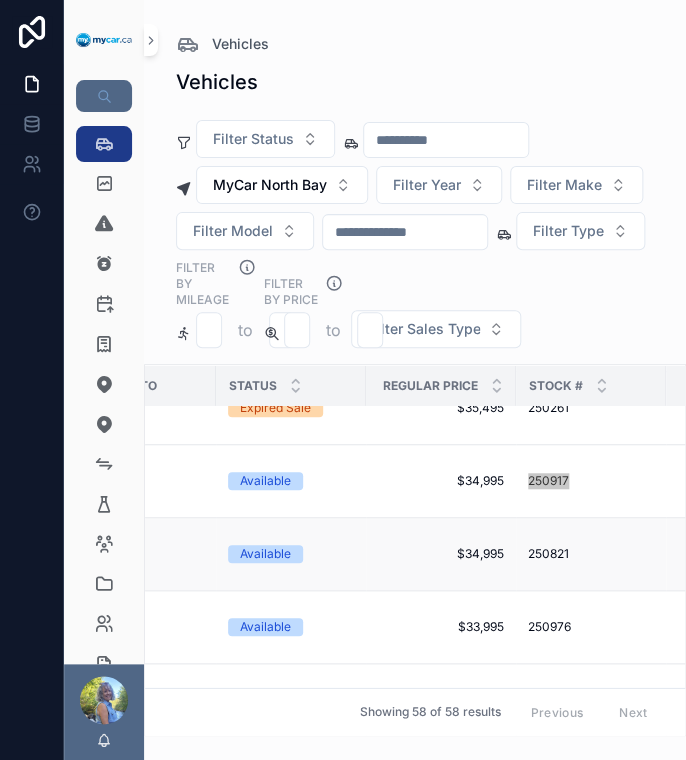 scroll, scrollTop: 1302, scrollLeft: 240, axis: both 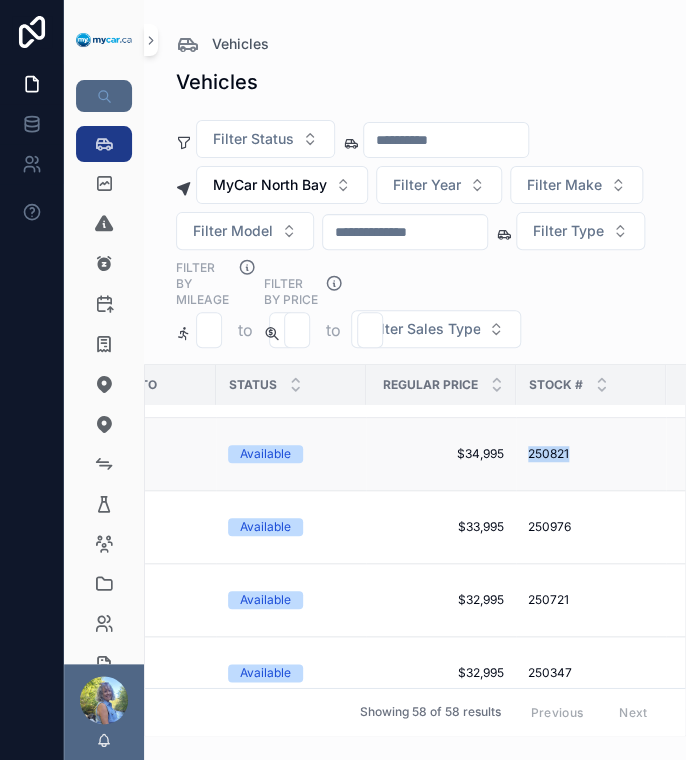 drag, startPoint x: 521, startPoint y: 492, endPoint x: 610, endPoint y: 491, distance: 89.005615 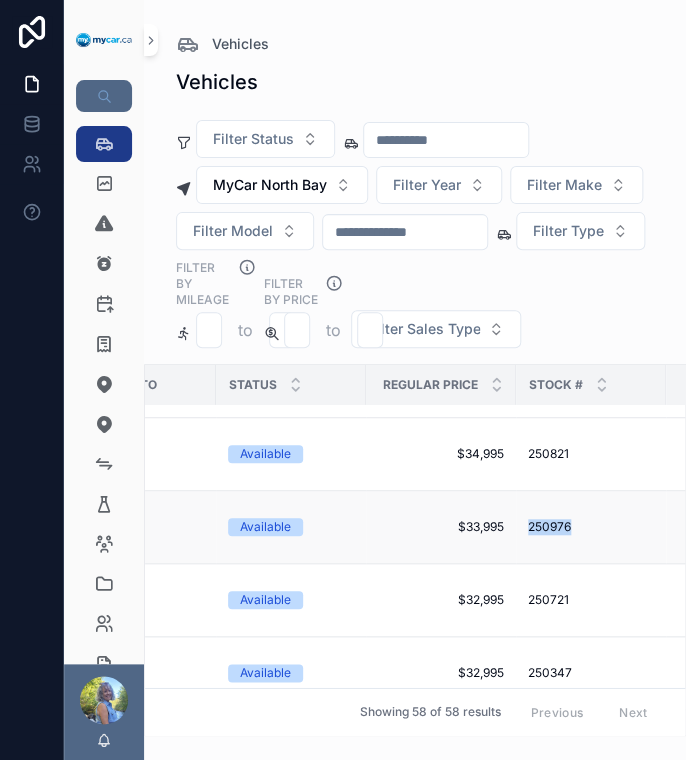 drag, startPoint x: 518, startPoint y: 568, endPoint x: 609, endPoint y: 568, distance: 91 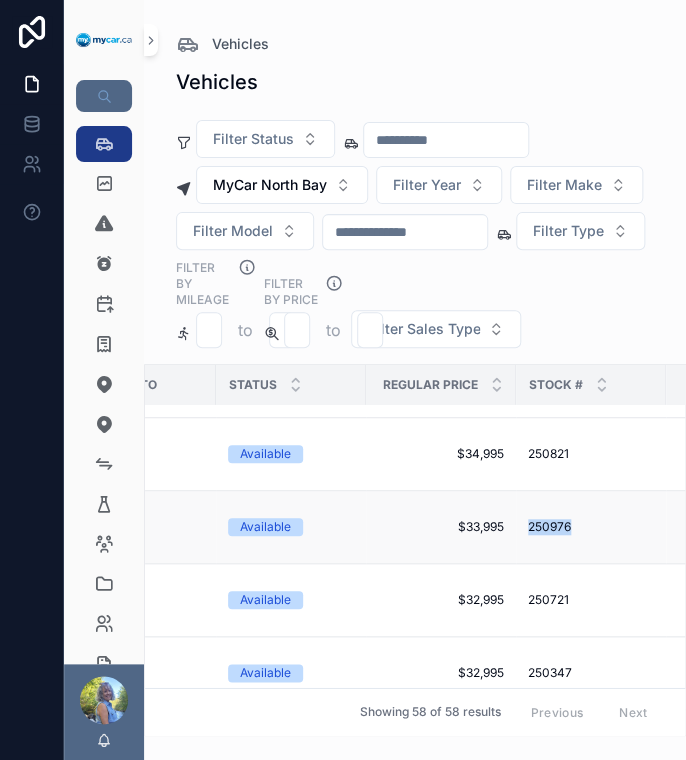 click on "250976 250976" at bounding box center (591, 527) 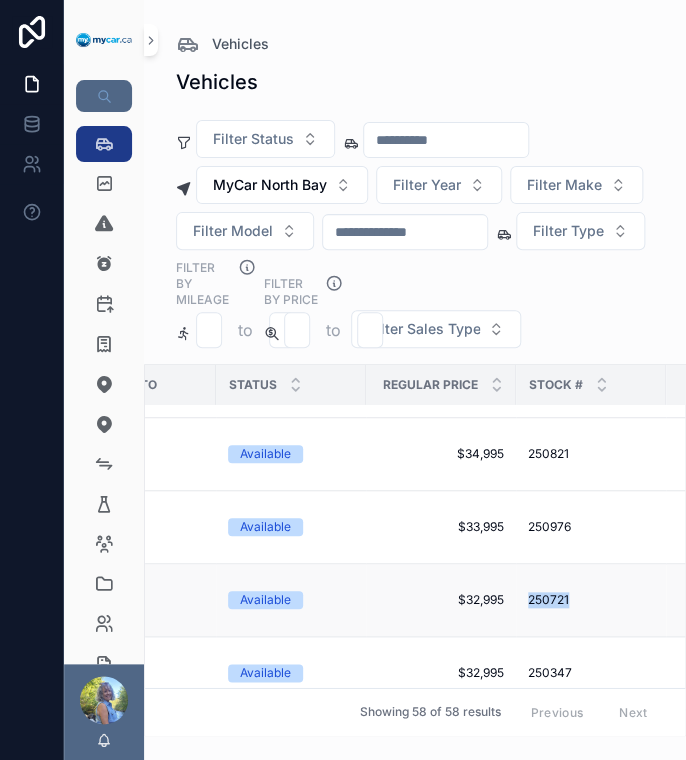 drag, startPoint x: 518, startPoint y: 639, endPoint x: 608, endPoint y: 636, distance: 90.04999 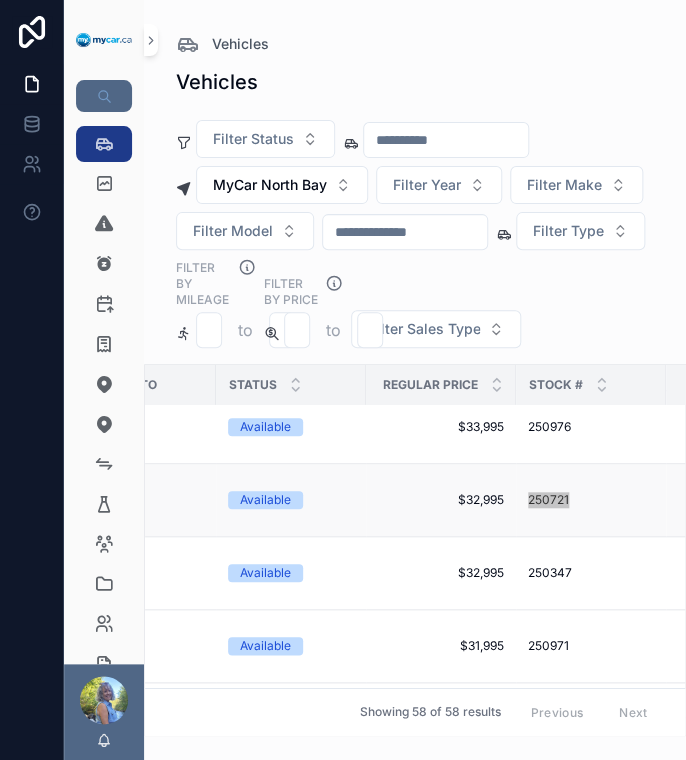 scroll, scrollTop: 1503, scrollLeft: 240, axis: both 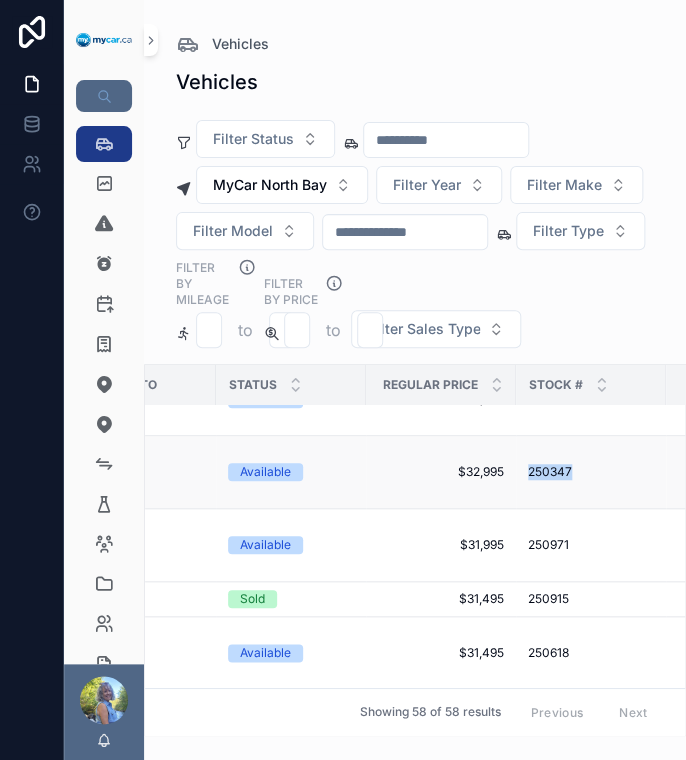 drag, startPoint x: 514, startPoint y: 511, endPoint x: 608, endPoint y: 511, distance: 94 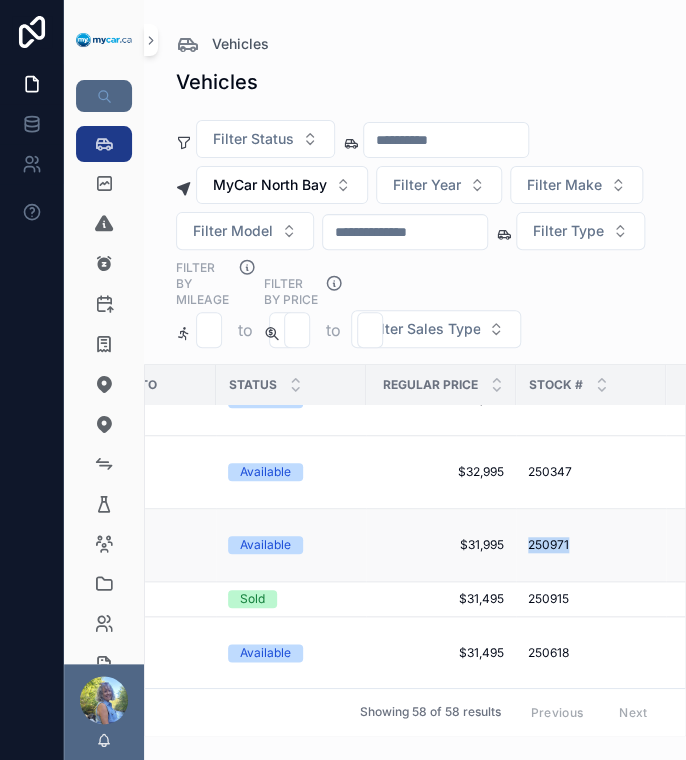drag, startPoint x: 512, startPoint y: 589, endPoint x: 614, endPoint y: 581, distance: 102.31325 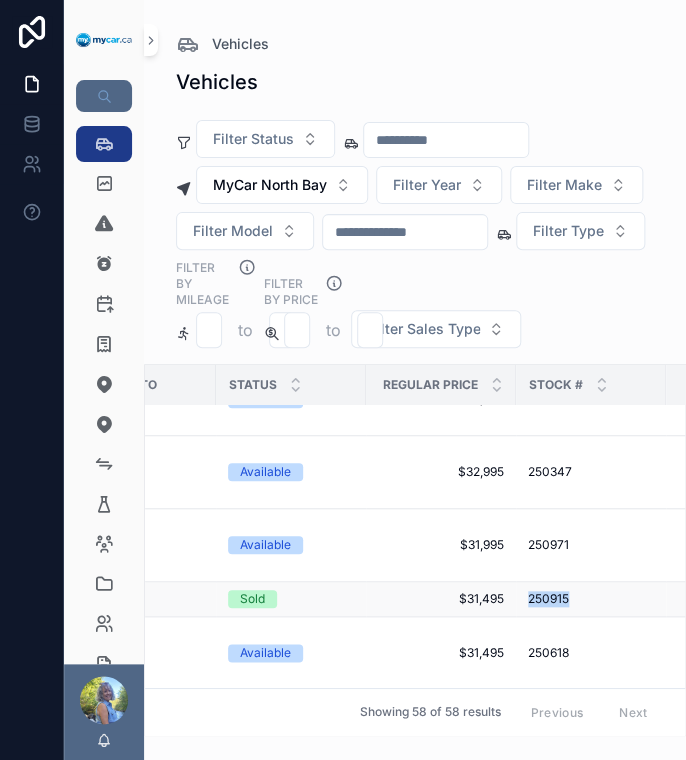 drag, startPoint x: 517, startPoint y: 636, endPoint x: 607, endPoint y: 644, distance: 90.35486 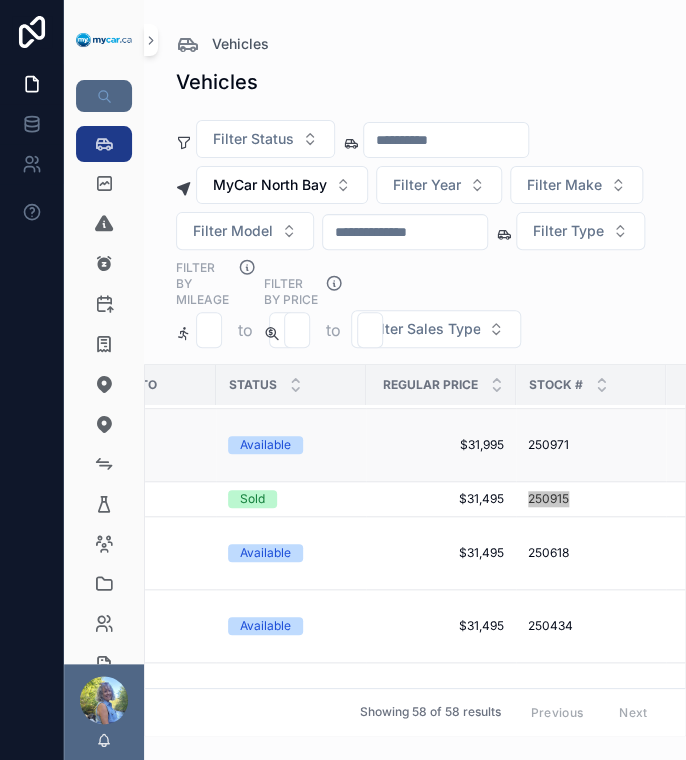 scroll, scrollTop: 1703, scrollLeft: 240, axis: both 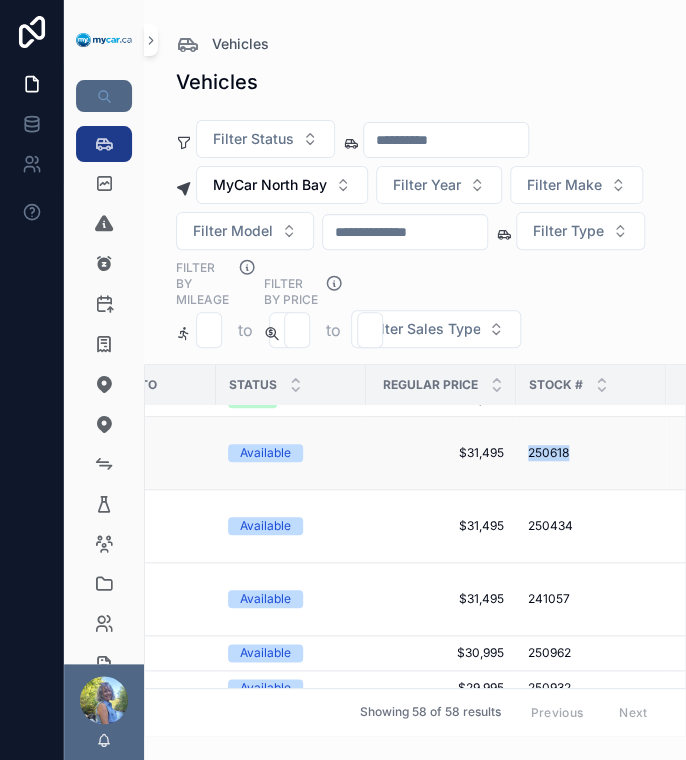 drag, startPoint x: 524, startPoint y: 497, endPoint x: 612, endPoint y: 494, distance: 88.051125 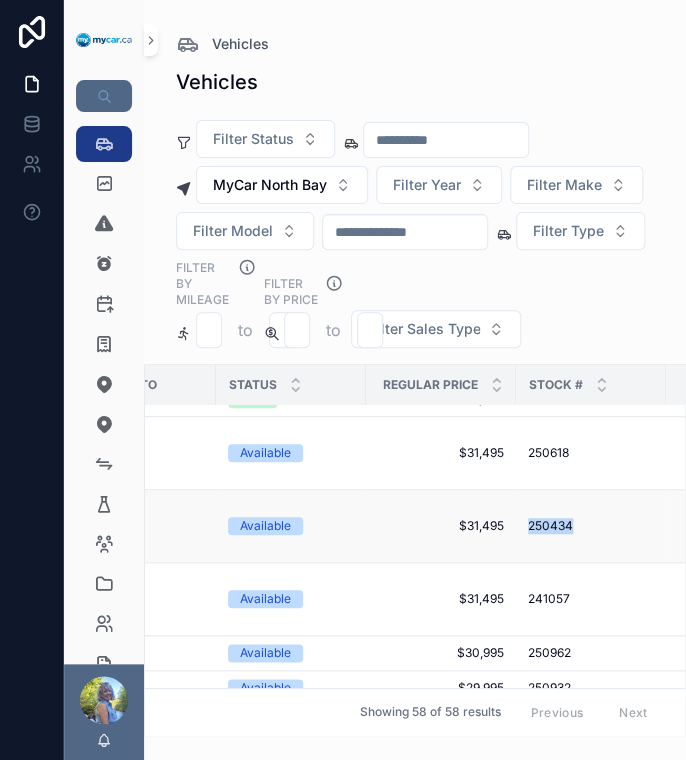 drag, startPoint x: 507, startPoint y: 567, endPoint x: 640, endPoint y: 567, distance: 133 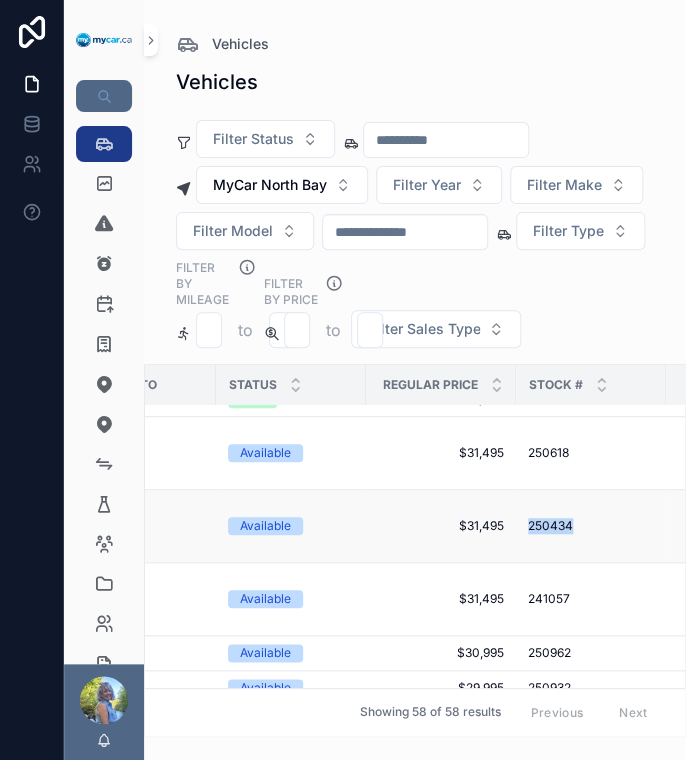 click on "MyCar North Bay Available $31,495 $31,495 250434 250434 2022 2022 CHRYSLER CHRYSLER PACIFICA PACIFICA TOURING L TOURING L 2C4RC3BG7NR216516 2C4RC3BG7NR216516 107,530 107,530 115 115" at bounding box center (827, 526) 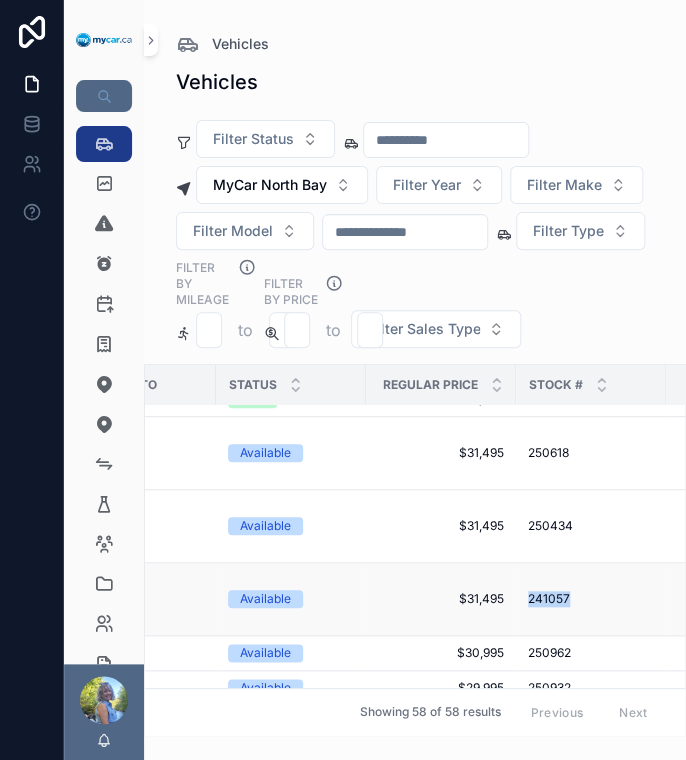 drag, startPoint x: 520, startPoint y: 636, endPoint x: 608, endPoint y: 624, distance: 88.814415 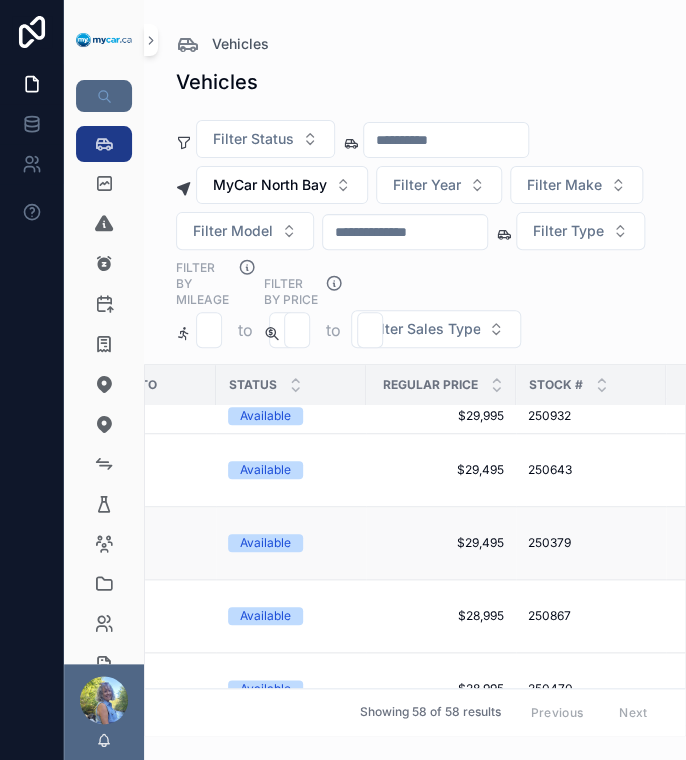scroll, scrollTop: 1774, scrollLeft: 240, axis: both 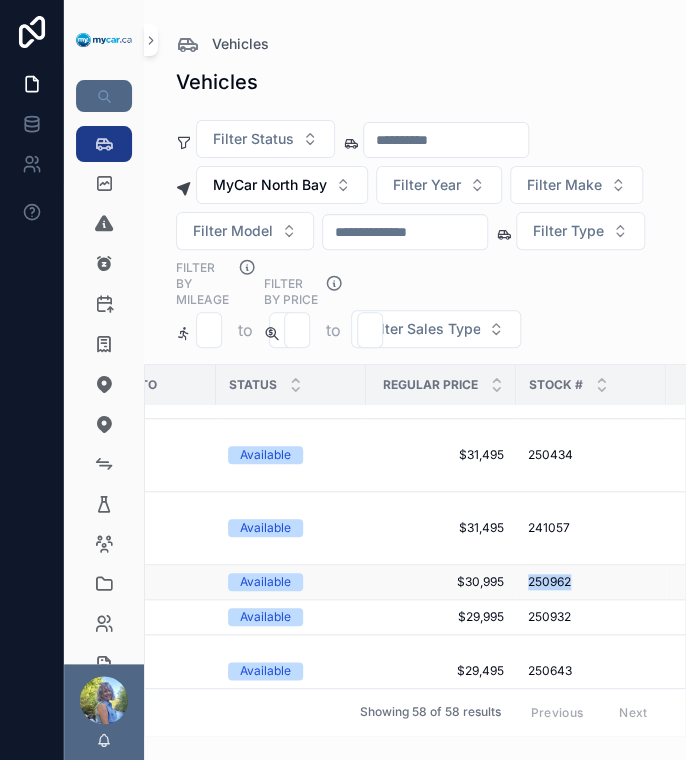drag, startPoint x: 515, startPoint y: 623, endPoint x: 609, endPoint y: 620, distance: 94.04786 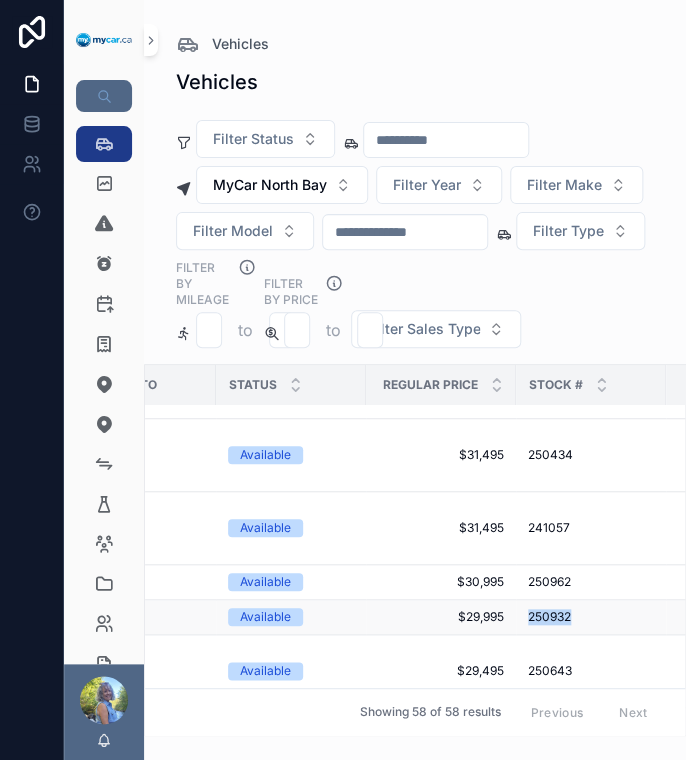 drag, startPoint x: 519, startPoint y: 658, endPoint x: 608, endPoint y: 656, distance: 89.02247 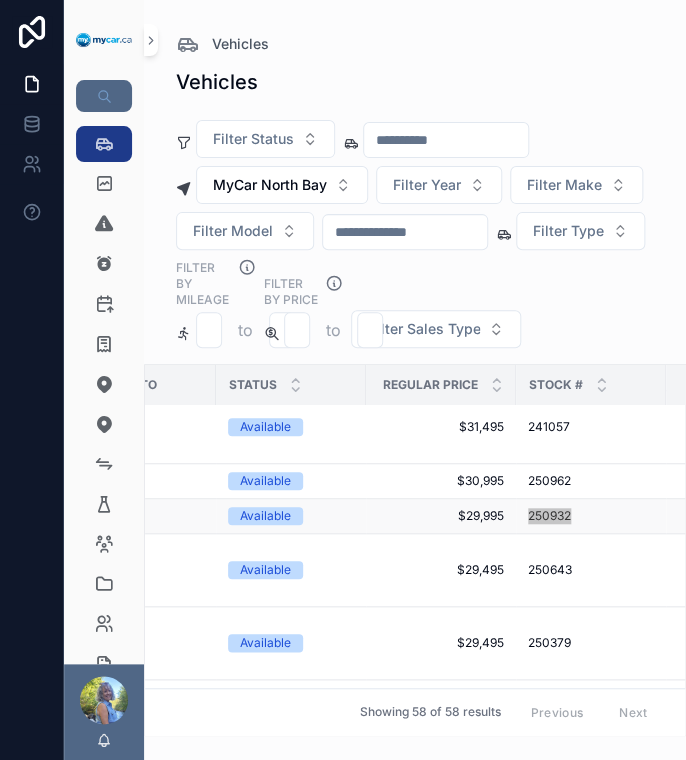 scroll, scrollTop: 1875, scrollLeft: 240, axis: both 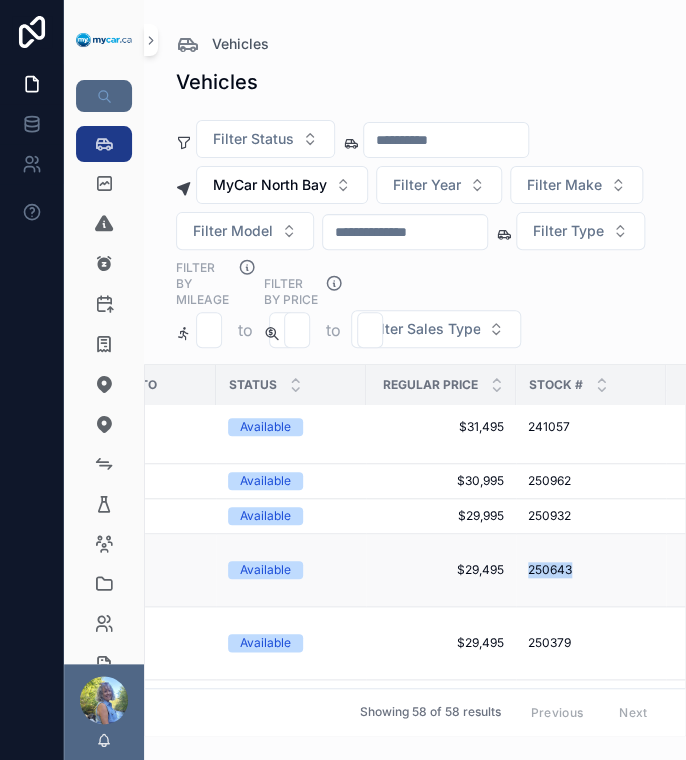 drag, startPoint x: 523, startPoint y: 608, endPoint x: 596, endPoint y: 610, distance: 73.02739 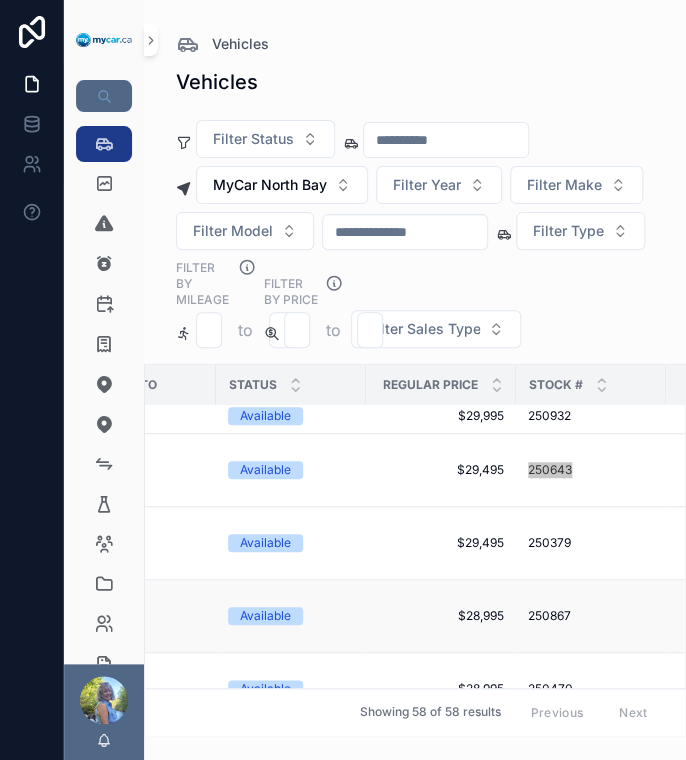 scroll, scrollTop: 2075, scrollLeft: 240, axis: both 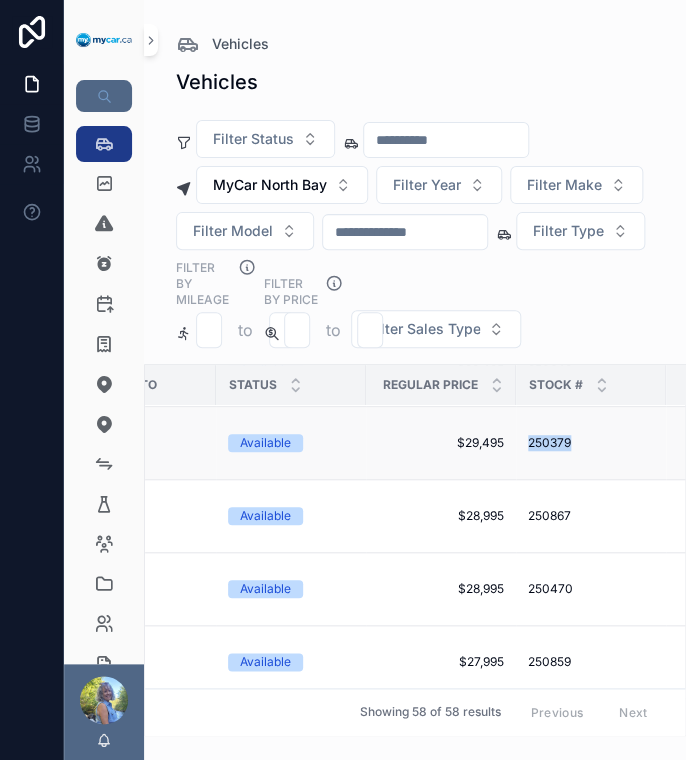 drag, startPoint x: 516, startPoint y: 486, endPoint x: 592, endPoint y: 479, distance: 76.321686 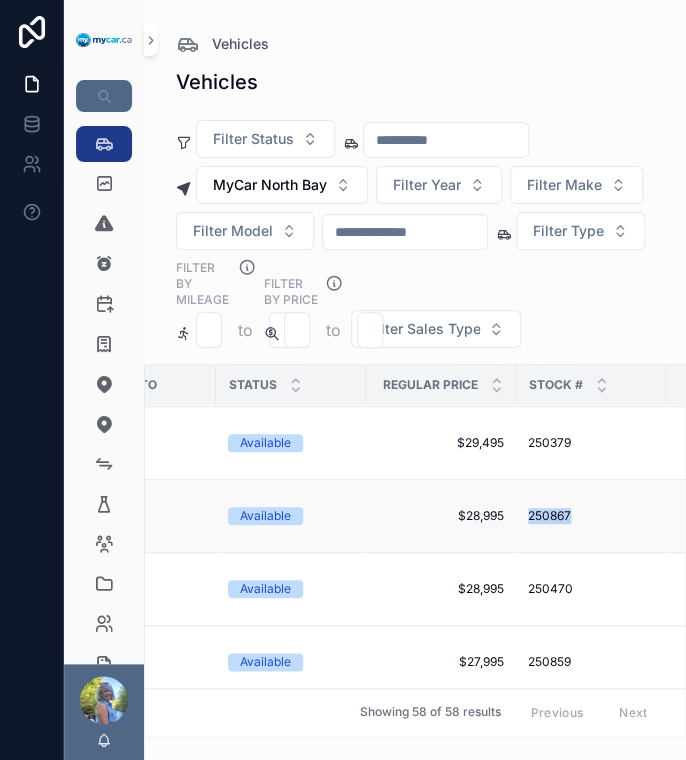 drag, startPoint x: 521, startPoint y: 561, endPoint x: 620, endPoint y: 556, distance: 99.12618 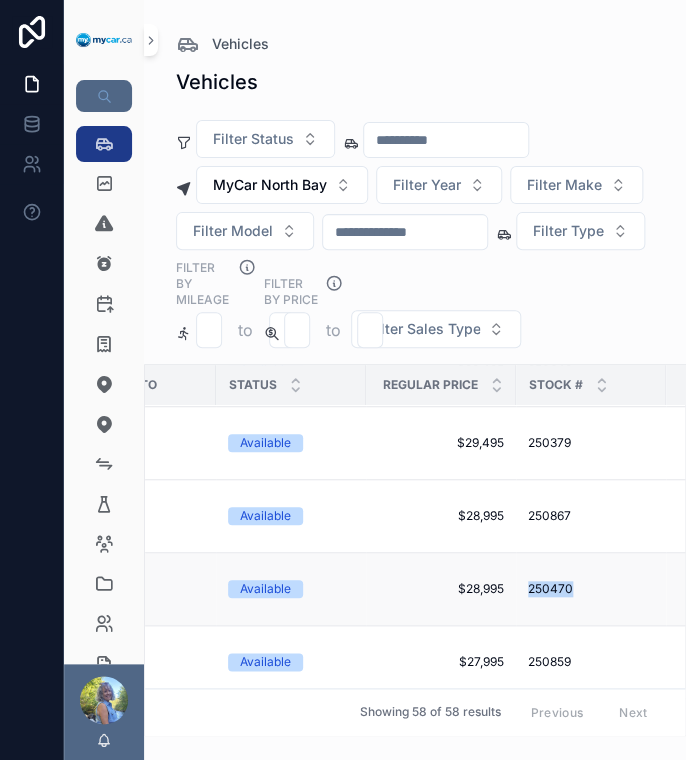 drag, startPoint x: 522, startPoint y: 629, endPoint x: 620, endPoint y: 623, distance: 98.1835 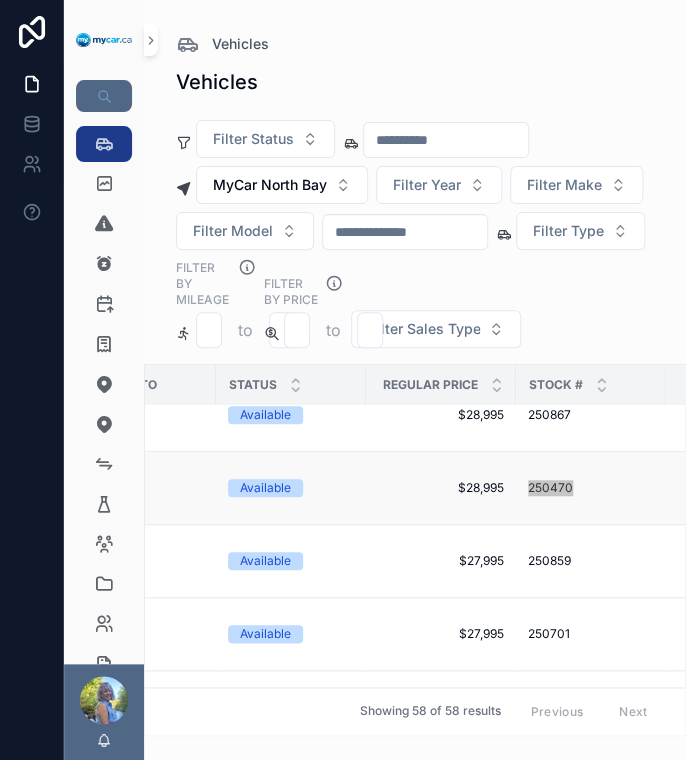 scroll, scrollTop: 2276, scrollLeft: 240, axis: both 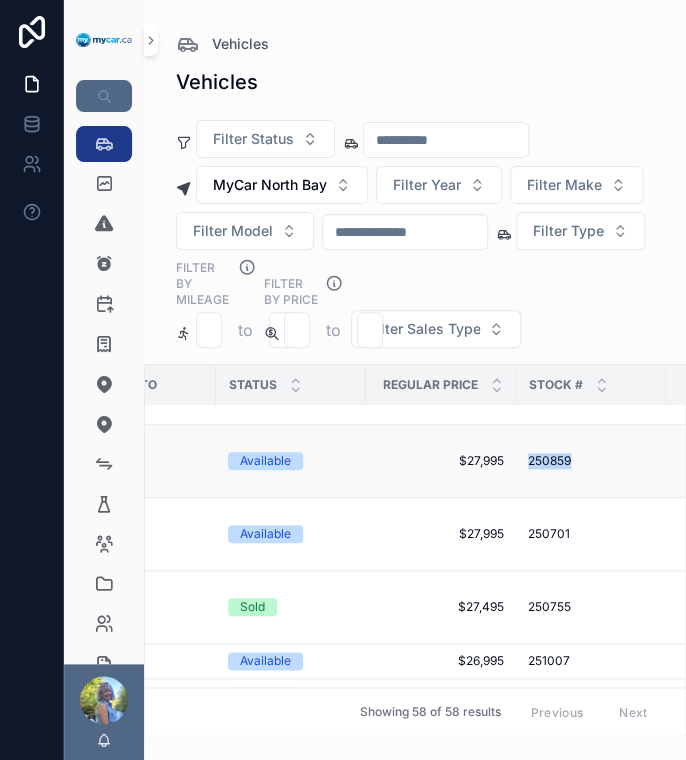 drag, startPoint x: 516, startPoint y: 506, endPoint x: 597, endPoint y: 511, distance: 81.154175 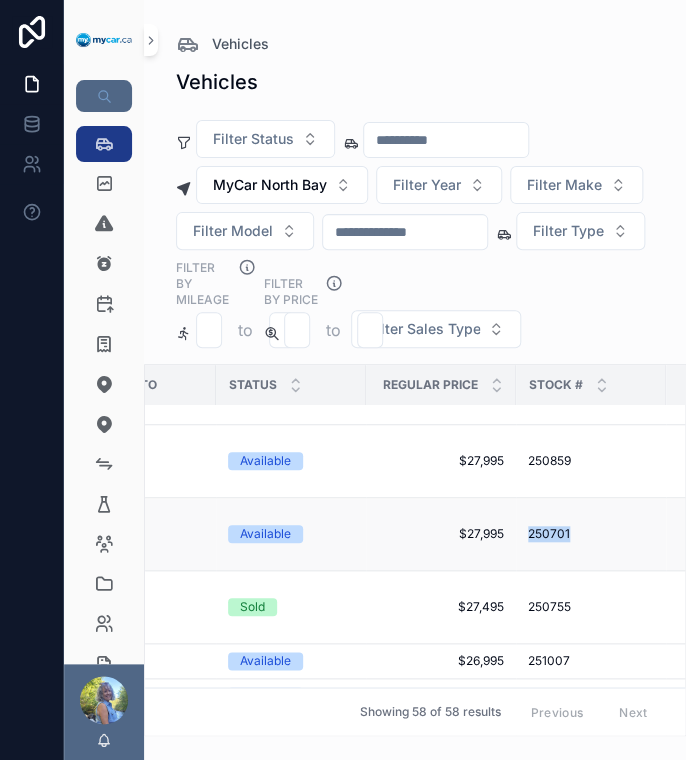 drag, startPoint x: 509, startPoint y: 576, endPoint x: 621, endPoint y: 576, distance: 112 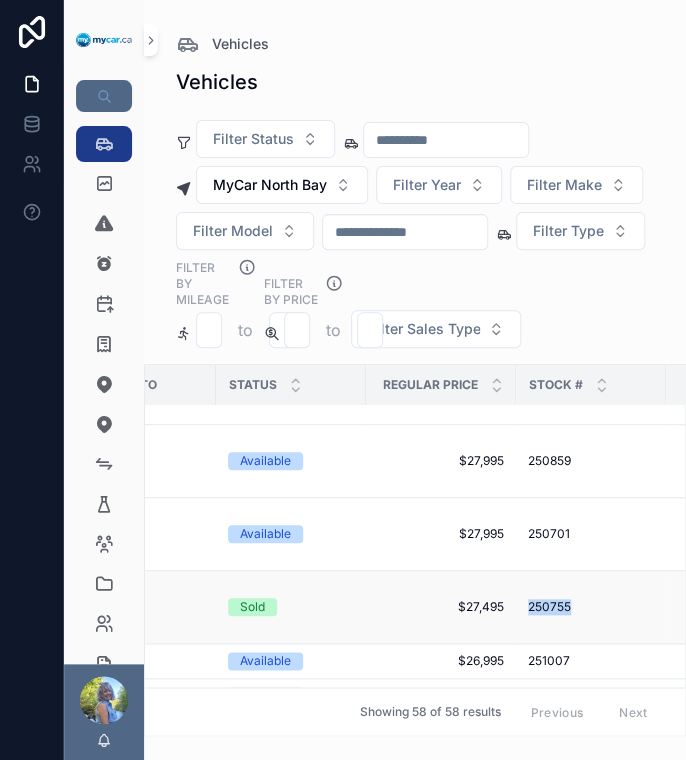 drag, startPoint x: 523, startPoint y: 642, endPoint x: 610, endPoint y: 639, distance: 87.05171 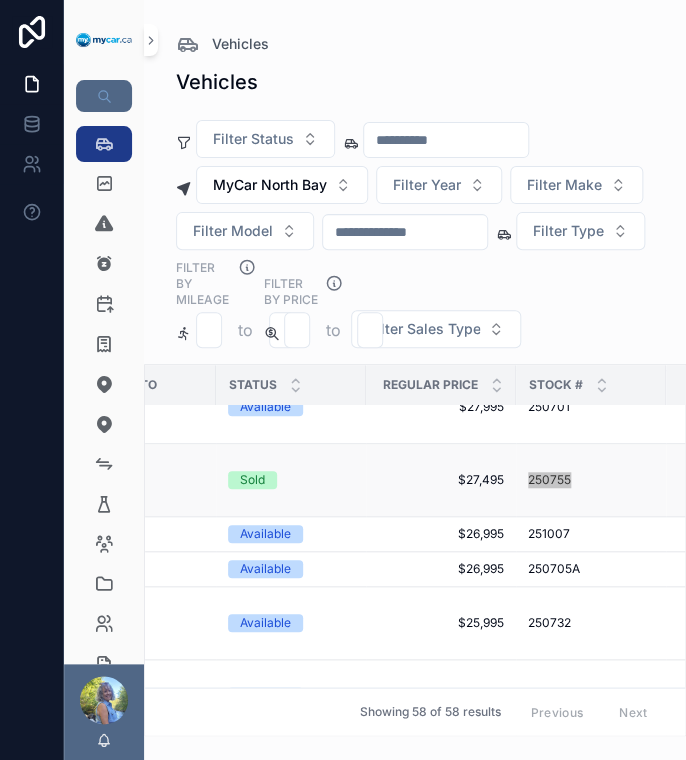 scroll, scrollTop: 2476, scrollLeft: 240, axis: both 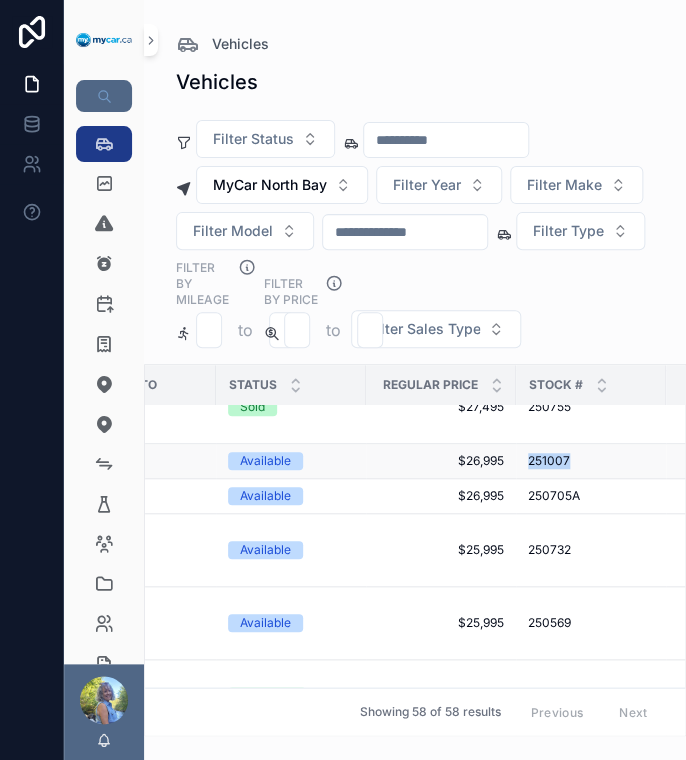 drag, startPoint x: 524, startPoint y: 499, endPoint x: 612, endPoint y: 497, distance: 88.02273 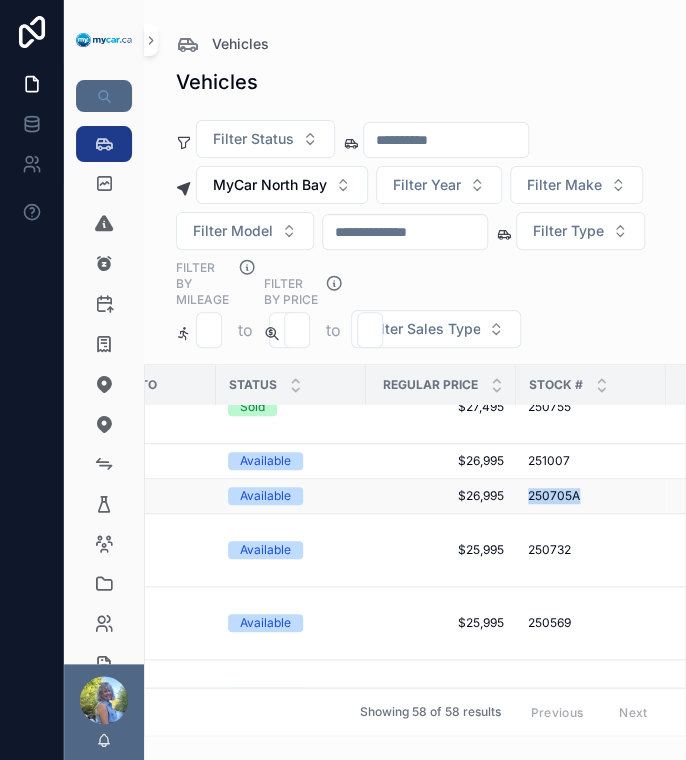drag, startPoint x: 510, startPoint y: 529, endPoint x: 615, endPoint y: 535, distance: 105.17129 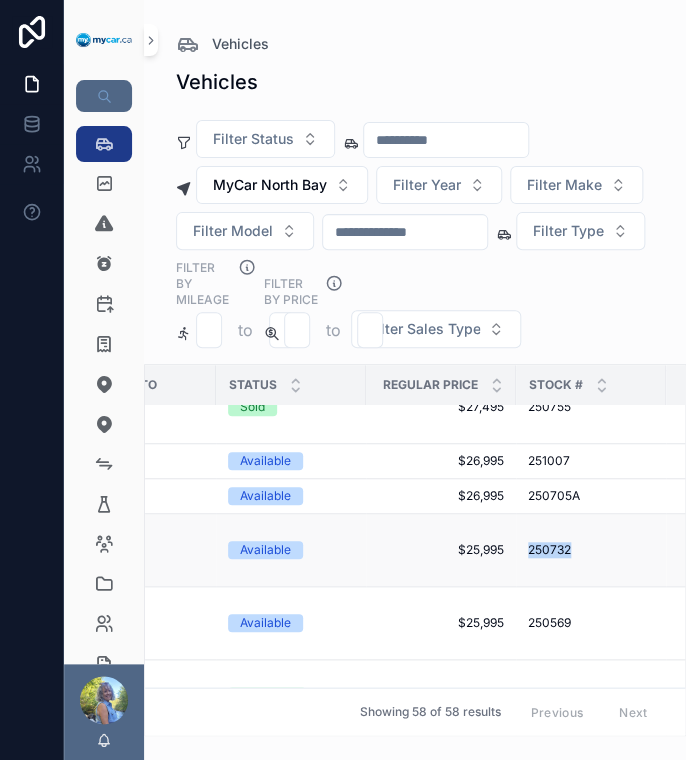 drag, startPoint x: 519, startPoint y: 587, endPoint x: 610, endPoint y: 590, distance: 91.04944 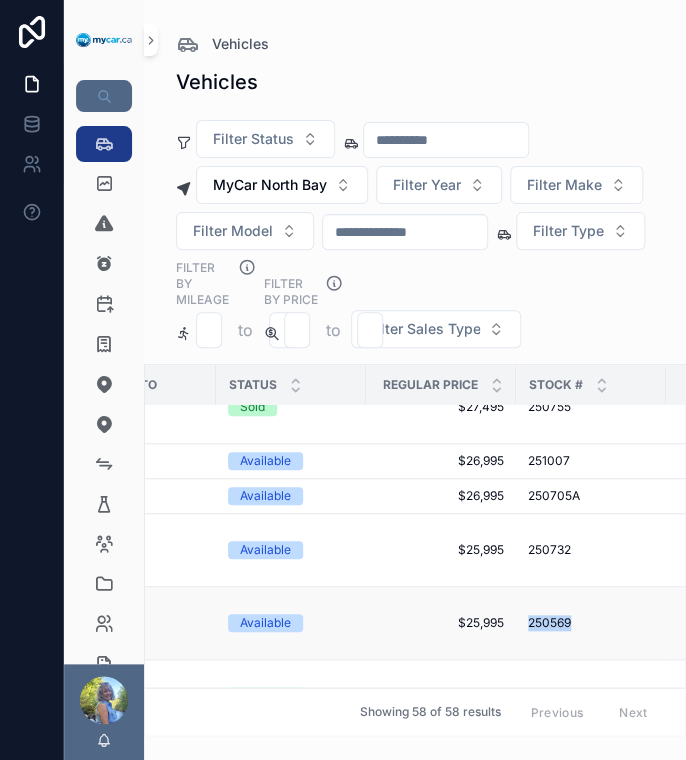 drag, startPoint x: 520, startPoint y: 663, endPoint x: 622, endPoint y: 664, distance: 102.0049 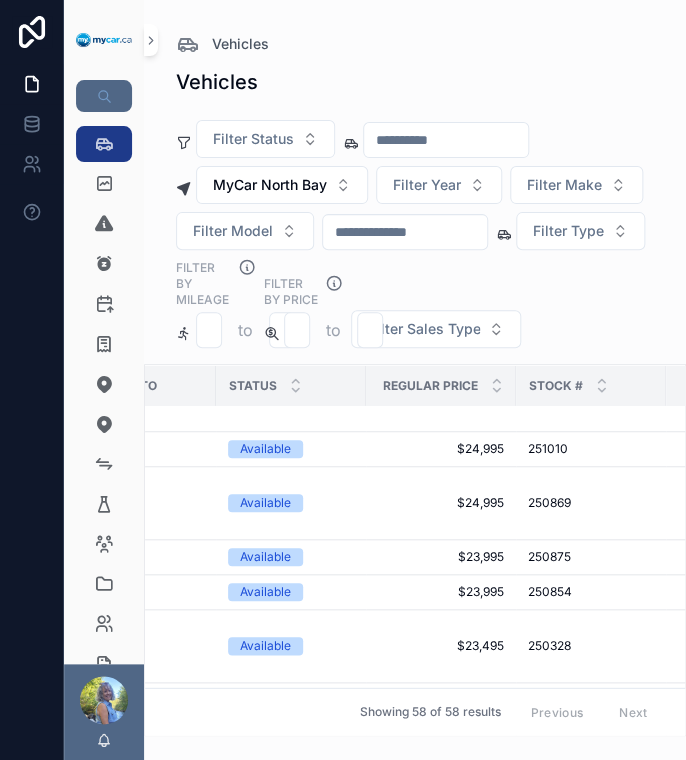 scroll, scrollTop: 2677, scrollLeft: 240, axis: both 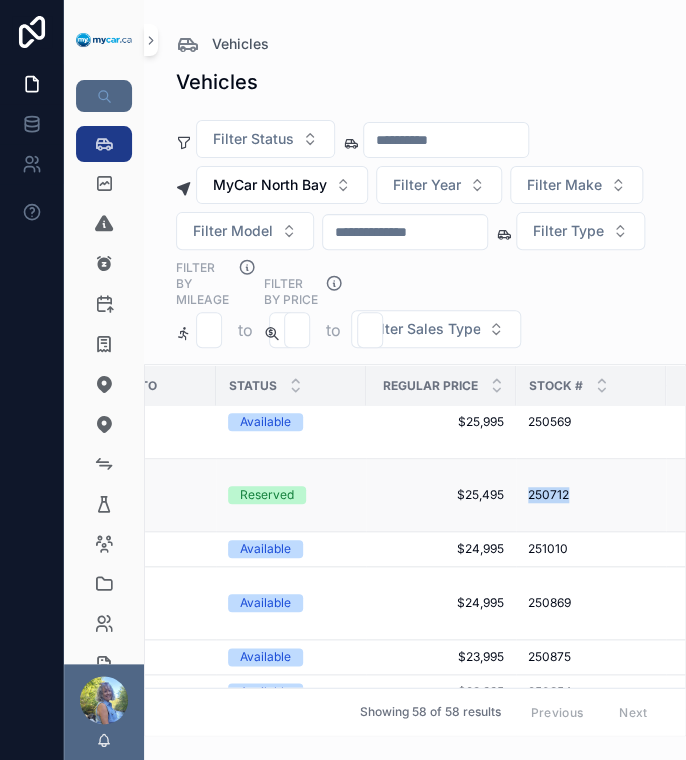 drag, startPoint x: 506, startPoint y: 532, endPoint x: 630, endPoint y: 539, distance: 124.197426 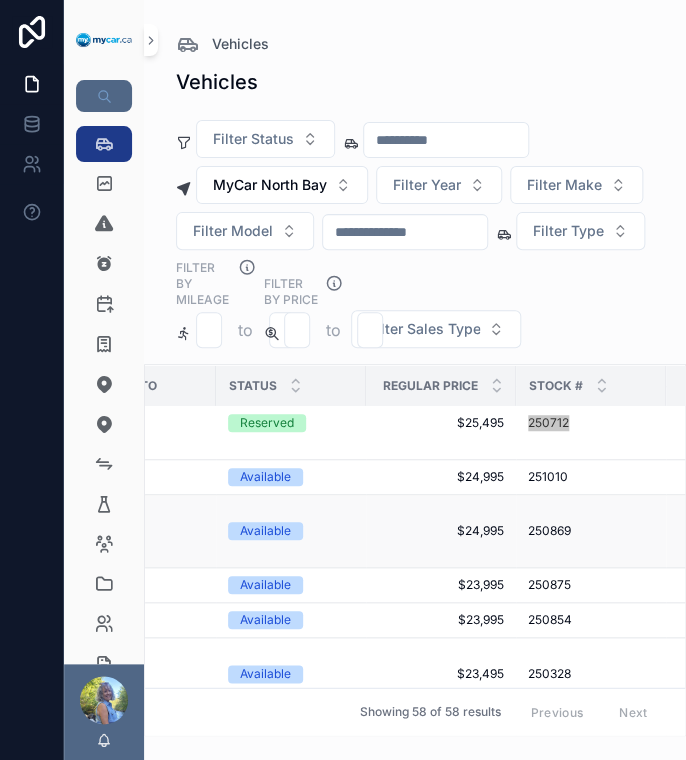 scroll, scrollTop: 2777, scrollLeft: 240, axis: both 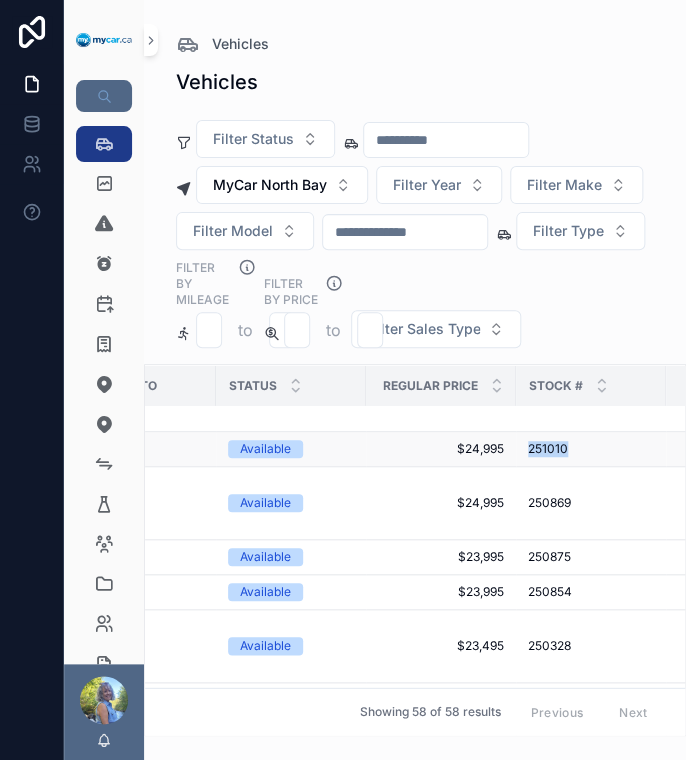drag, startPoint x: 520, startPoint y: 490, endPoint x: 602, endPoint y: 484, distance: 82.219215 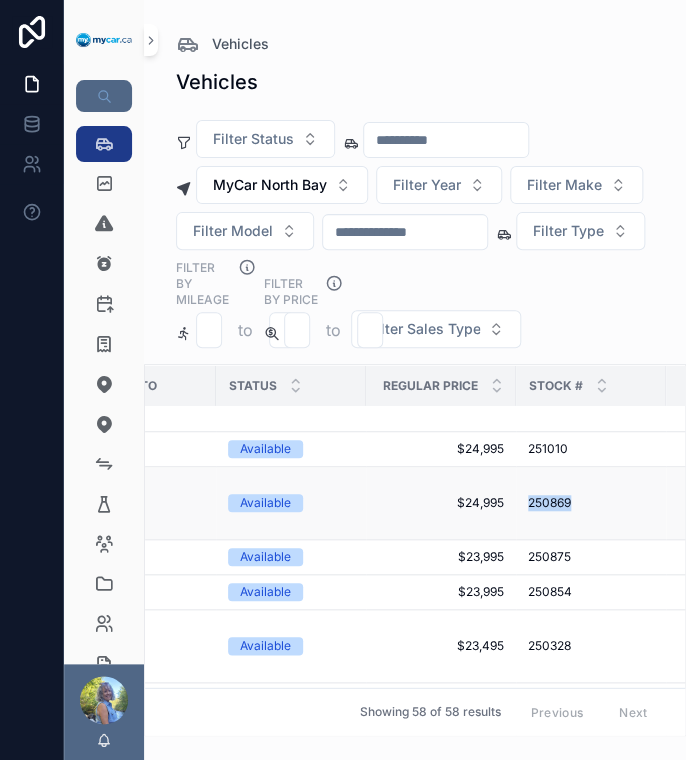 drag, startPoint x: 515, startPoint y: 546, endPoint x: 620, endPoint y: 544, distance: 105.01904 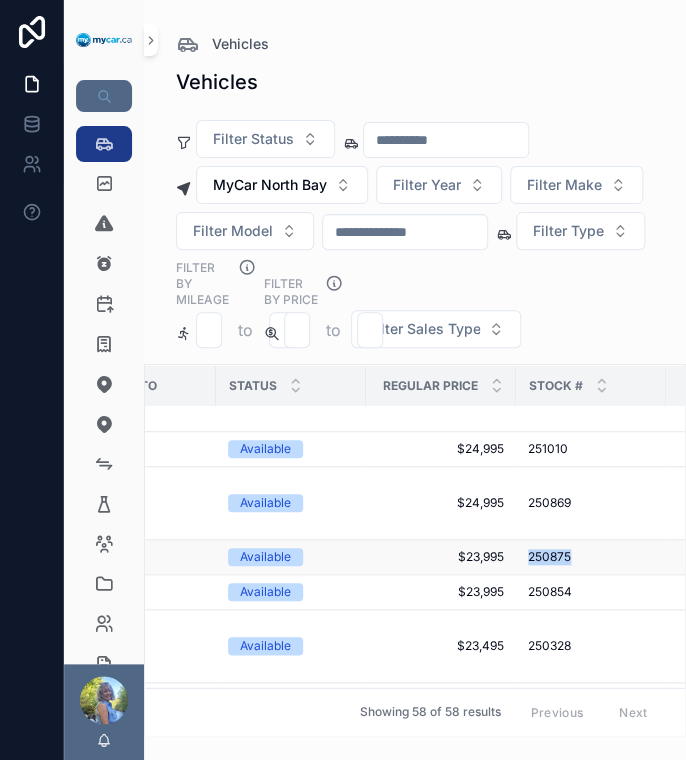 drag, startPoint x: 510, startPoint y: 601, endPoint x: 647, endPoint y: 593, distance: 137.23338 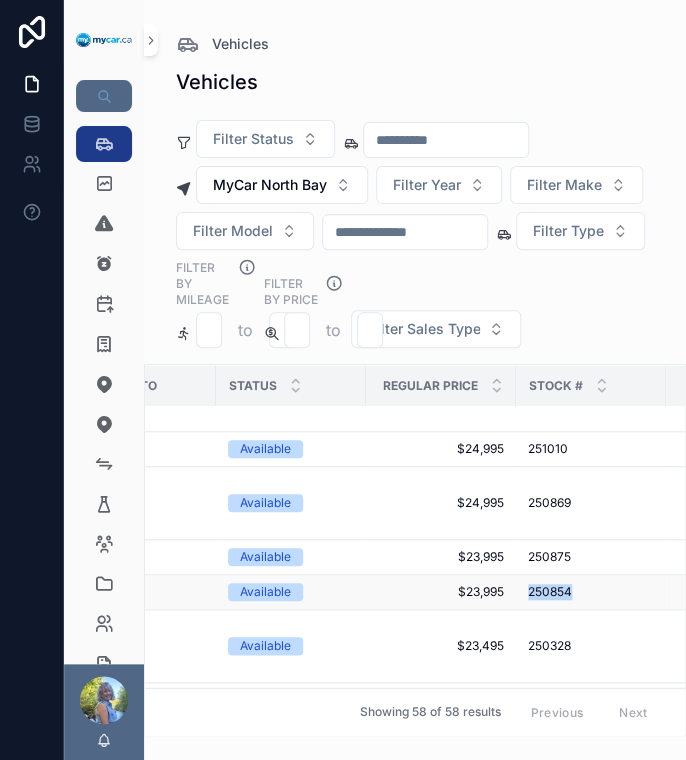 drag, startPoint x: 525, startPoint y: 635, endPoint x: 608, endPoint y: 629, distance: 83.21658 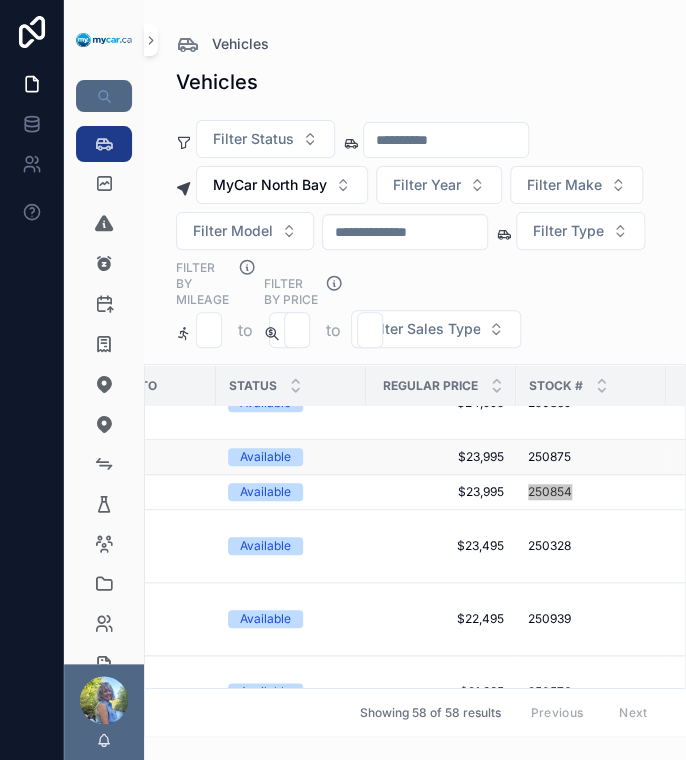 scroll, scrollTop: 2977, scrollLeft: 240, axis: both 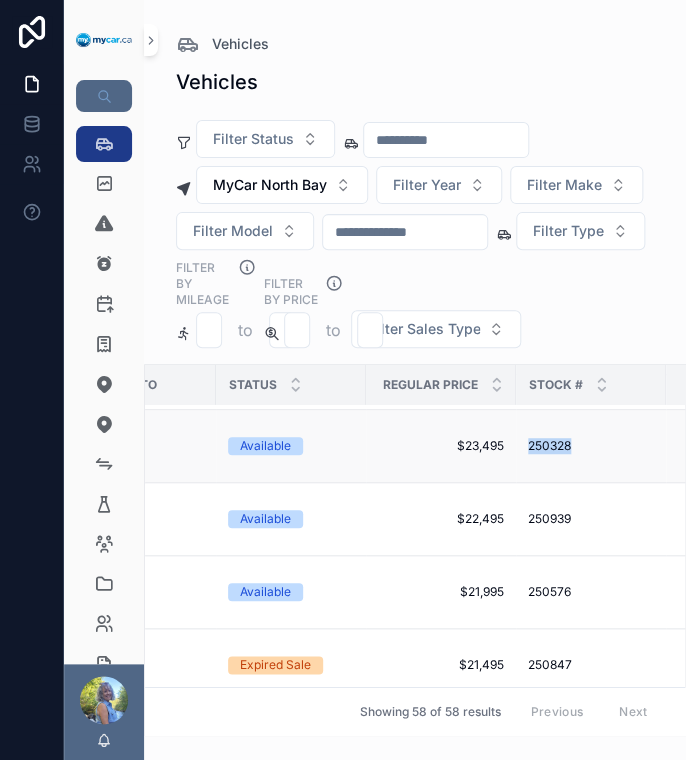 drag, startPoint x: 523, startPoint y: 483, endPoint x: 605, endPoint y: 481, distance: 82.02438 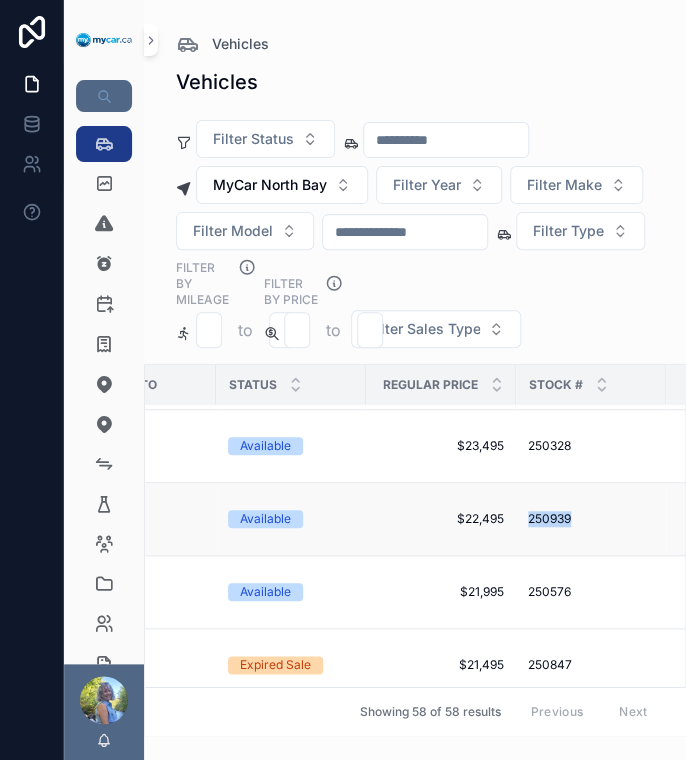 drag, startPoint x: 504, startPoint y: 567, endPoint x: 652, endPoint y: 563, distance: 148.05405 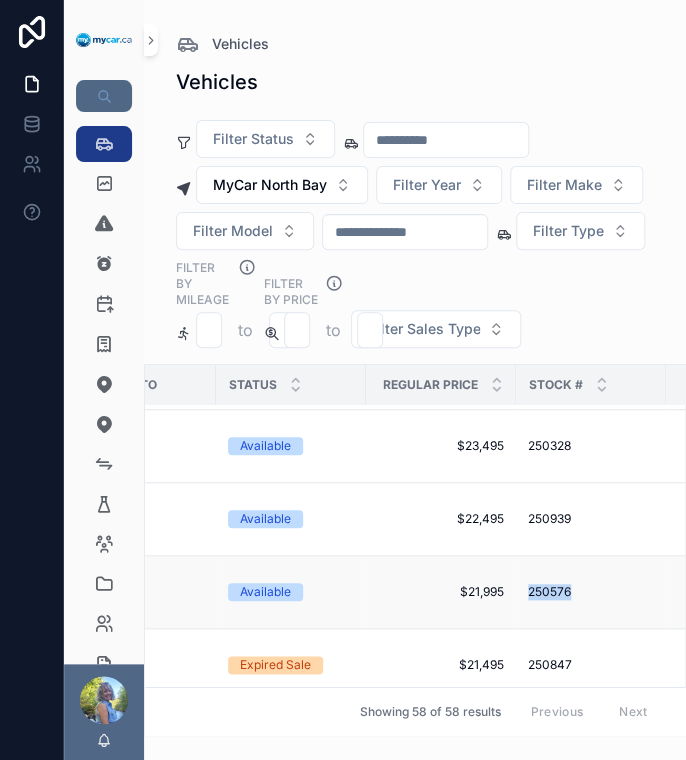 drag, startPoint x: 512, startPoint y: 629, endPoint x: 628, endPoint y: 620, distance: 116.34862 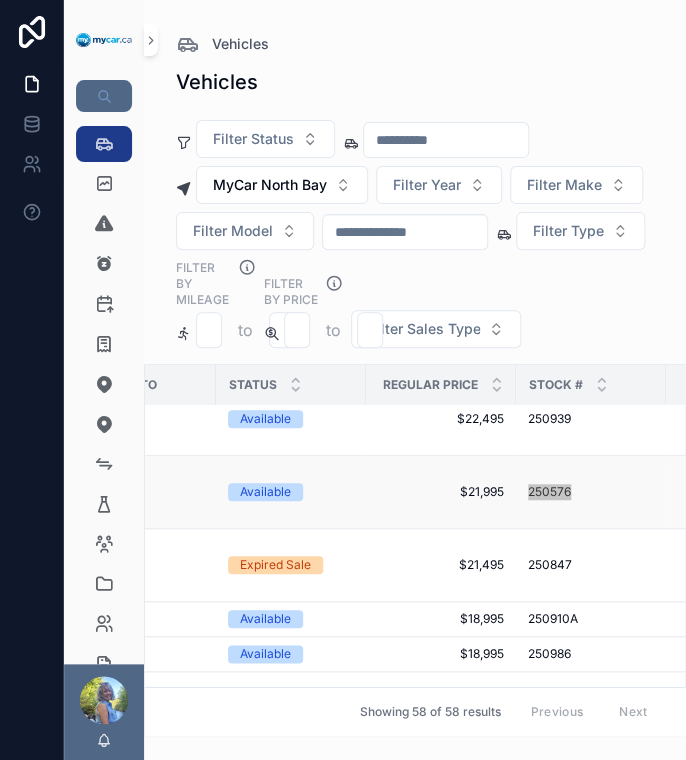 scroll, scrollTop: 3177, scrollLeft: 240, axis: both 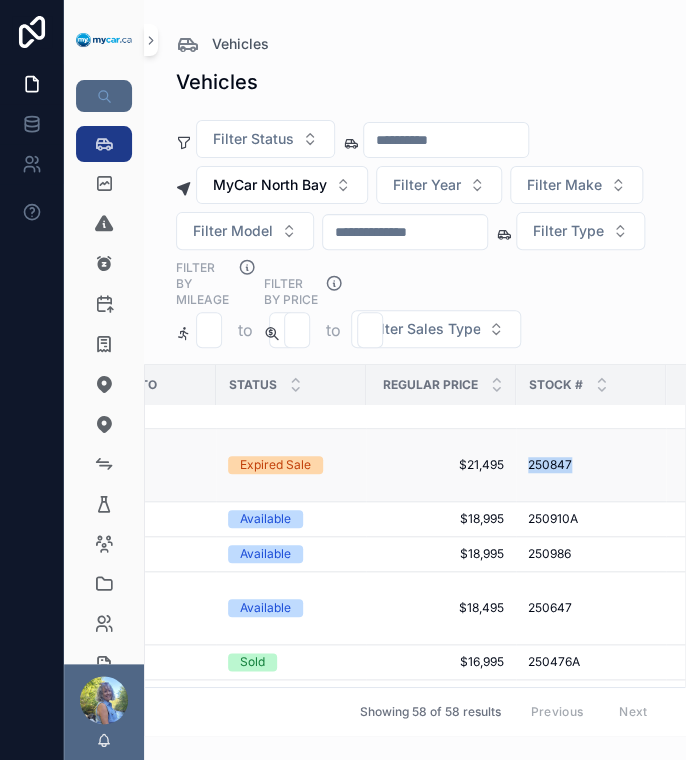 drag, startPoint x: 523, startPoint y: 505, endPoint x: 601, endPoint y: 499, distance: 78.23043 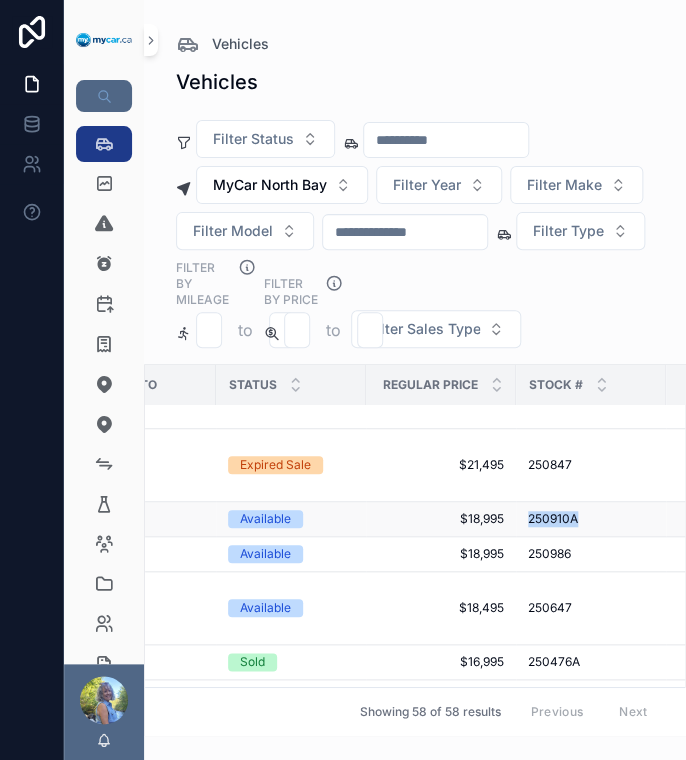 drag, startPoint x: 524, startPoint y: 559, endPoint x: 625, endPoint y: 556, distance: 101.04455 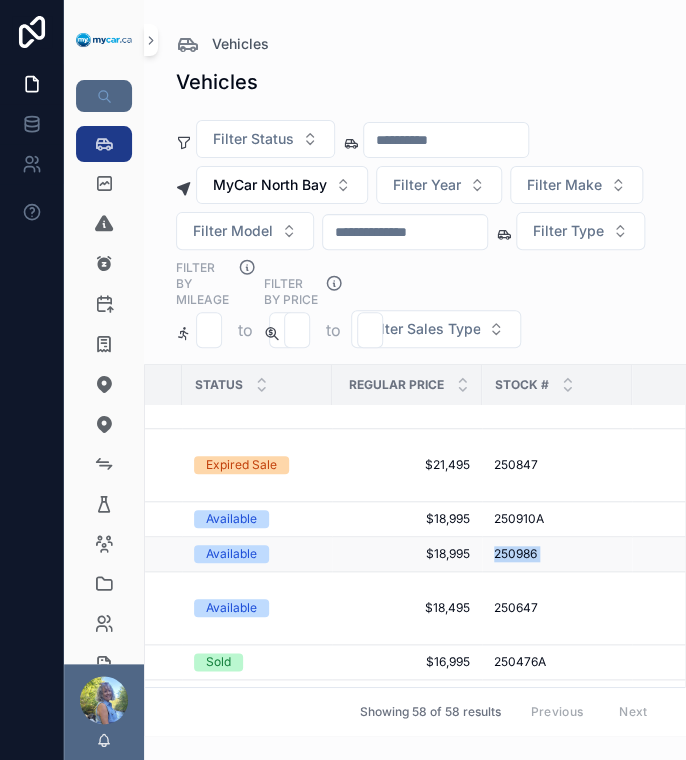 scroll, scrollTop: 3177, scrollLeft: 338, axis: both 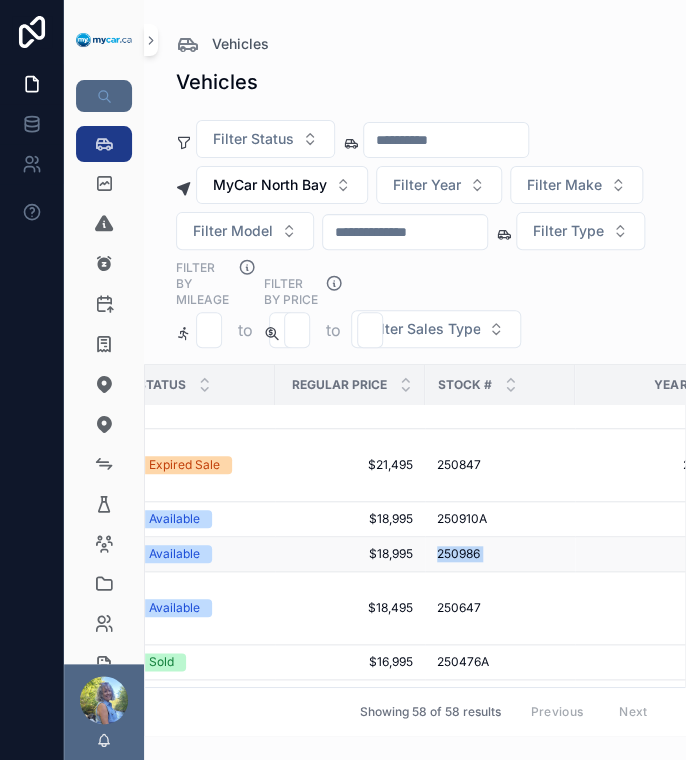 drag, startPoint x: 520, startPoint y: 597, endPoint x: 660, endPoint y: 596, distance: 140.00357 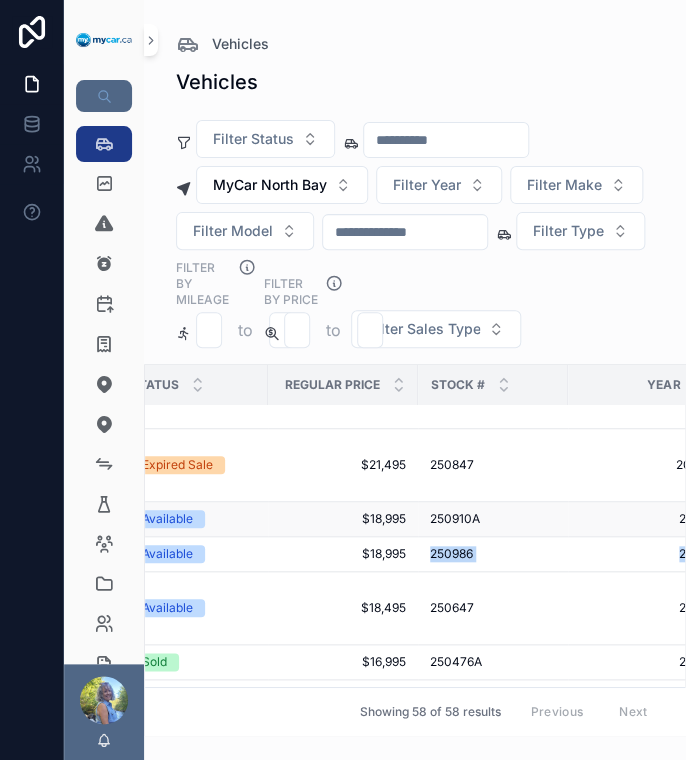 click on "250910A 250910A" at bounding box center [493, 519] 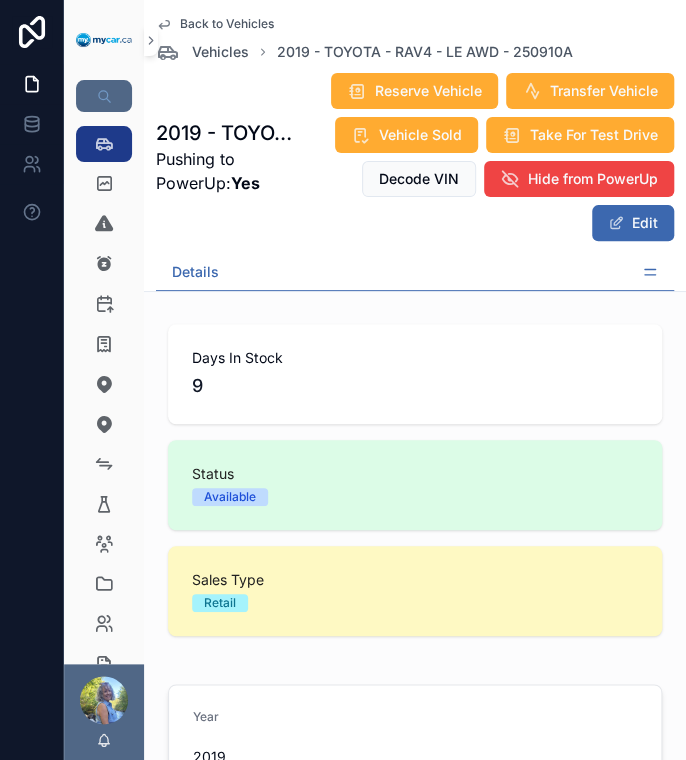click 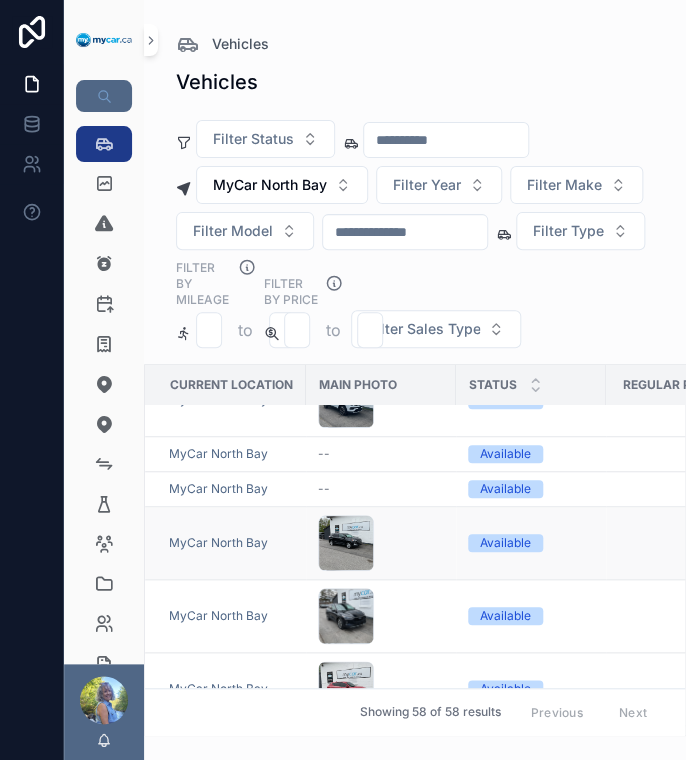 scroll, scrollTop: 1899, scrollLeft: 0, axis: vertical 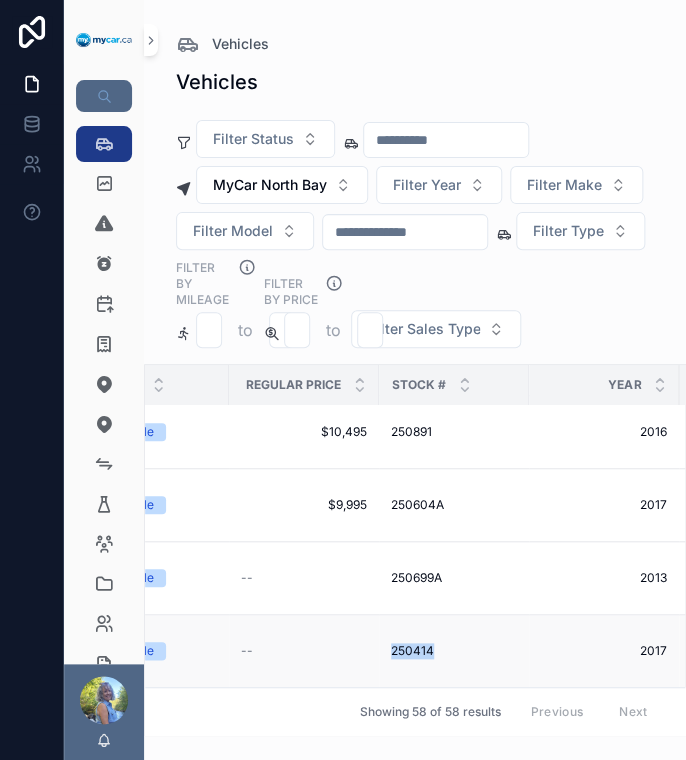 drag, startPoint x: 372, startPoint y: 634, endPoint x: 445, endPoint y: 647, distance: 74.1485 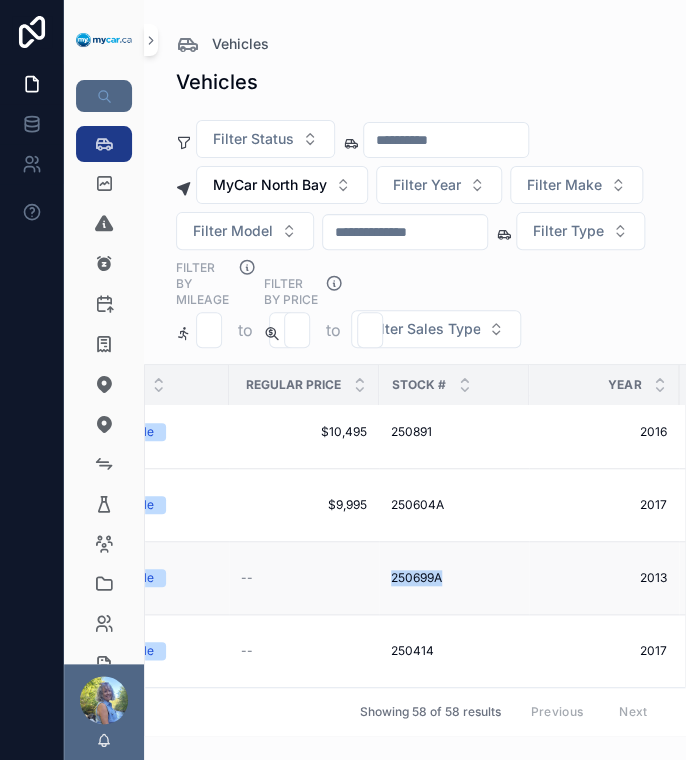 drag, startPoint x: 384, startPoint y: 567, endPoint x: 465, endPoint y: 559, distance: 81.394104 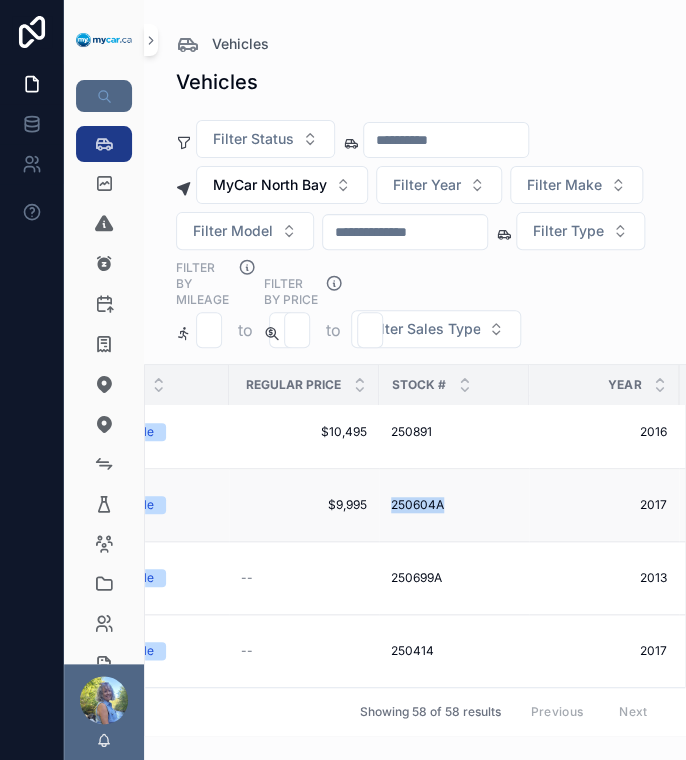 drag, startPoint x: 385, startPoint y: 489, endPoint x: 495, endPoint y: 490, distance: 110.00455 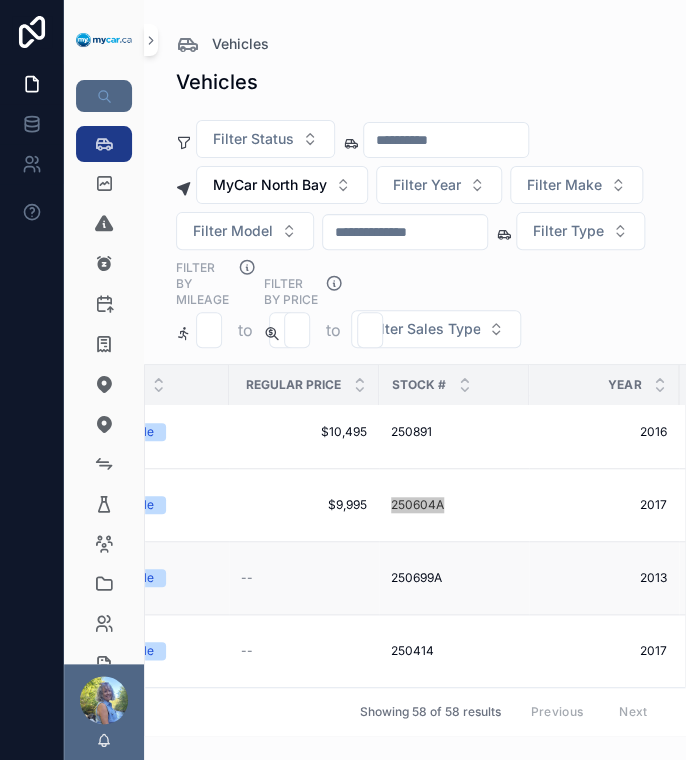 scroll, scrollTop: 3488, scrollLeft: 377, axis: both 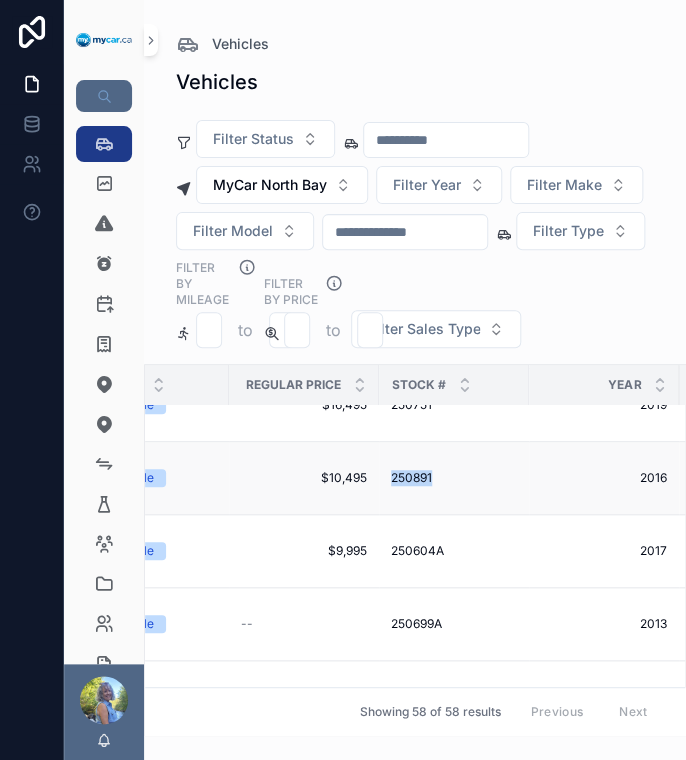 drag, startPoint x: 413, startPoint y: 517, endPoint x: 513, endPoint y: 515, distance: 100.02 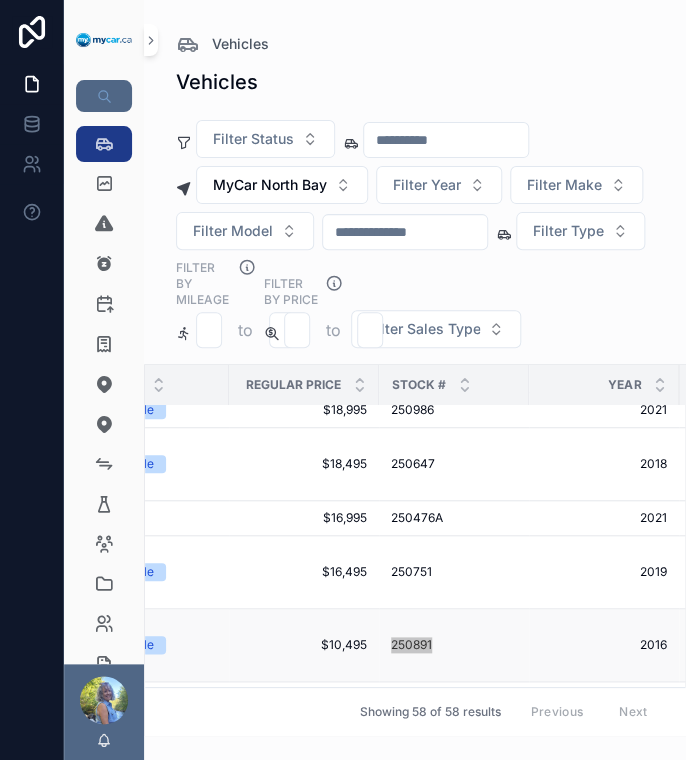 scroll, scrollTop: 3288, scrollLeft: 377, axis: both 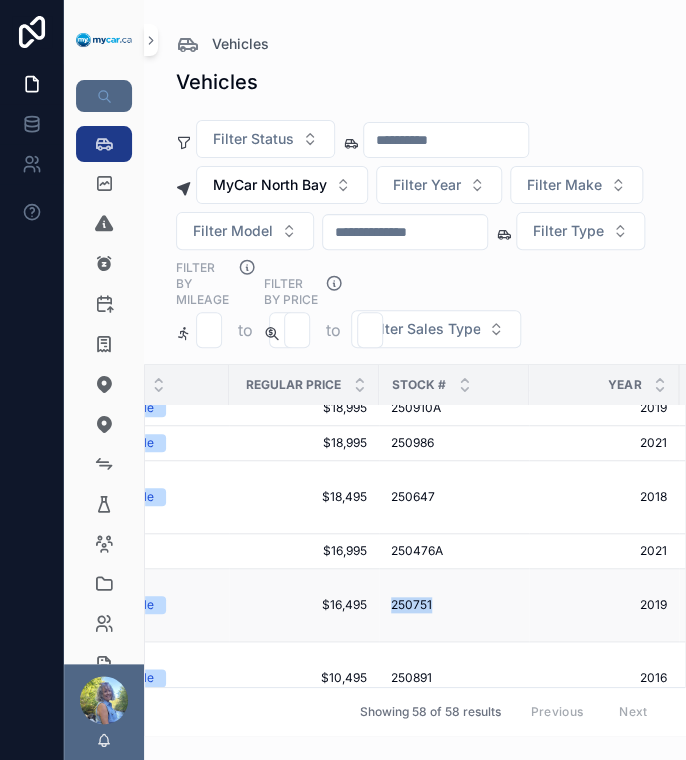 drag, startPoint x: 380, startPoint y: 643, endPoint x: 503, endPoint y: 641, distance: 123.01626 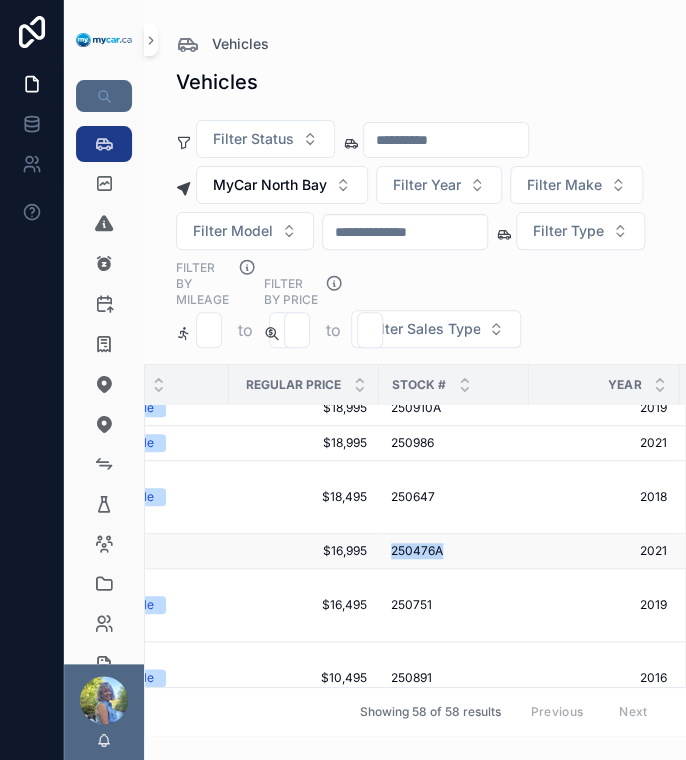 drag, startPoint x: 387, startPoint y: 593, endPoint x: 499, endPoint y: 599, distance: 112.1606 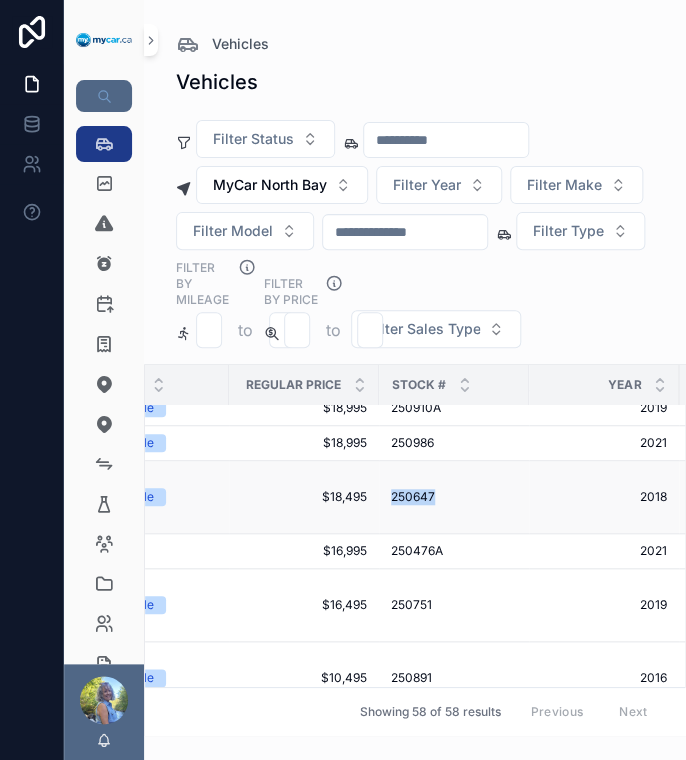 drag, startPoint x: 385, startPoint y: 533, endPoint x: 510, endPoint y: 556, distance: 127.09839 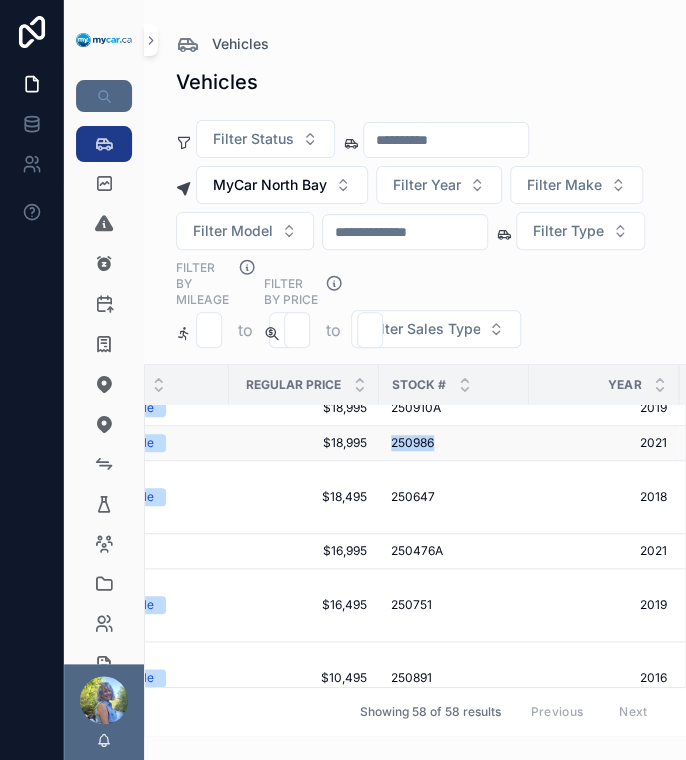drag, startPoint x: 382, startPoint y: 482, endPoint x: 510, endPoint y: 482, distance: 128 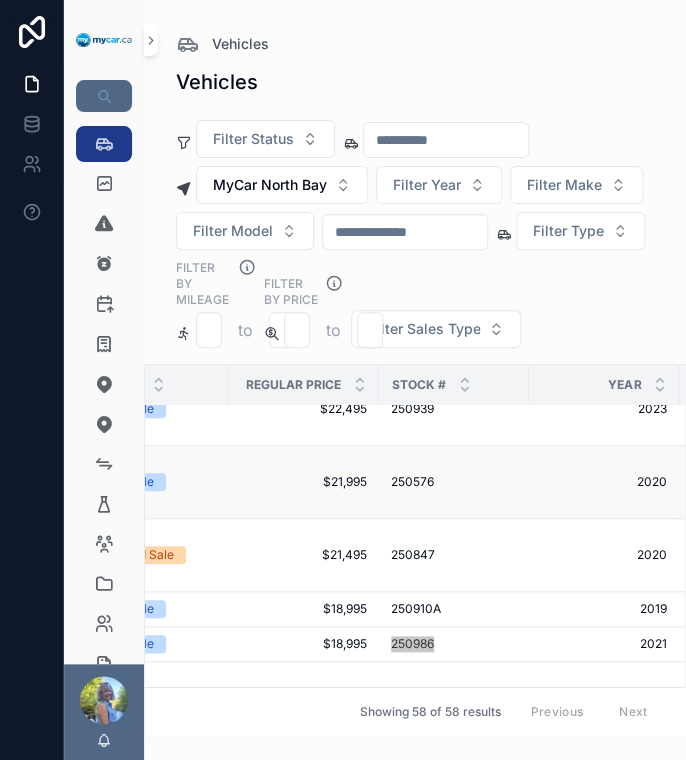 scroll, scrollTop: 3187, scrollLeft: 377, axis: both 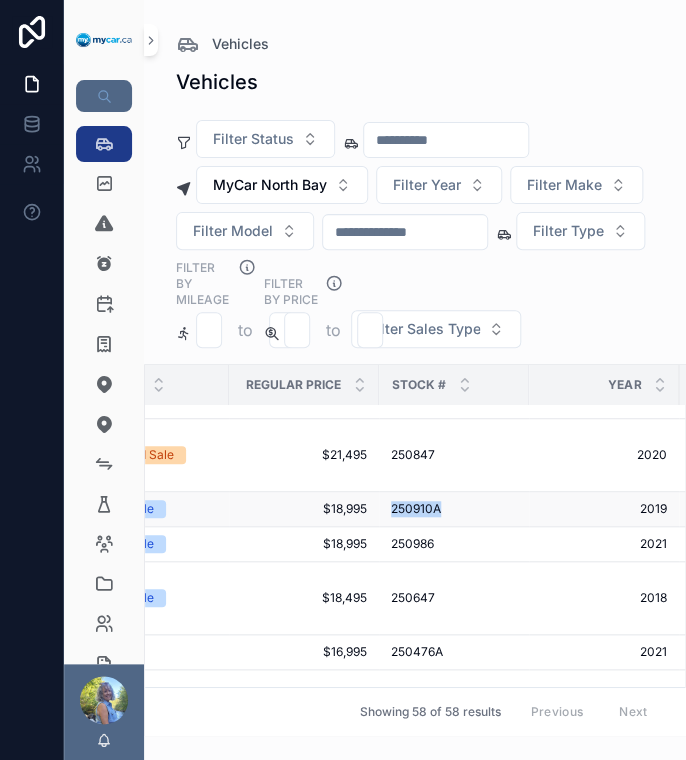 drag, startPoint x: 368, startPoint y: 550, endPoint x: 523, endPoint y: 552, distance: 155.01291 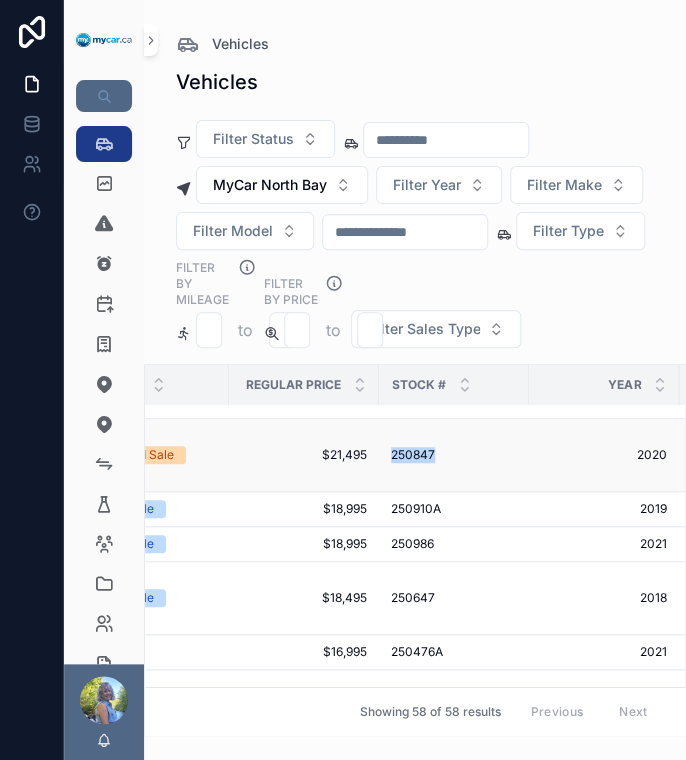 drag, startPoint x: 379, startPoint y: 497, endPoint x: 480, endPoint y: 498, distance: 101.00495 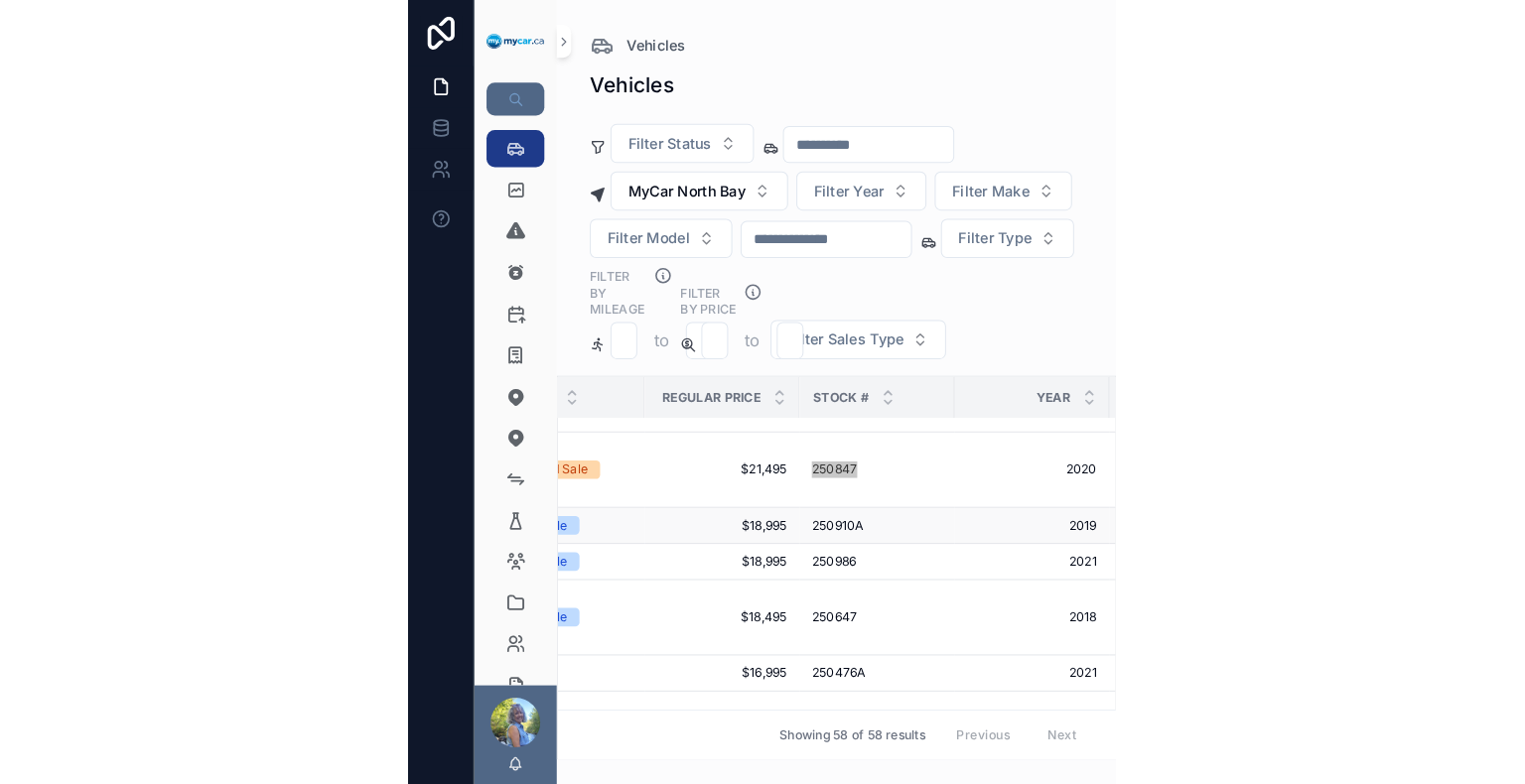 scroll, scrollTop: 3064, scrollLeft: 374, axis: both 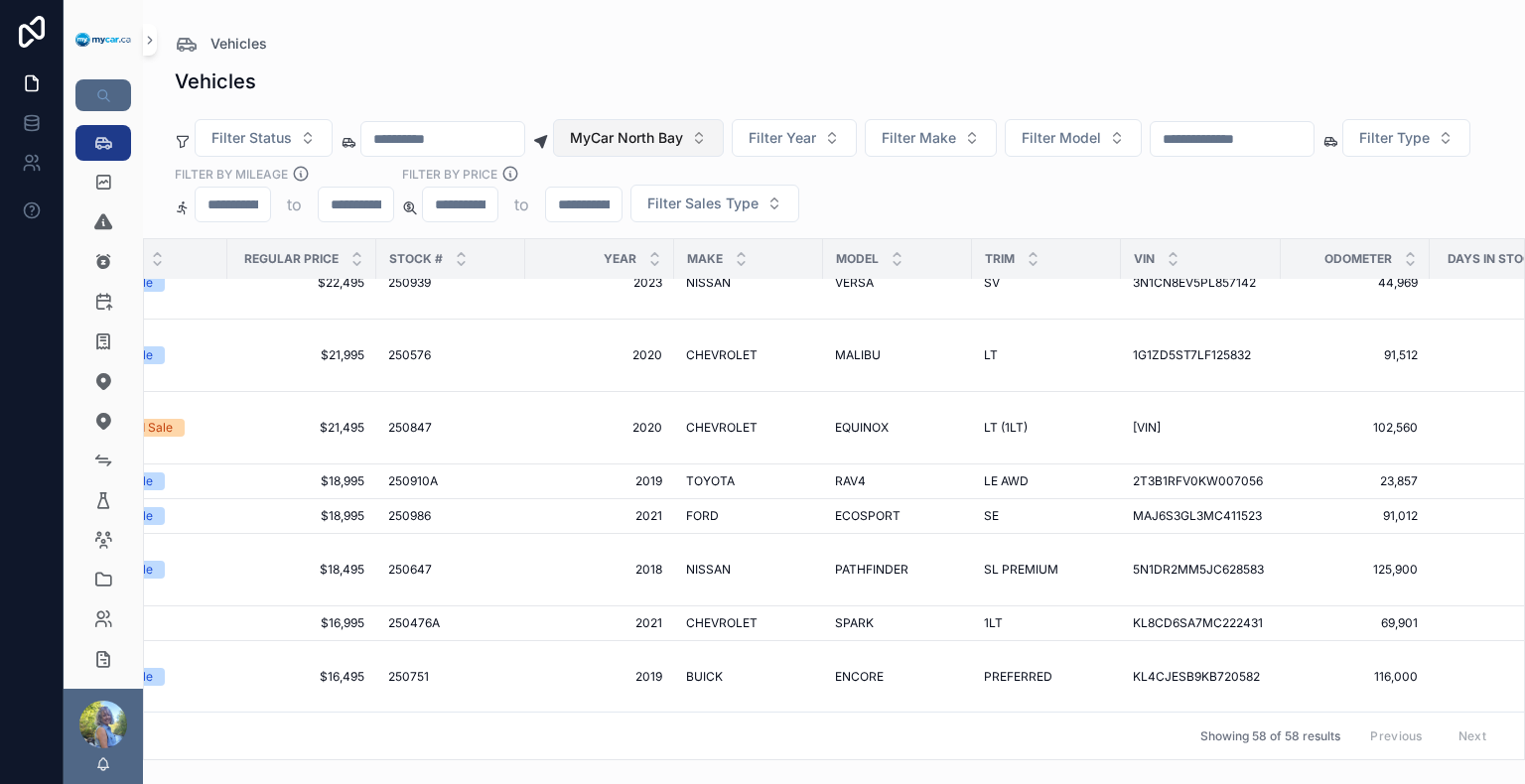 click on "MyCar North Bay" at bounding box center (638, 138) 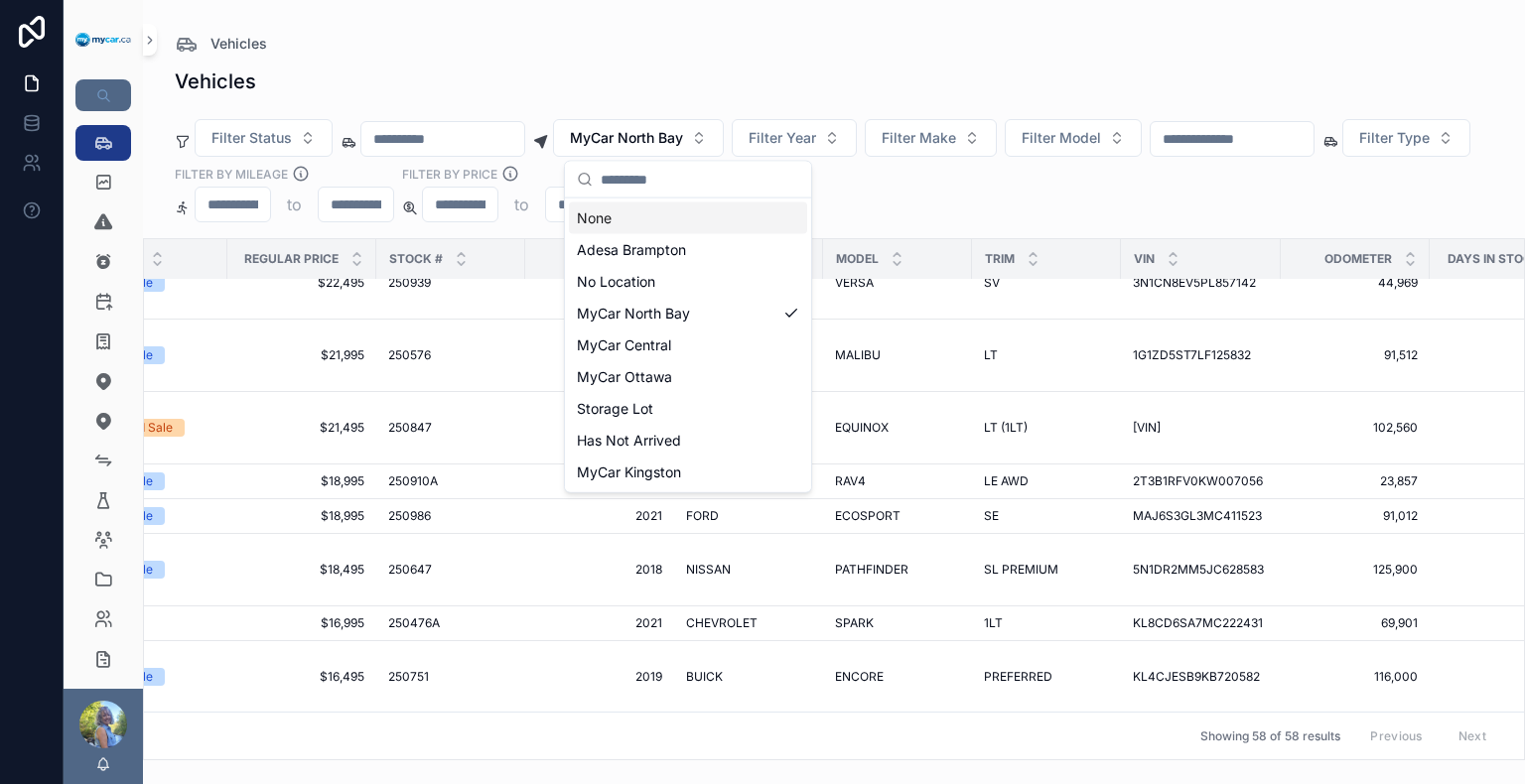 click on "None" at bounding box center (688, 218) 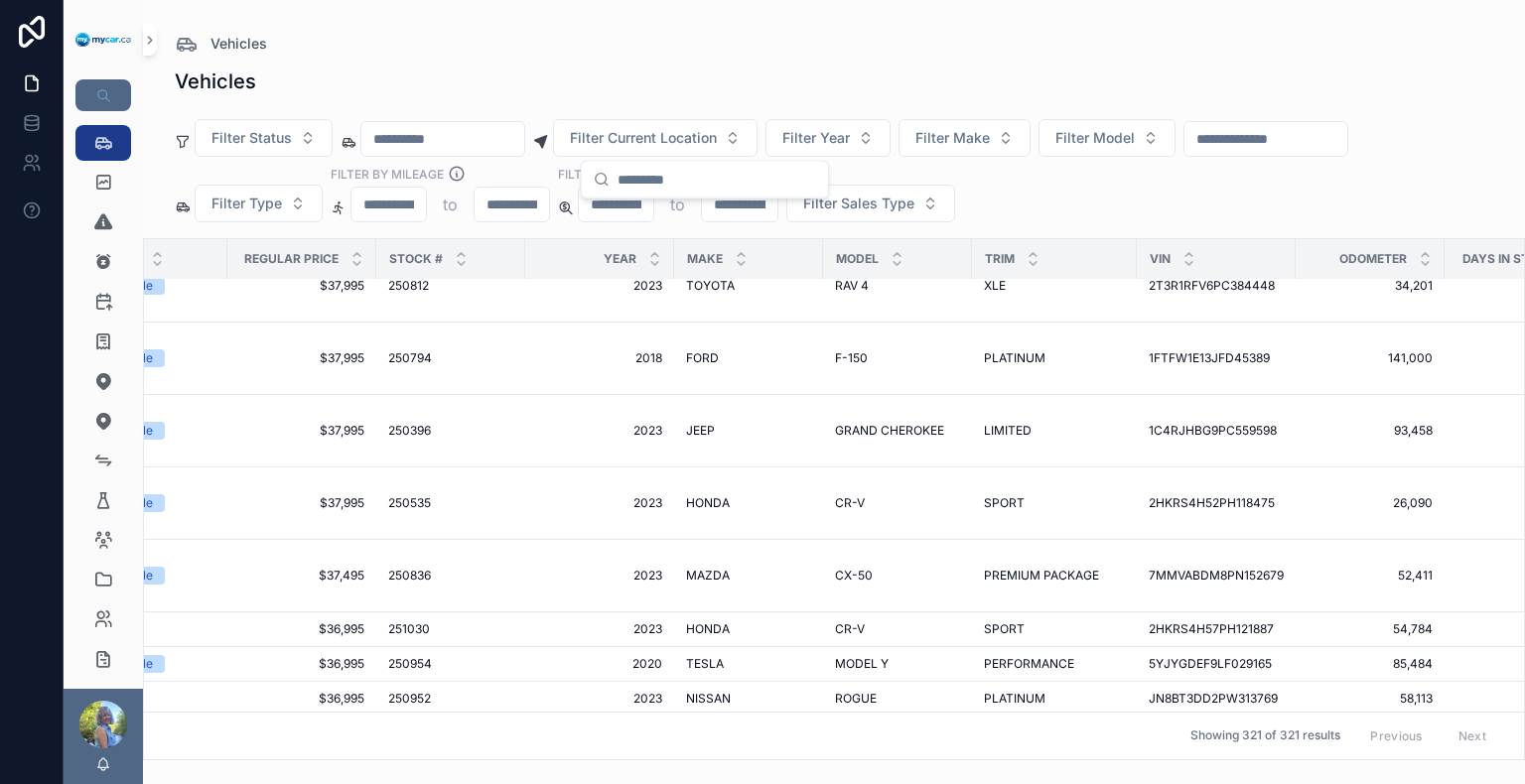 scroll, scrollTop: 3139, scrollLeft: 374, axis: both 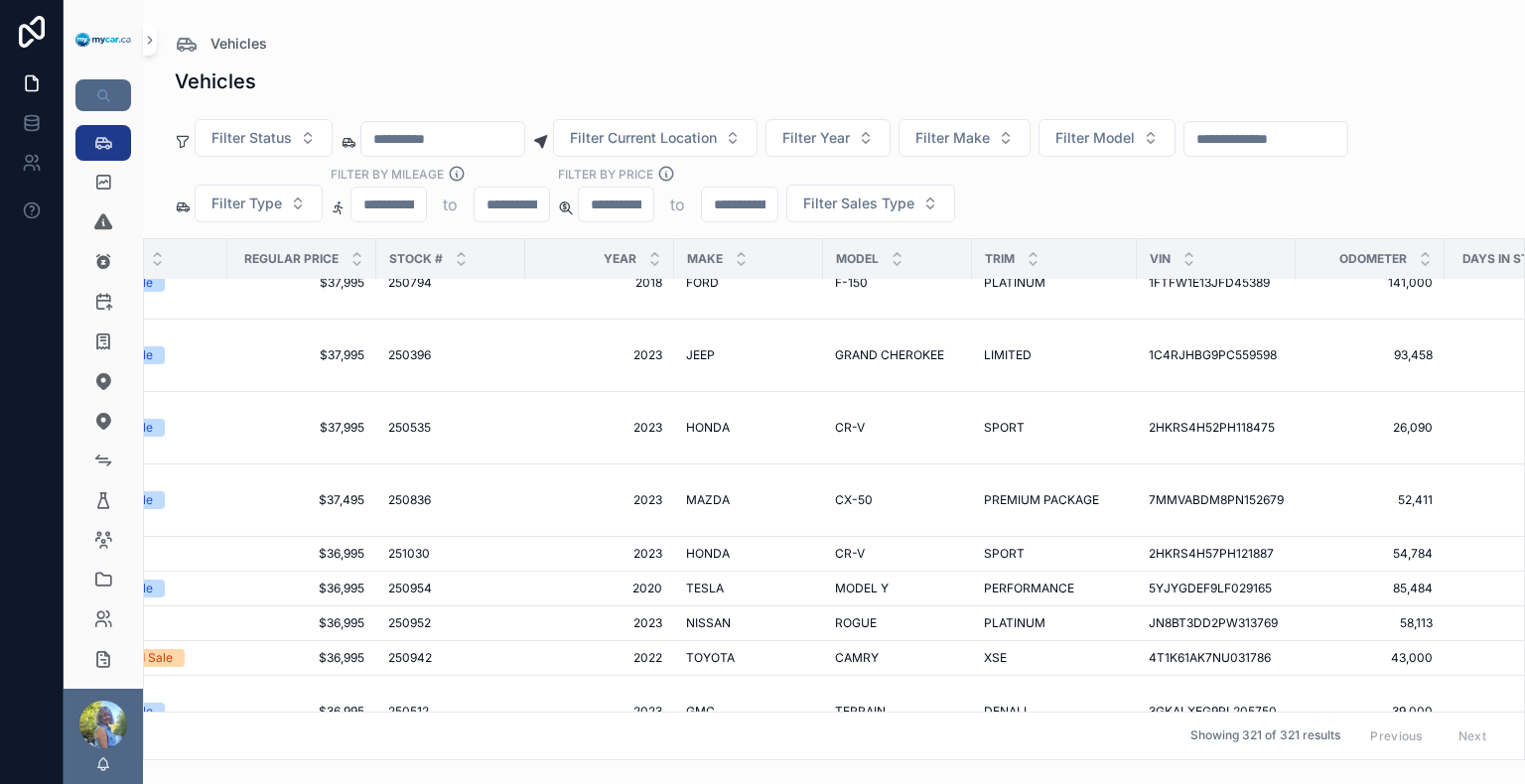click at bounding box center [1266, 139] 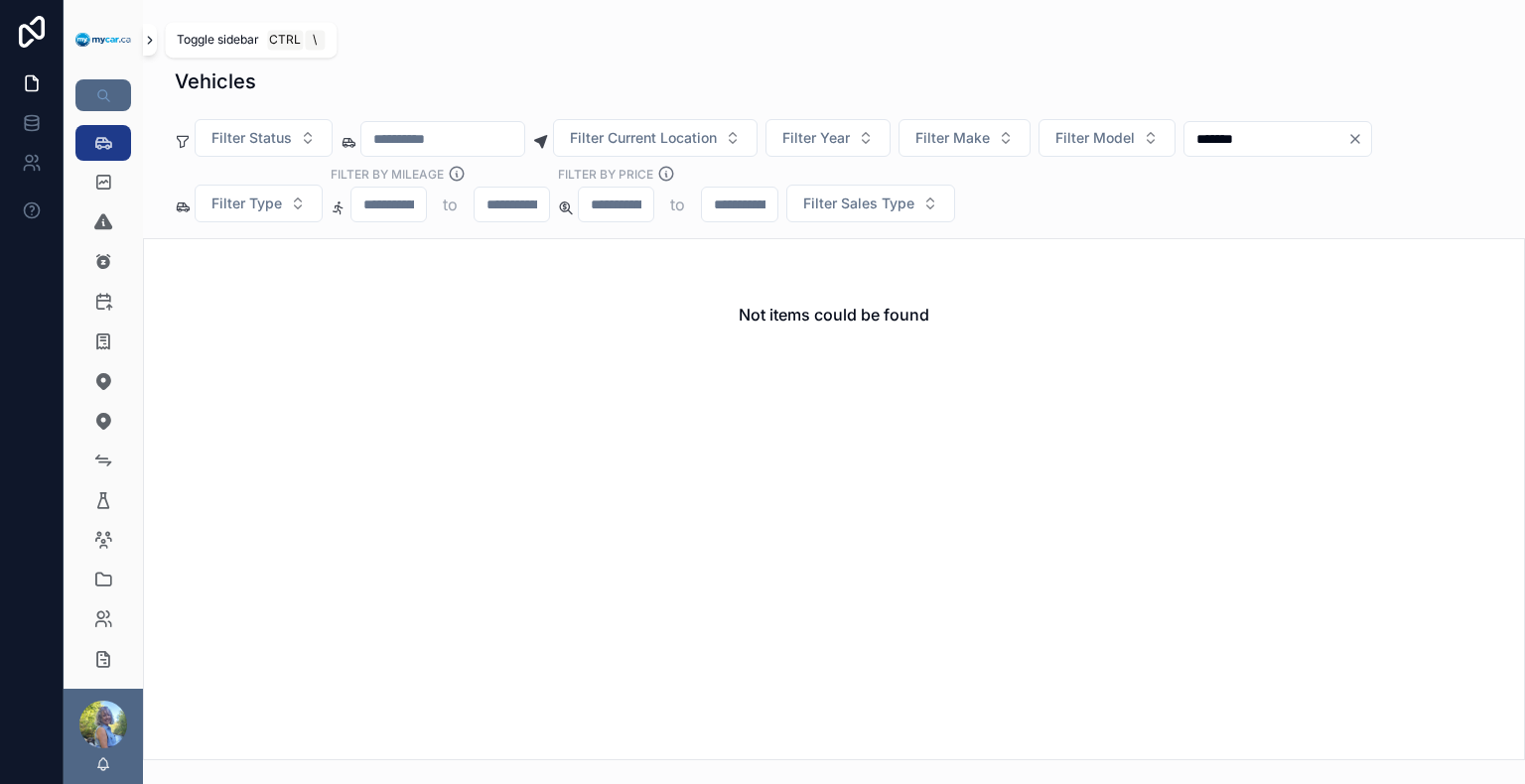 type on "*******" 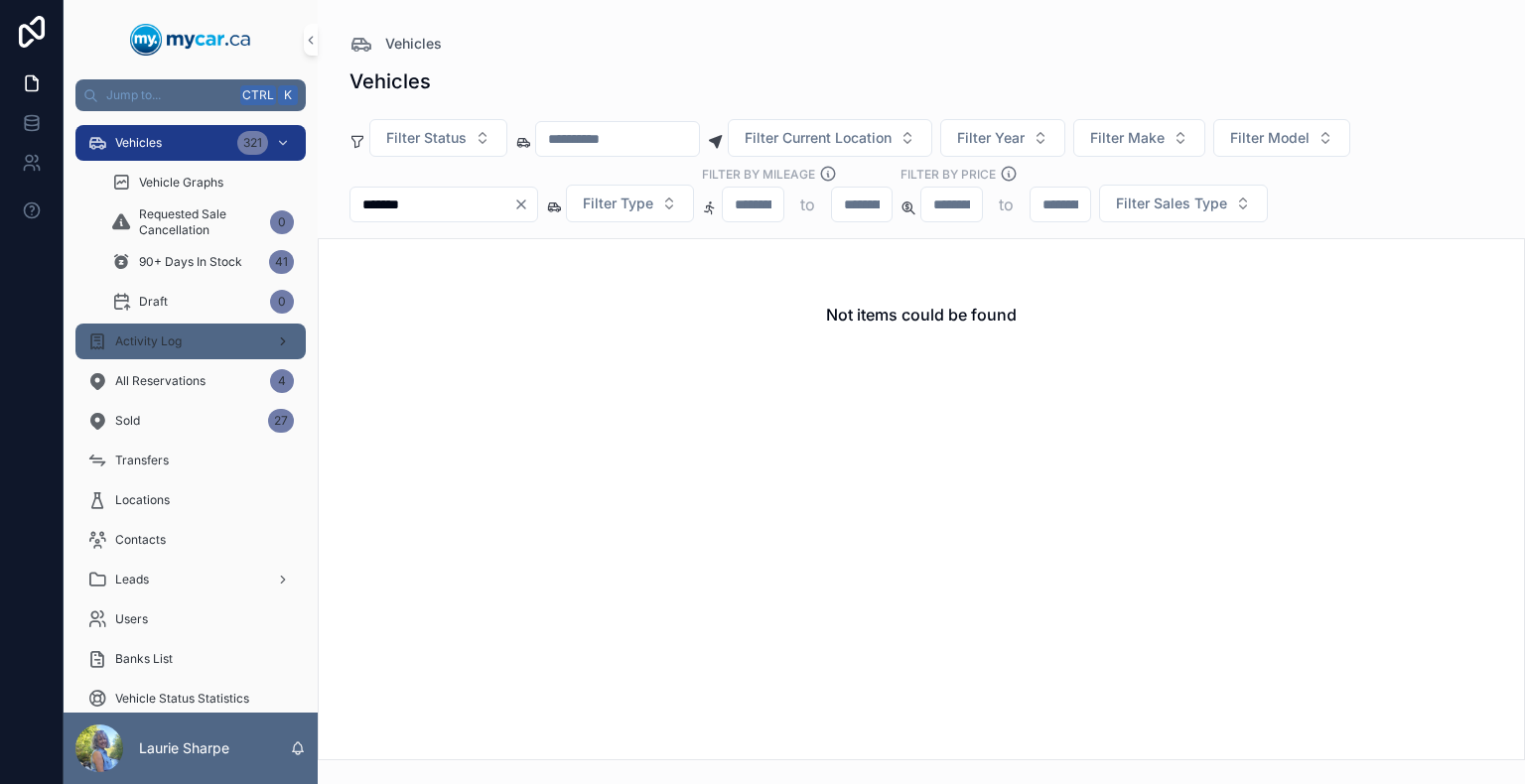 click on "Activity Log" at bounding box center [148, 341] 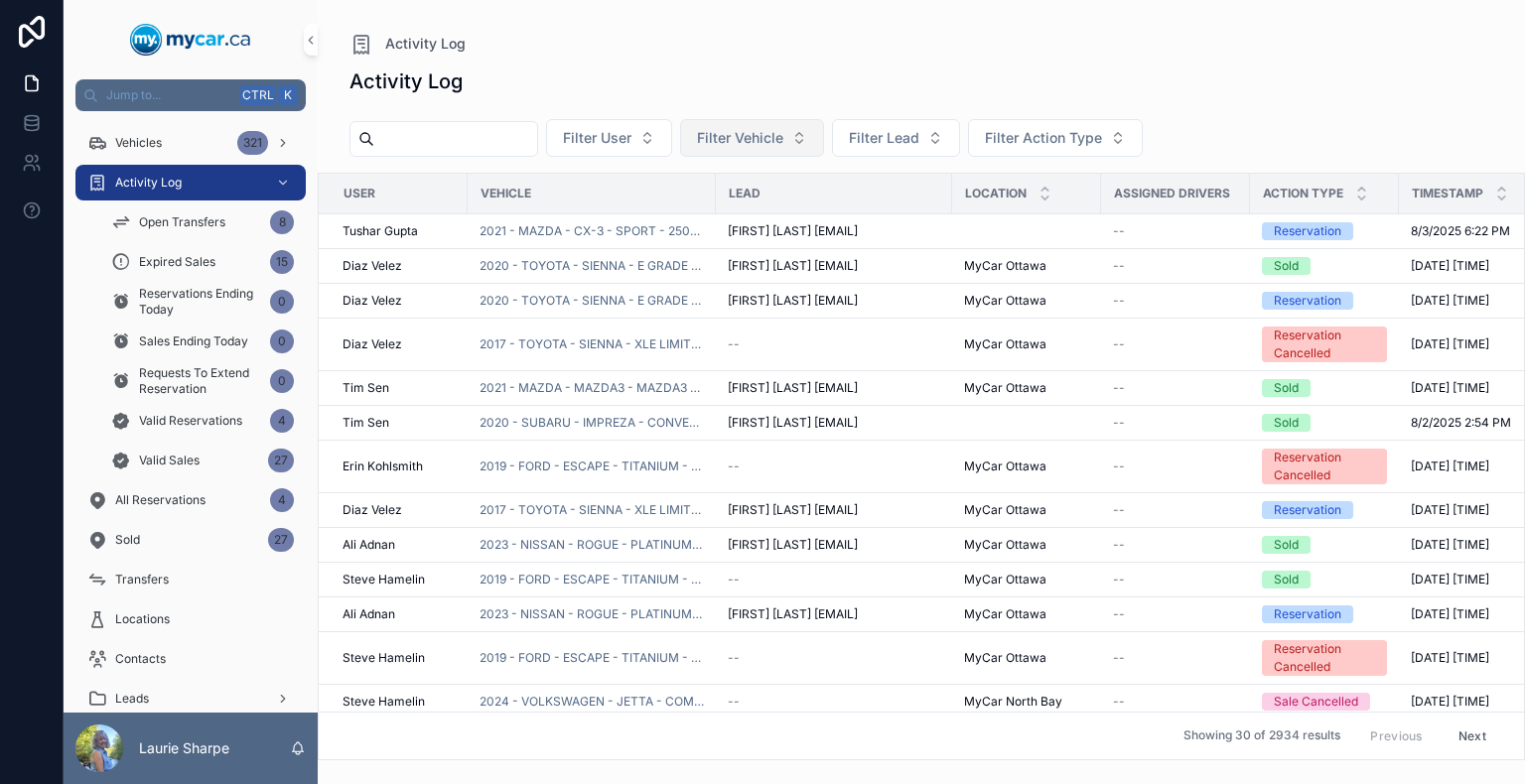click on "Filter Vehicle" at bounding box center (740, 138) 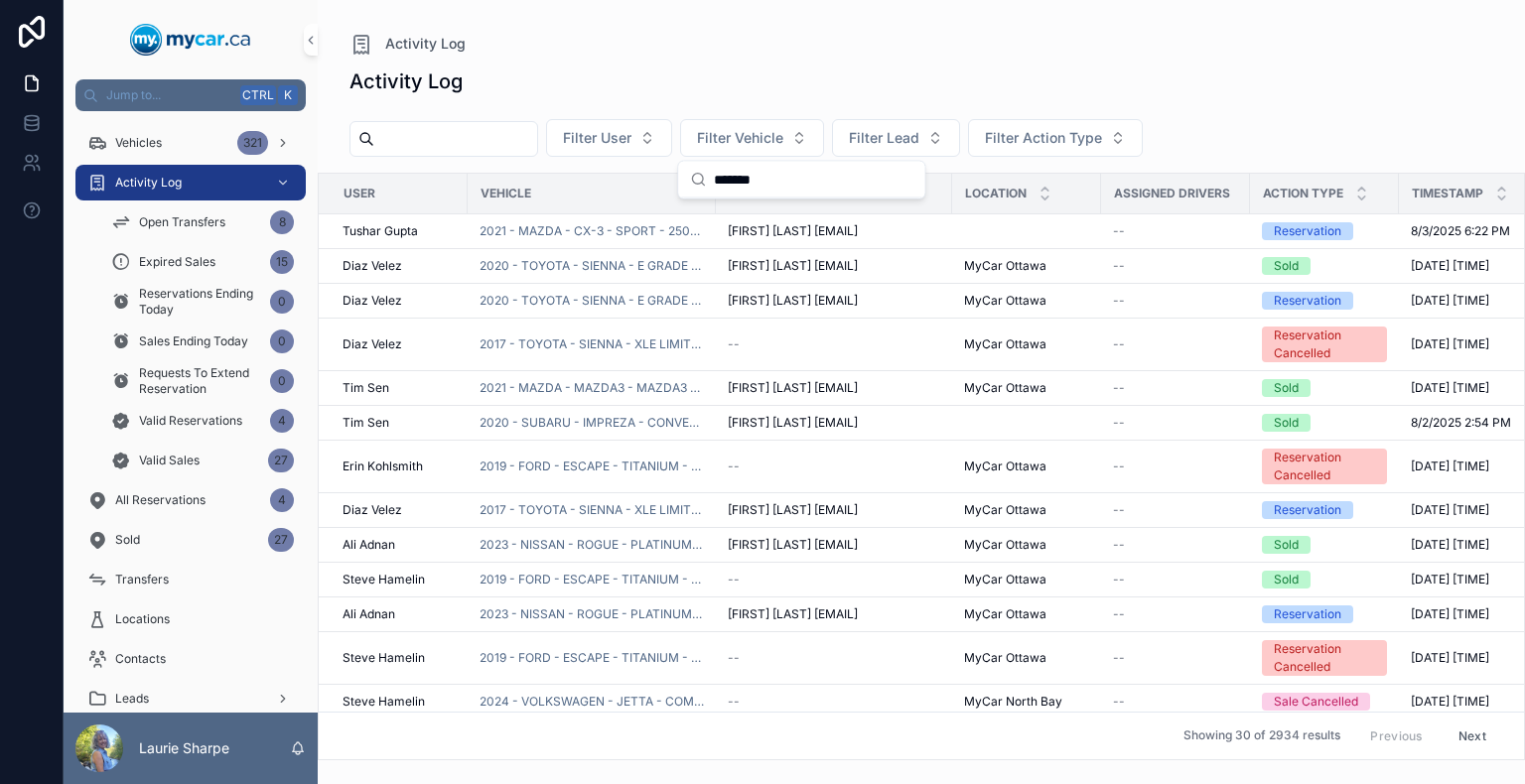 click on "*******" at bounding box center (813, 180) 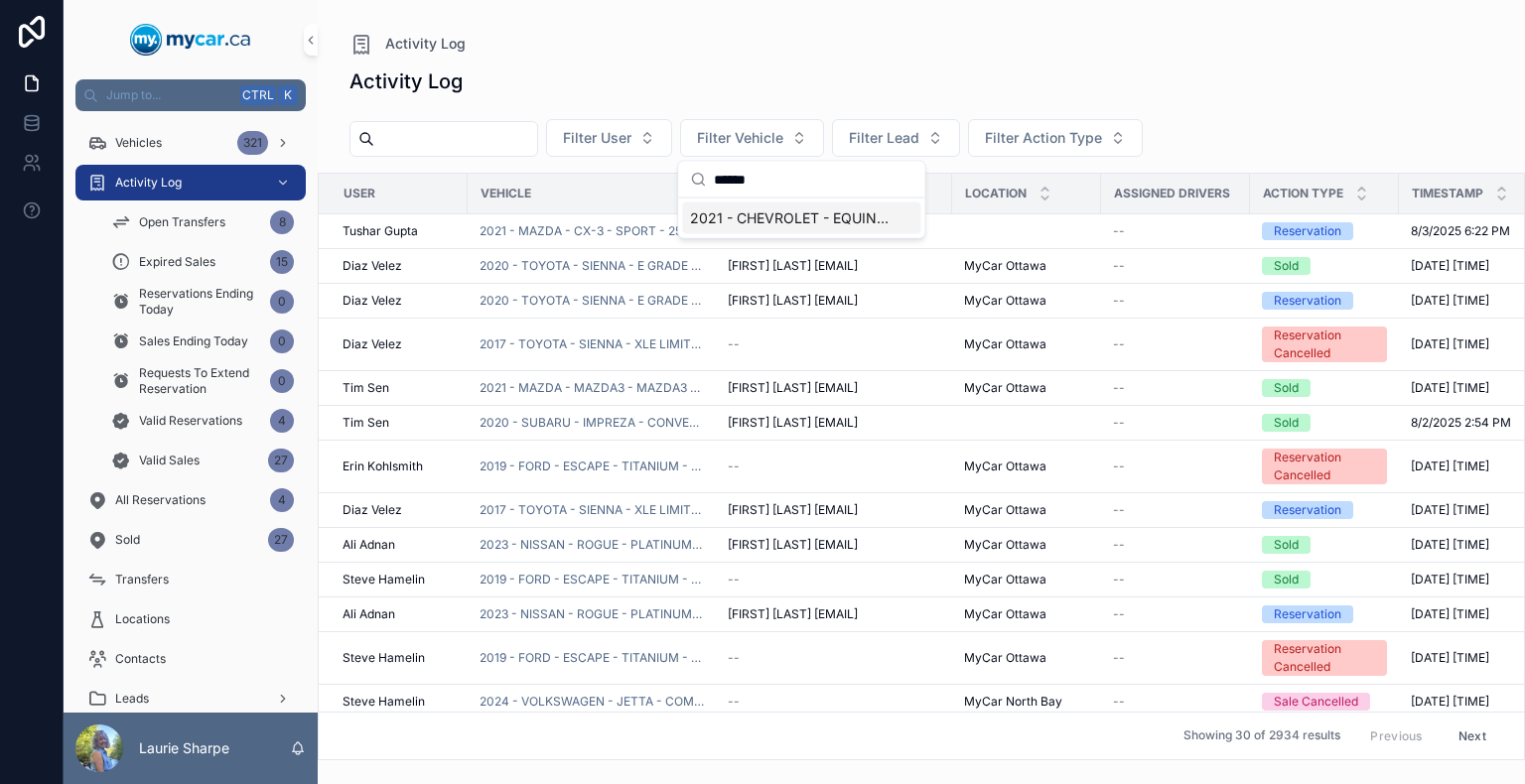 type on "******" 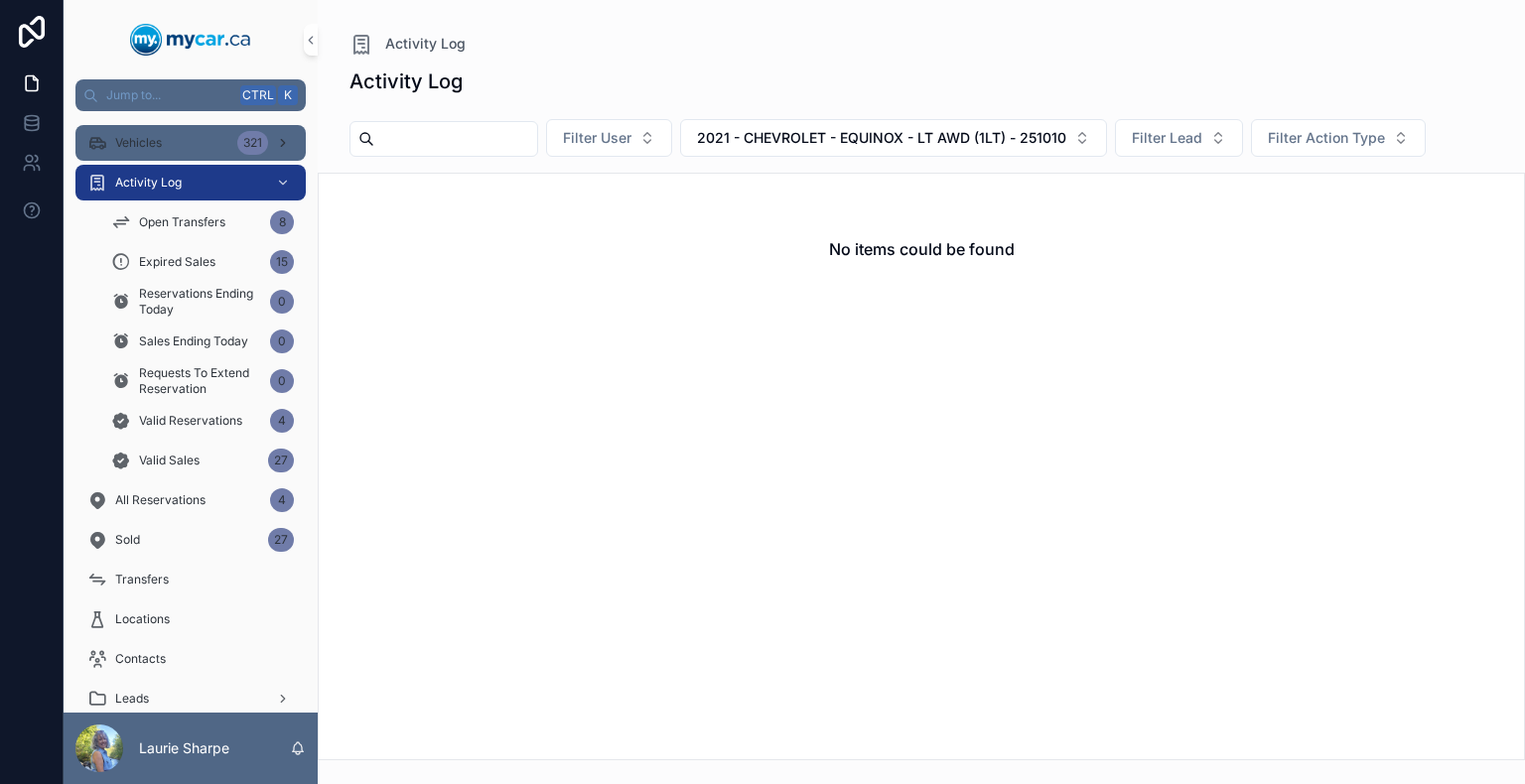 click on "Vehicles" at bounding box center (138, 143) 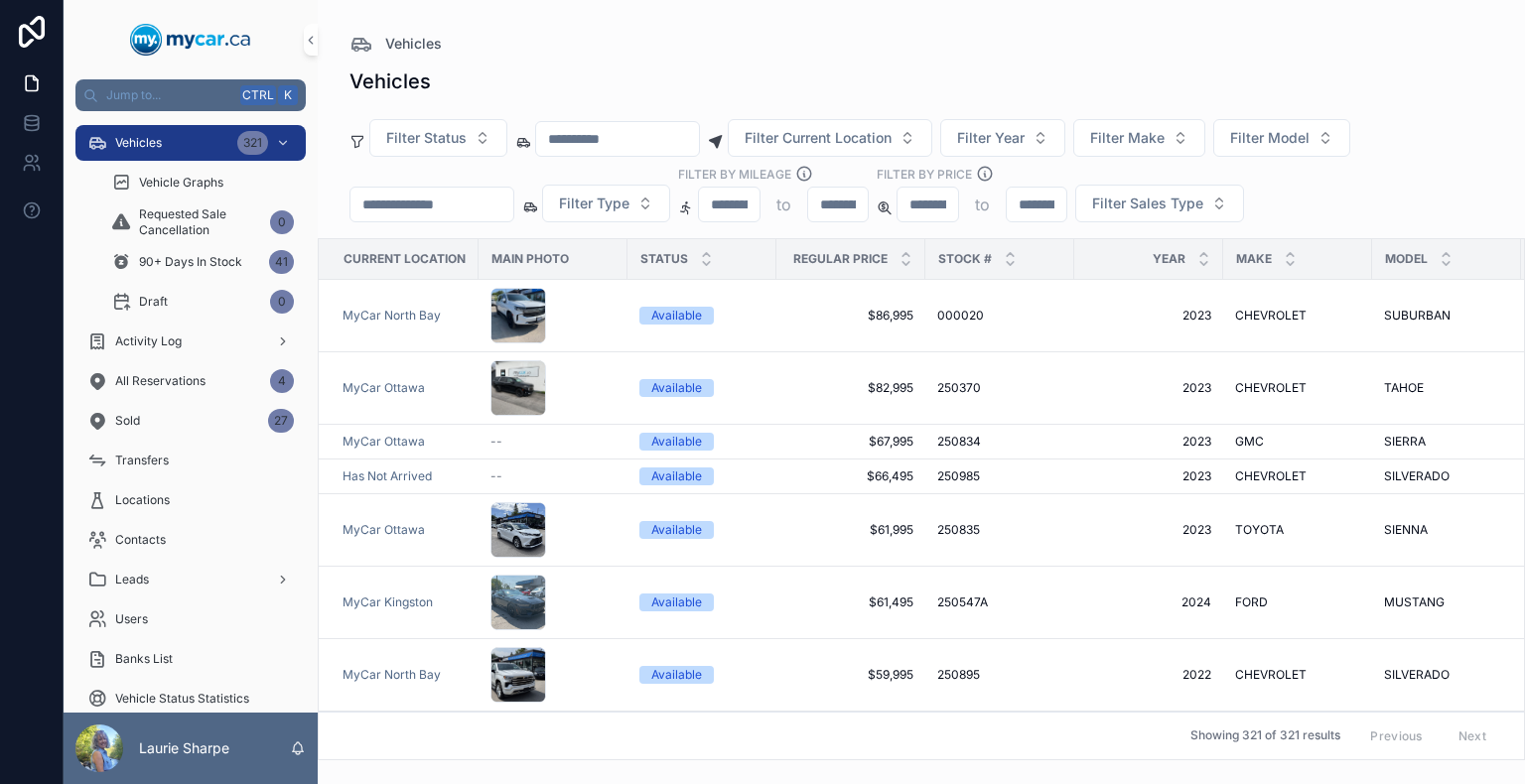 click at bounding box center (432, 204) 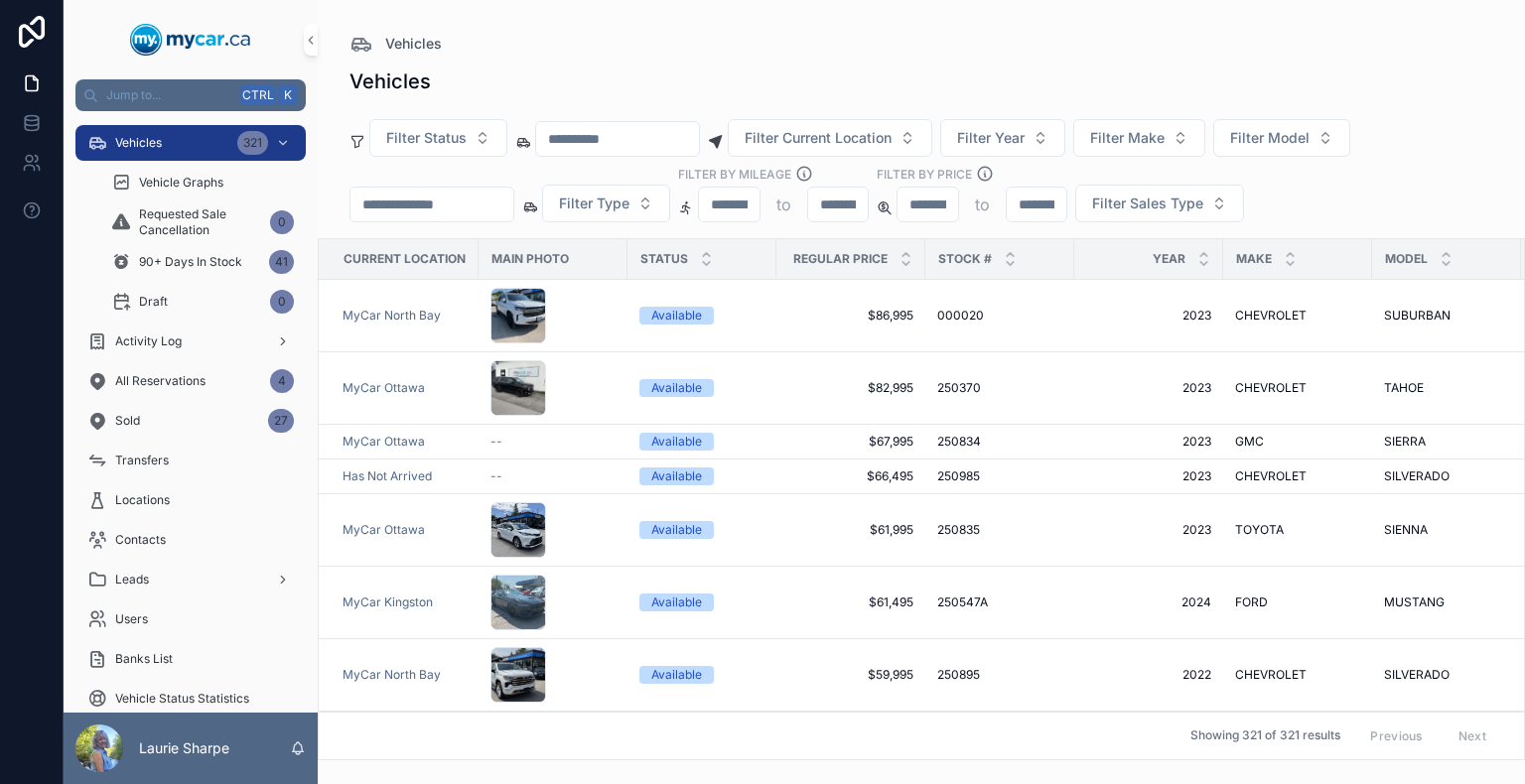 paste on "*******" 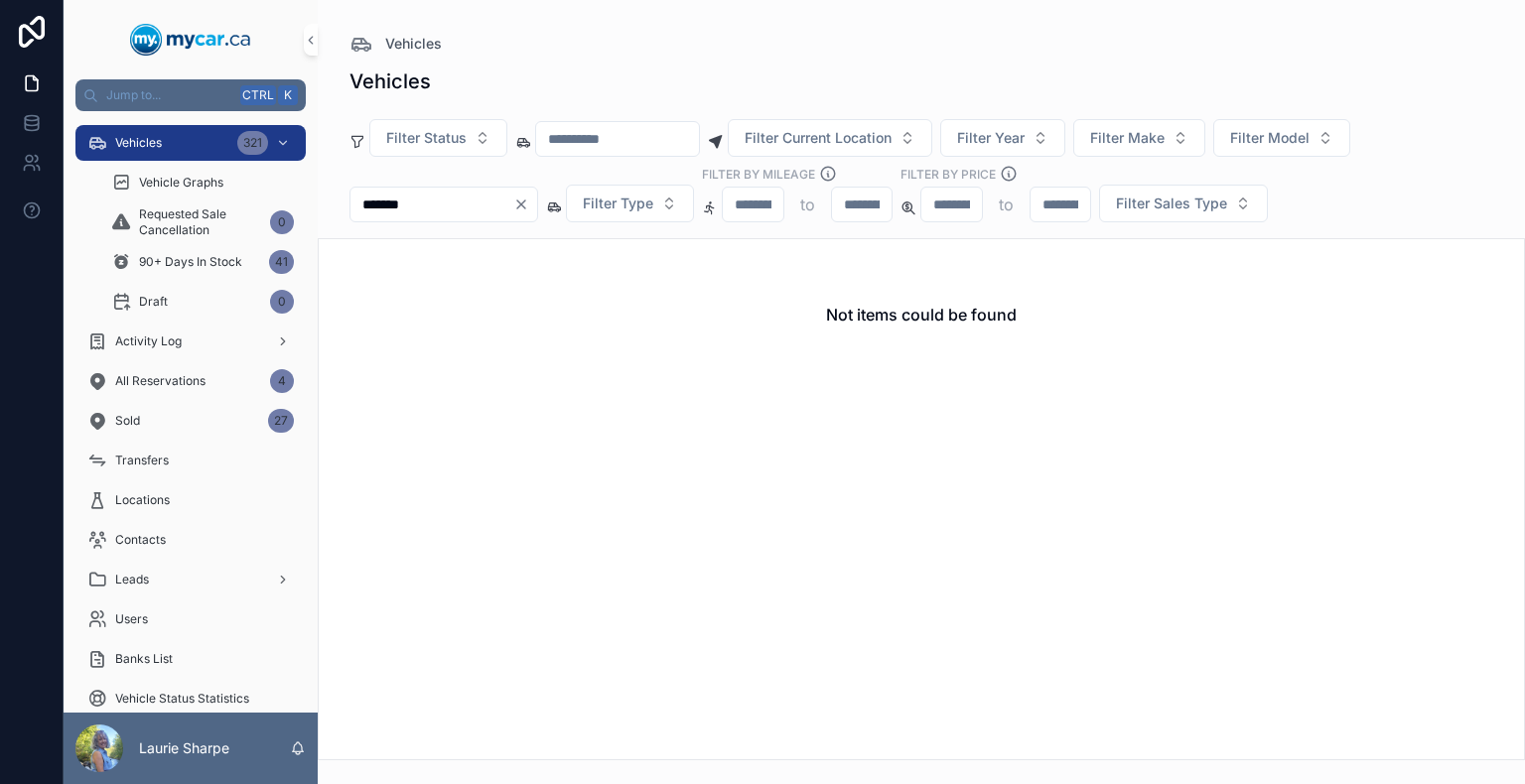 click on "*******" at bounding box center (432, 204) 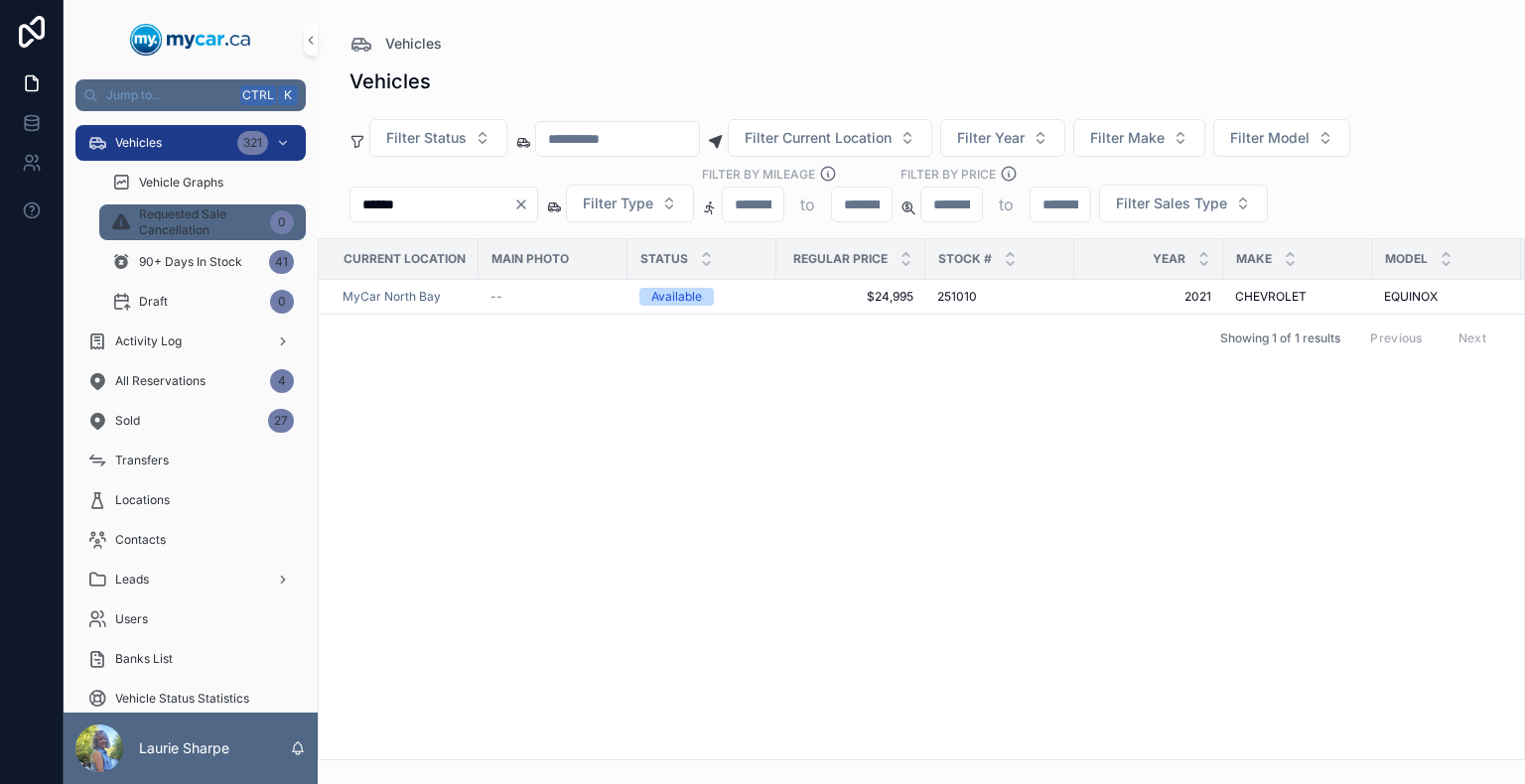 drag, startPoint x: 439, startPoint y: 207, endPoint x: 294, endPoint y: 214, distance: 145.16887 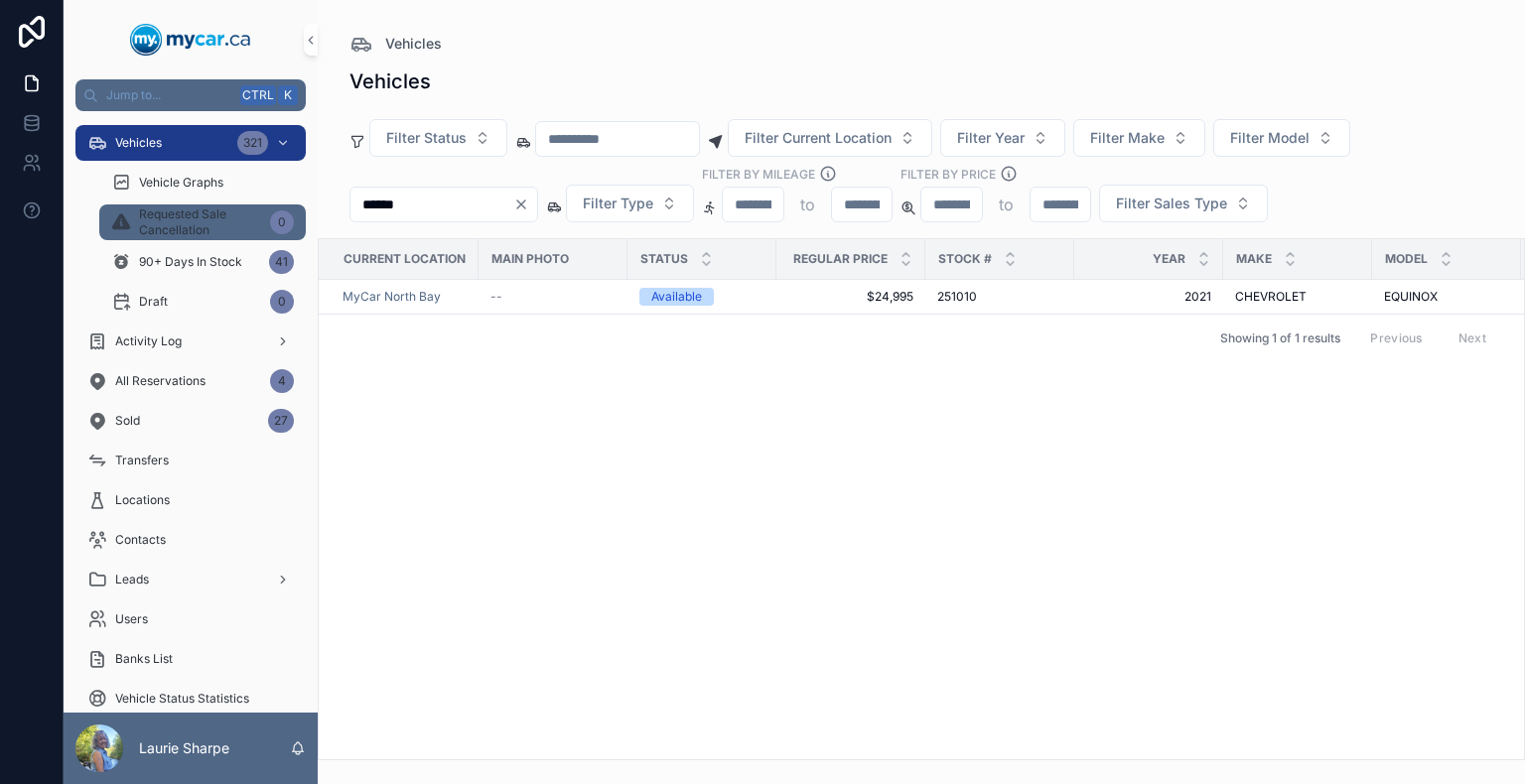 paste 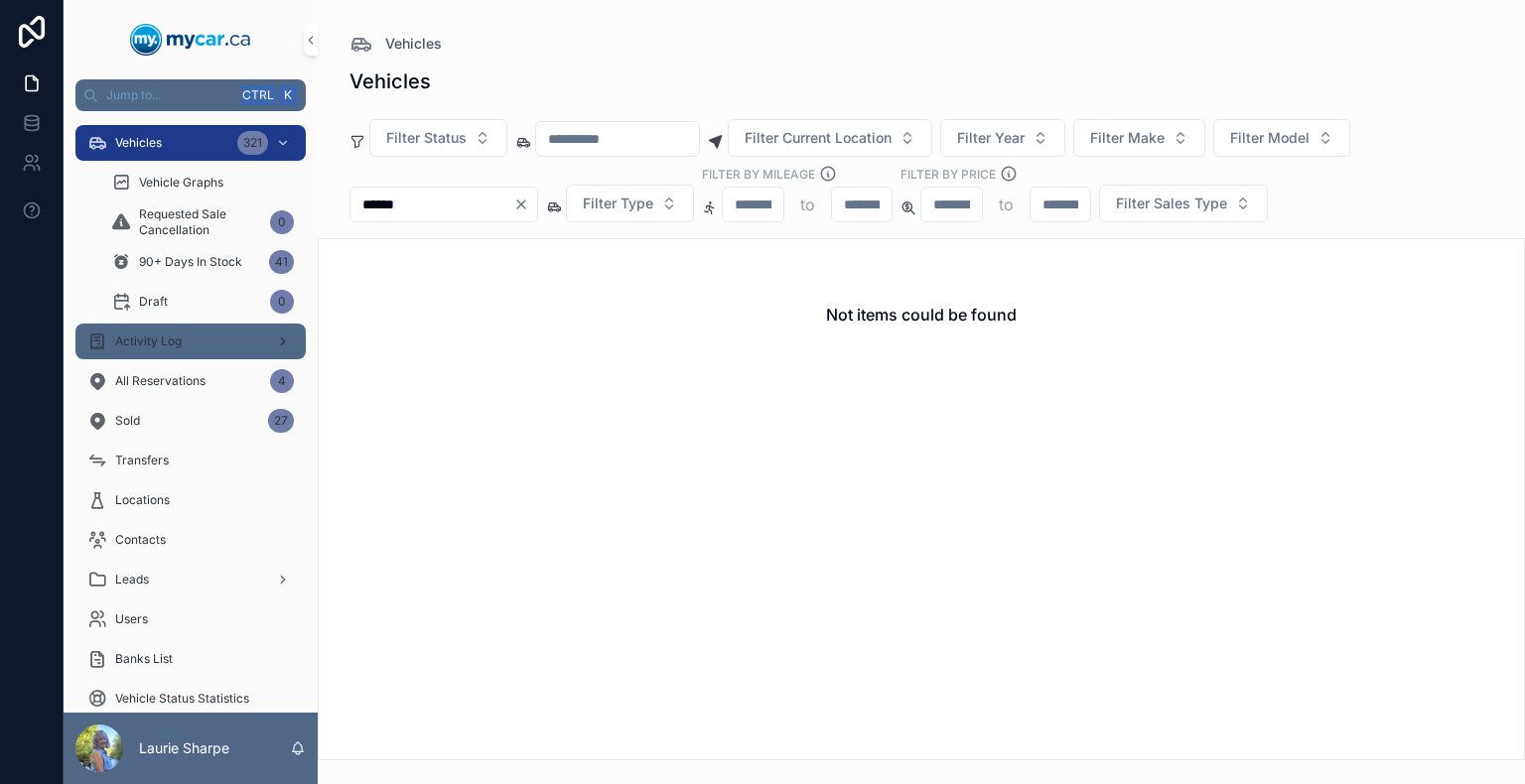 type on "******" 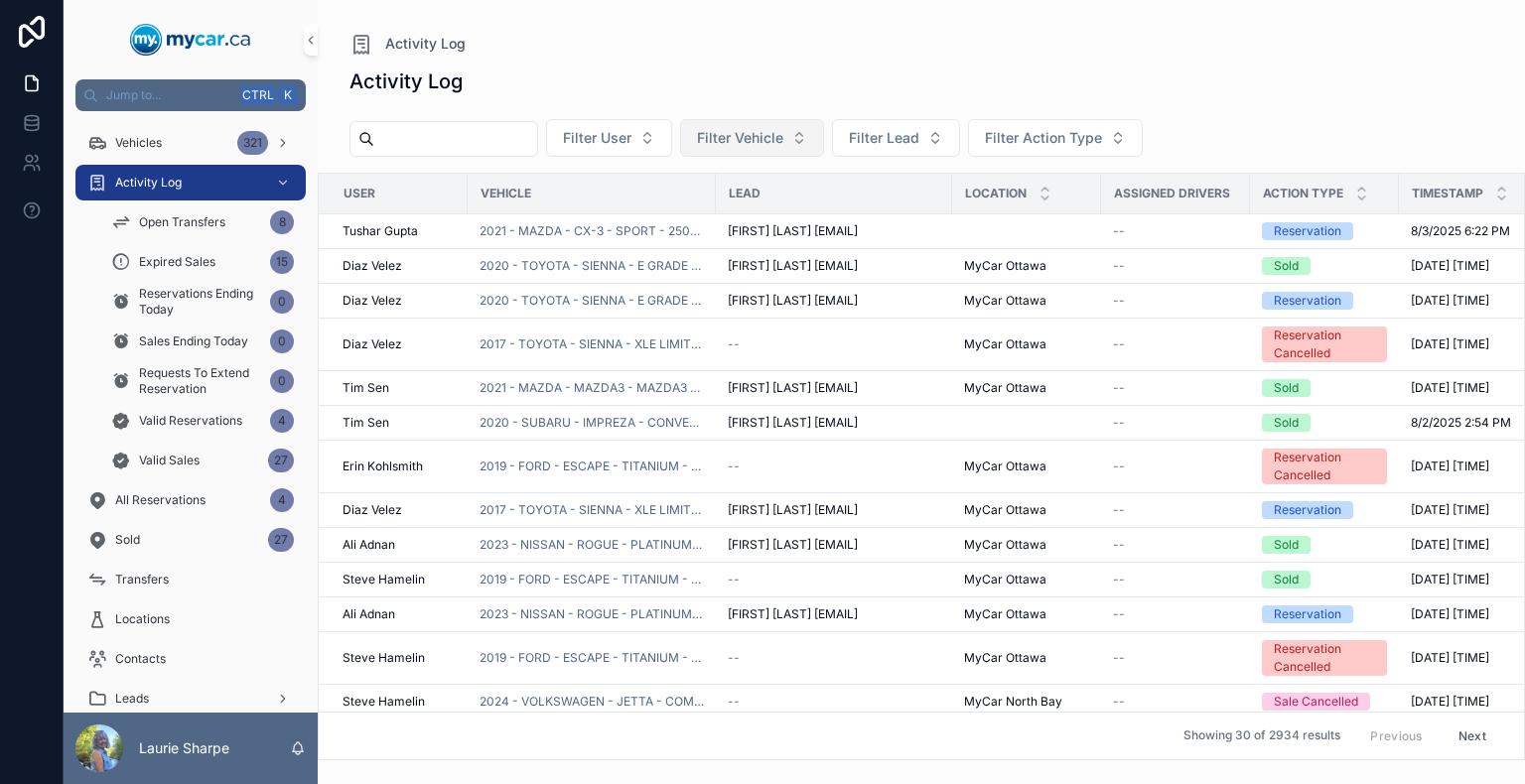 click on "Filter Vehicle" at bounding box center [740, 138] 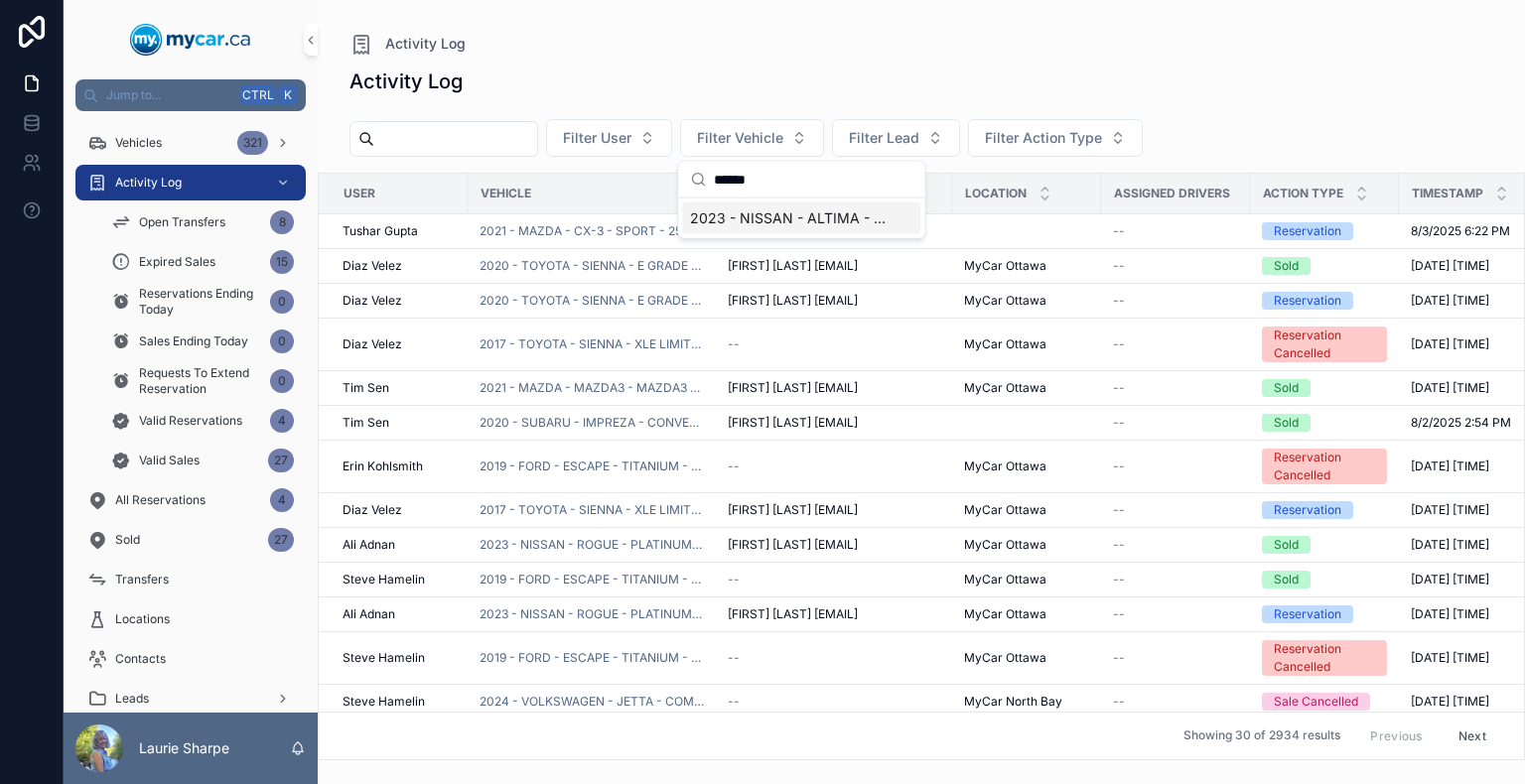 type on "******" 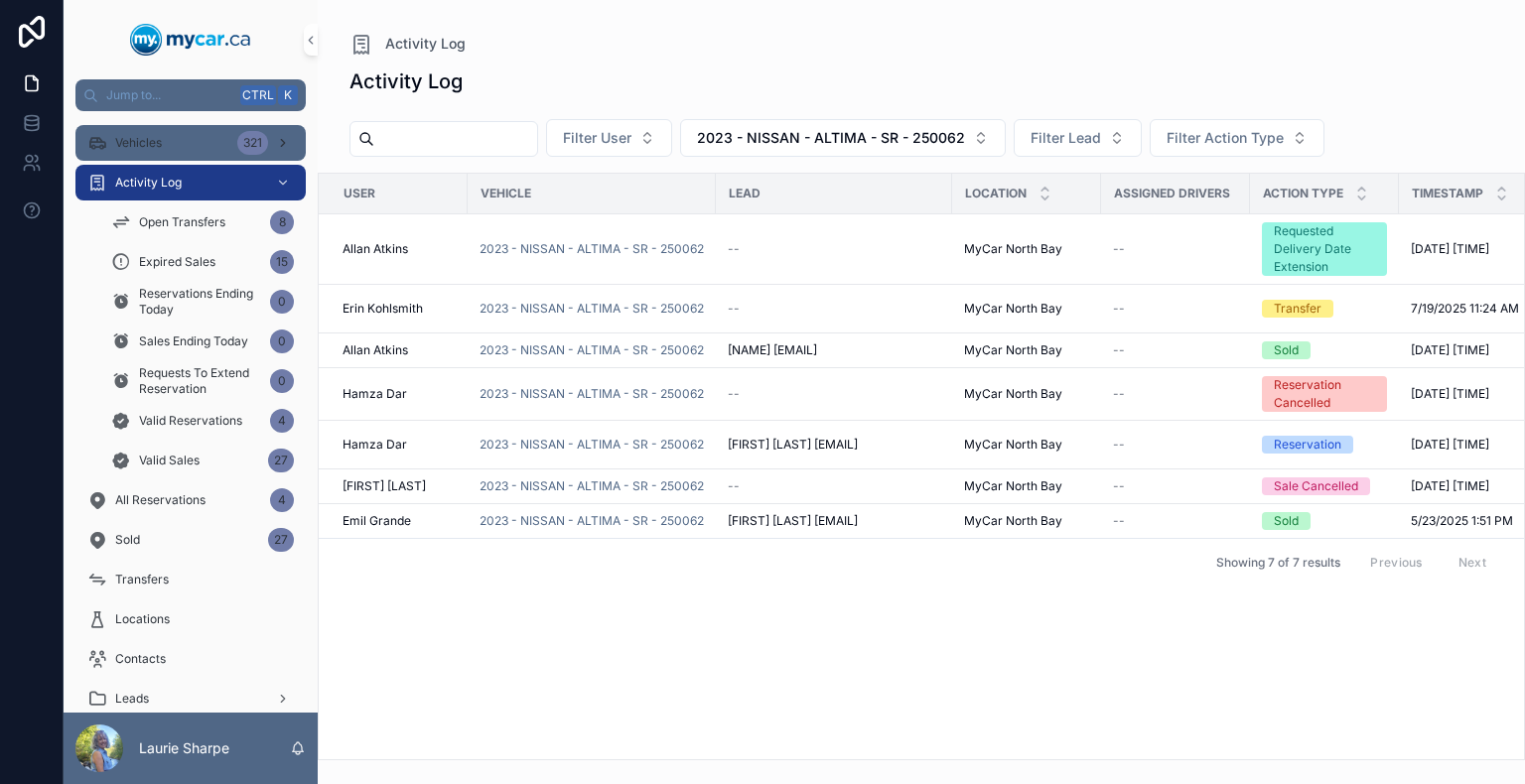 click on "Vehicles" at bounding box center [138, 143] 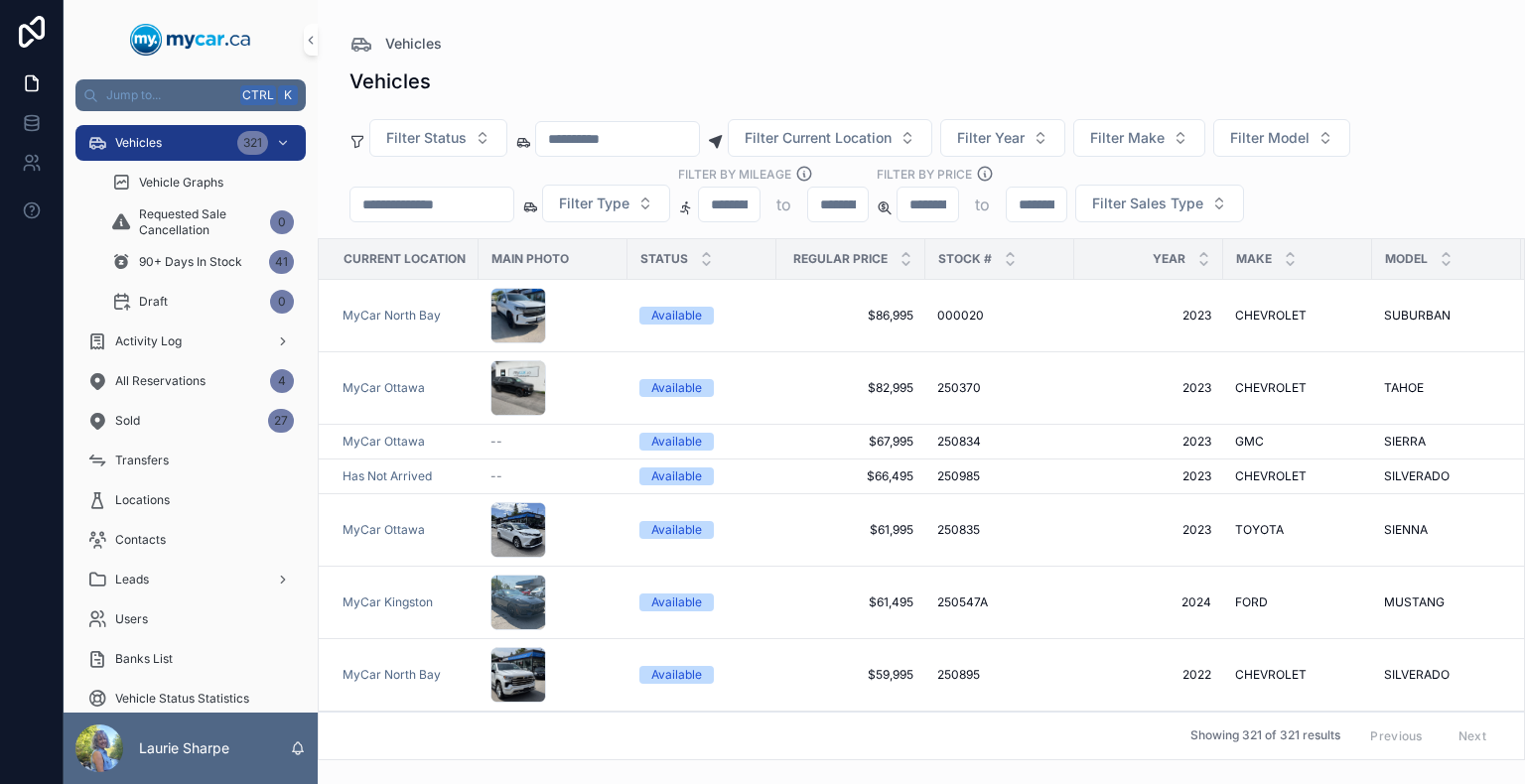 click at bounding box center (432, 204) 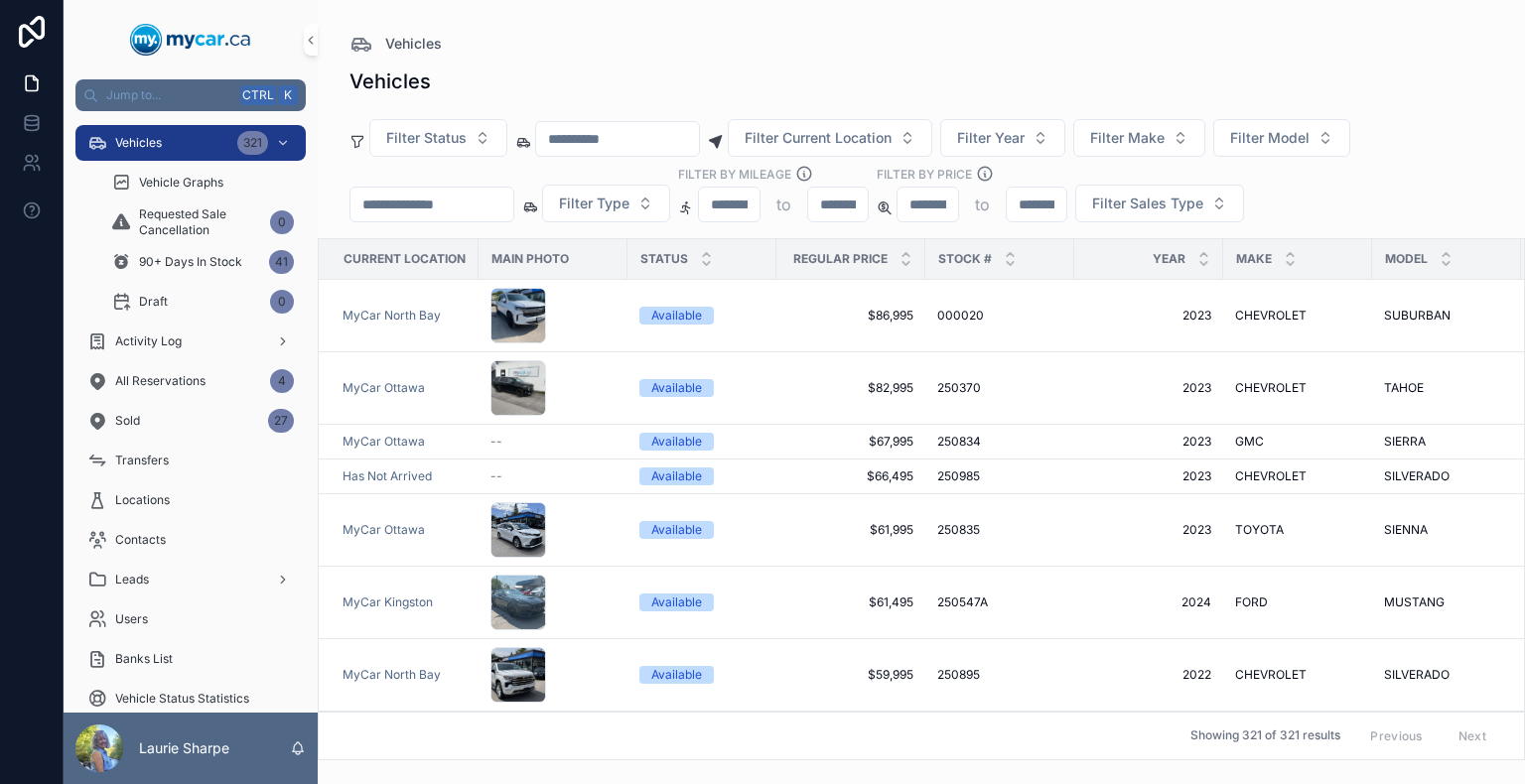 paste on "******" 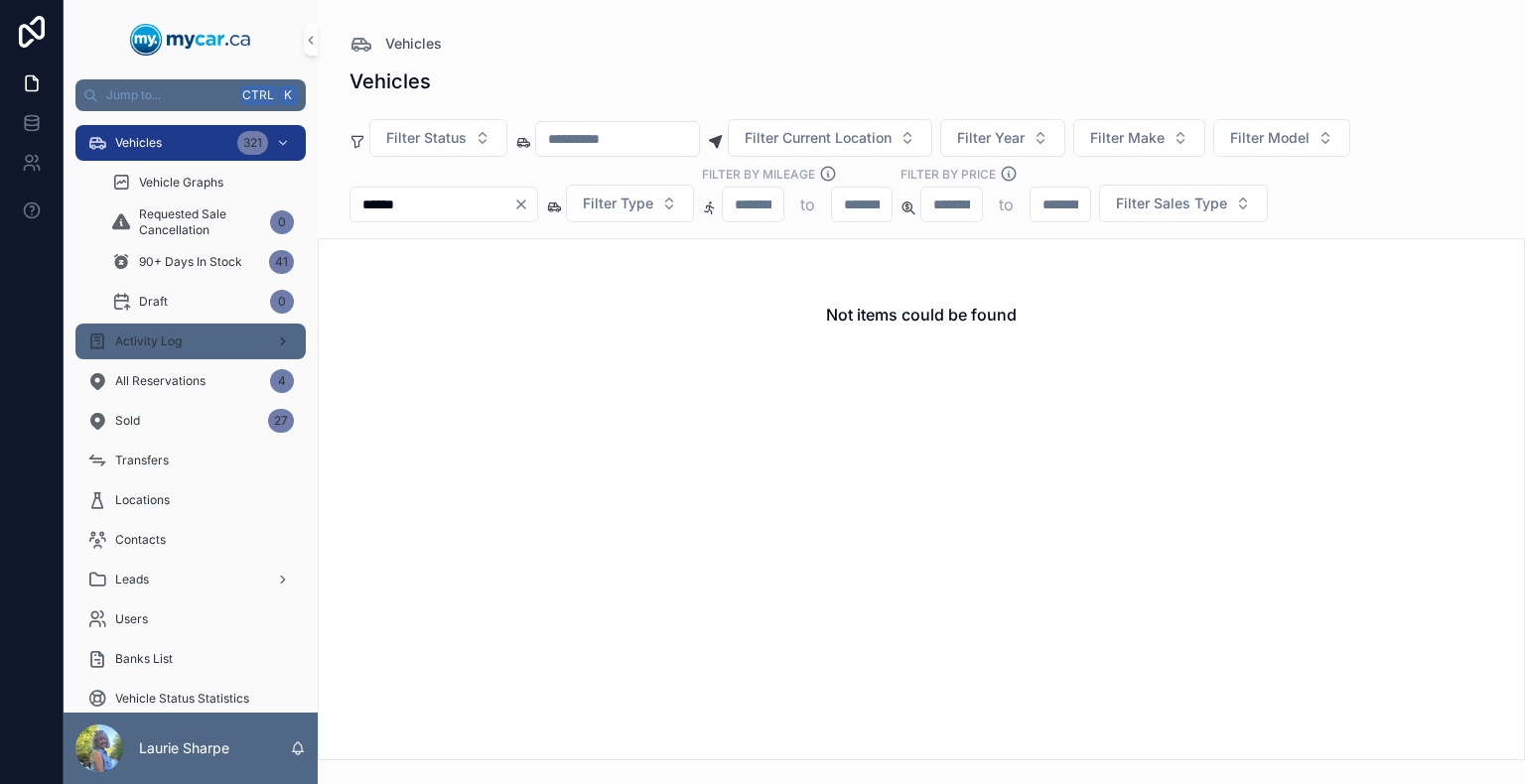 type on "******" 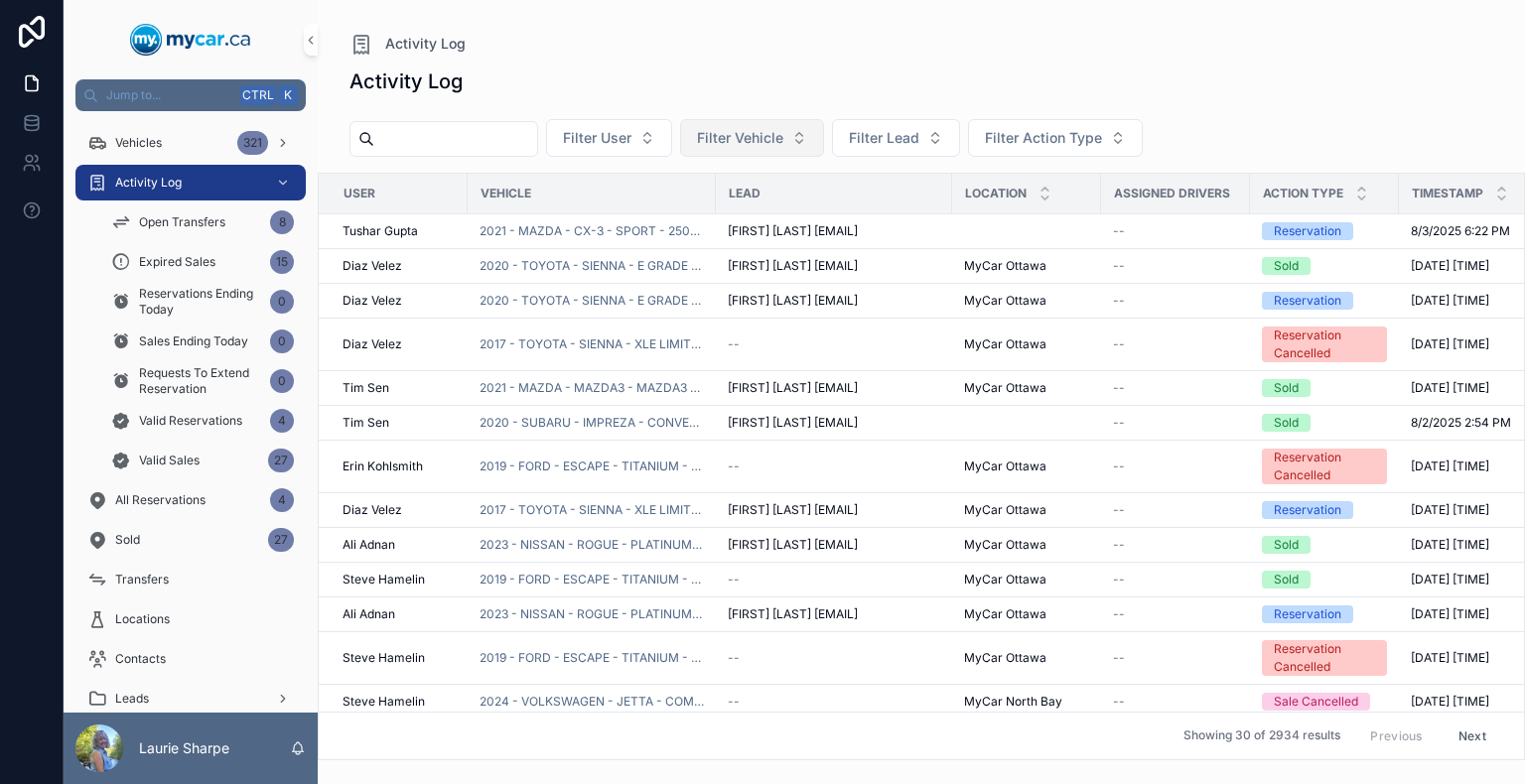 click on "Filter Vehicle" at bounding box center [740, 138] 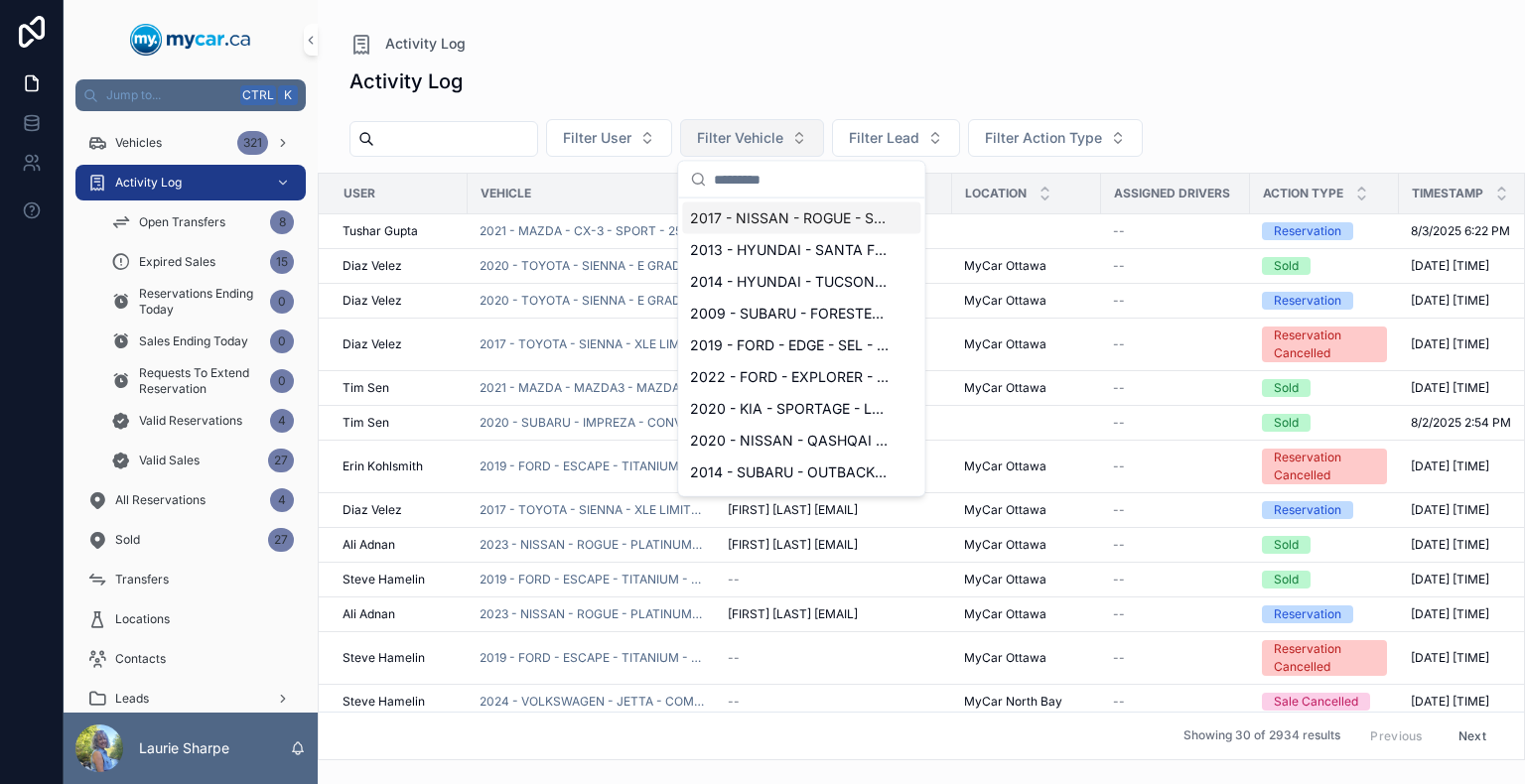 type on "******" 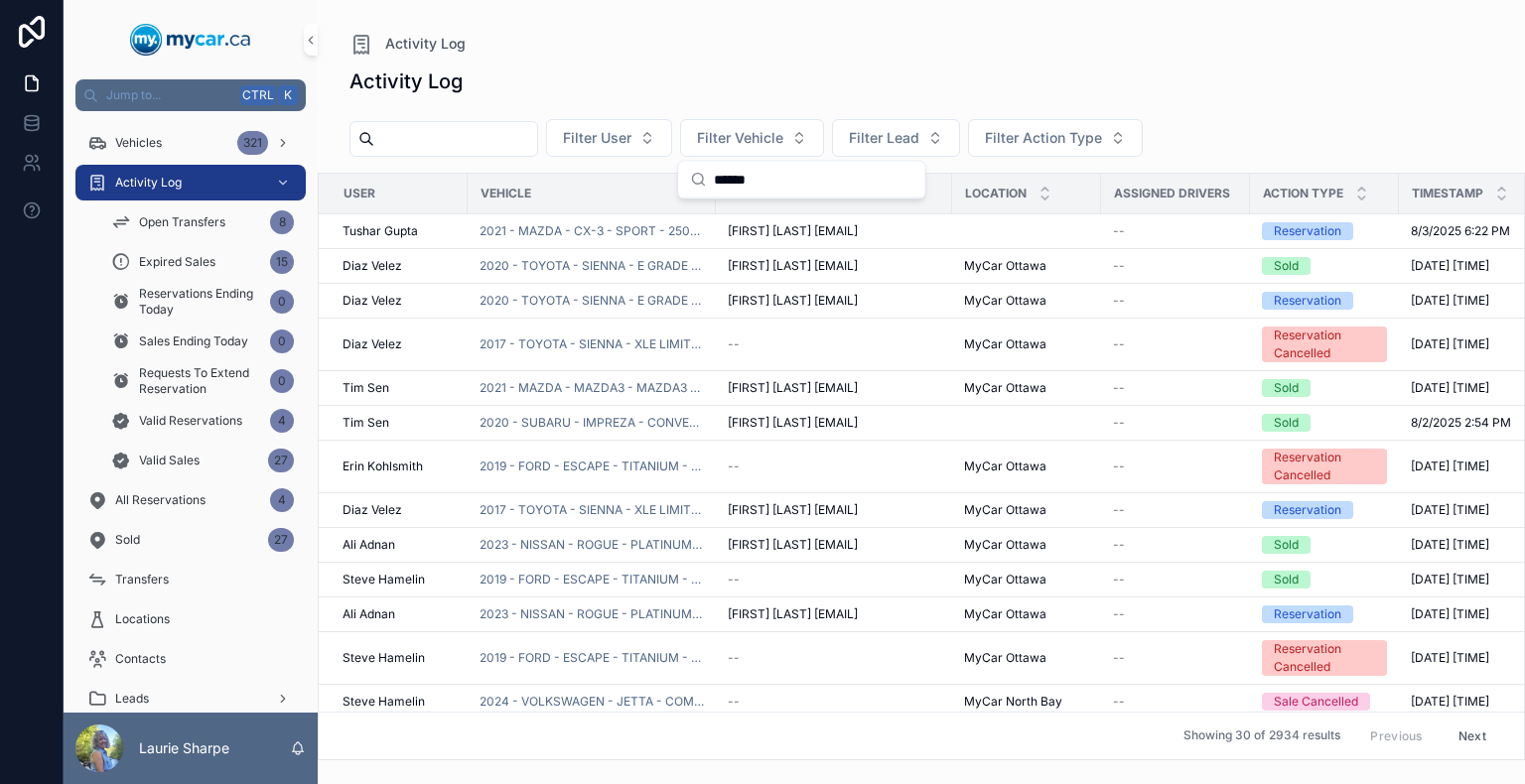 click on "******" at bounding box center (813, 180) 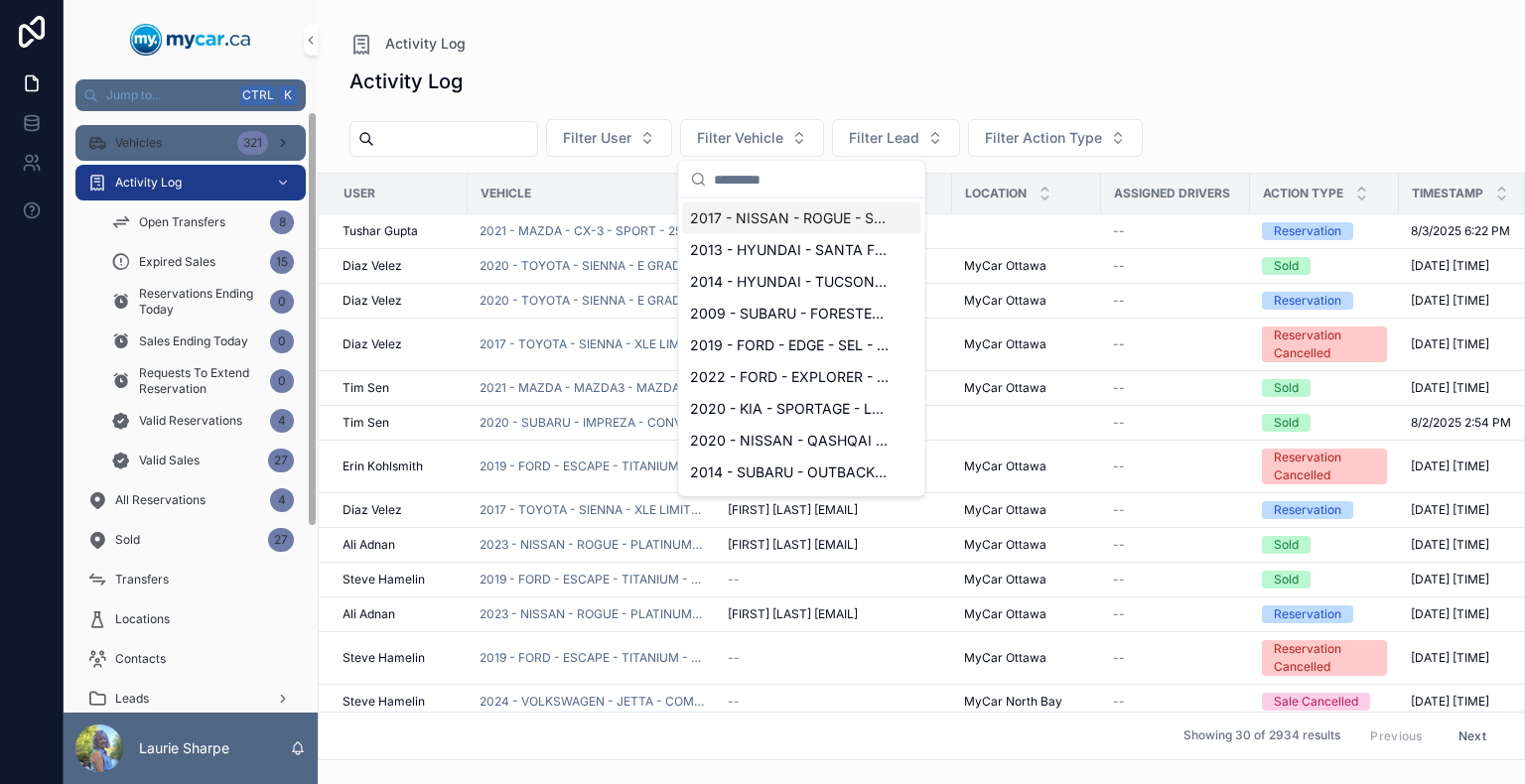 click on "Vehicles 321" at bounding box center (191, 143) 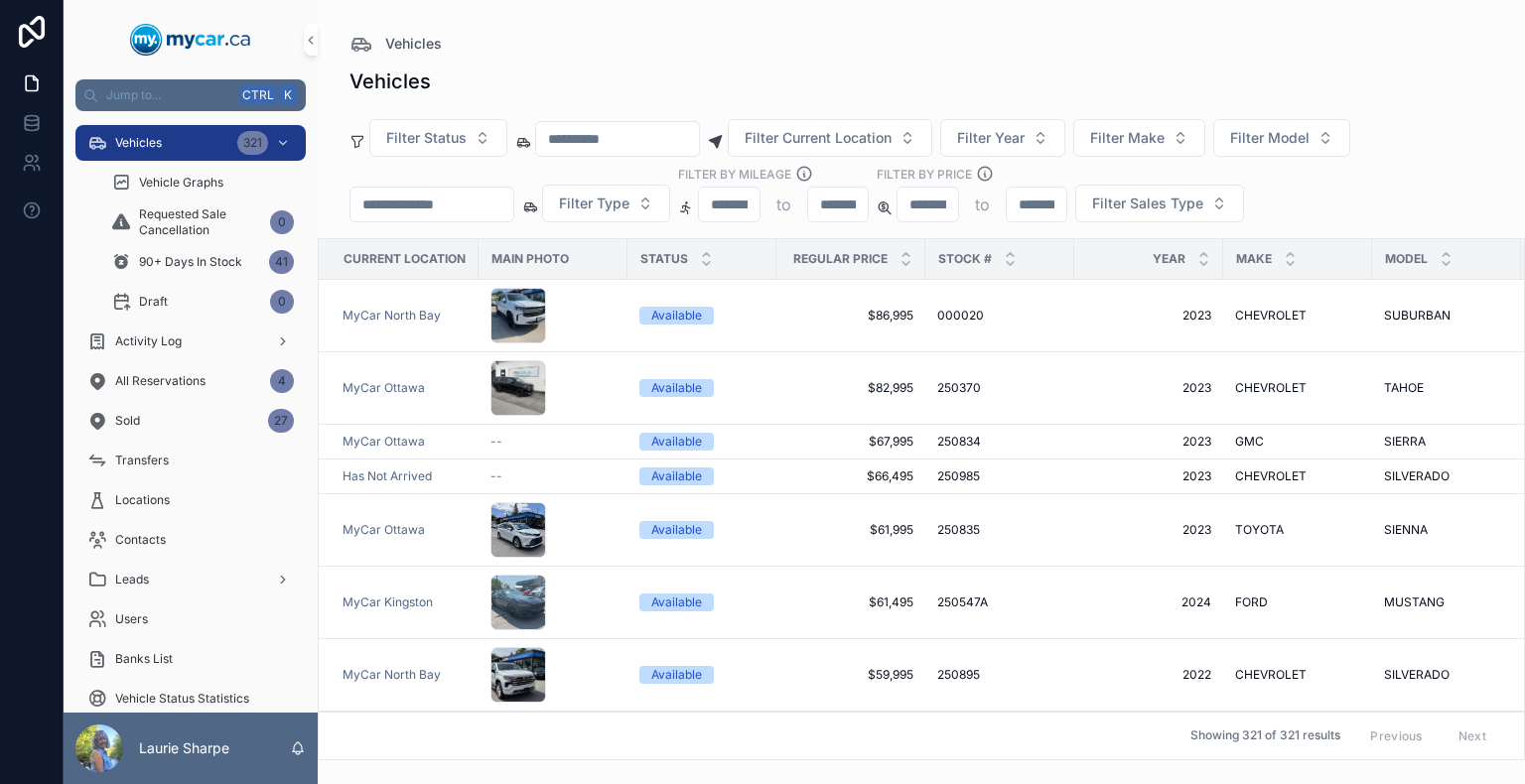 click at bounding box center (432, 204) 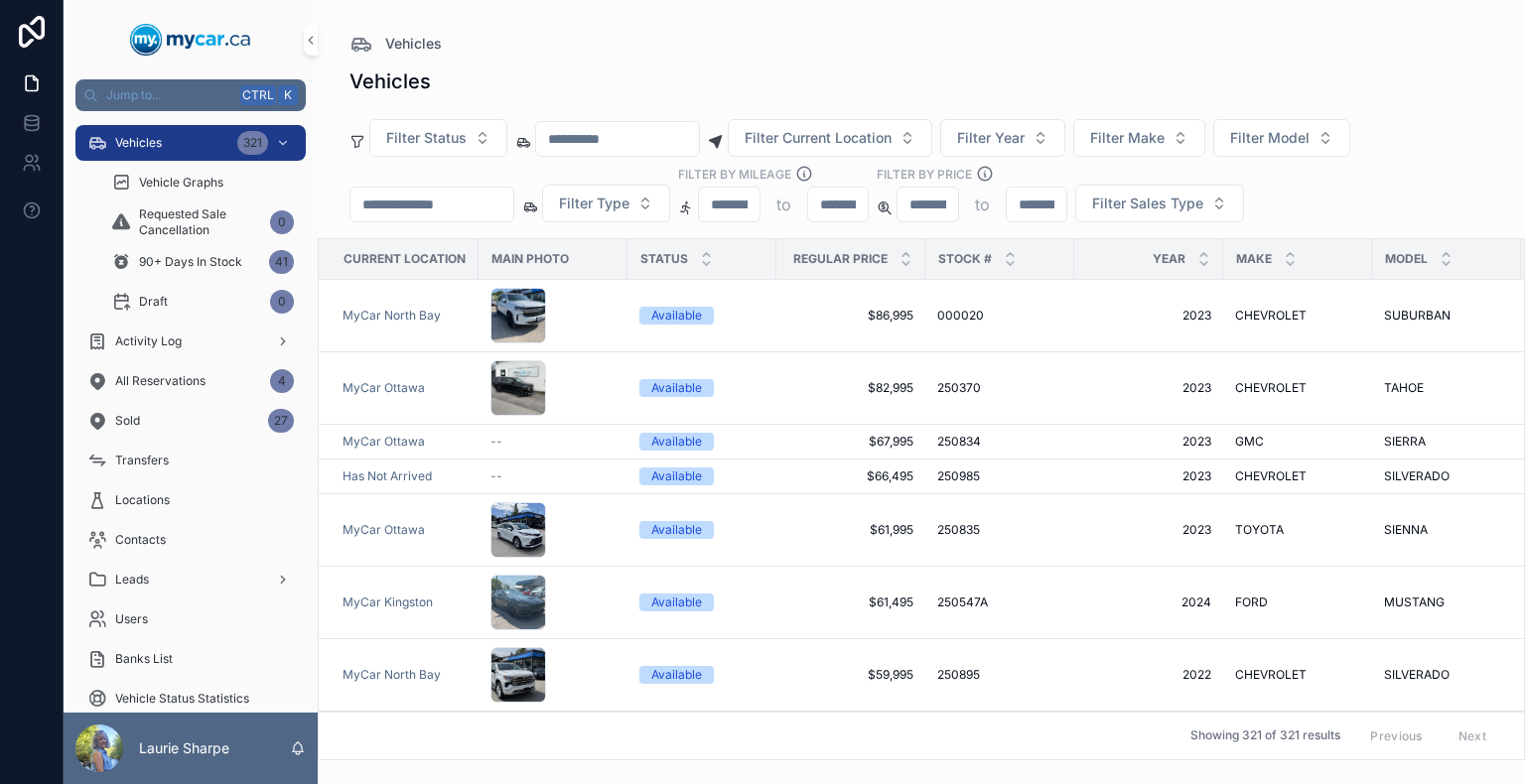paste on "******" 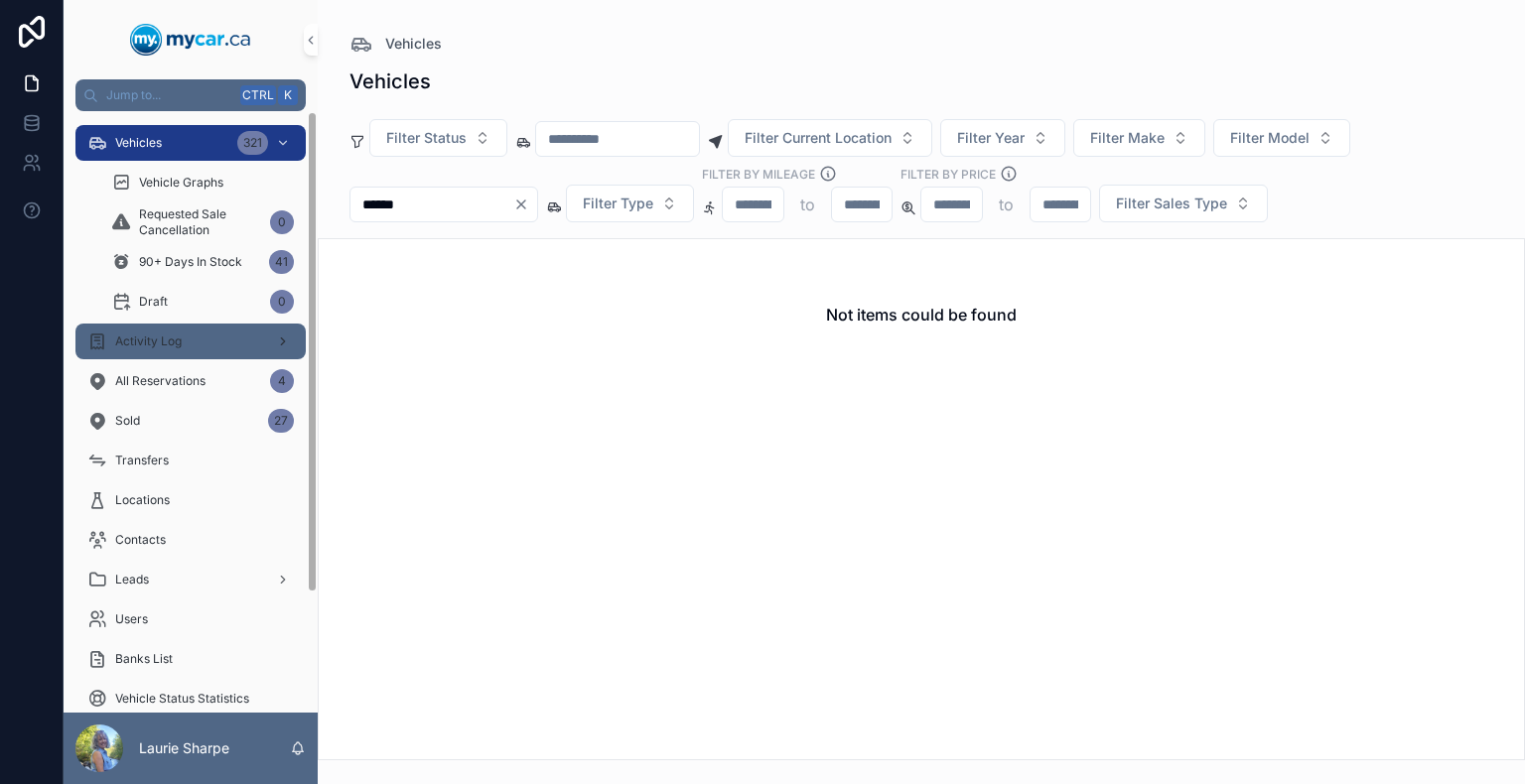 type on "******" 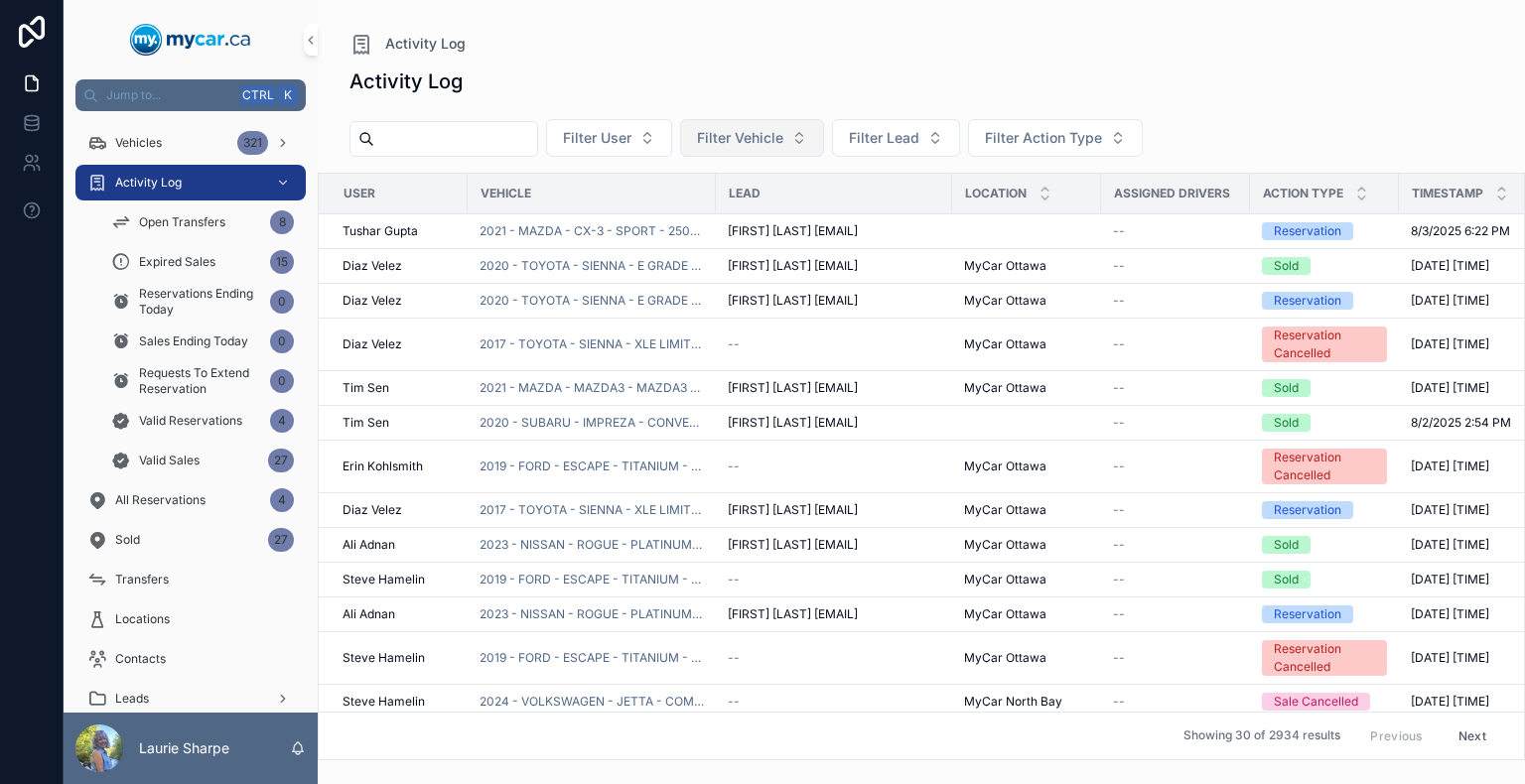 click on "Filter Vehicle" at bounding box center (740, 138) 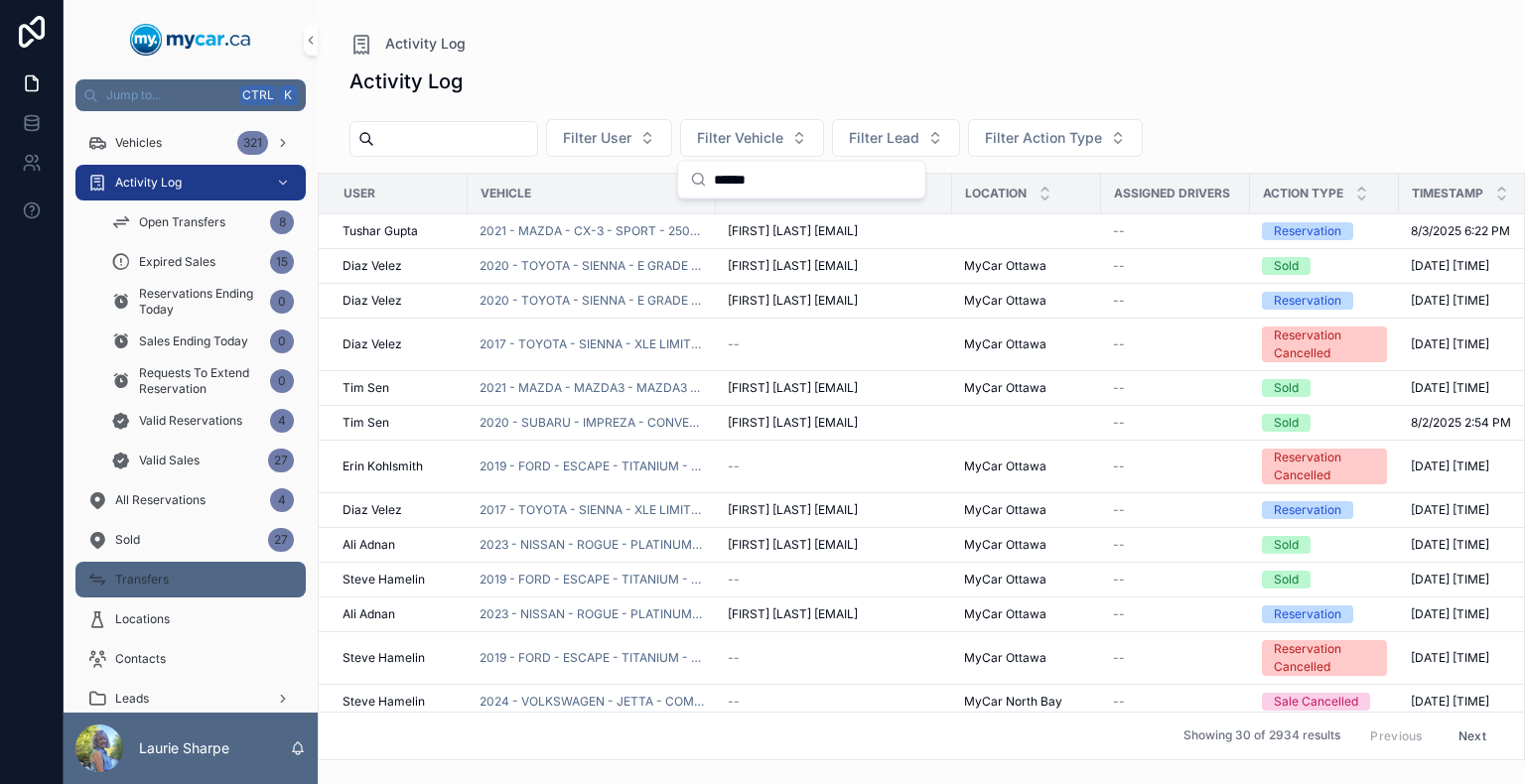 type on "******" 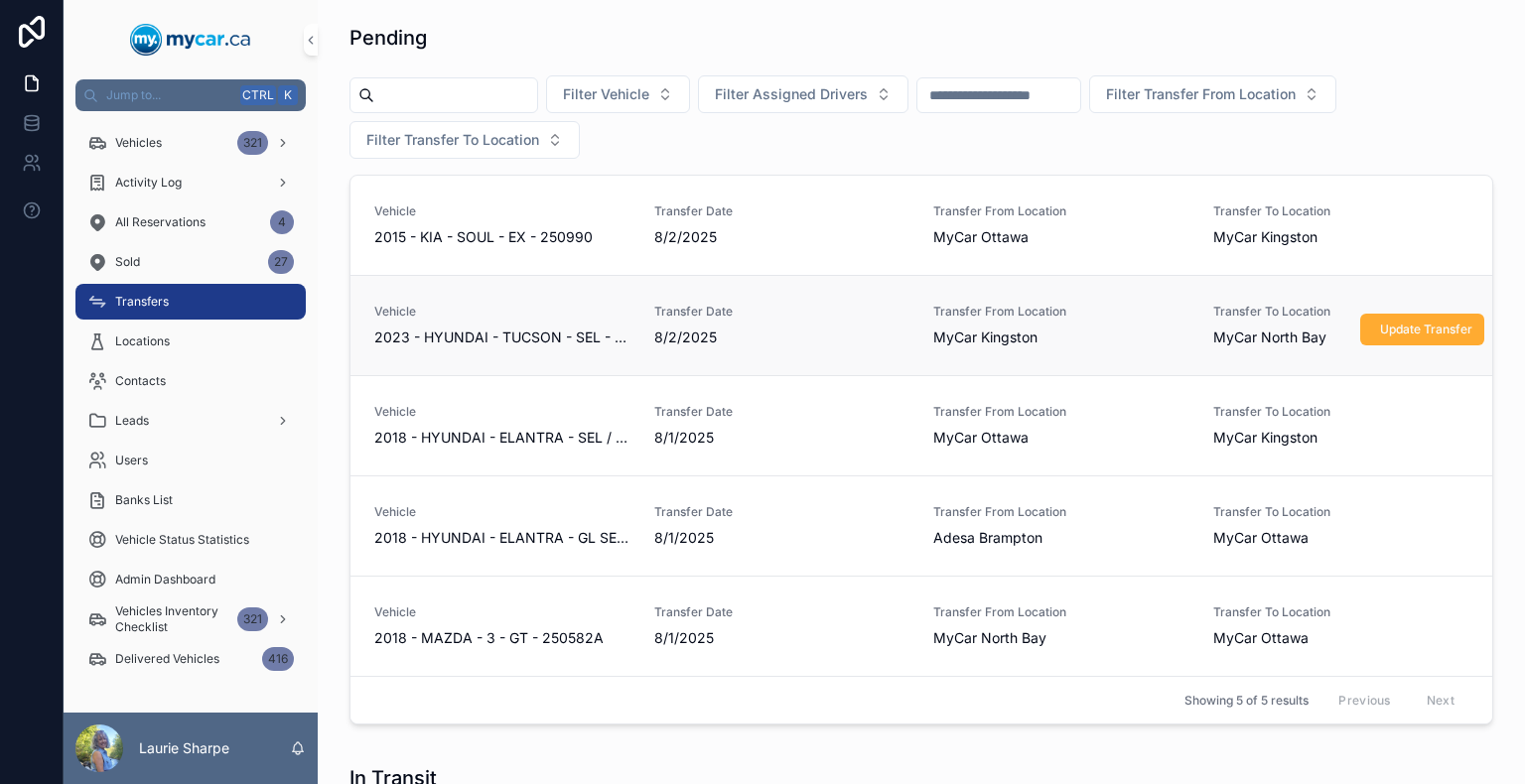 click on "2023 - HYUNDAI - TUCSON - SEL - 250755" at bounding box center [502, 337] 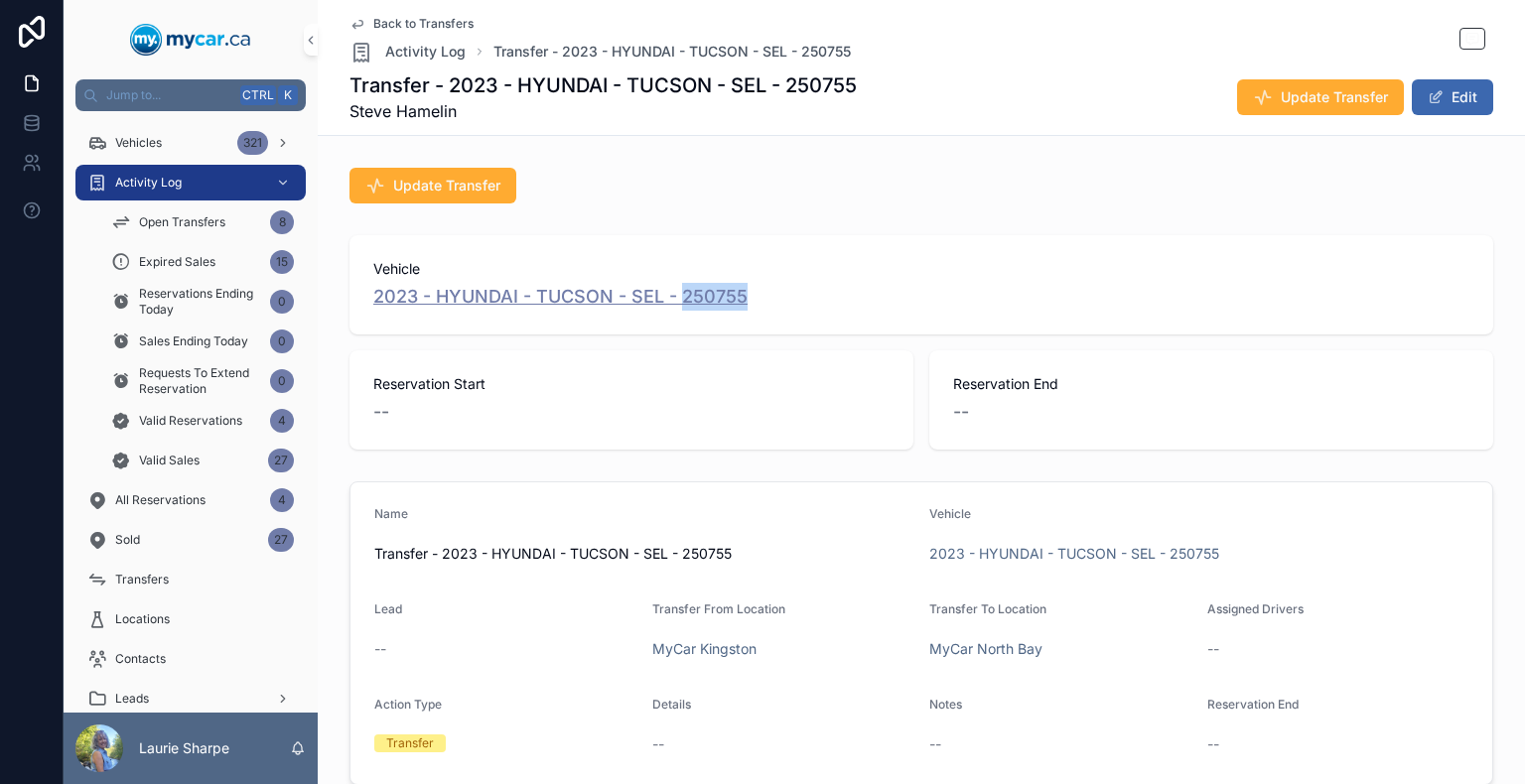 drag, startPoint x: 749, startPoint y: 295, endPoint x: 675, endPoint y: 297, distance: 74.02702 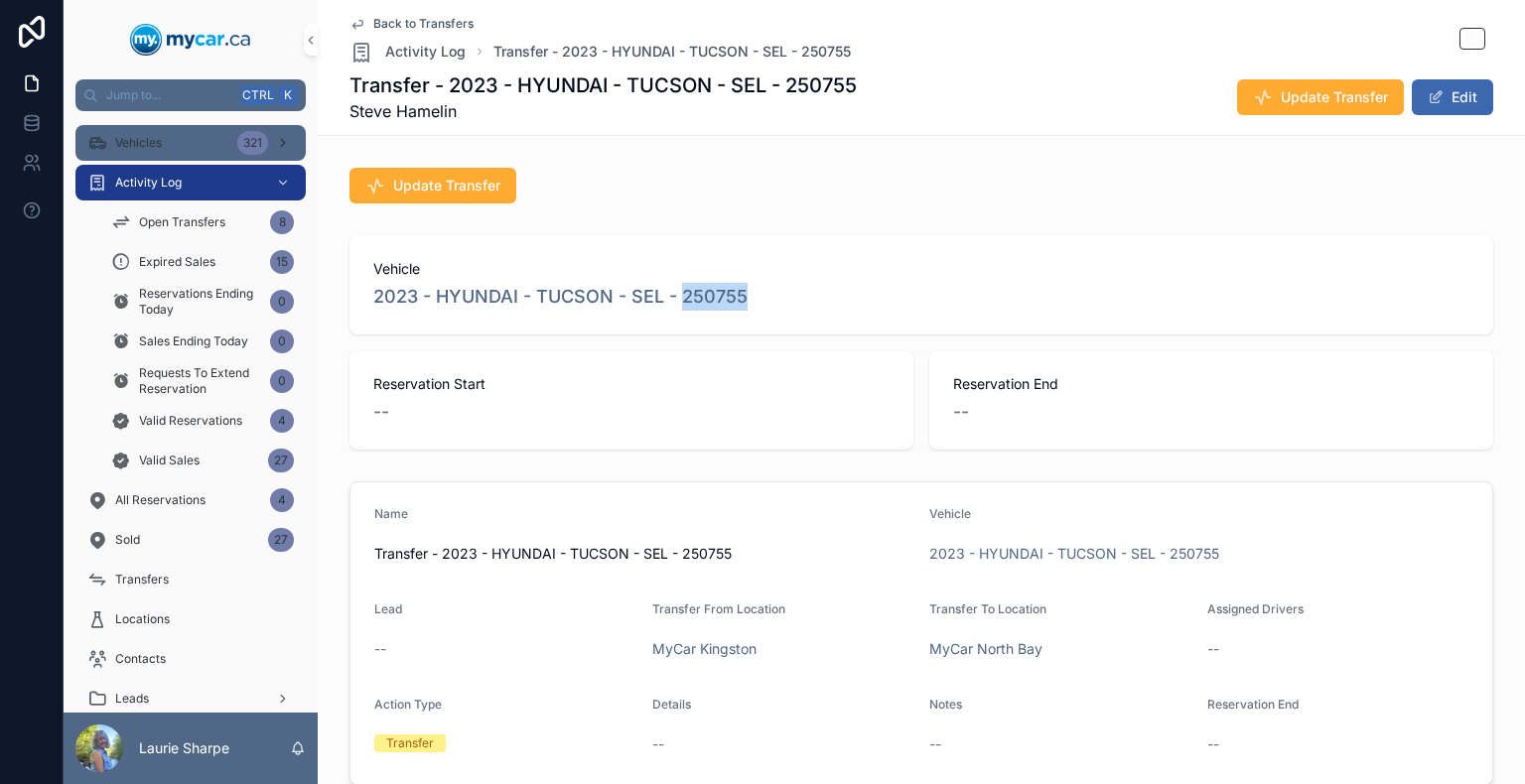 click on "Vehicles 321" at bounding box center (191, 143) 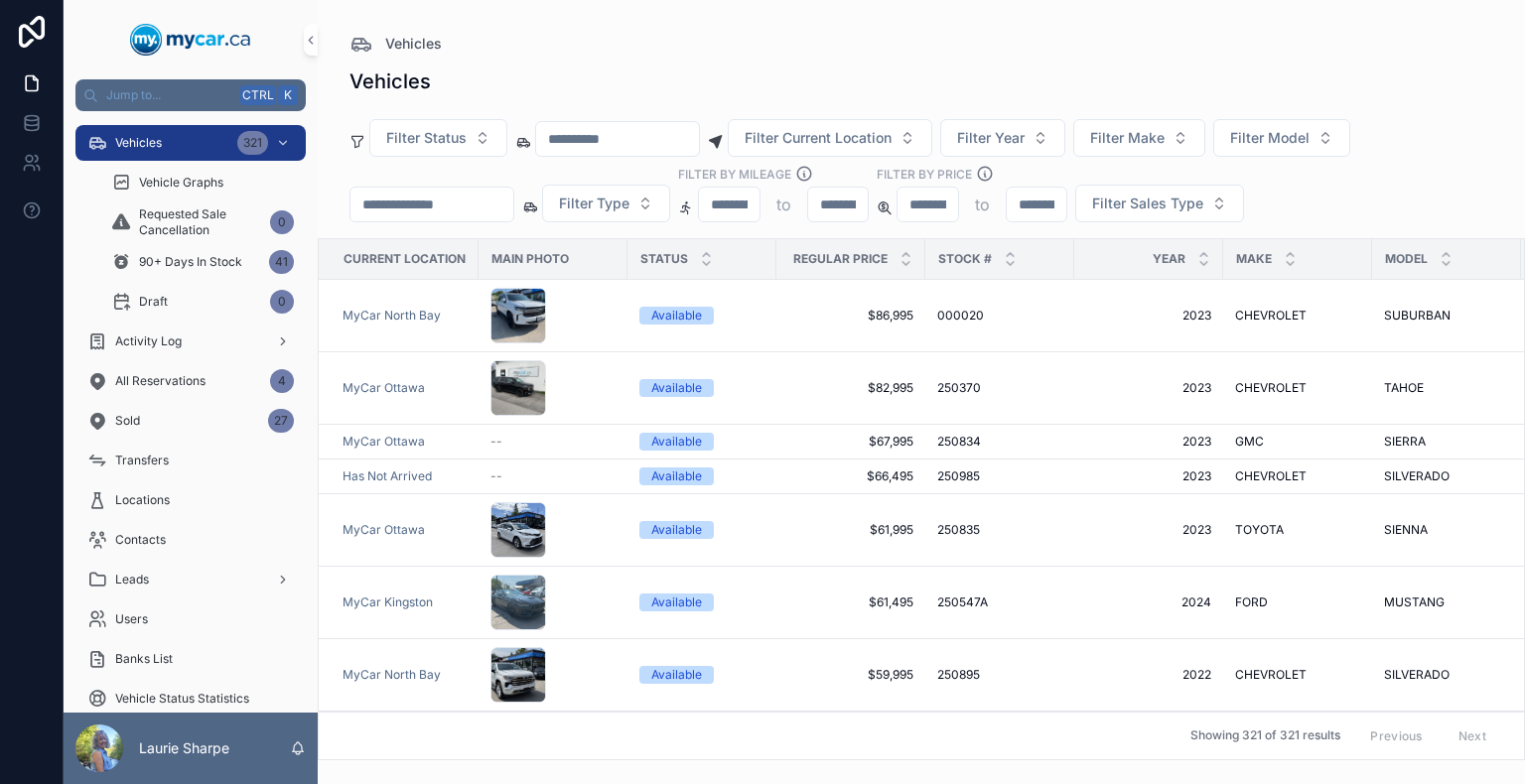 click at bounding box center (432, 204) 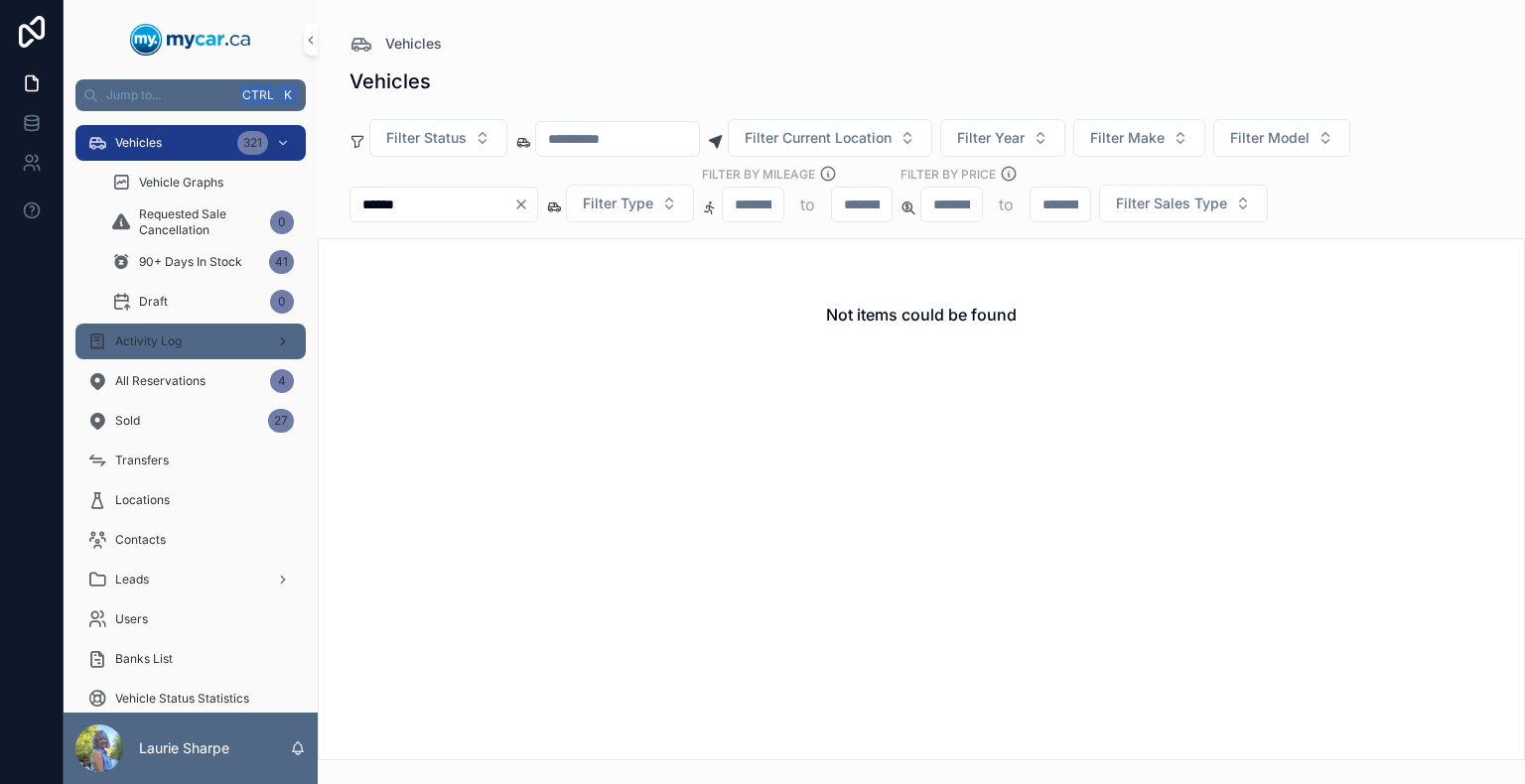 type on "******" 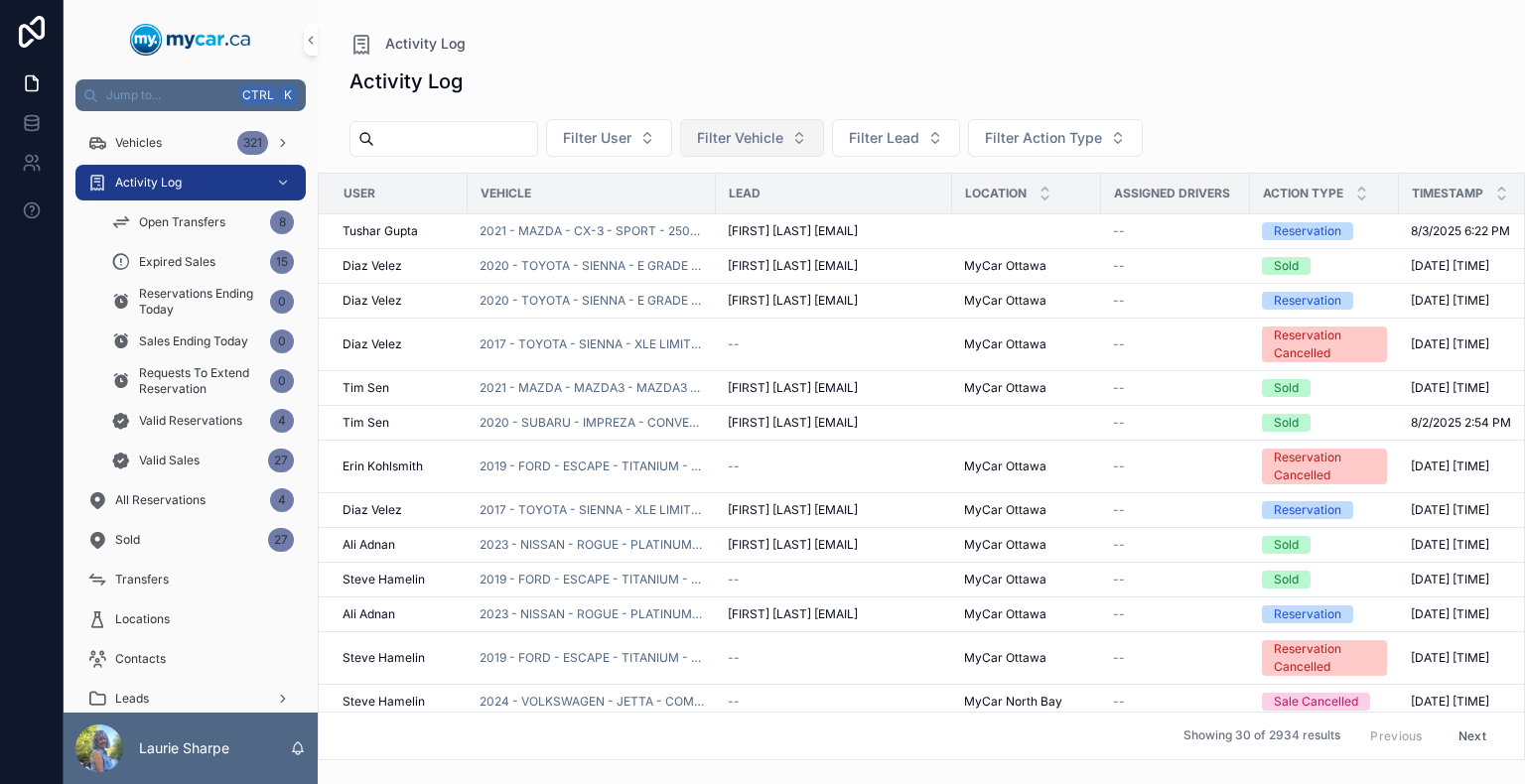 click on "Filter Vehicle" at bounding box center (740, 138) 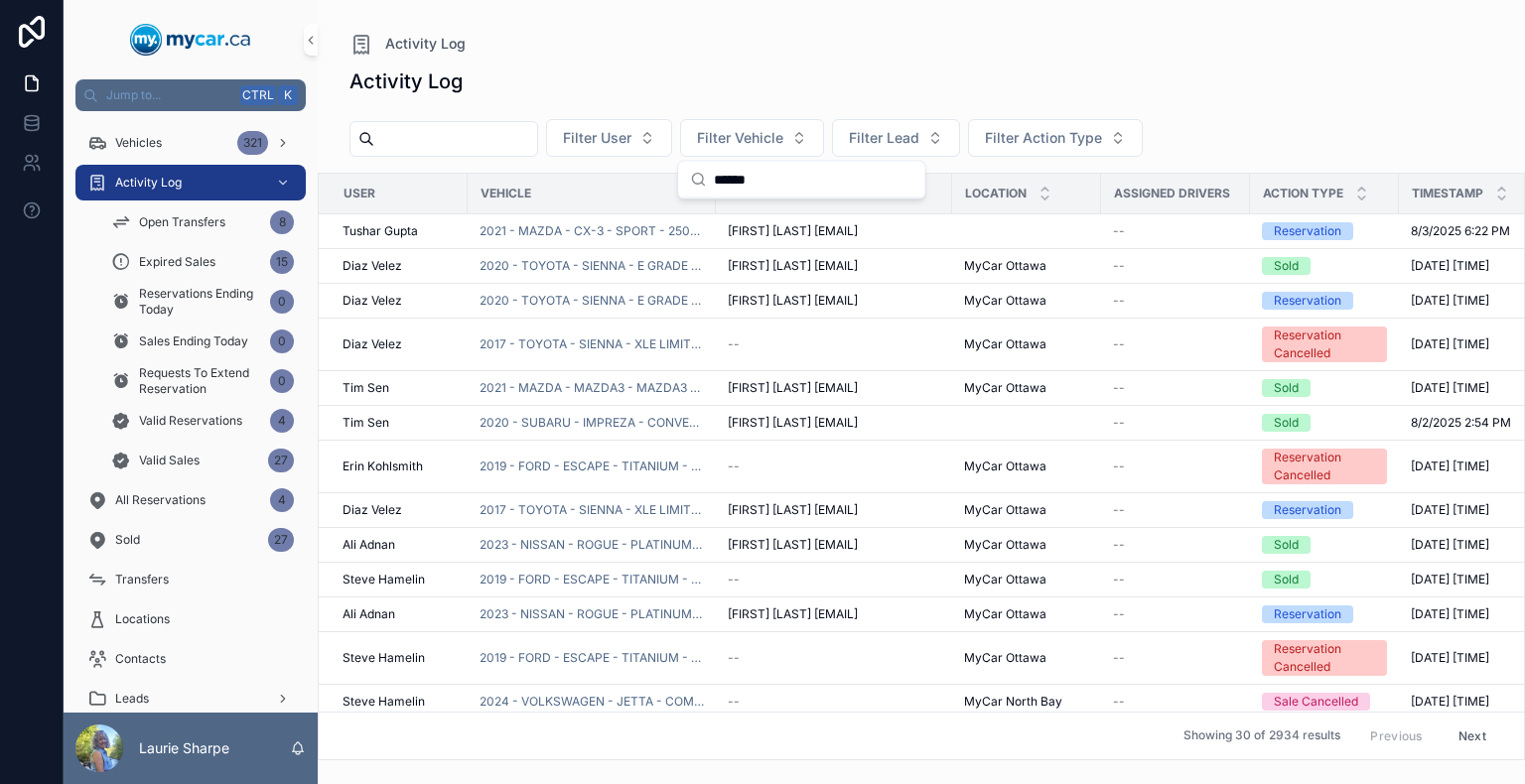 drag, startPoint x: 782, startPoint y: 172, endPoint x: 659, endPoint y: 161, distance: 123.49089 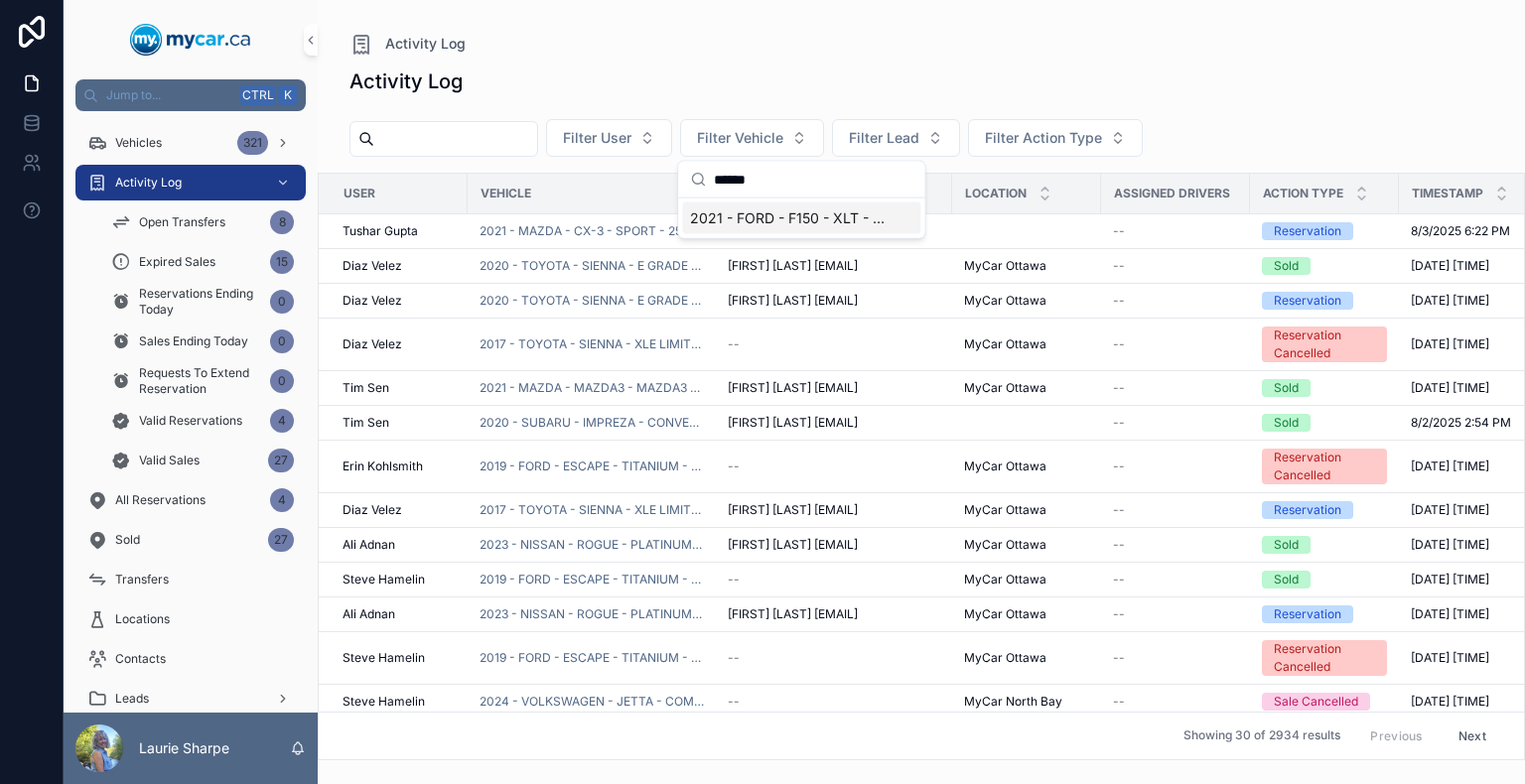 type on "******" 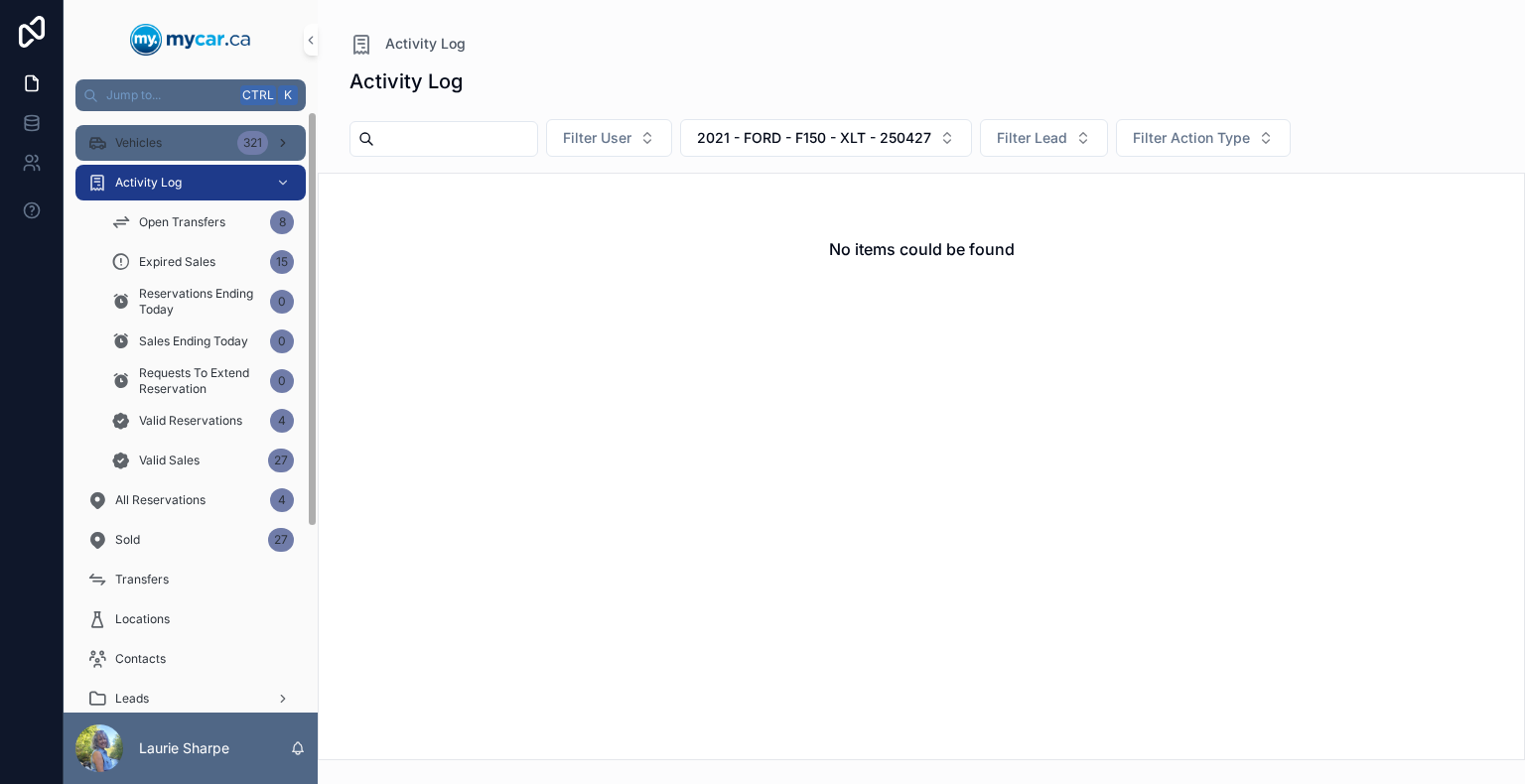click on "Vehicles" at bounding box center (138, 143) 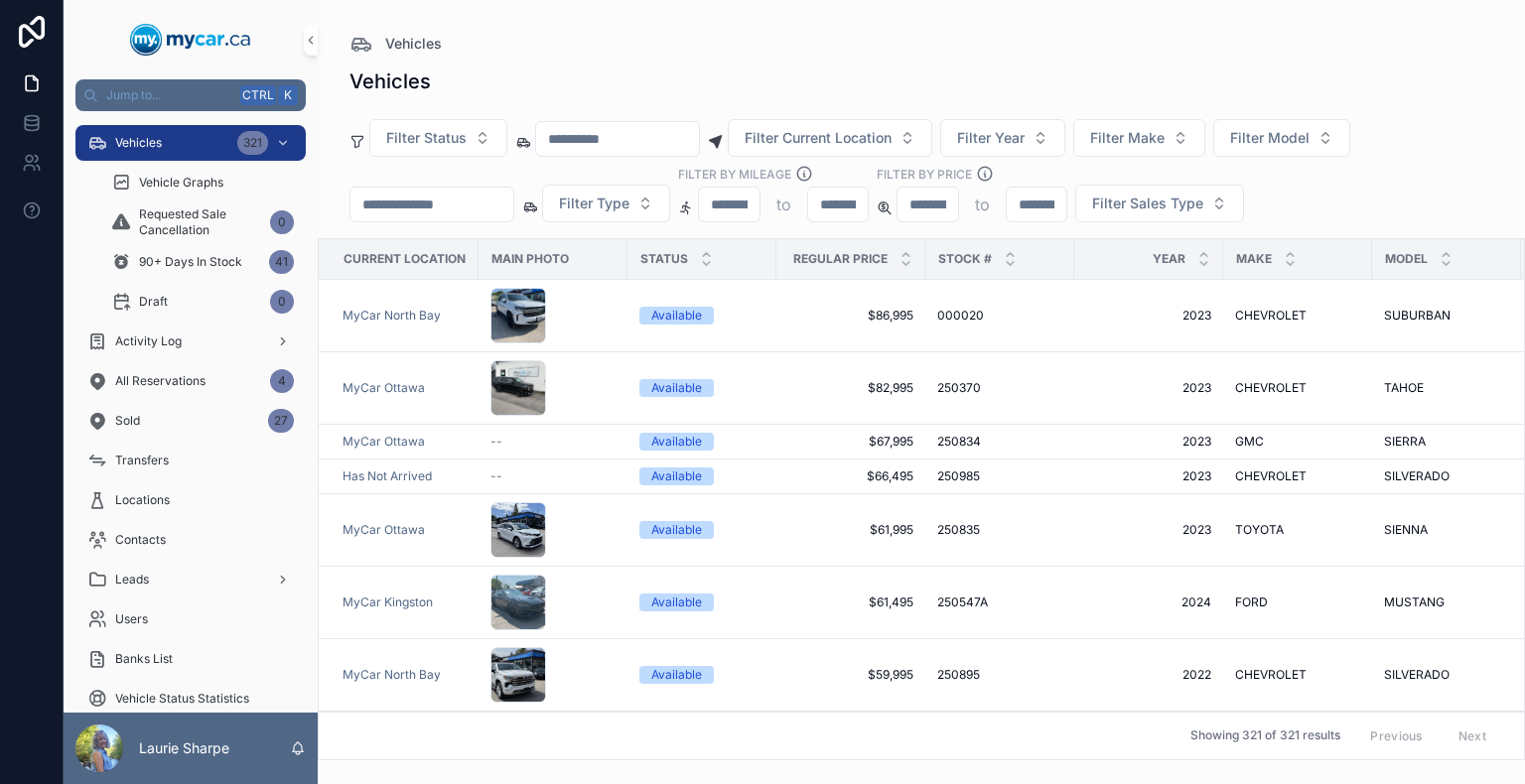click at bounding box center [432, 204] 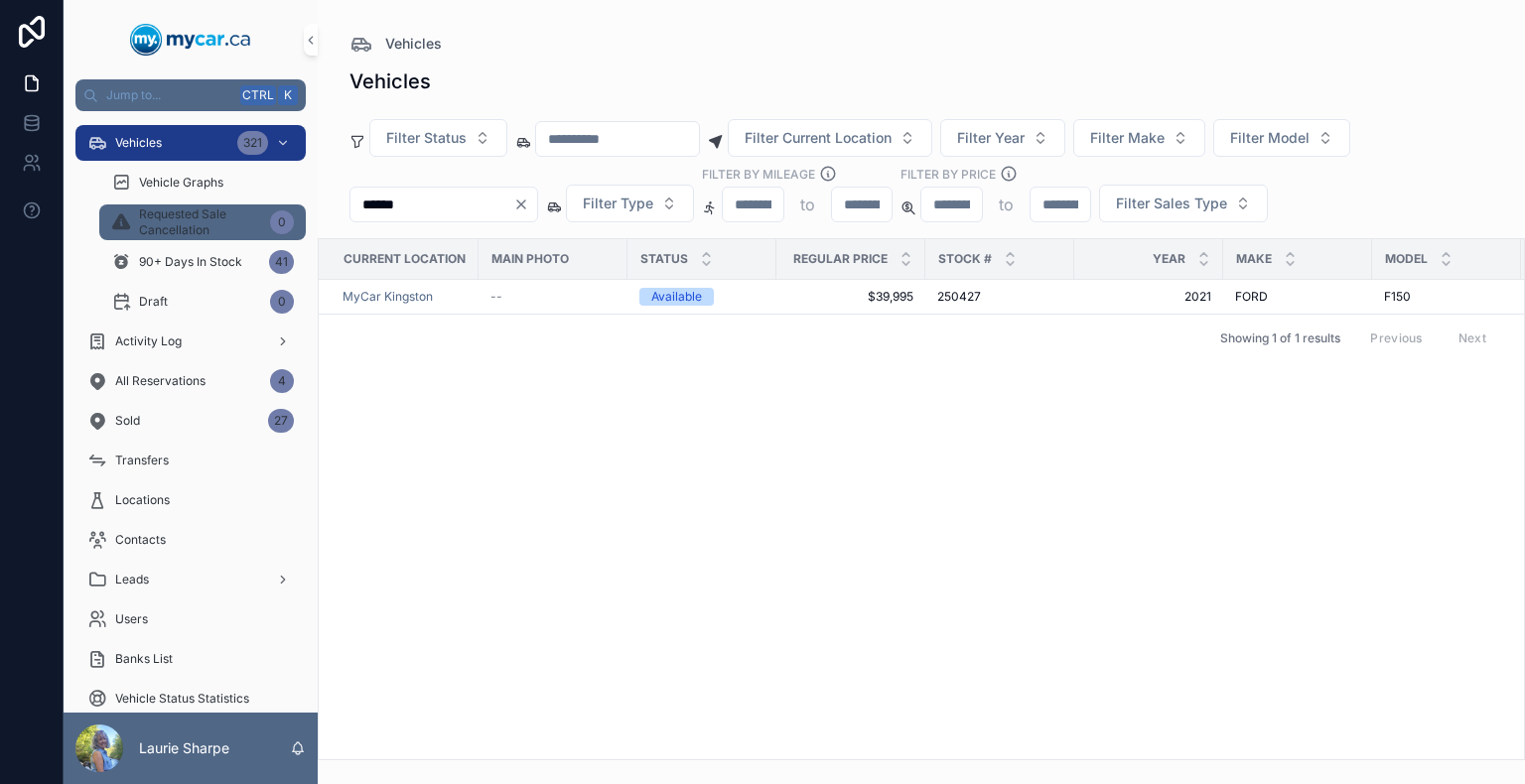 drag, startPoint x: 469, startPoint y: 203, endPoint x: 295, endPoint y: 205, distance: 174.01149 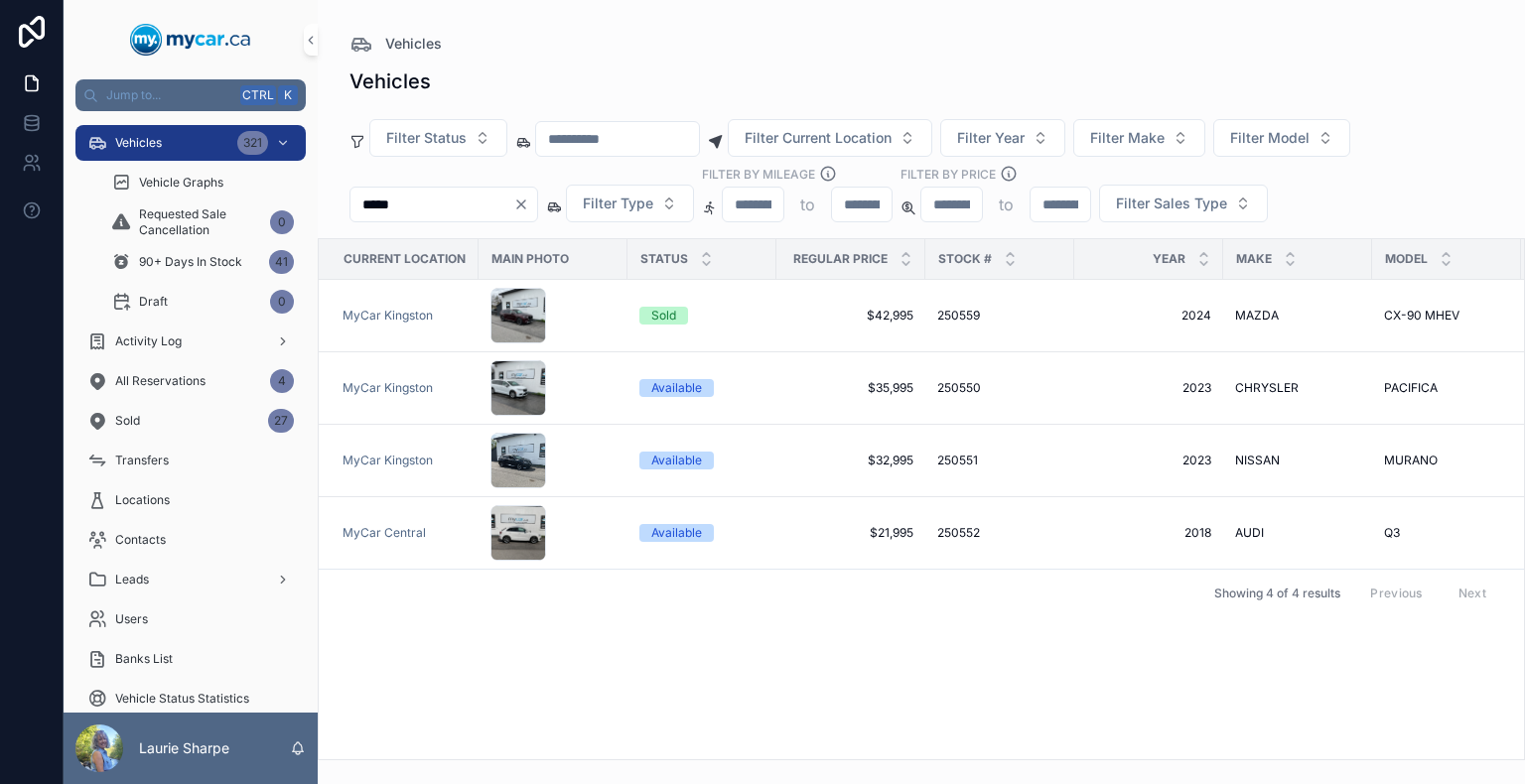 click on "*****" at bounding box center [432, 204] 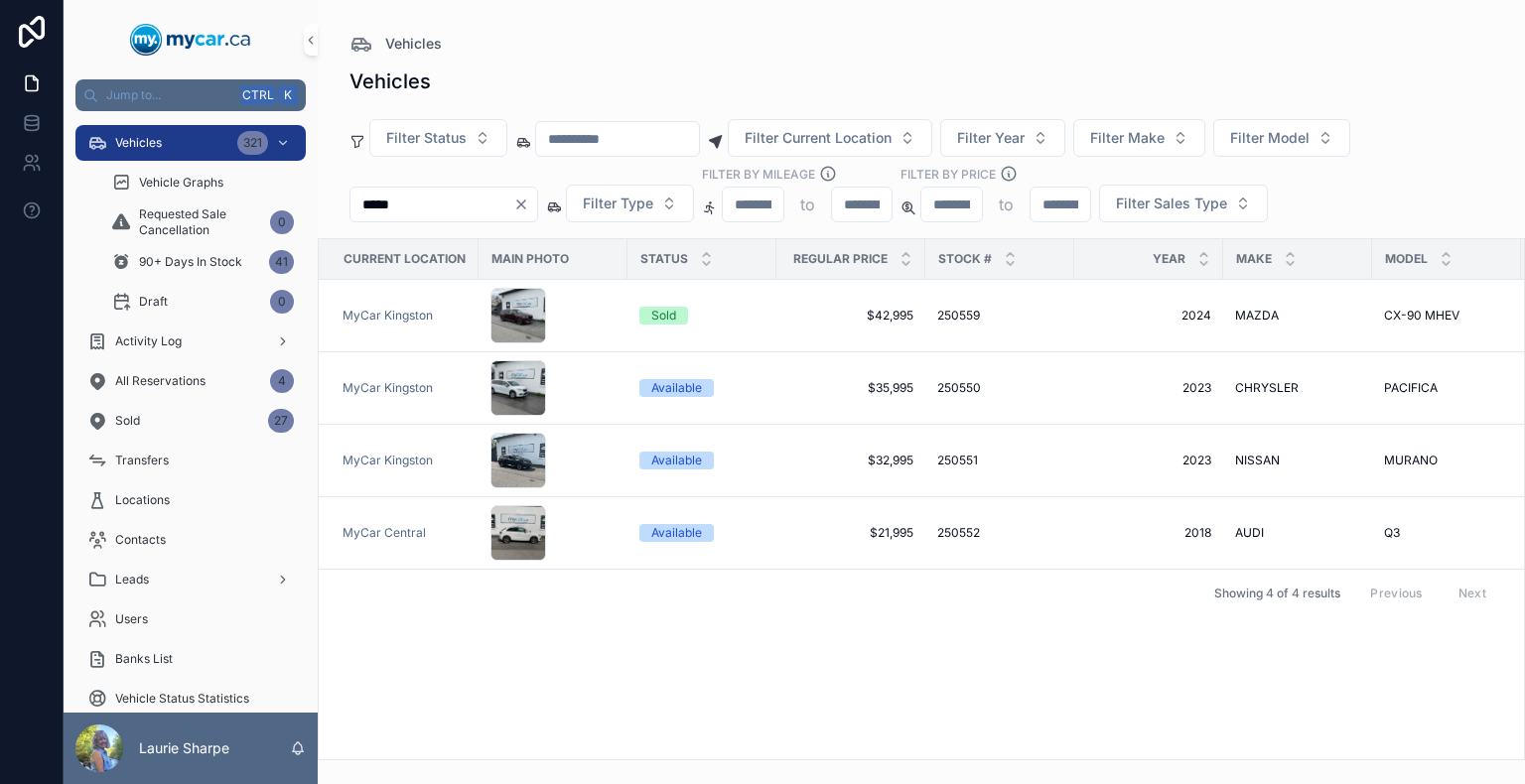 type on "******" 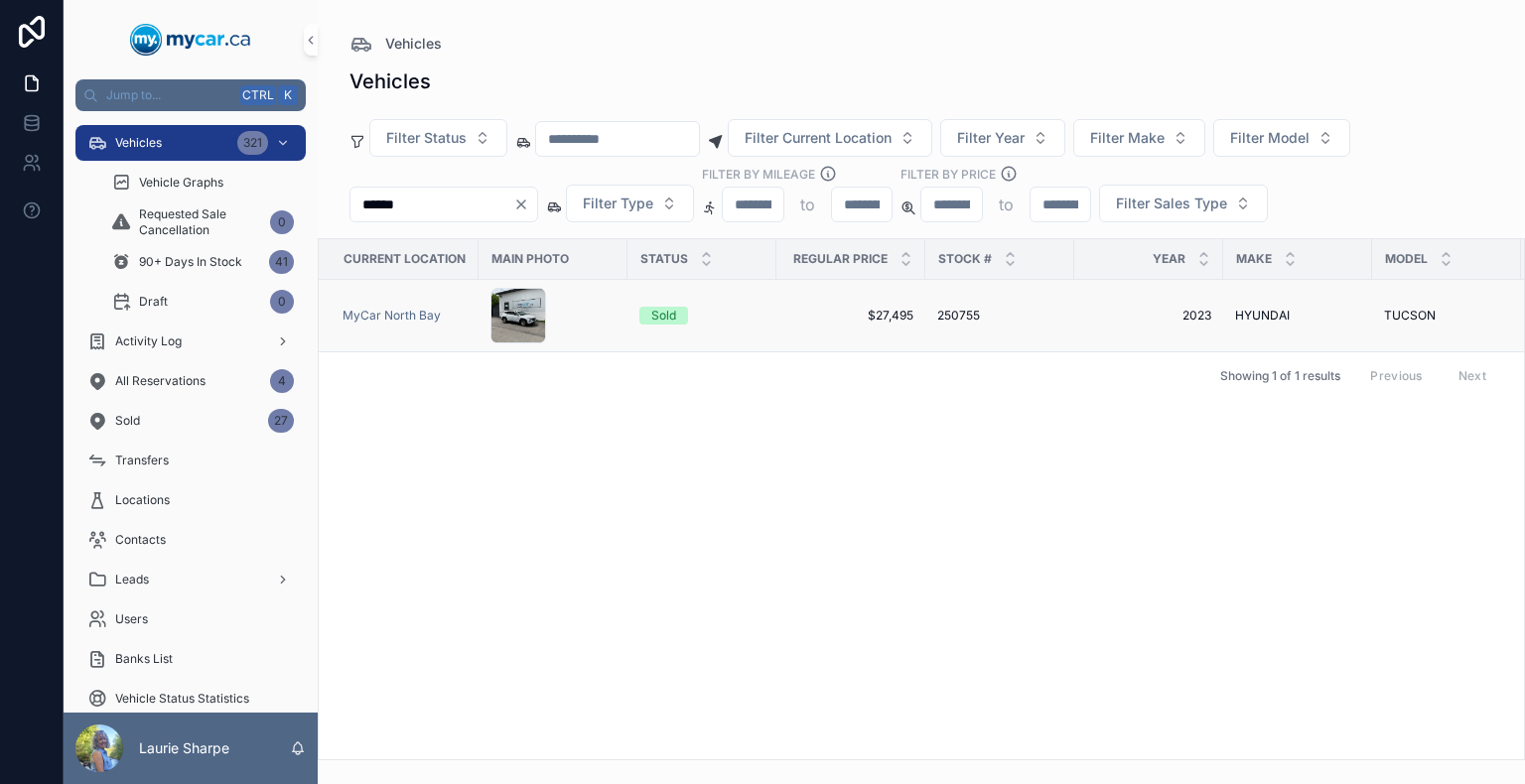 click on "250755" at bounding box center (958, 316) 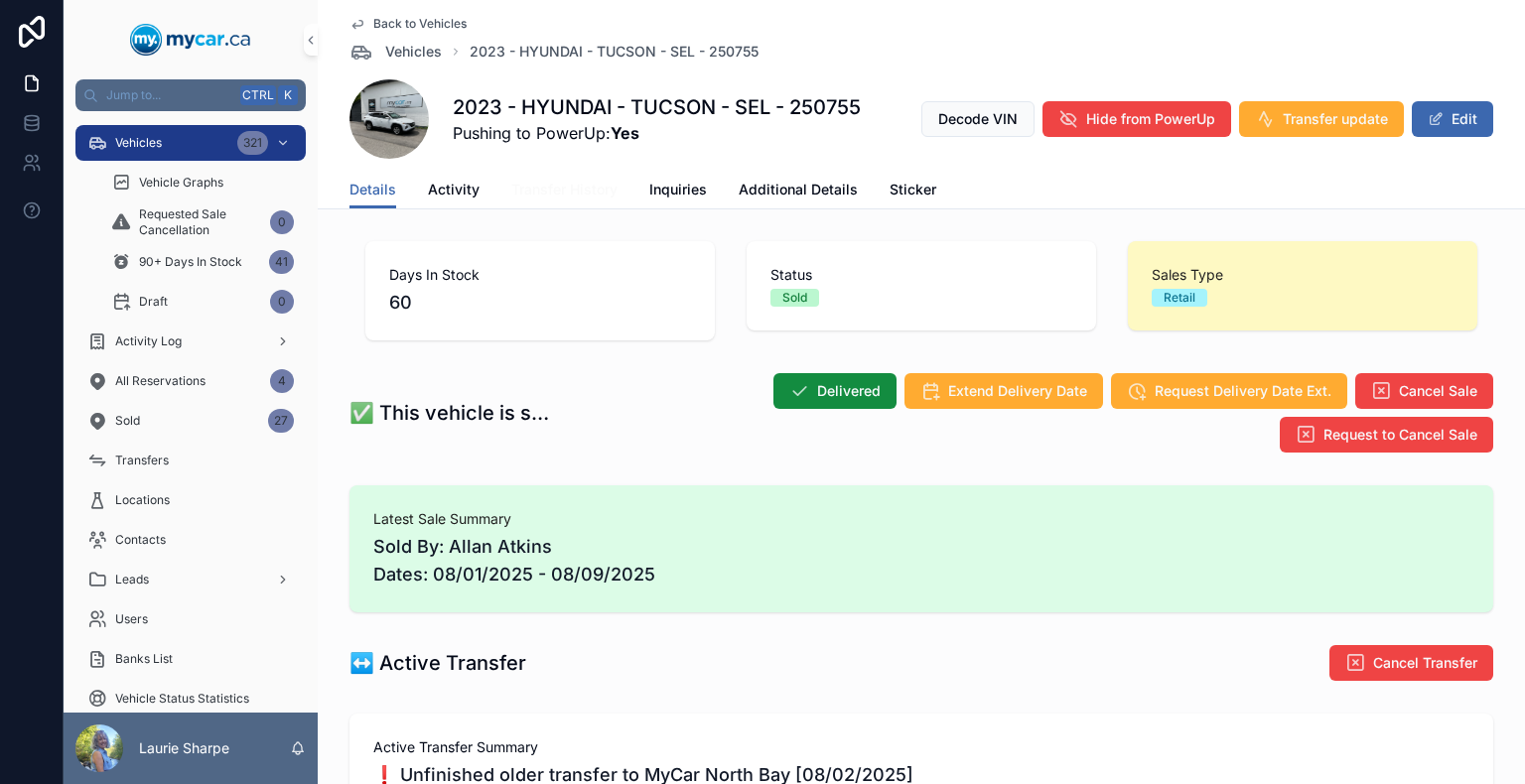 click on "Transfer History" at bounding box center [564, 190] 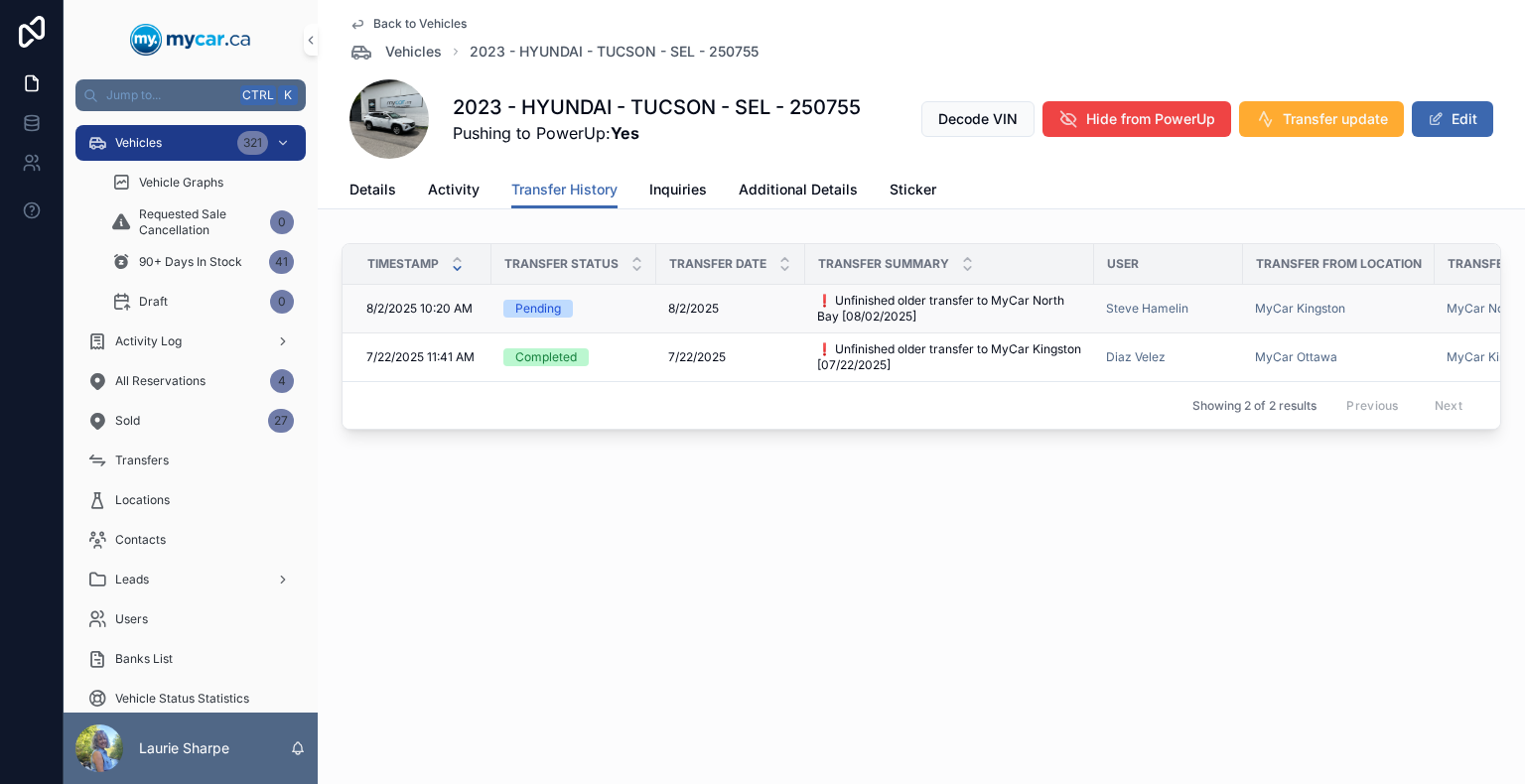 click on "❗ Unfinished older transfer to MyCar North Bay [08/02/2025]" at bounding box center [949, 309] 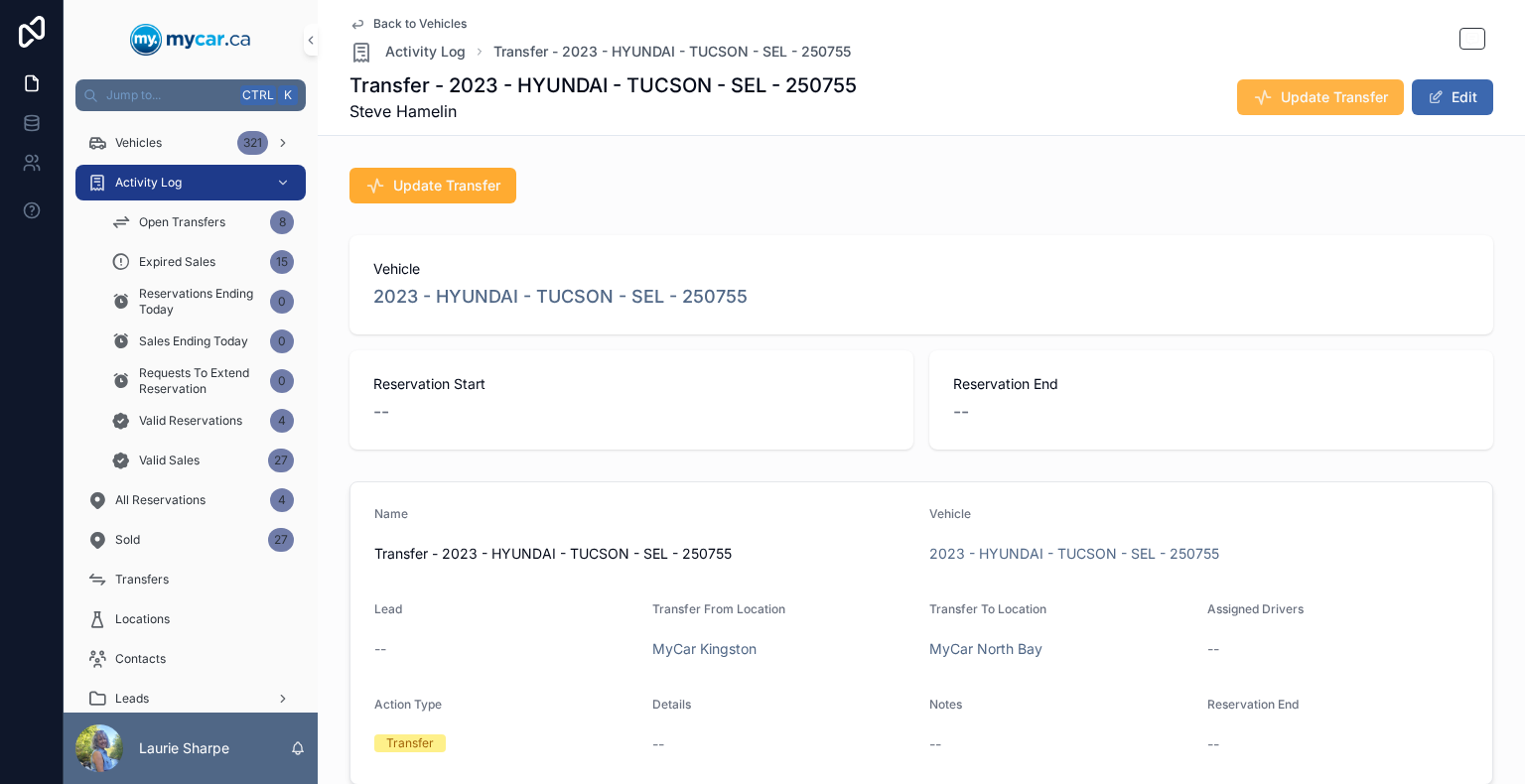 click on "Update Transfer" at bounding box center [1334, 97] 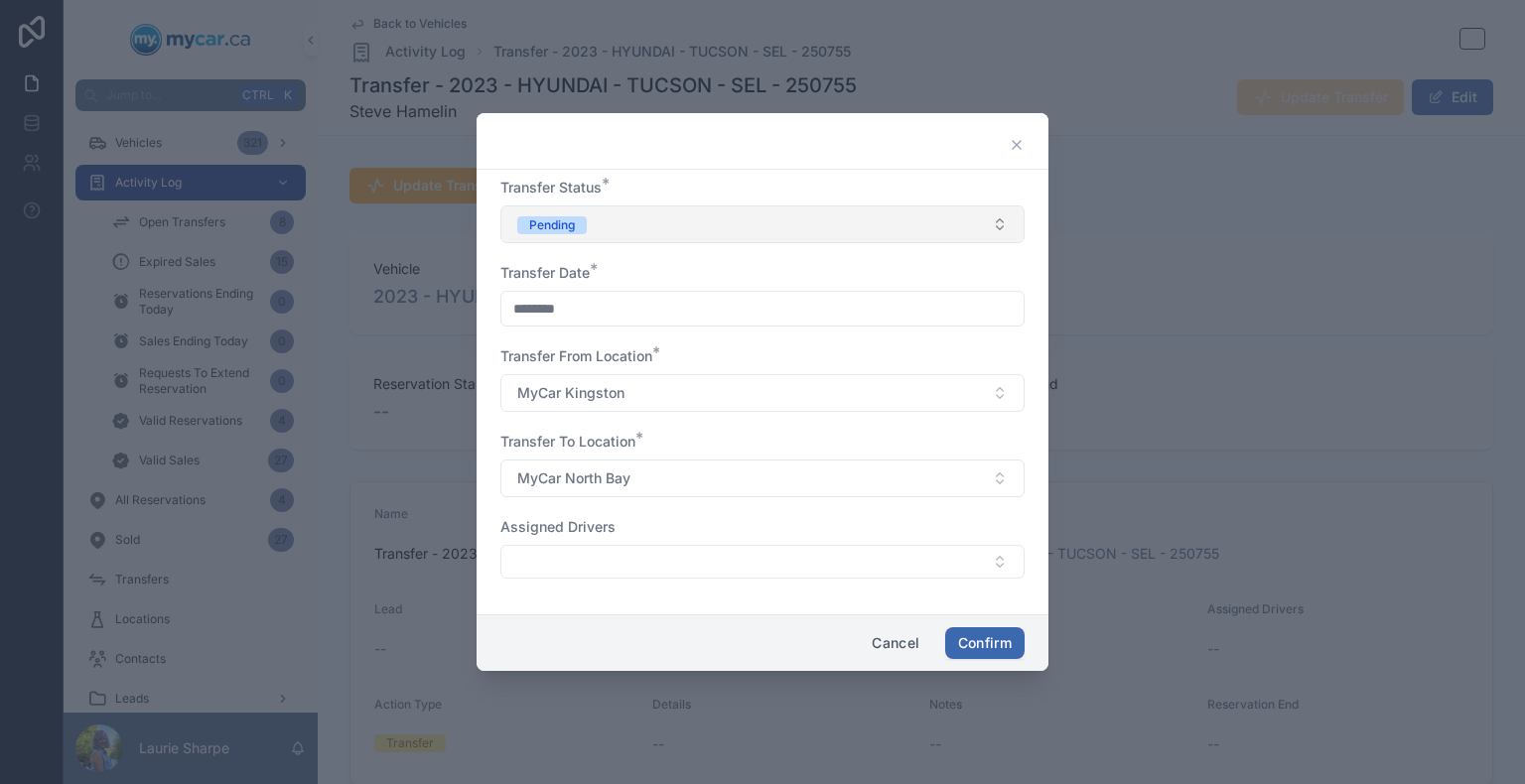 click on "Pending" at bounding box center [762, 224] 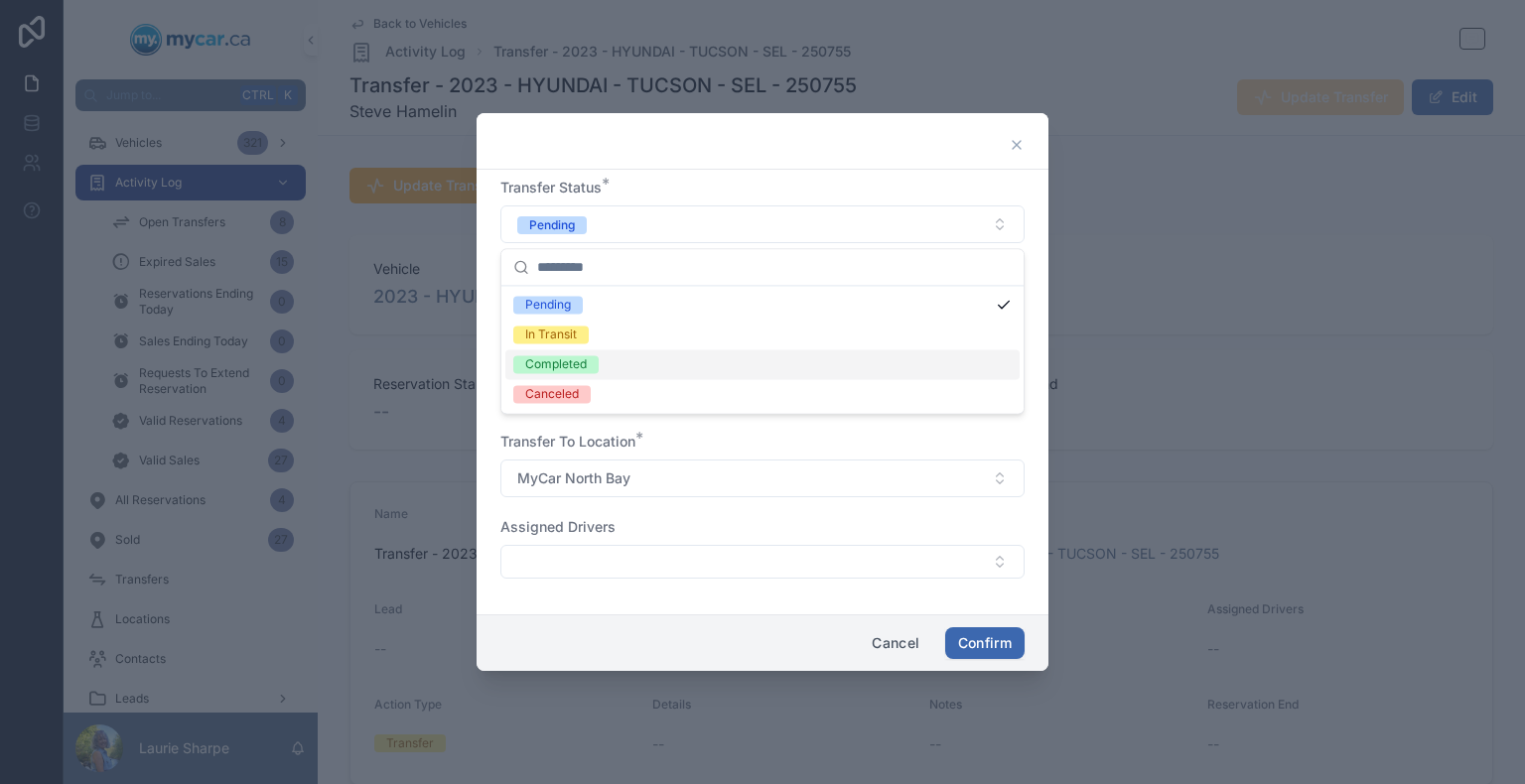 click on "Completed" at bounding box center [762, 364] 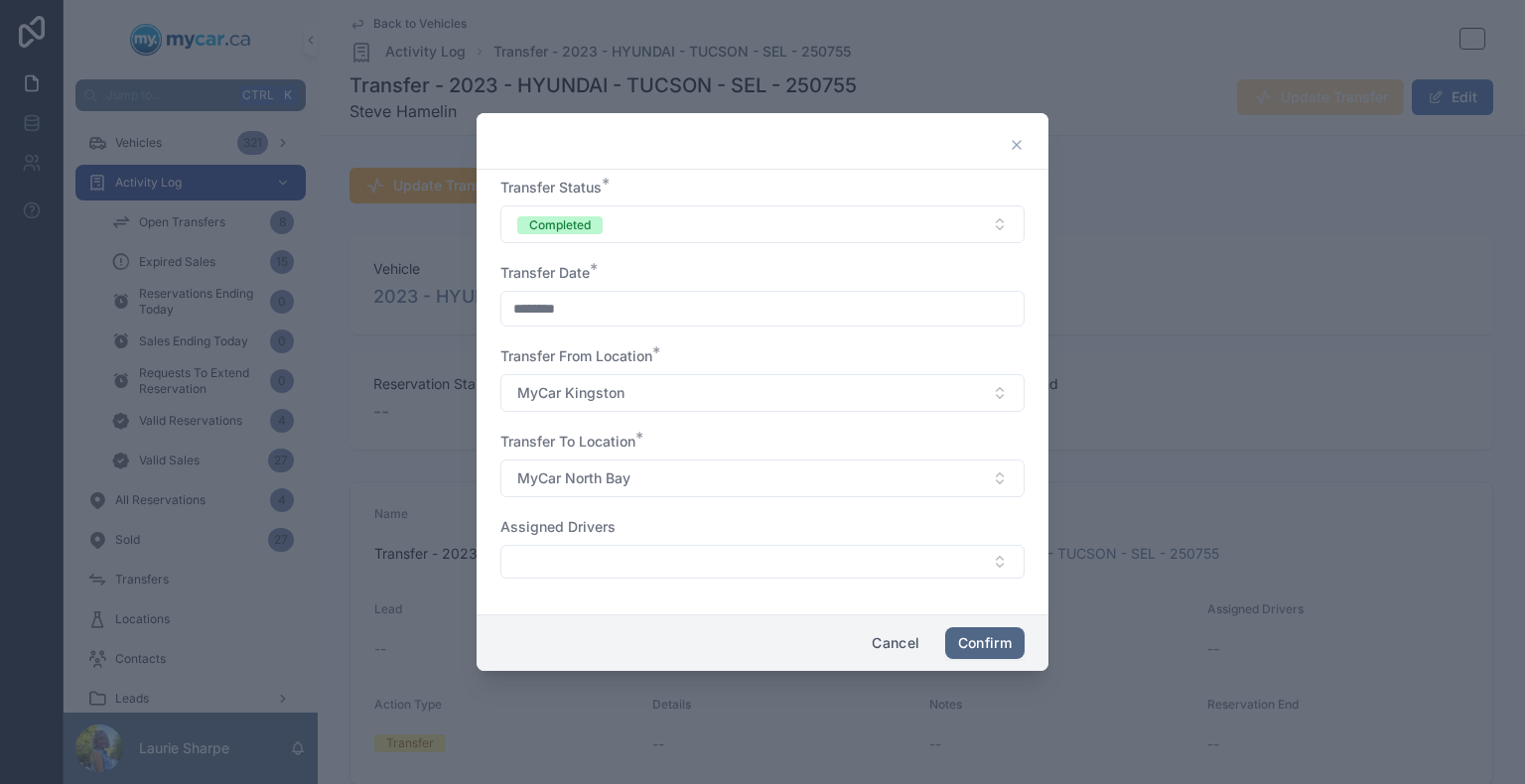 click on "Confirm" at bounding box center [985, 643] 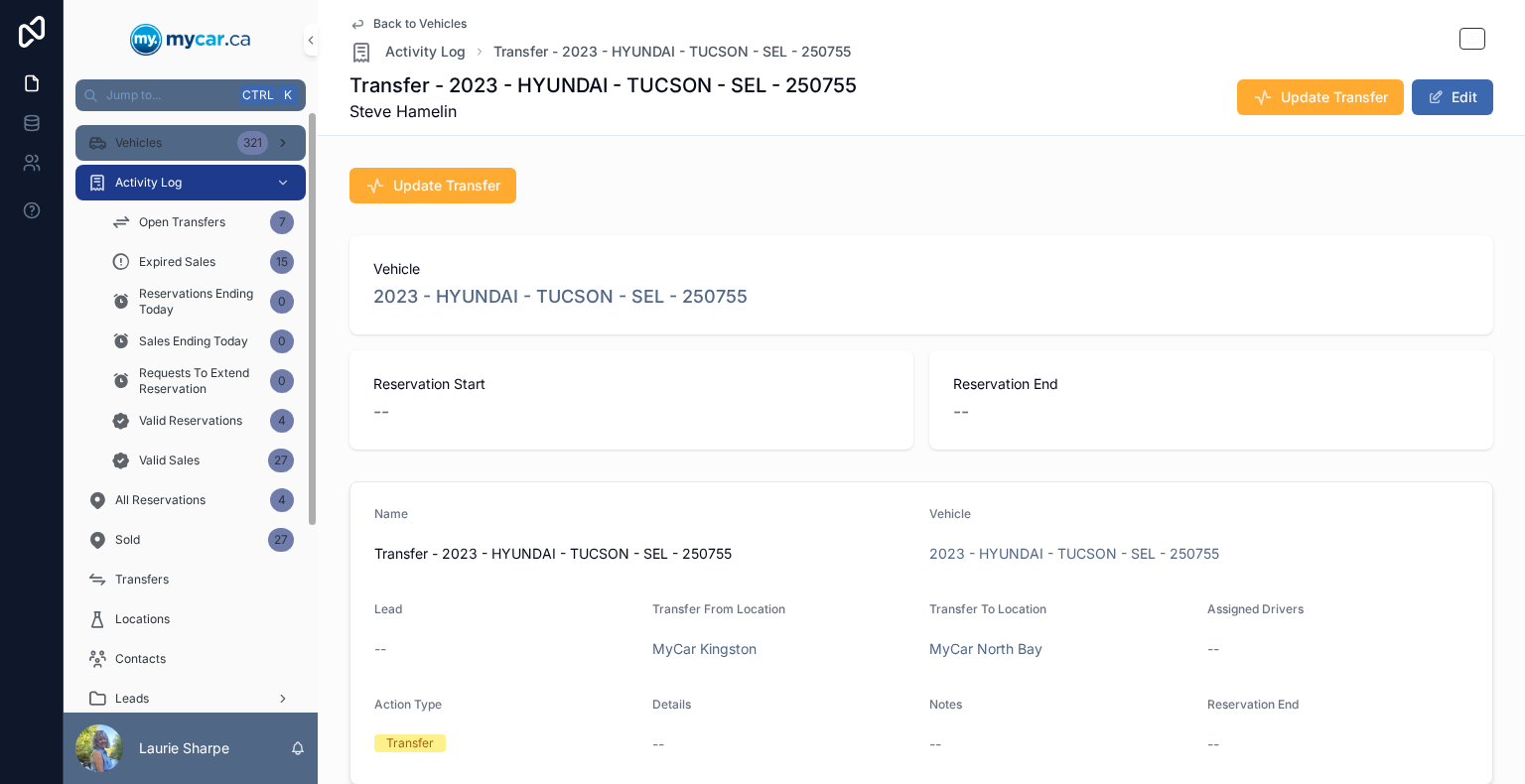 click on "Vehicles 321" at bounding box center (191, 143) 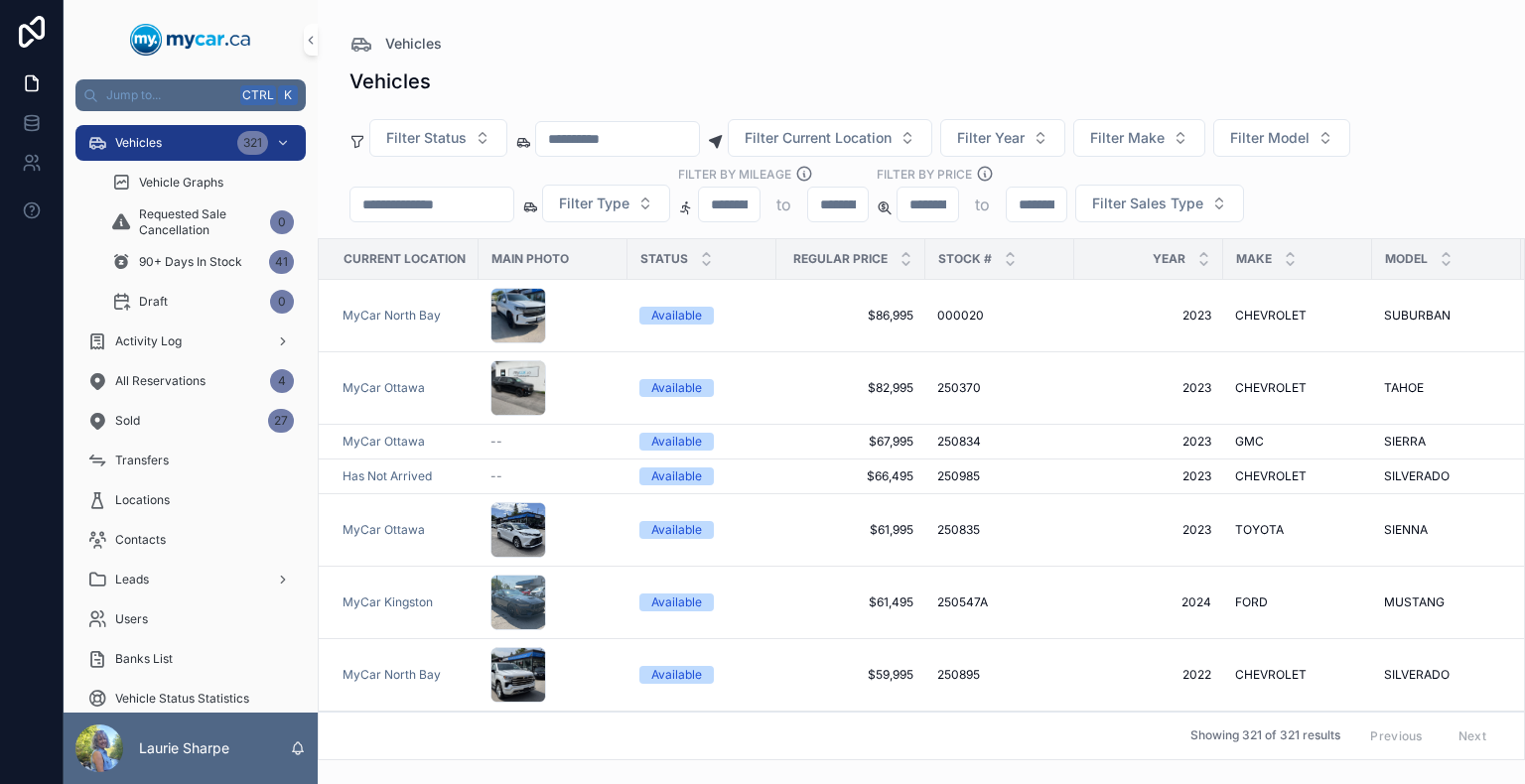 click at bounding box center (432, 204) 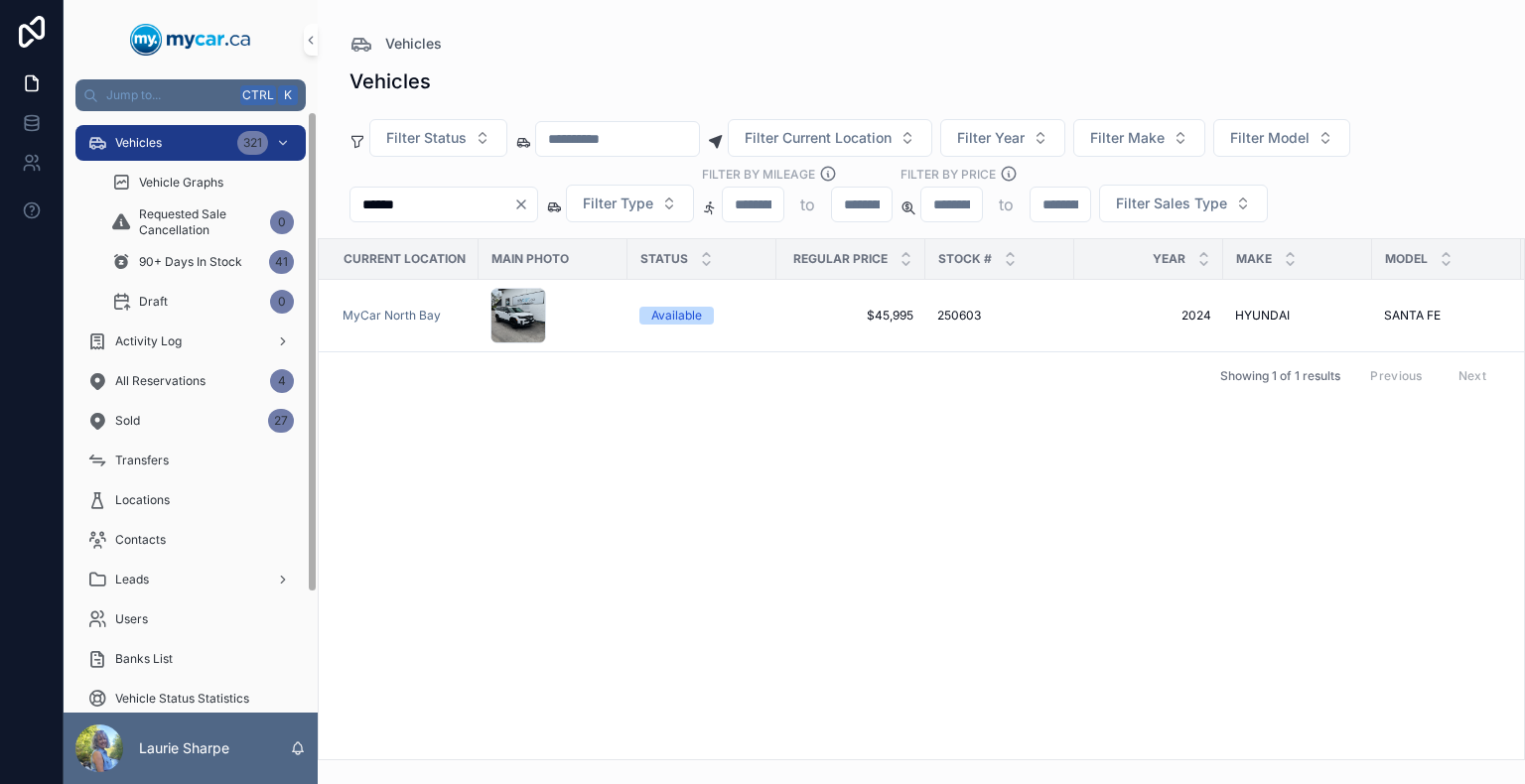 drag, startPoint x: 453, startPoint y: 194, endPoint x: 310, endPoint y: 200, distance: 143.12582 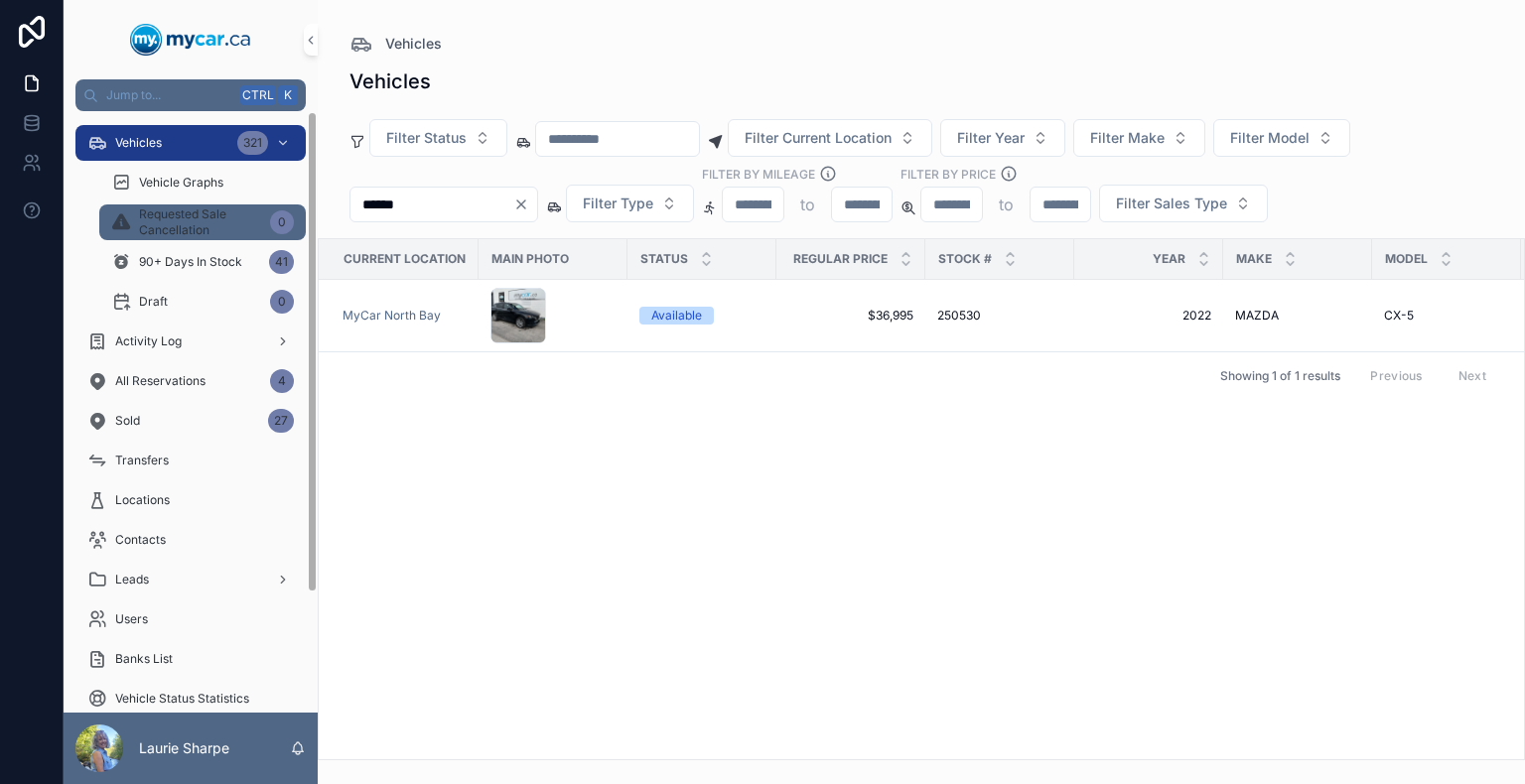 drag, startPoint x: 504, startPoint y: 204, endPoint x: 284, endPoint y: 220, distance: 220.58105 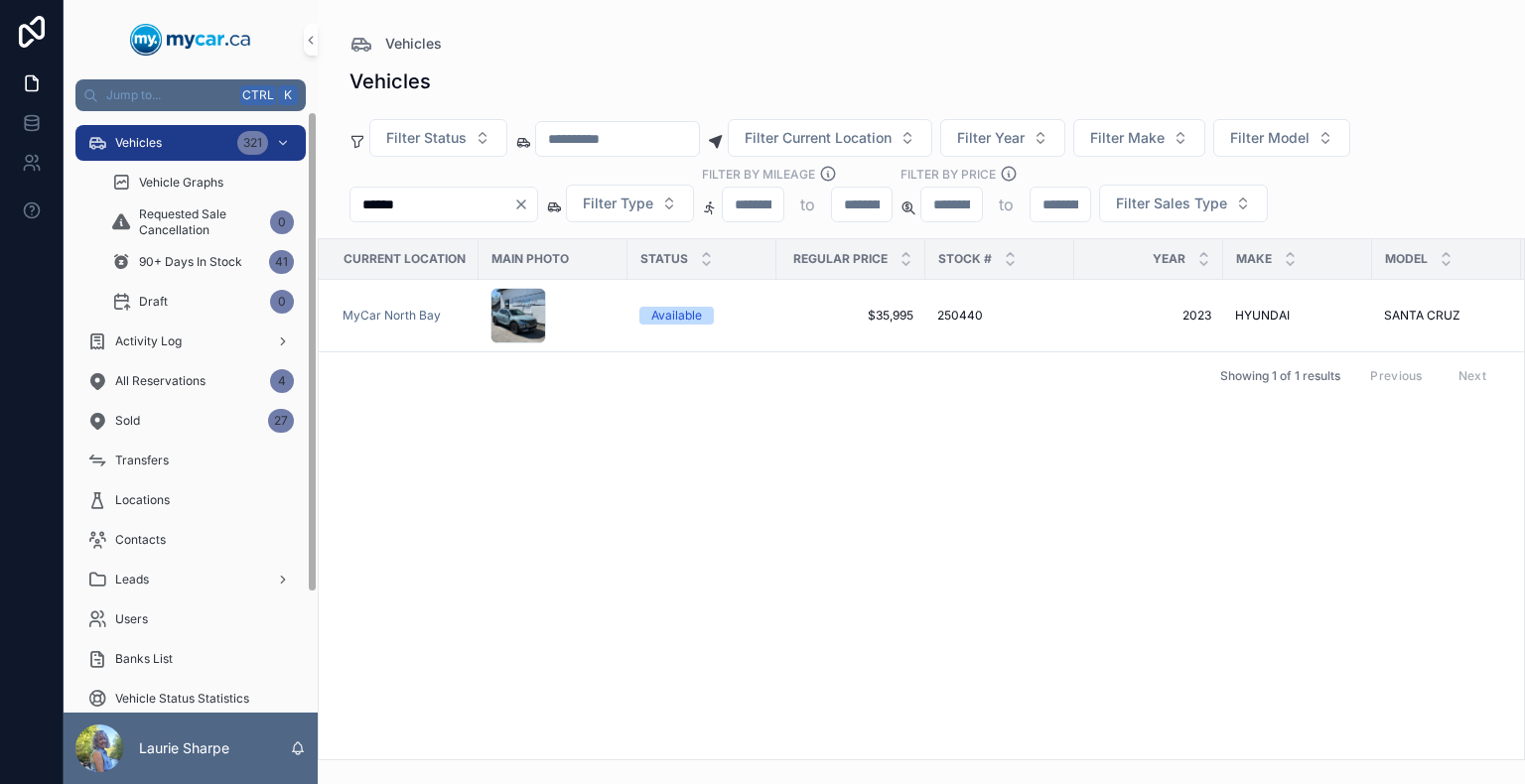 drag, startPoint x: 476, startPoint y: 210, endPoint x: 310, endPoint y: 202, distance: 166.19266 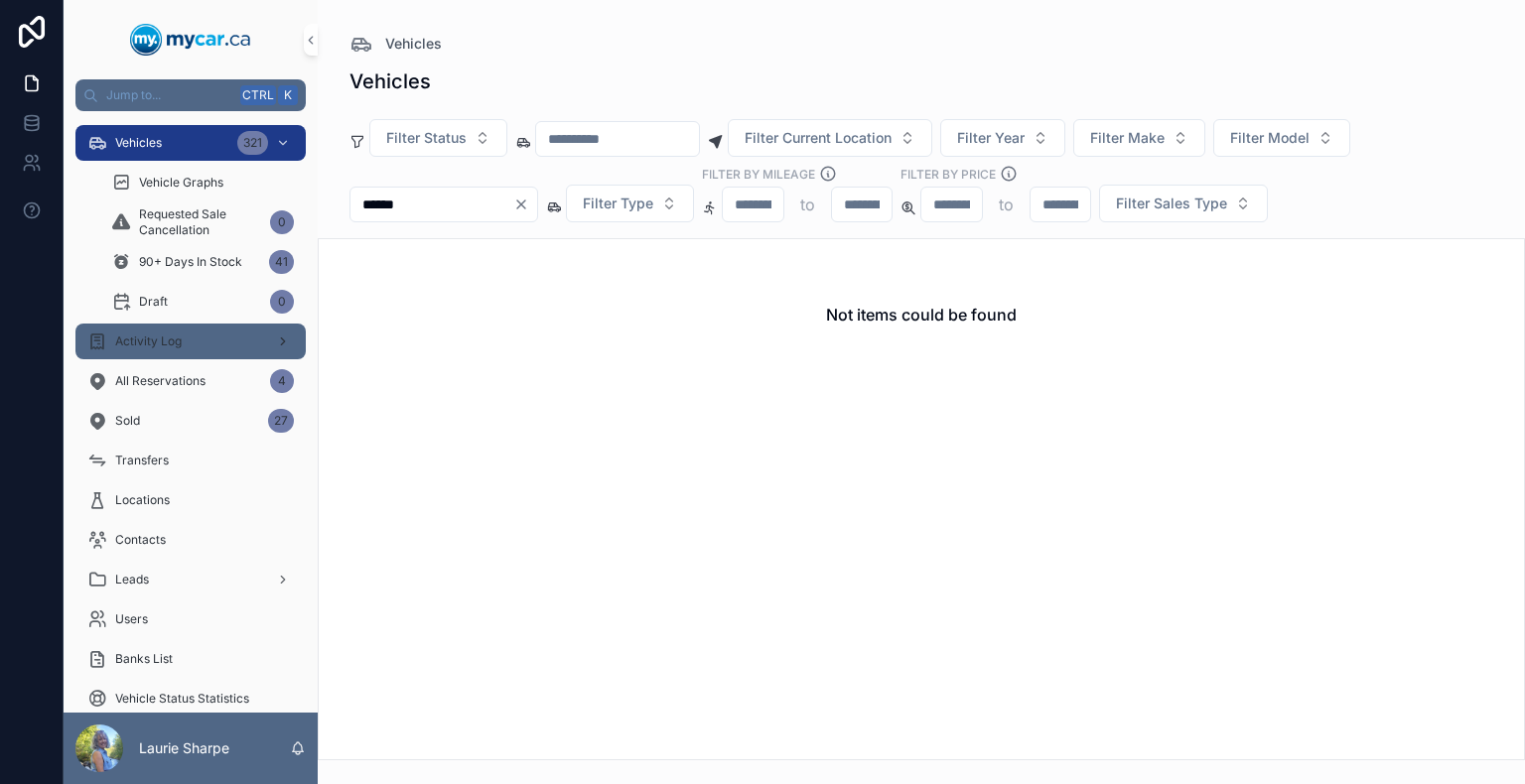 type on "******" 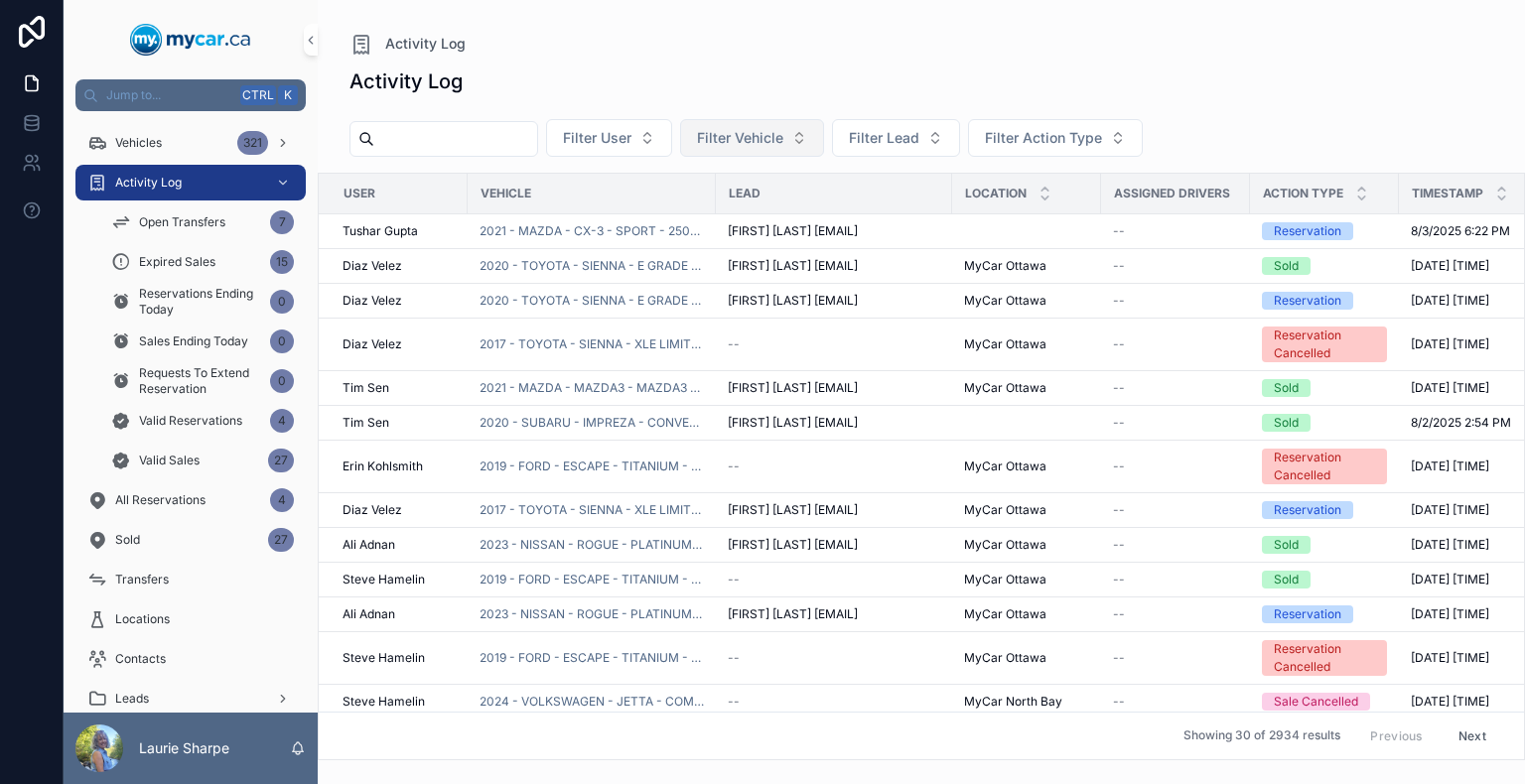 click on "Filter Vehicle" at bounding box center [740, 138] 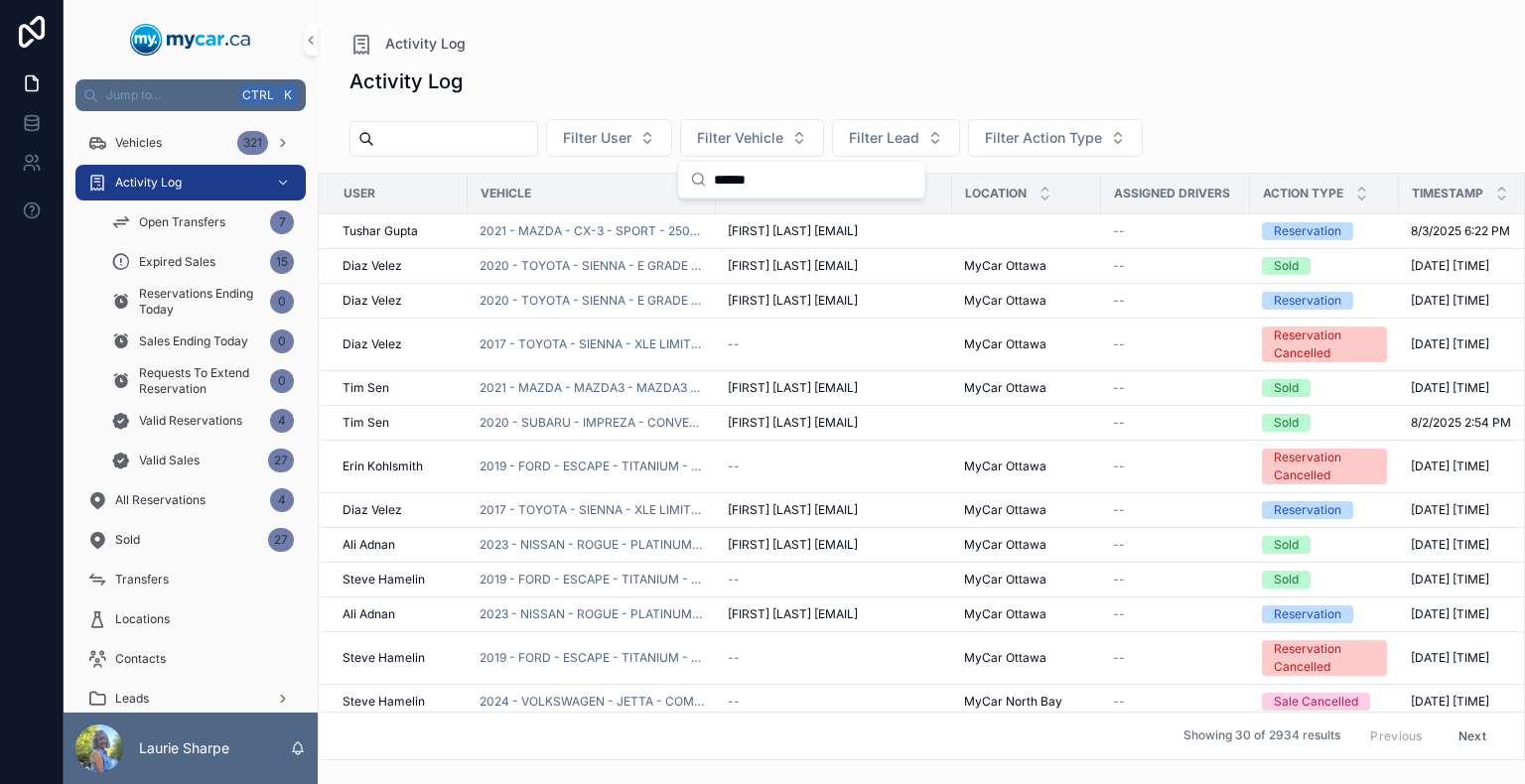 click on "******" at bounding box center (813, 180) 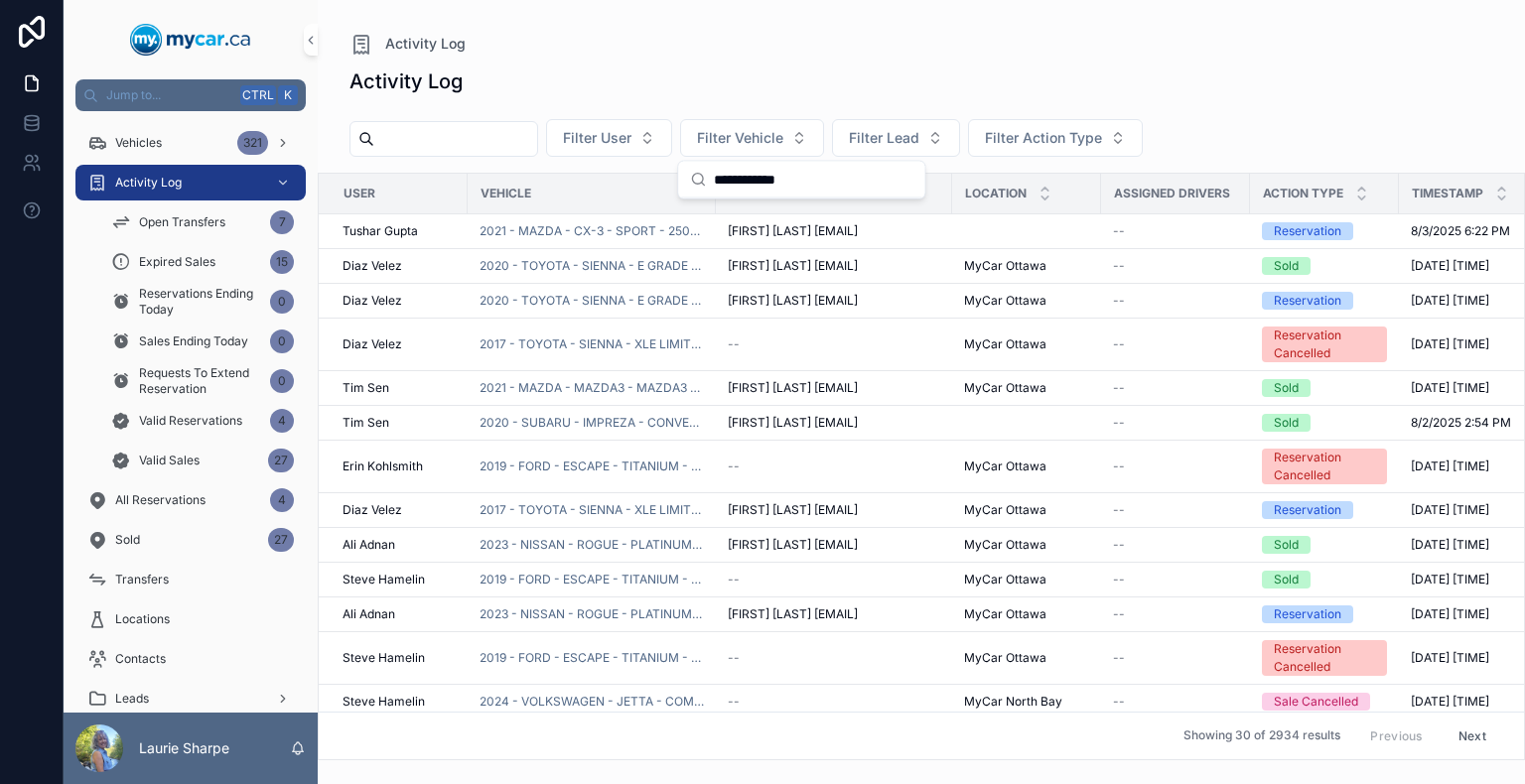 drag, startPoint x: 762, startPoint y: 177, endPoint x: 682, endPoint y: 172, distance: 80.156098 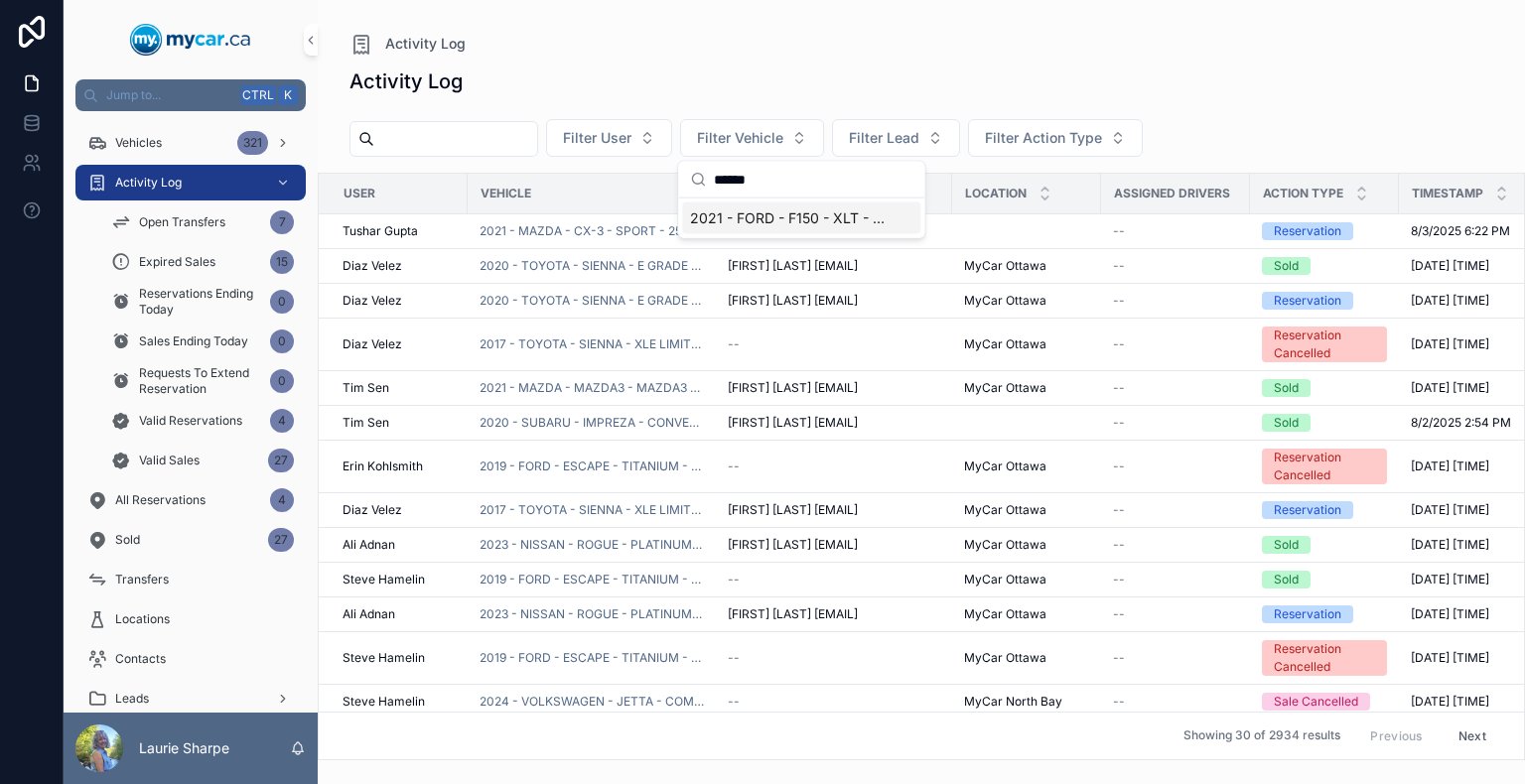 type on "******" 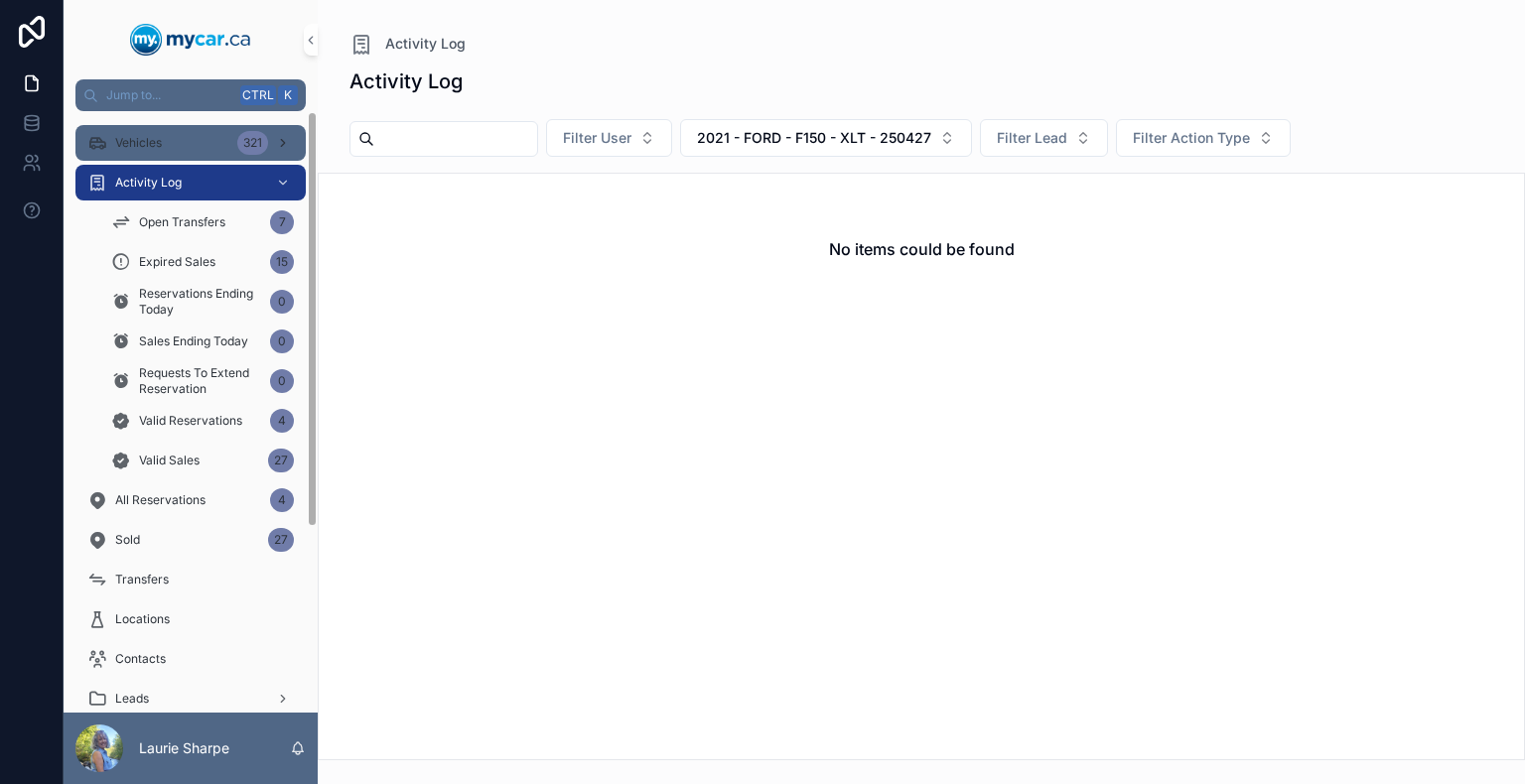 click on "Vehicles 321" at bounding box center [191, 143] 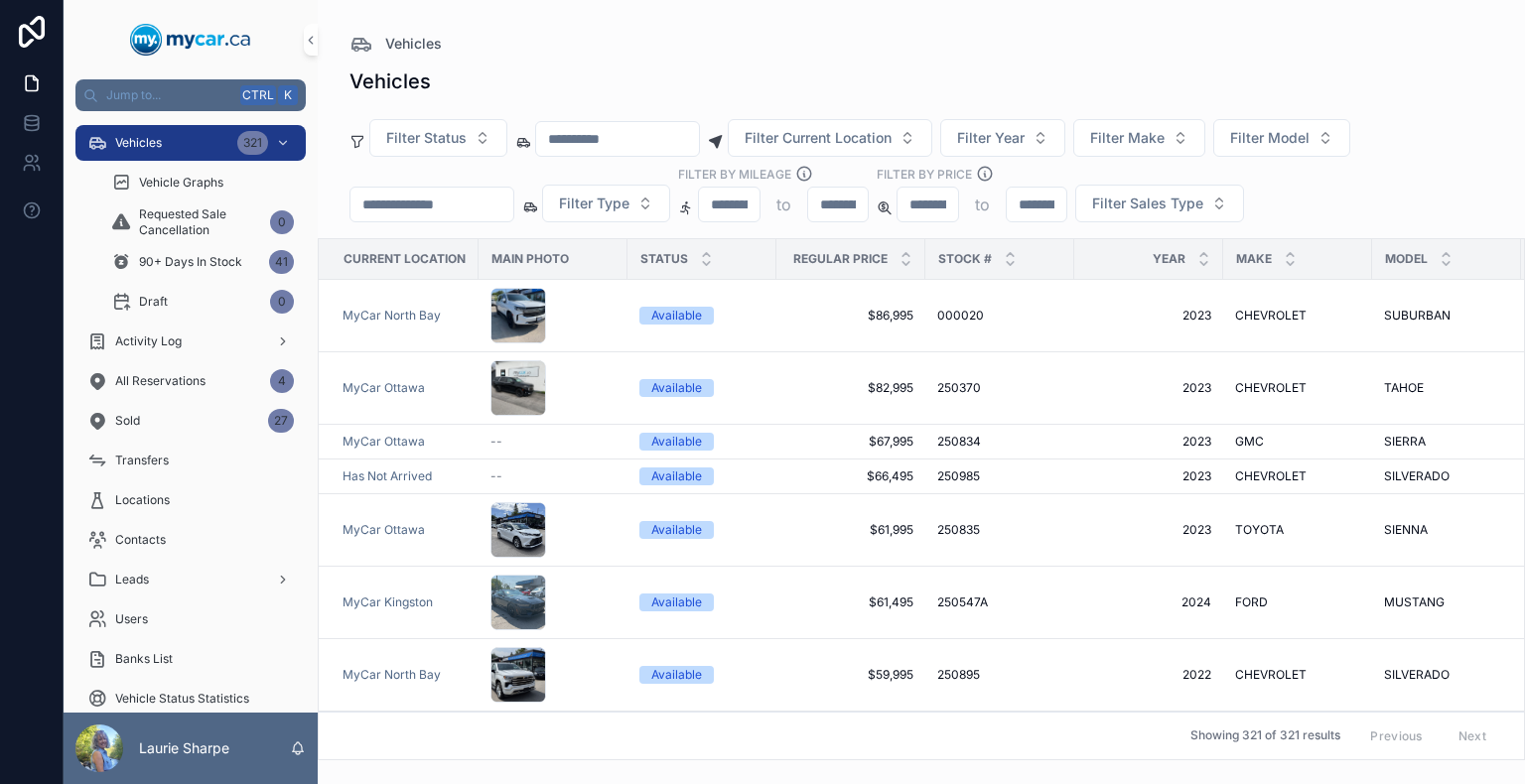 click at bounding box center [432, 204] 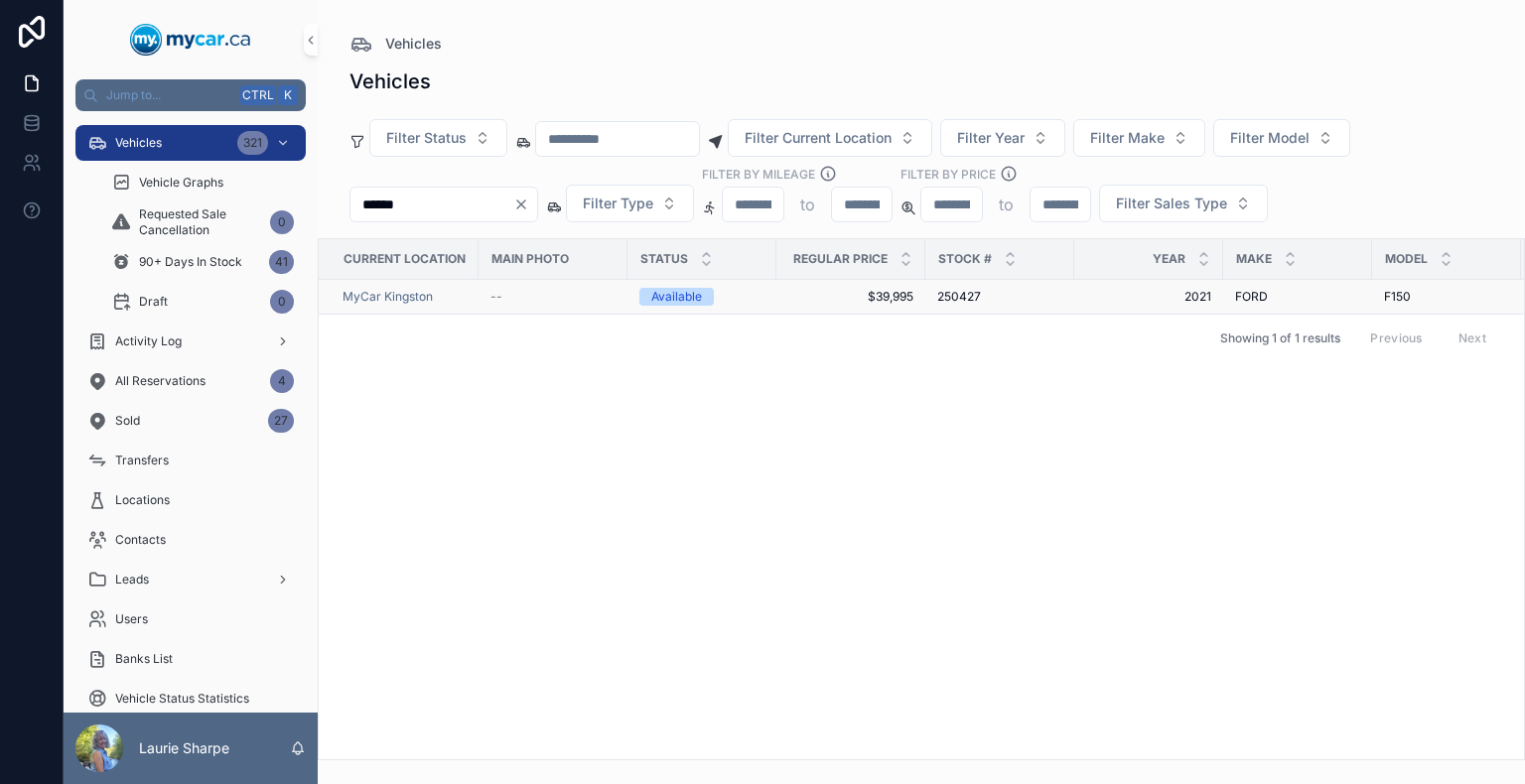 type on "******" 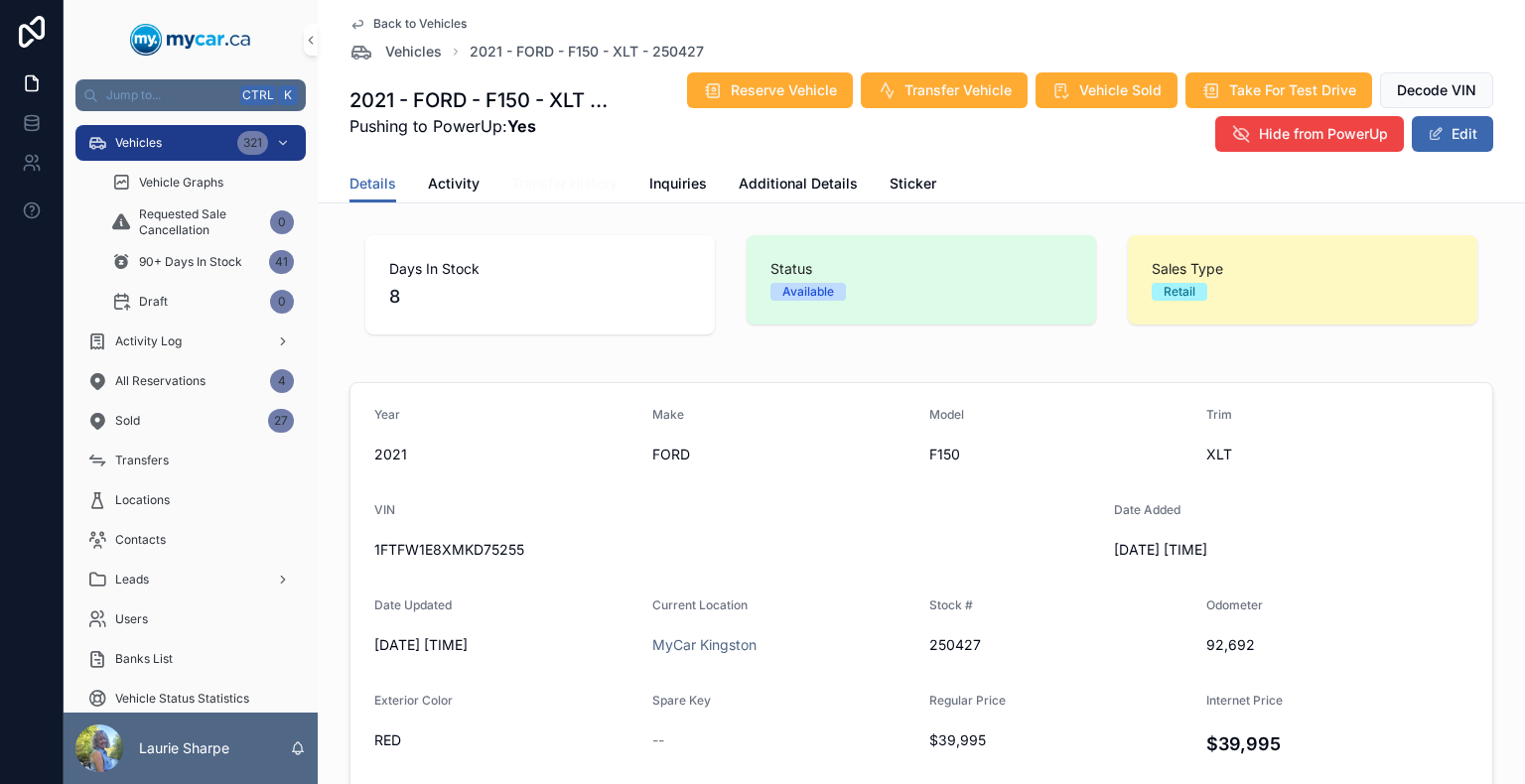 click on "Transfer History" at bounding box center (564, 184) 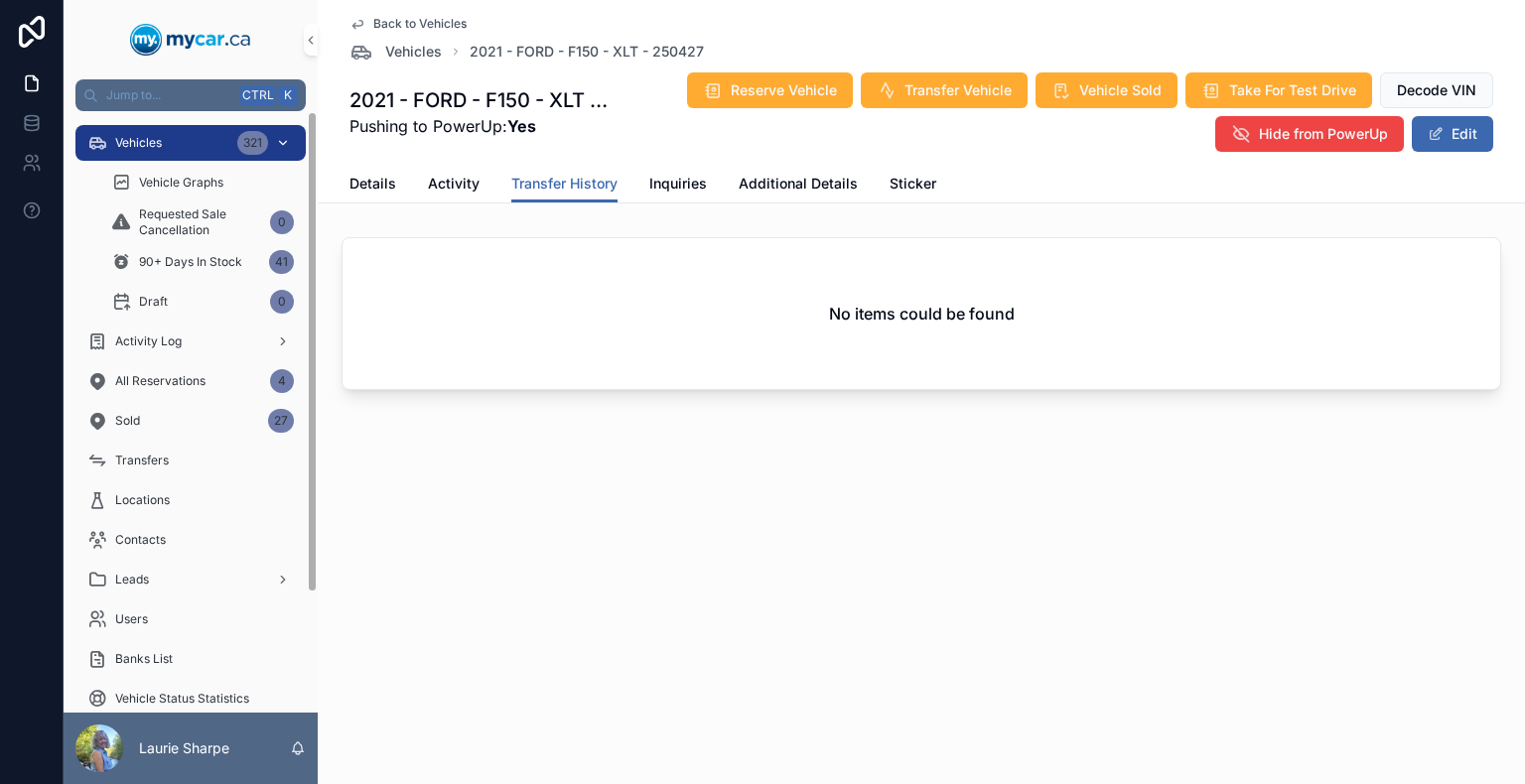click on "Vehicles 321" at bounding box center [191, 143] 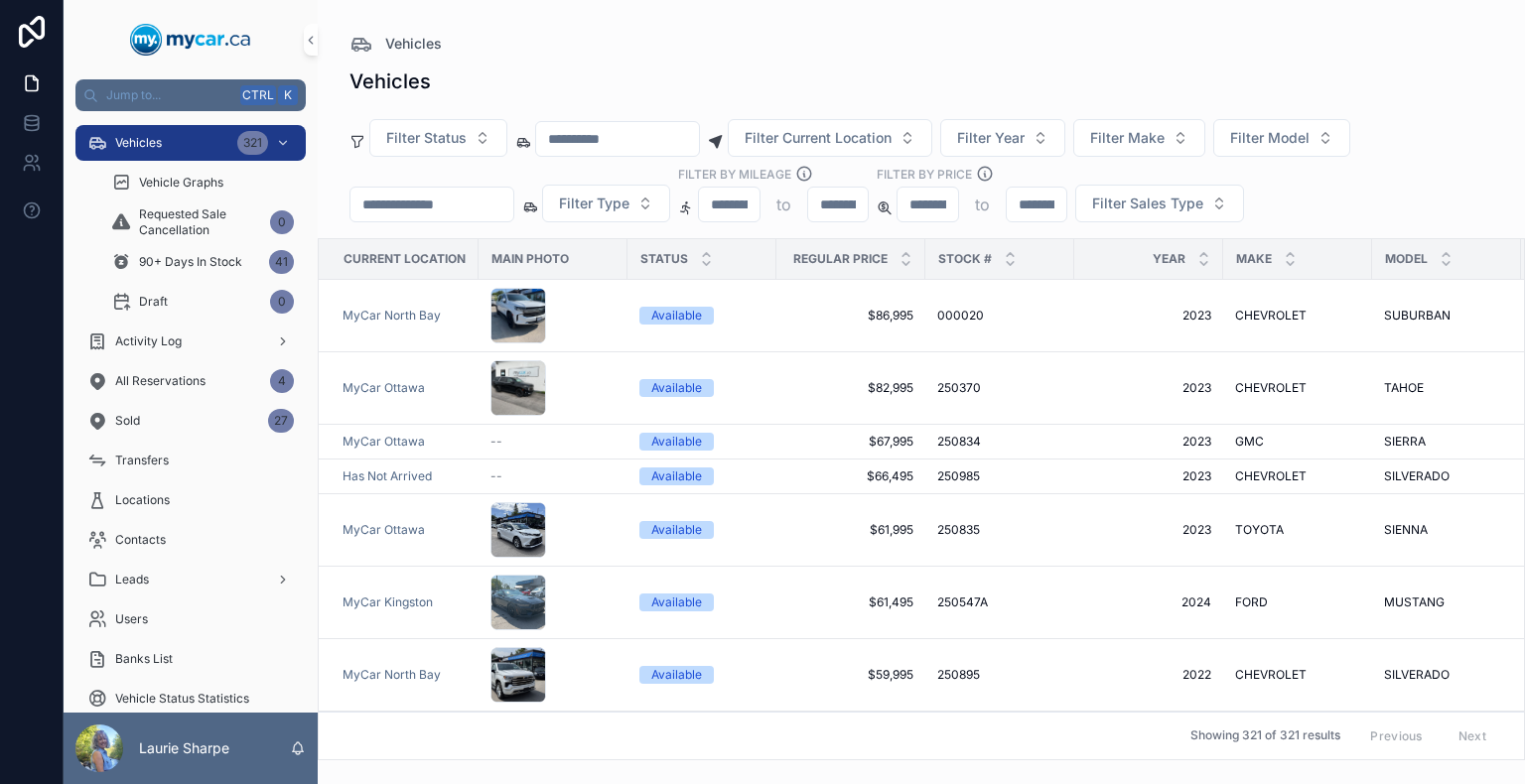 click at bounding box center [432, 204] 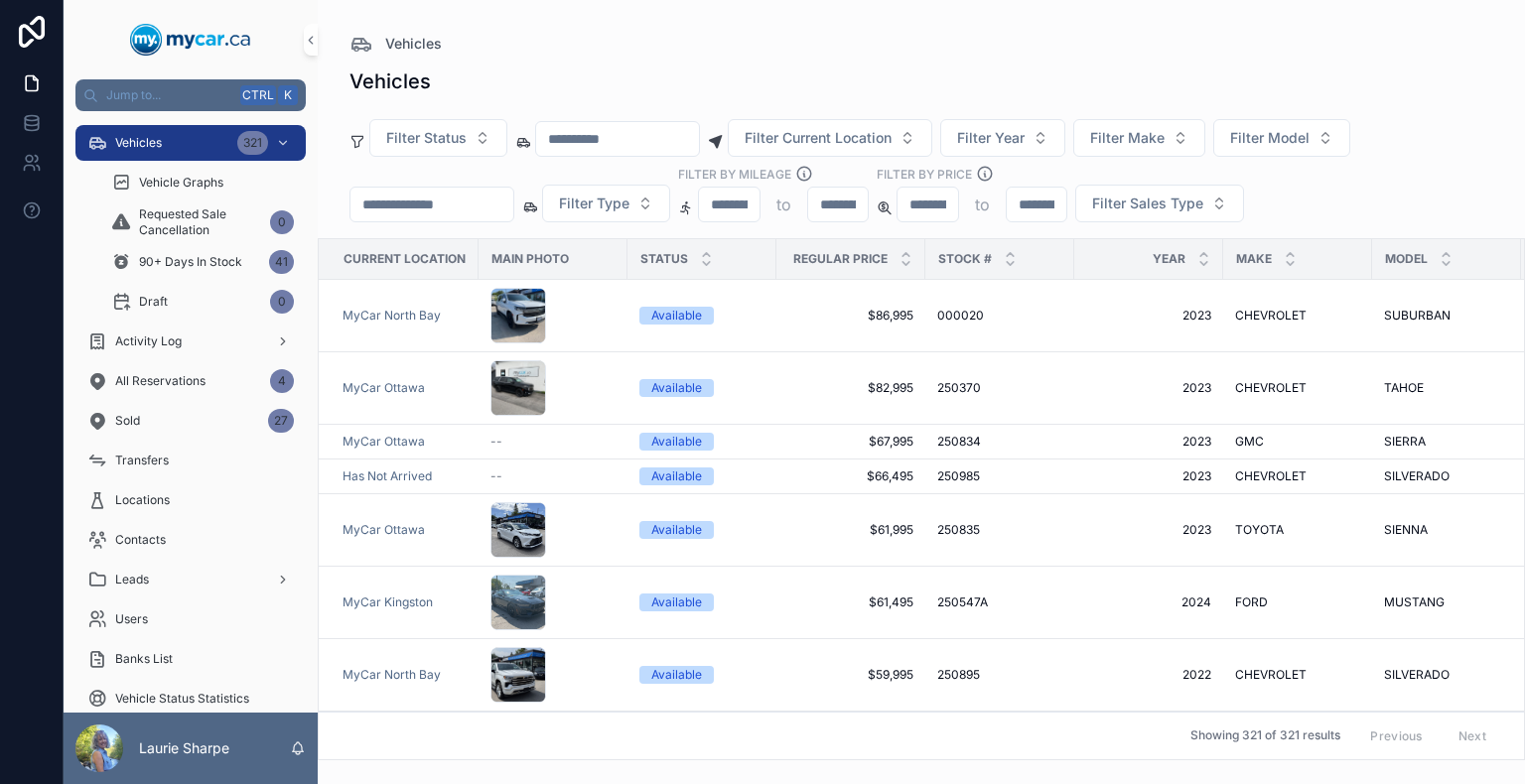 paste on "******" 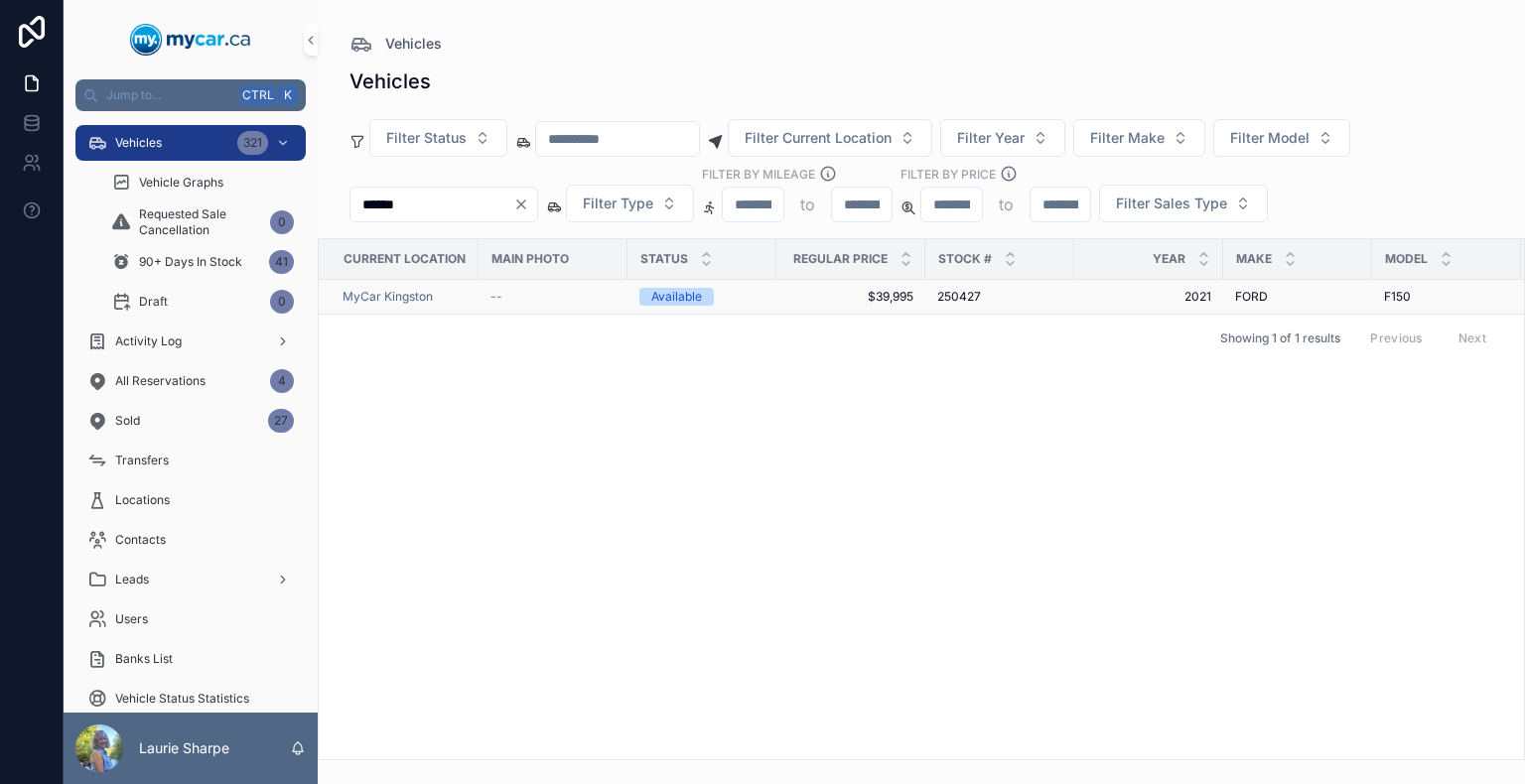 type on "******" 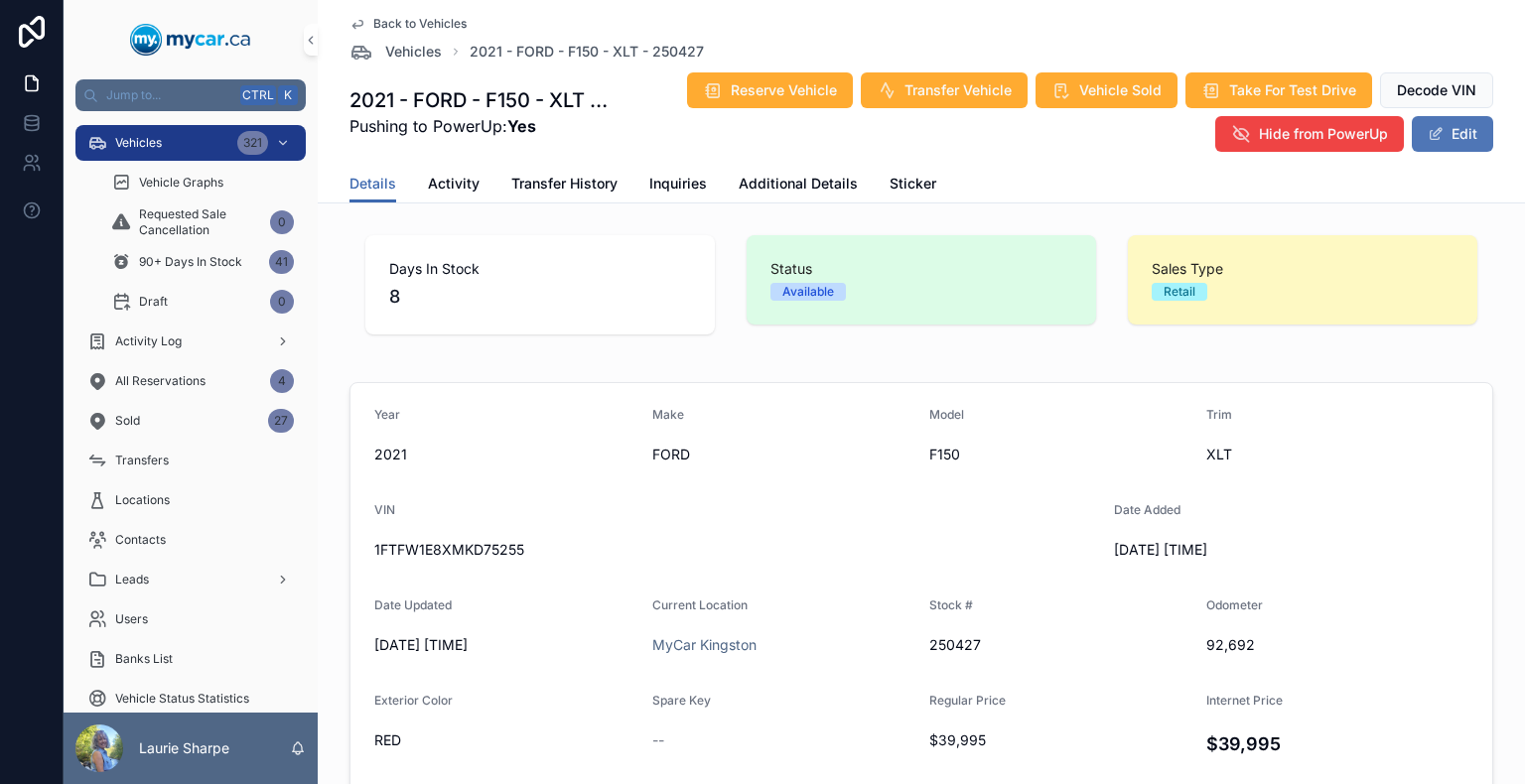 click on "Edit" at bounding box center (1453, 134) 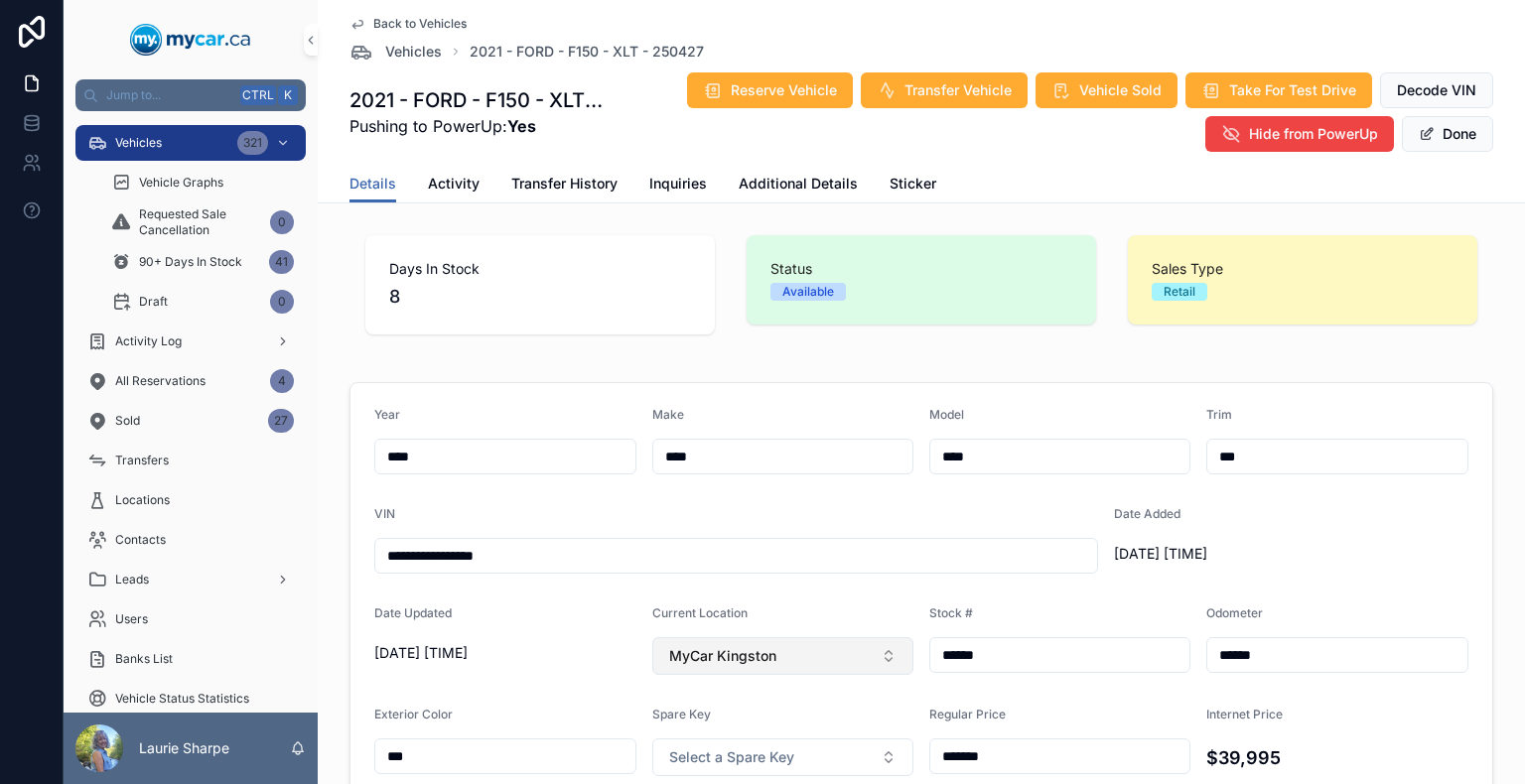 click on "MyCar Kingston" at bounding box center [783, 656] 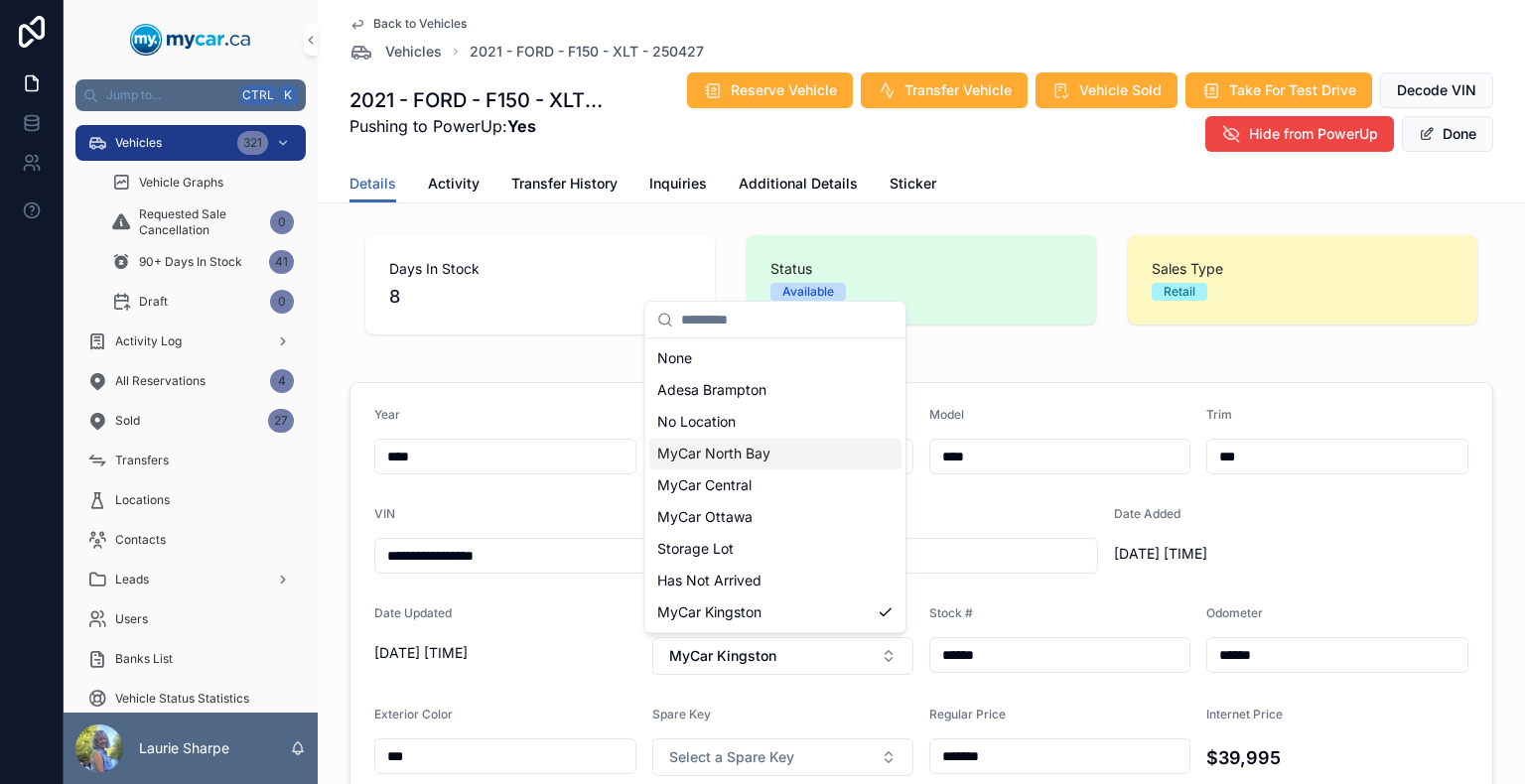click on "MyCar North Bay" at bounding box center (775, 454) 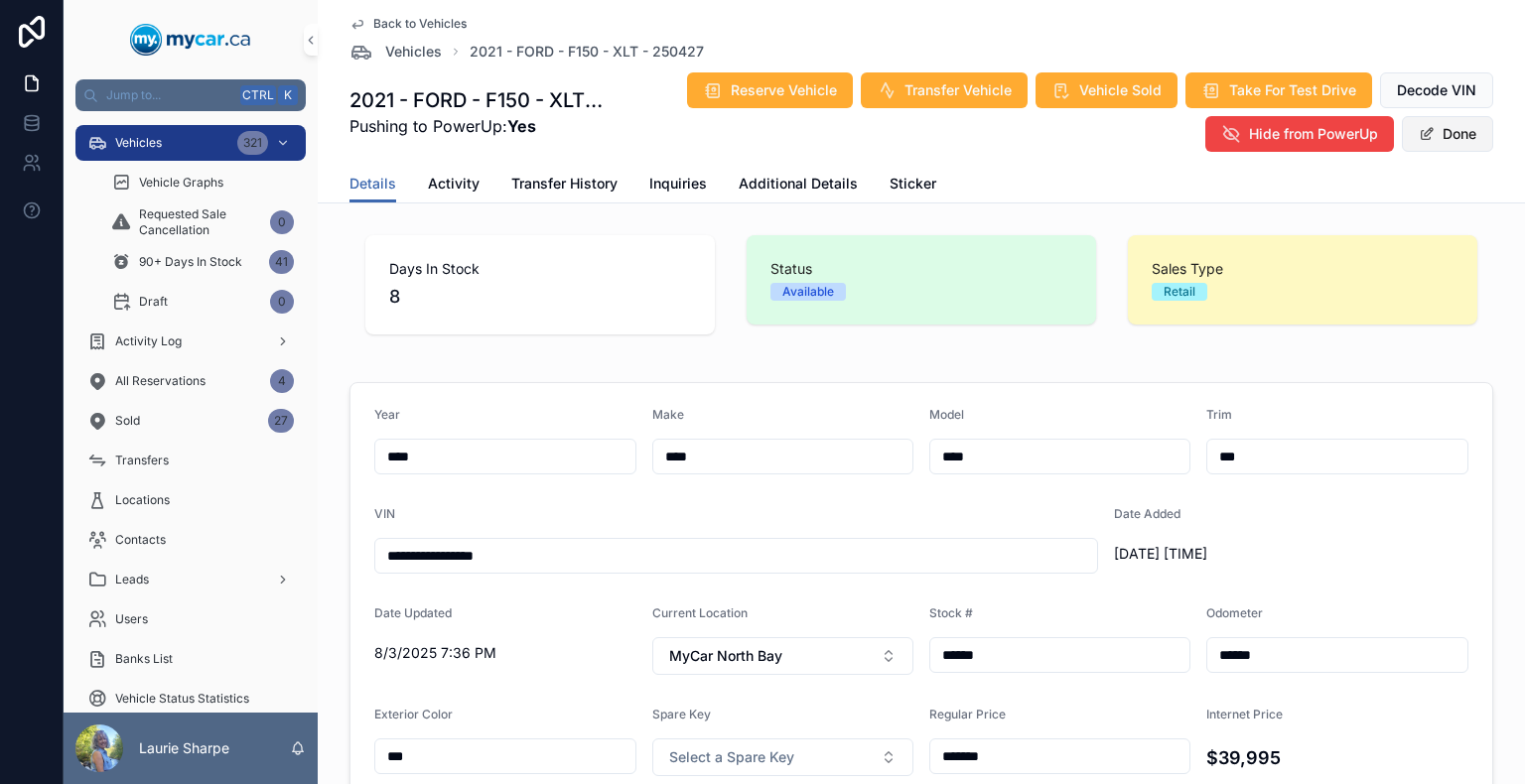 click on "Done" at bounding box center [1448, 134] 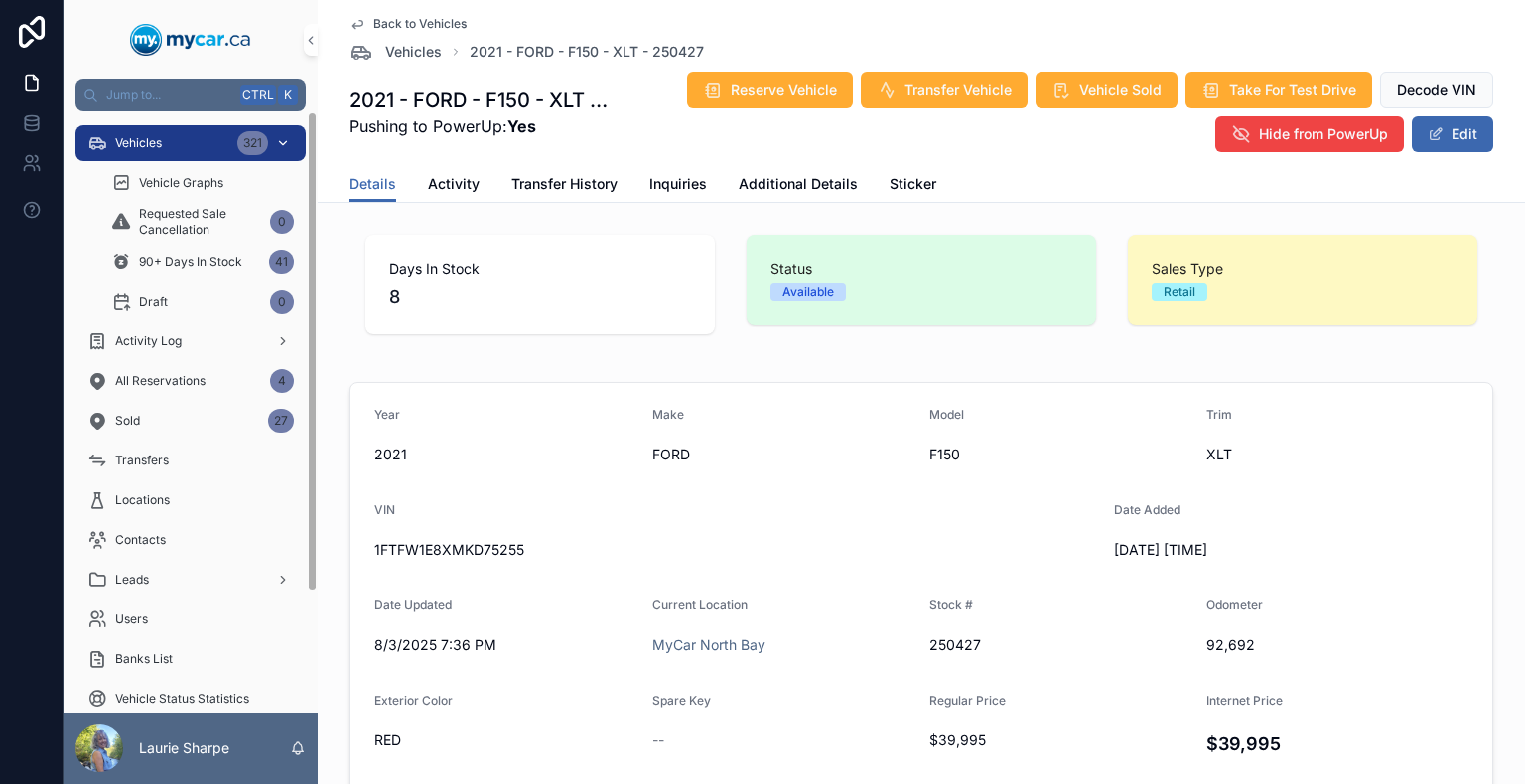 click on "Vehicles 321" at bounding box center (191, 143) 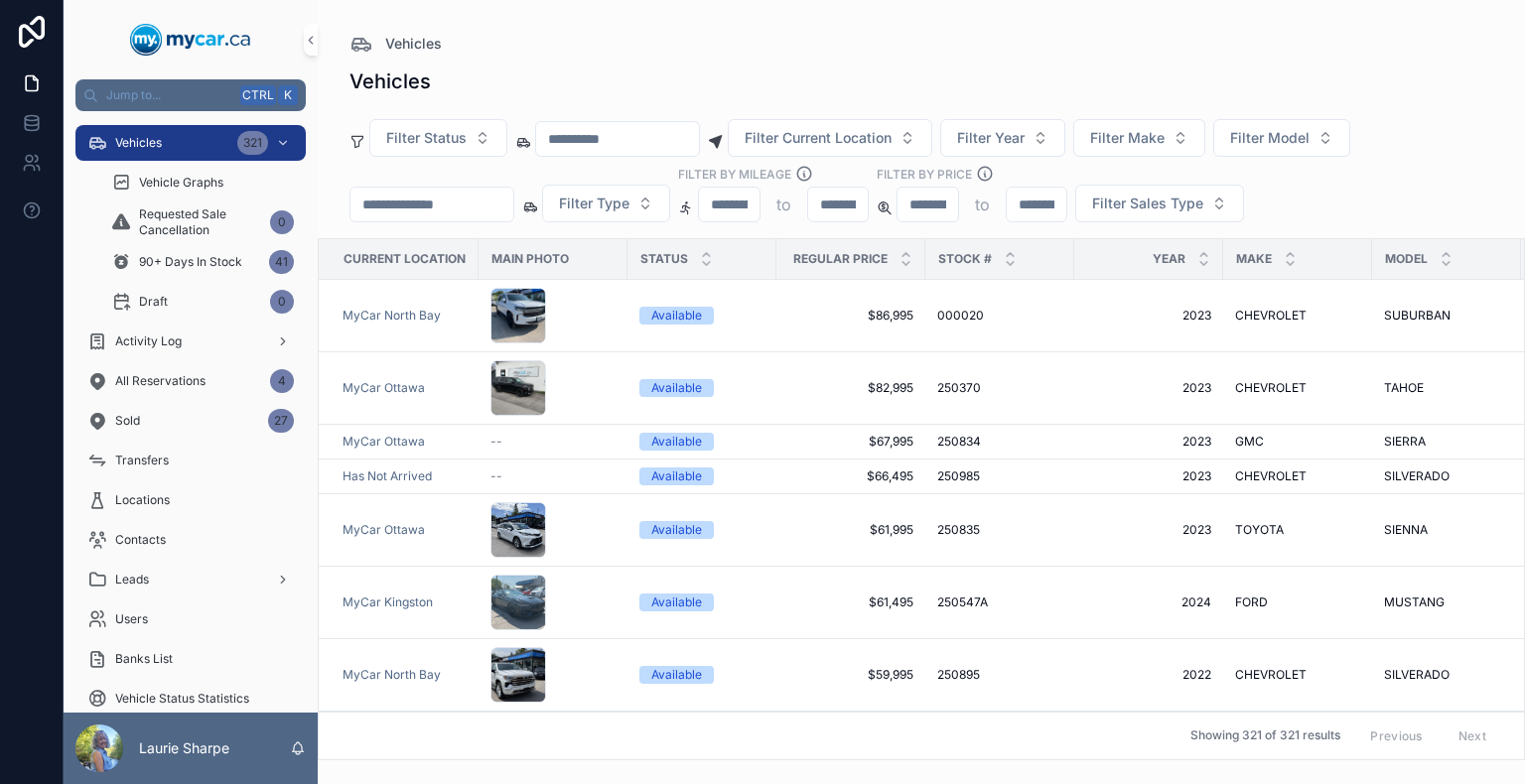 click at bounding box center [618, 139] 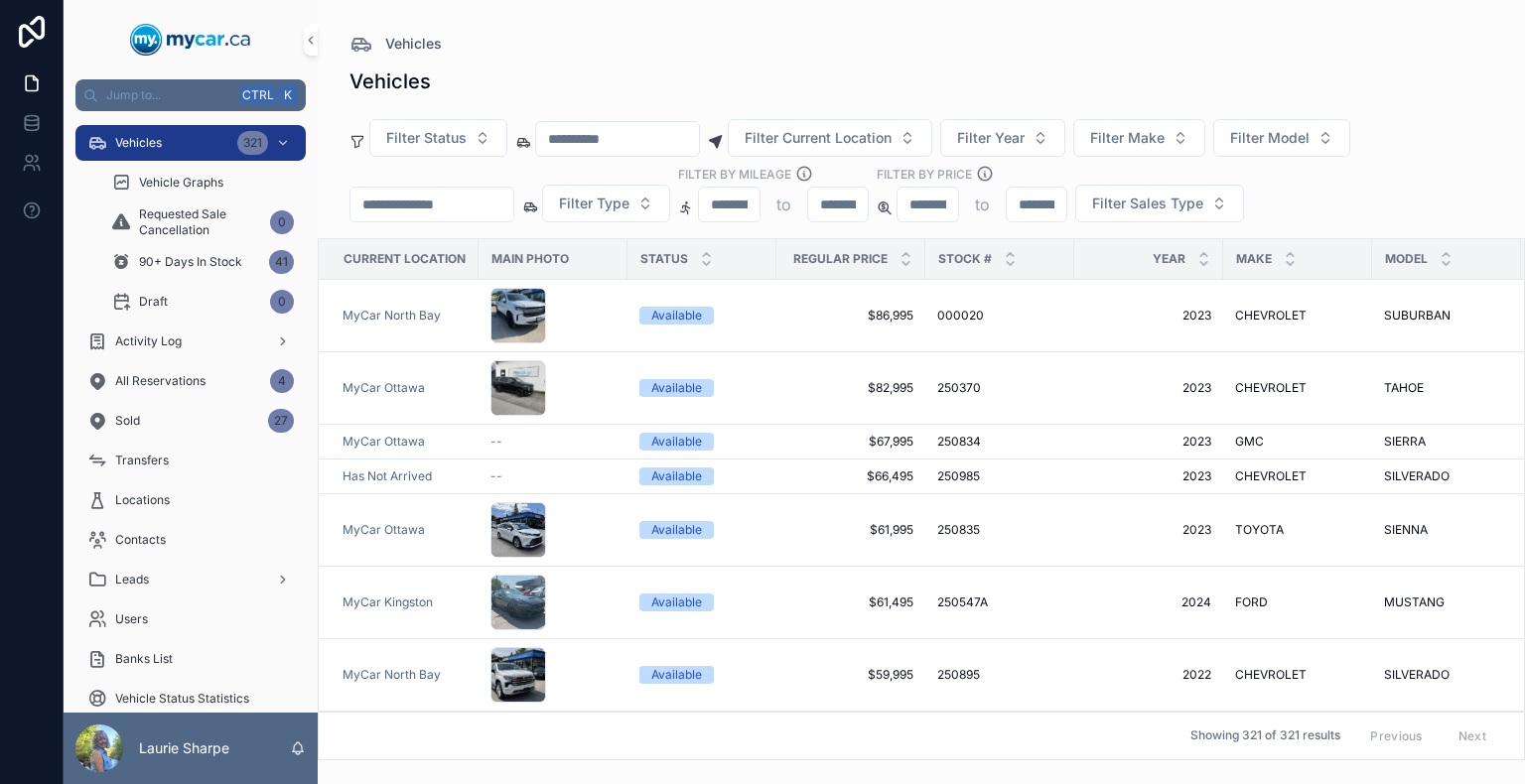 paste on "**********" 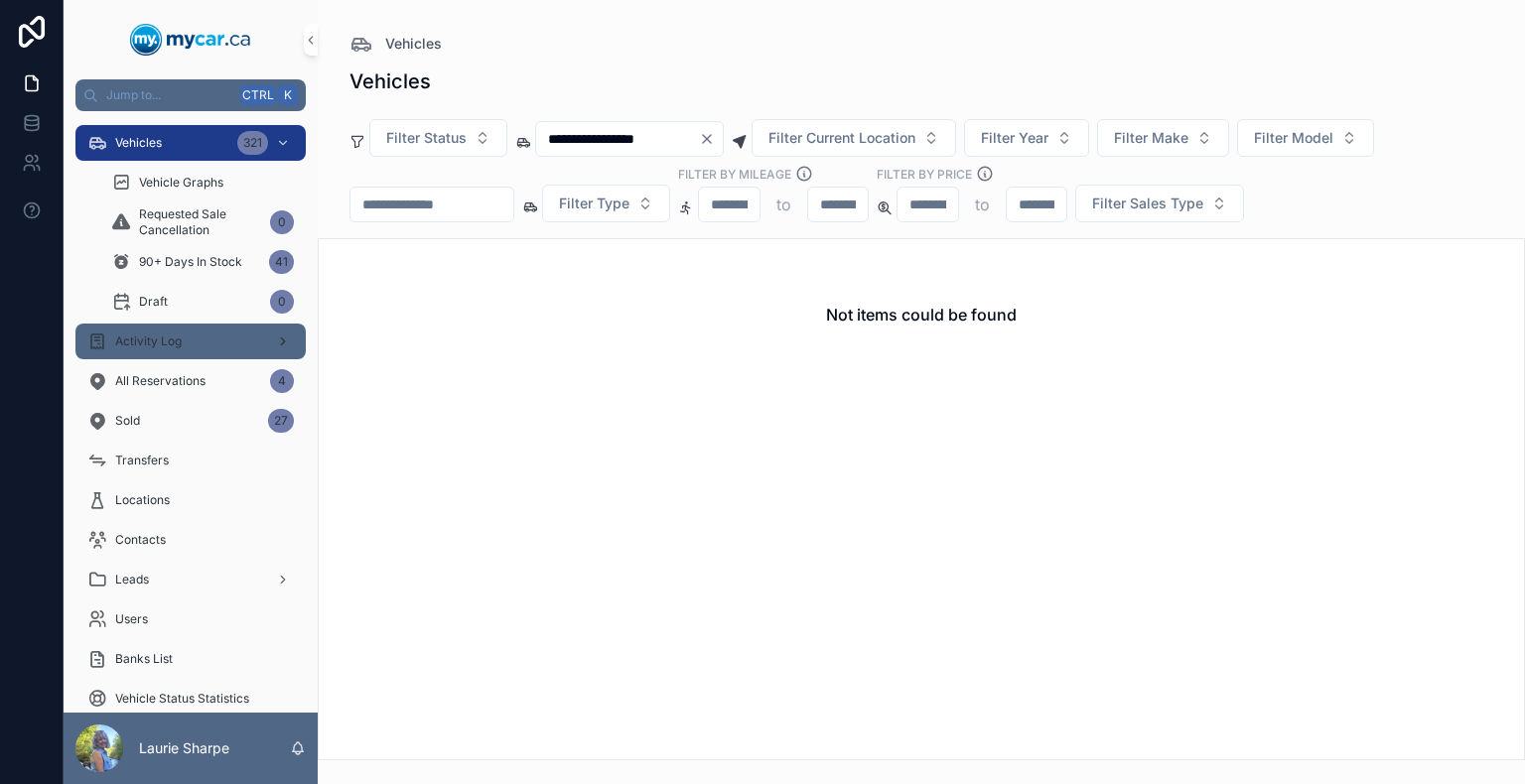 type on "**********" 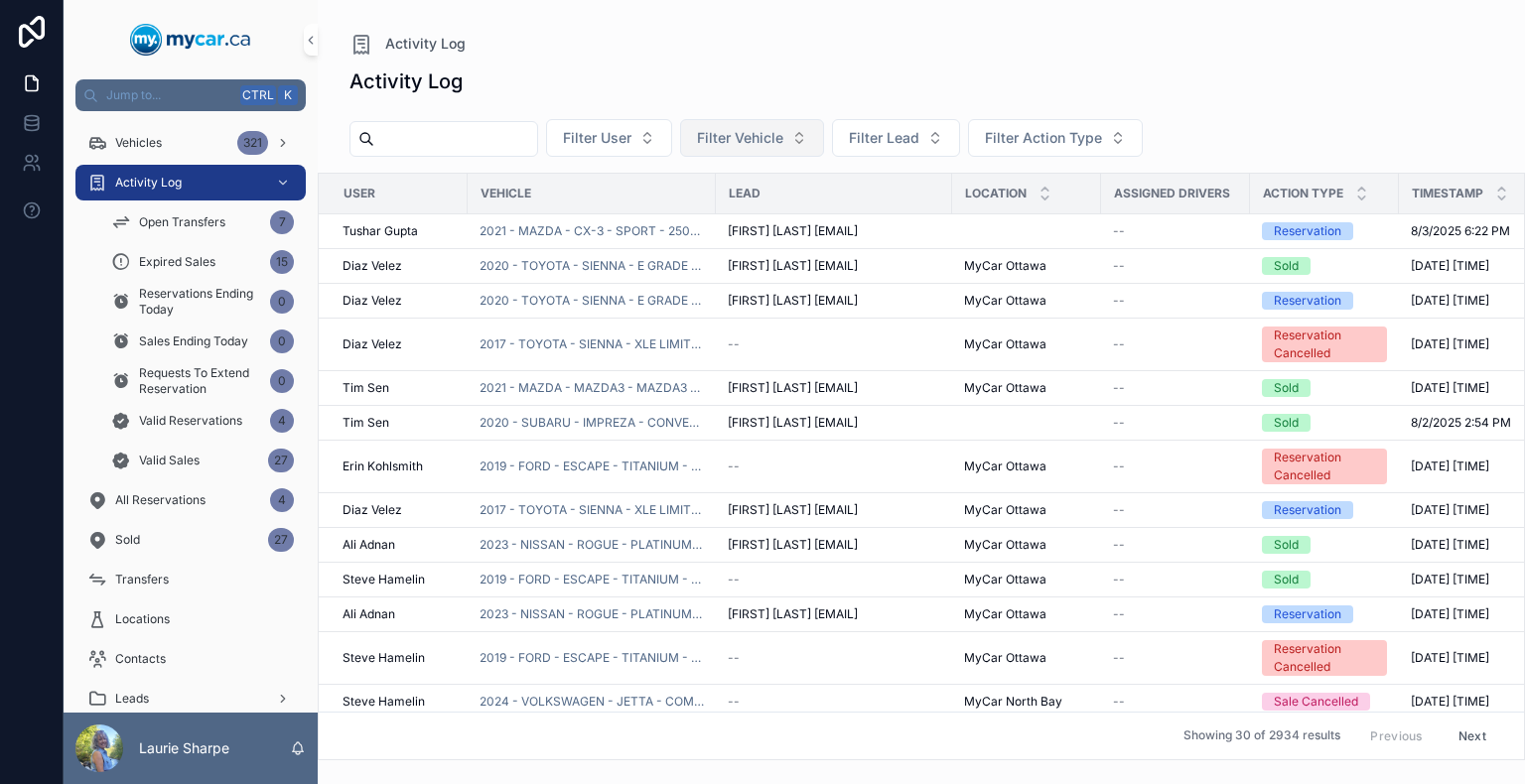 click on "Filter Vehicle" at bounding box center (740, 138) 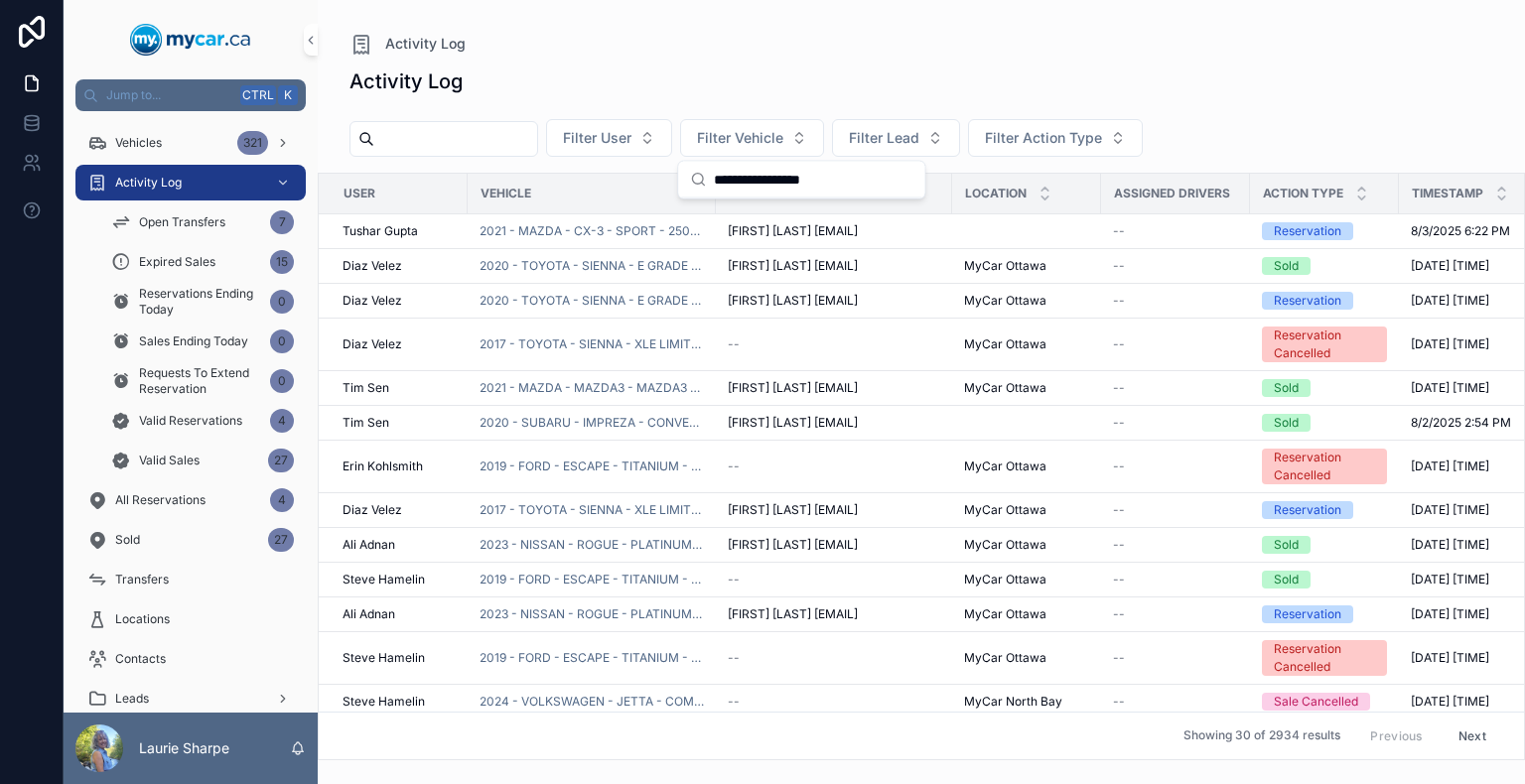 drag, startPoint x: 784, startPoint y: 177, endPoint x: 700, endPoint y: 189, distance: 84.85281 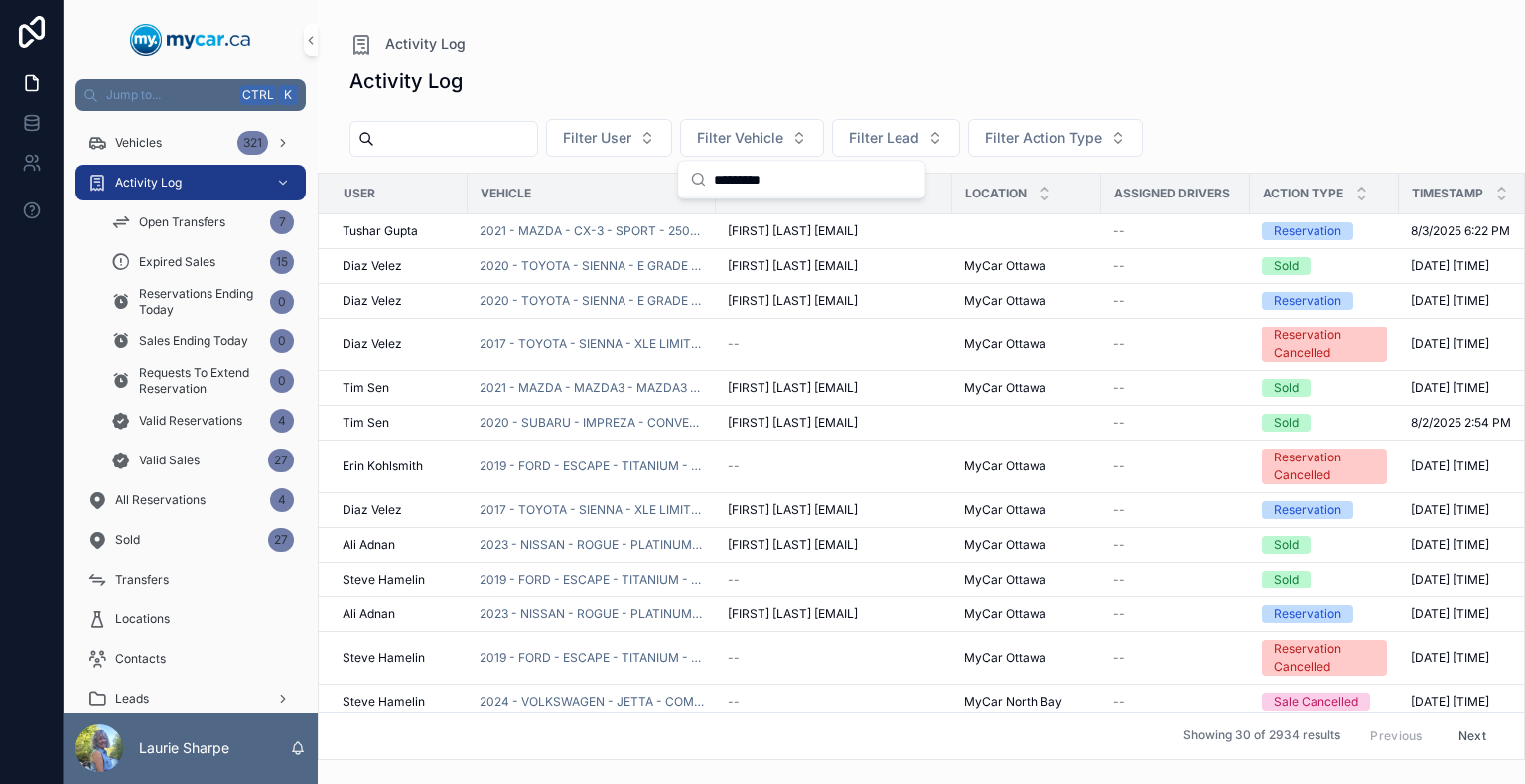 drag, startPoint x: 739, startPoint y: 174, endPoint x: 679, endPoint y: 178, distance: 60.133186 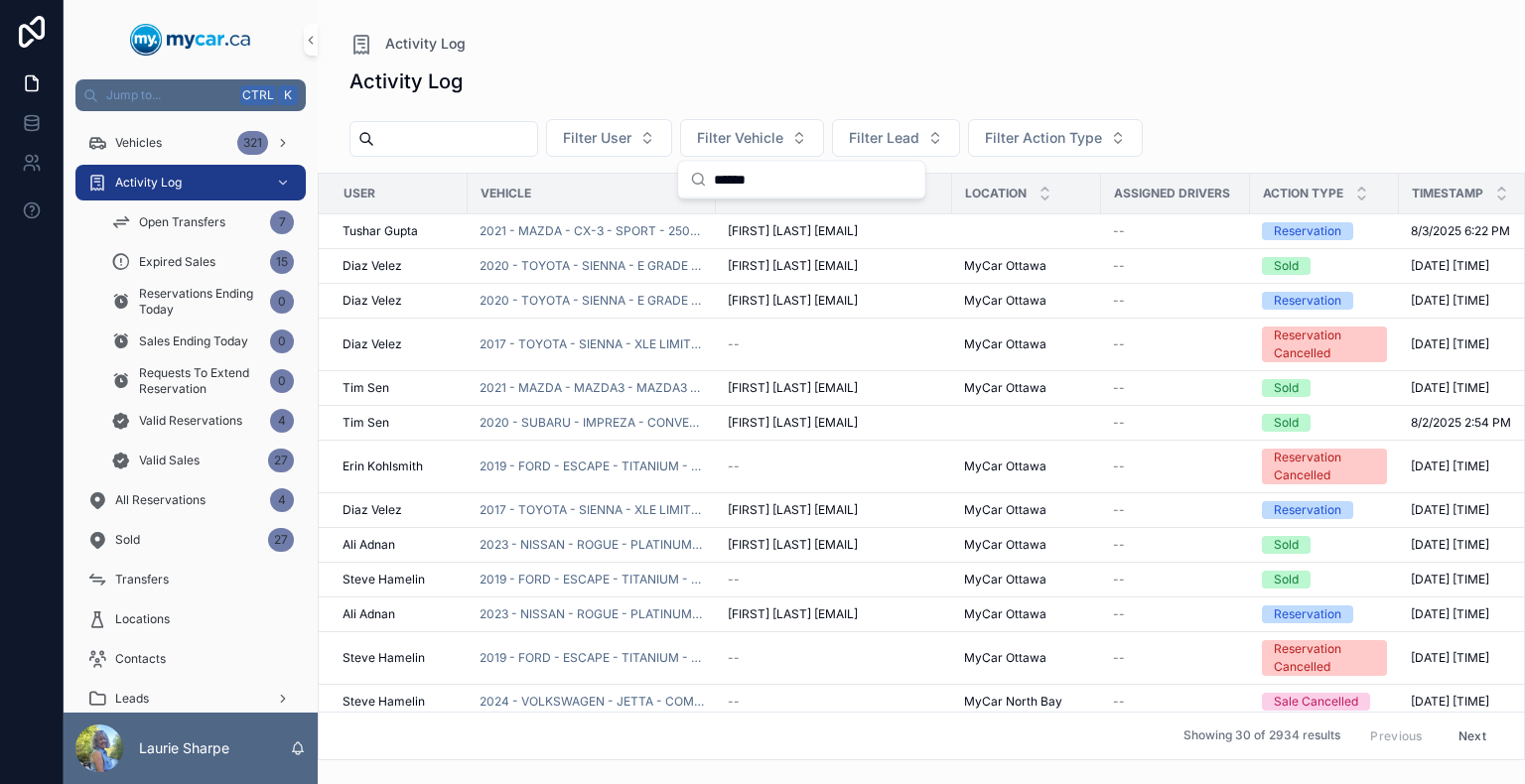 drag, startPoint x: 801, startPoint y: 180, endPoint x: 671, endPoint y: 177, distance: 130.03461 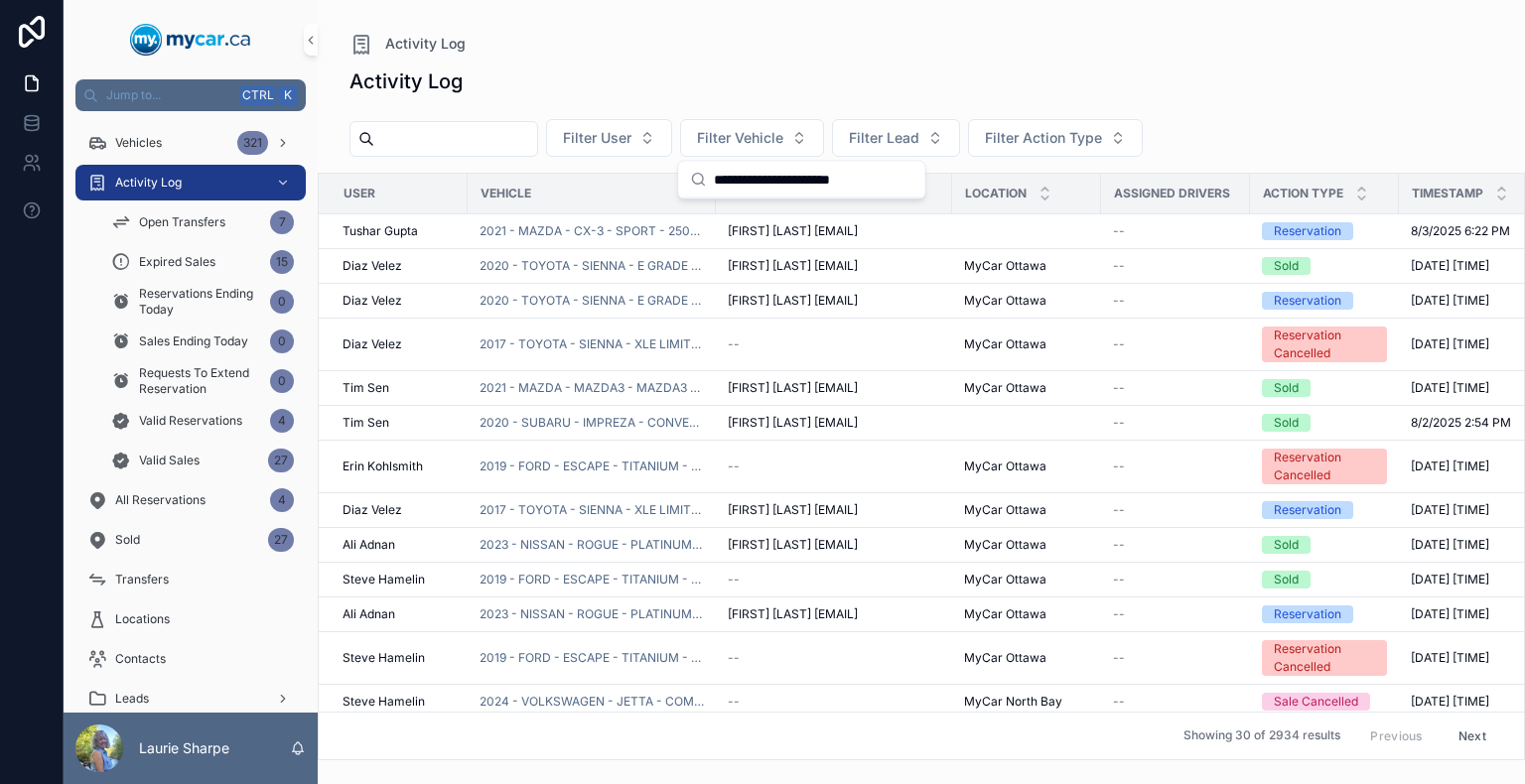 scroll, scrollTop: 0, scrollLeft: 4, axis: horizontal 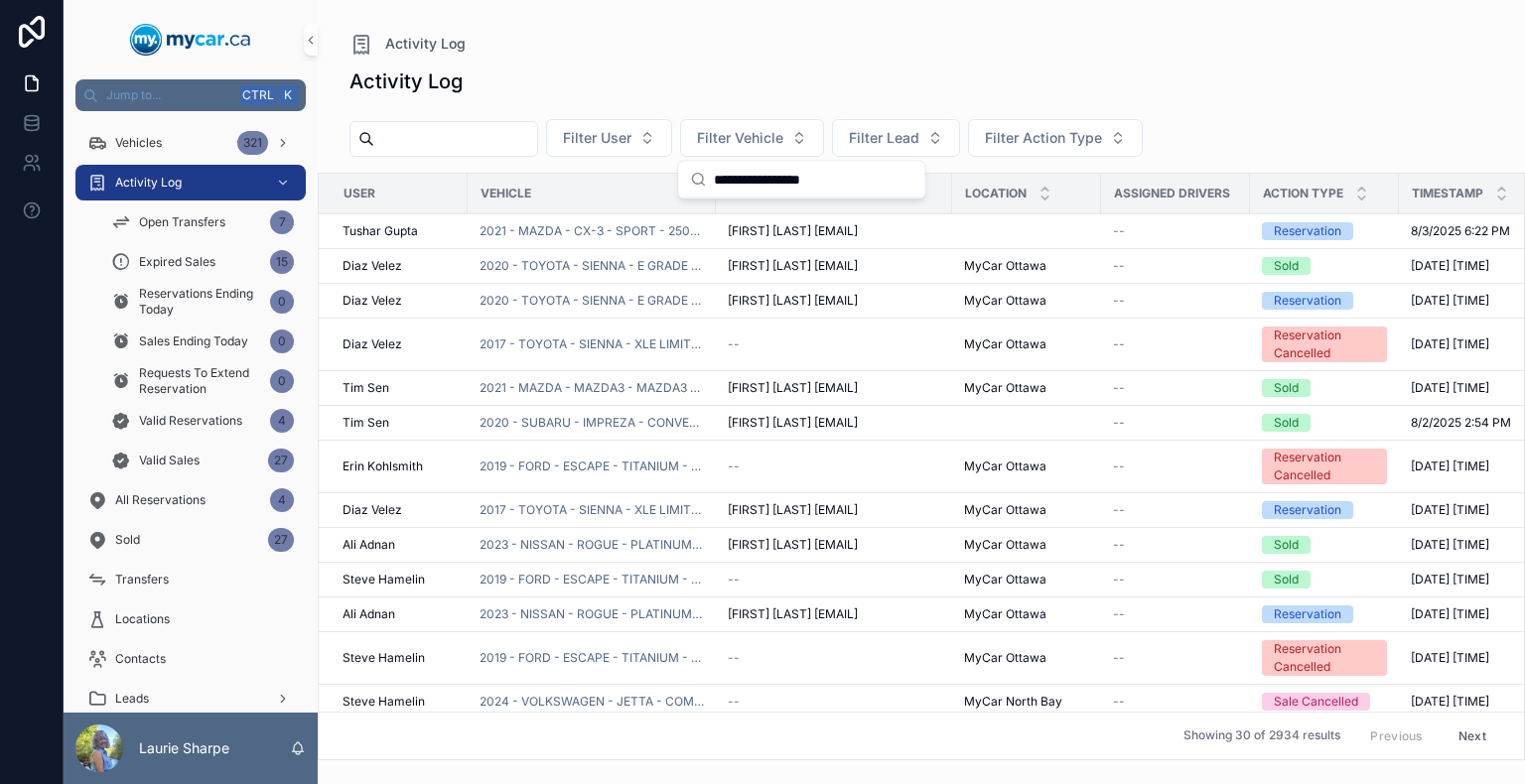 drag, startPoint x: 793, startPoint y: 174, endPoint x: 934, endPoint y: 186, distance: 141.50972 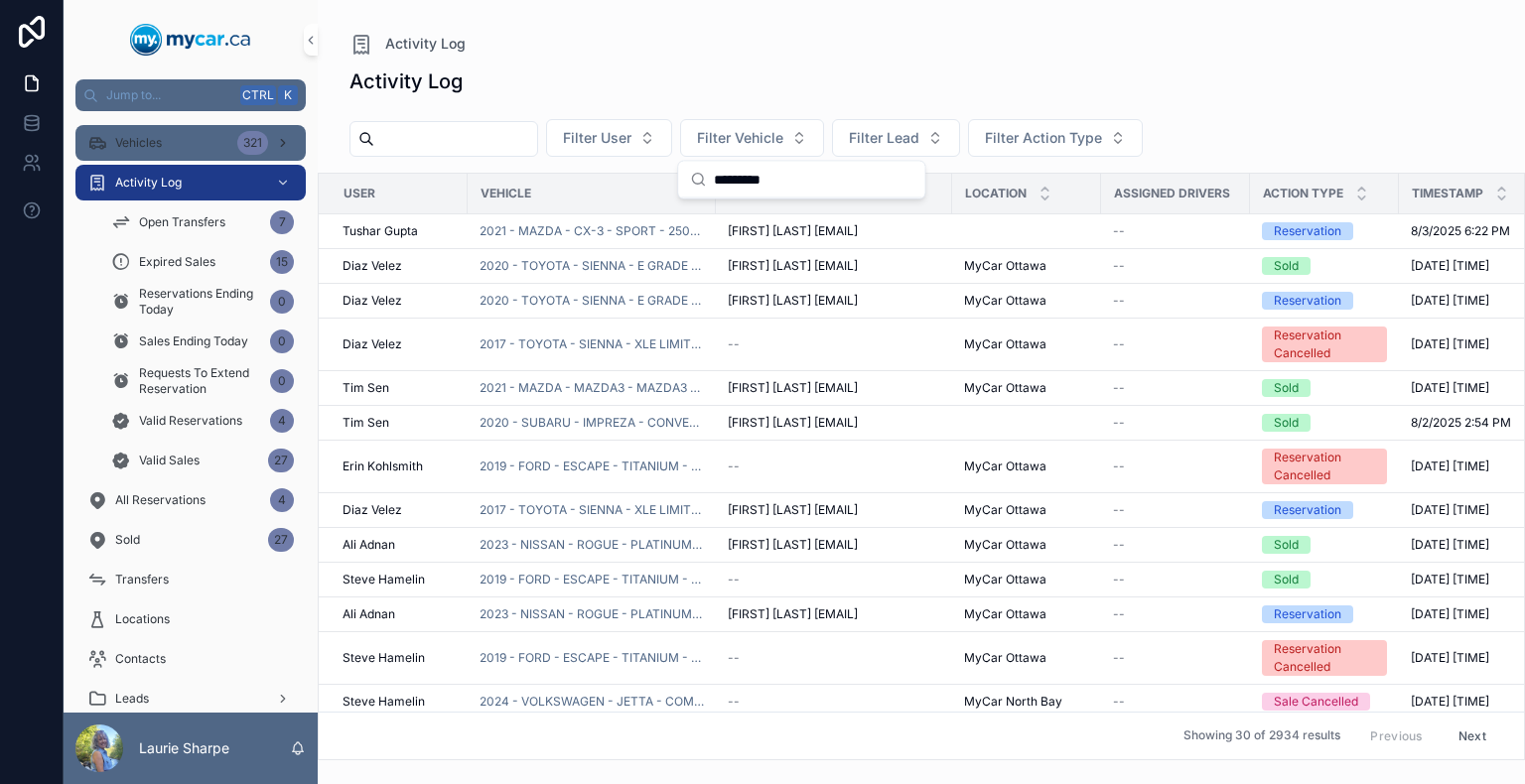 type on "*********" 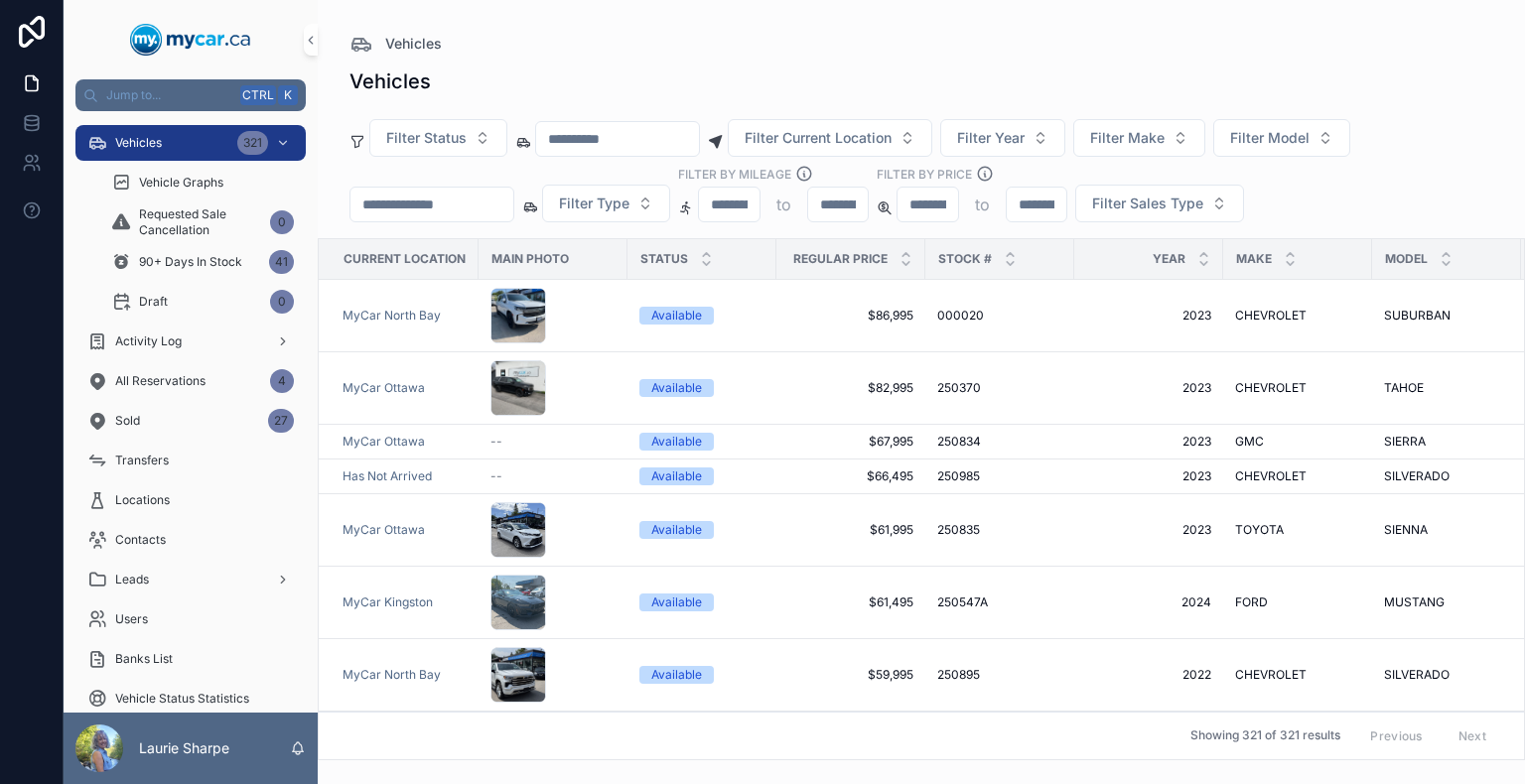 click at bounding box center [618, 139] 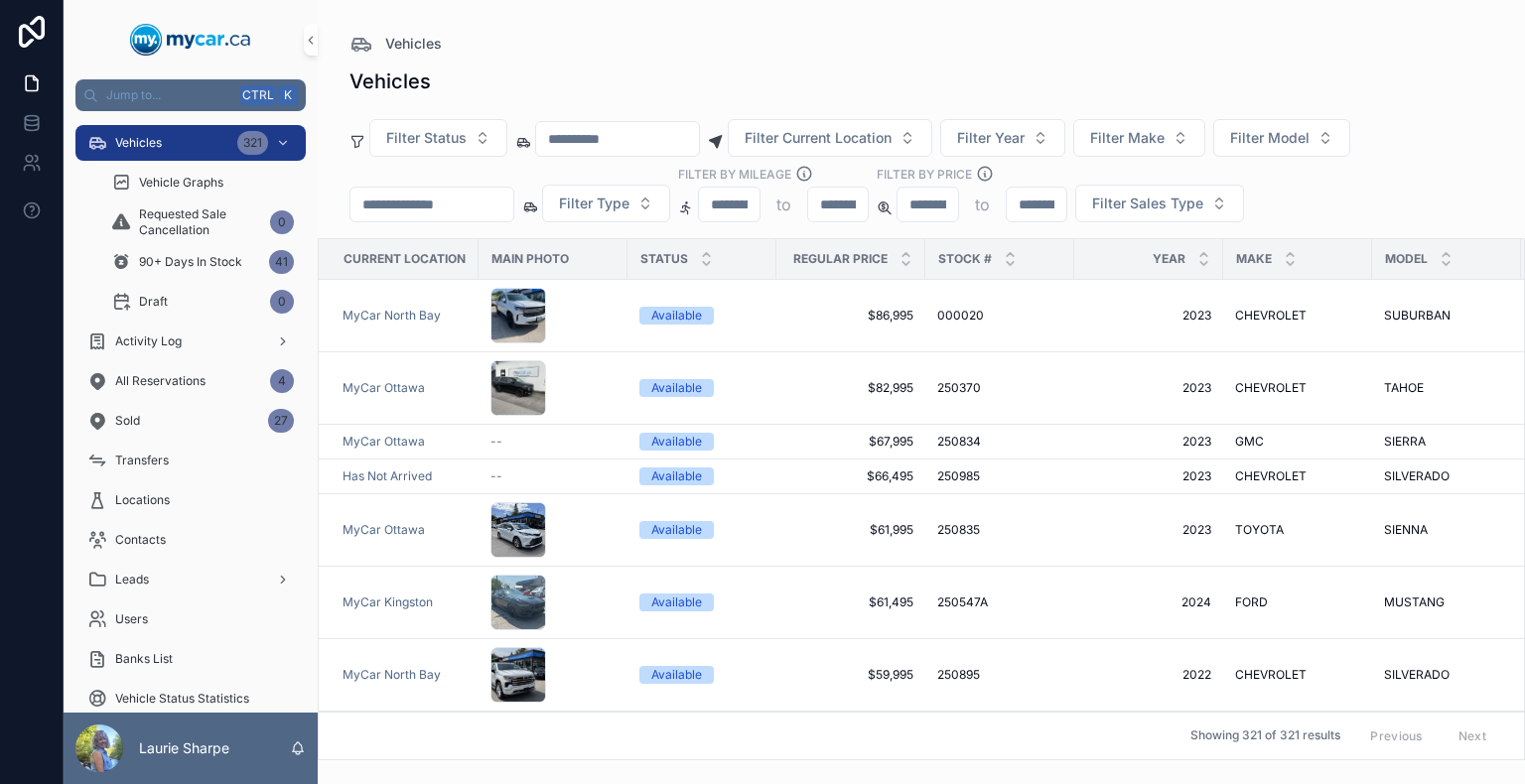 type on "**********" 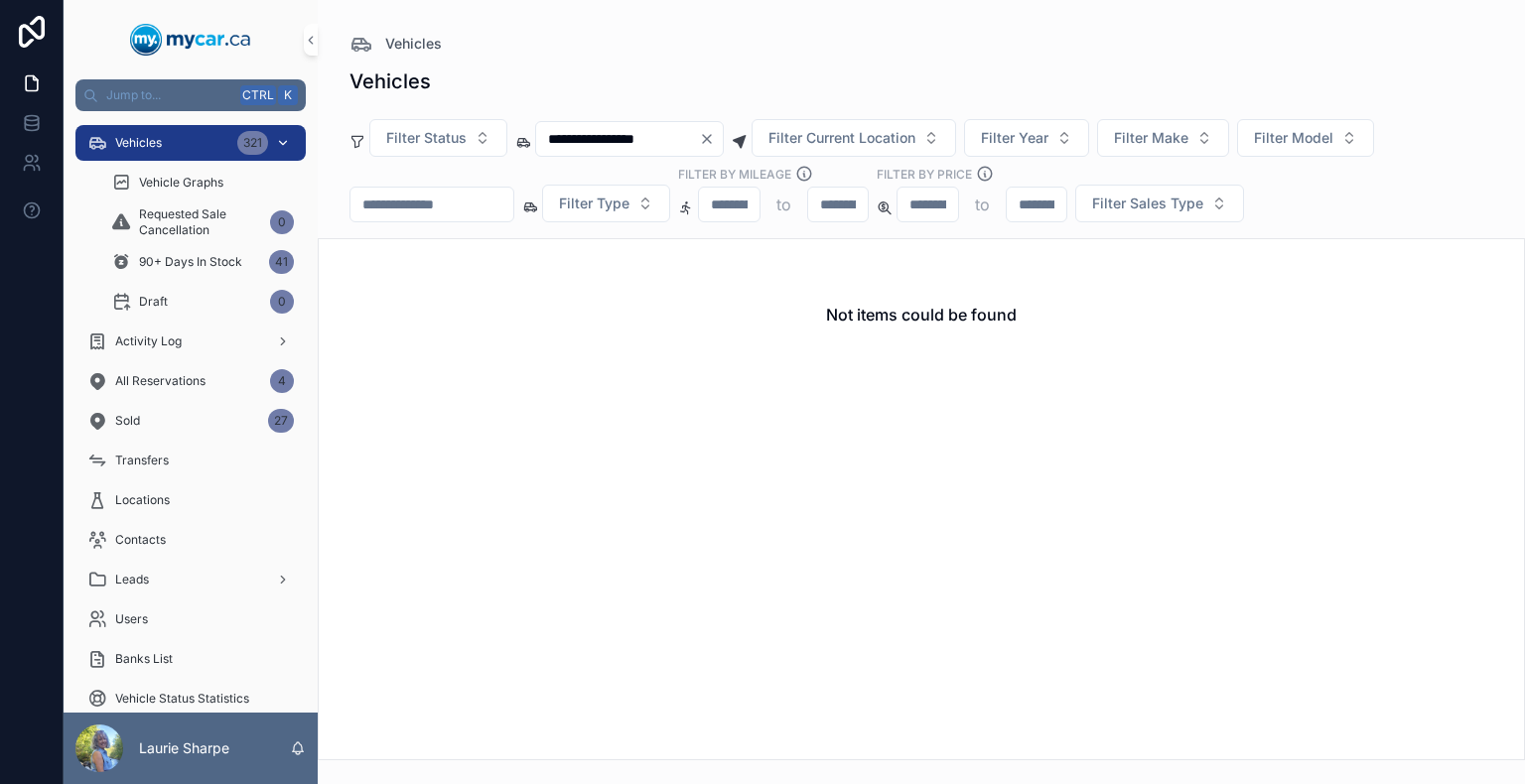 click on "Vehicles 321" at bounding box center (191, 143) 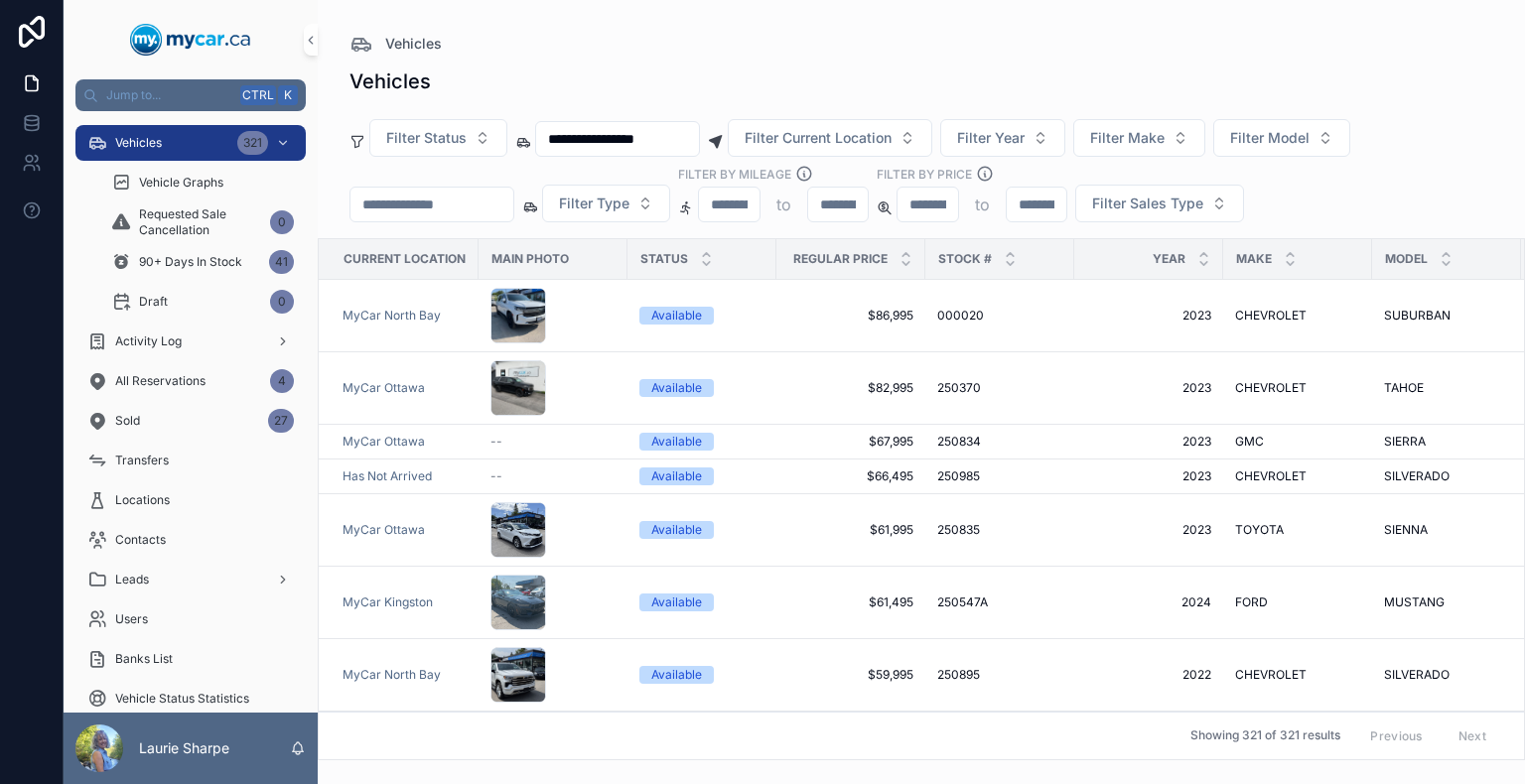 click at bounding box center (432, 204) 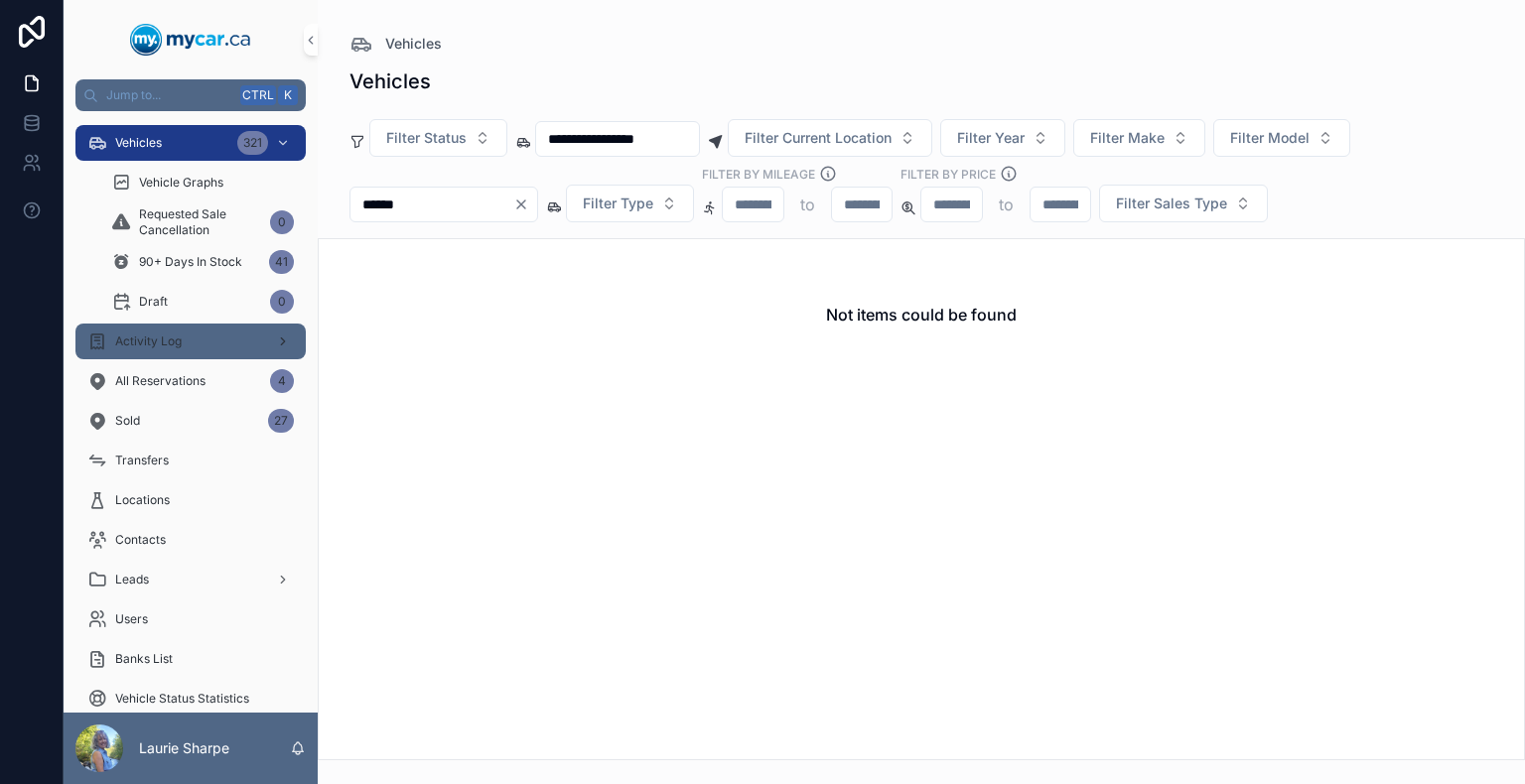 type on "******" 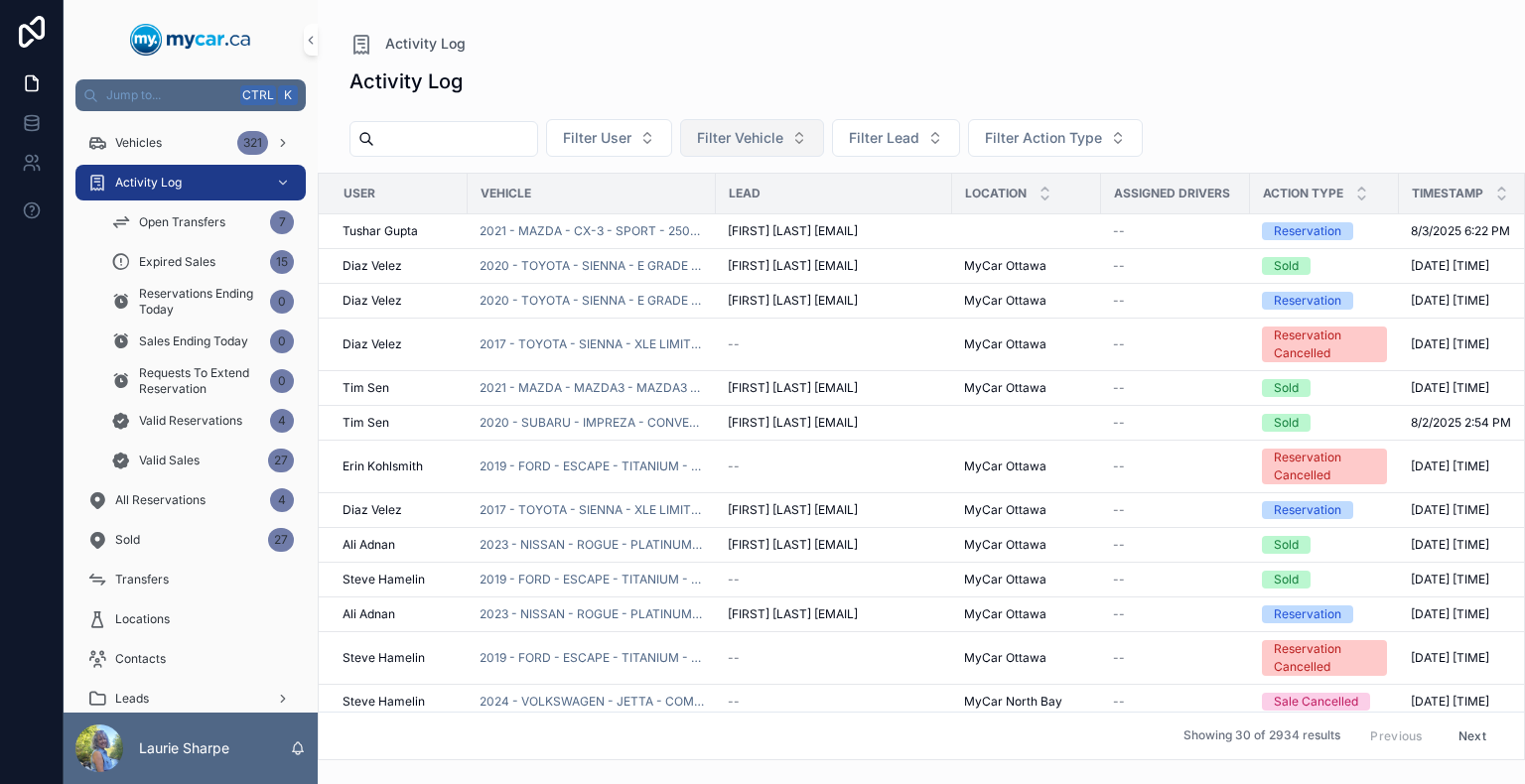 click on "Filter Vehicle" at bounding box center [752, 138] 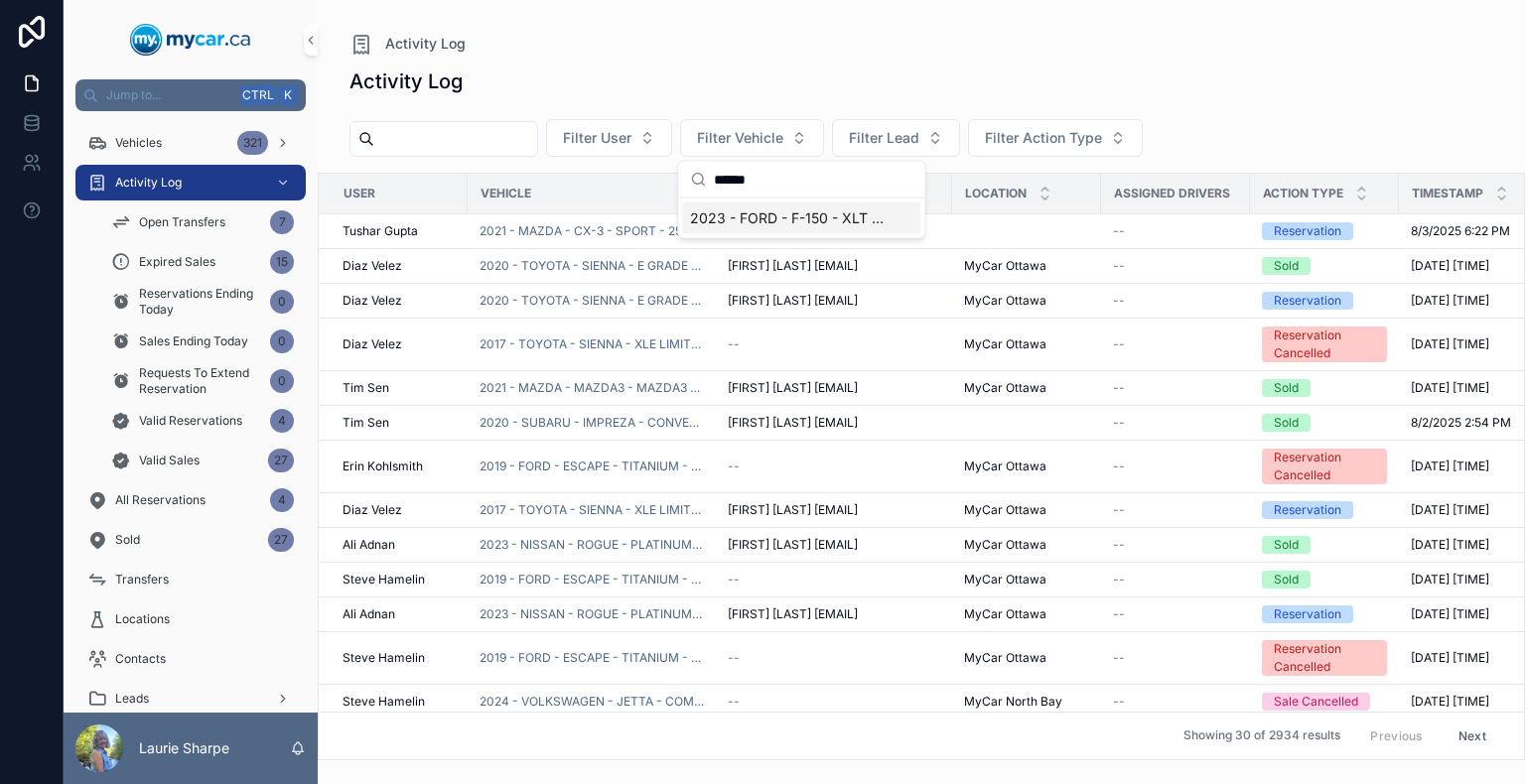 type on "******" 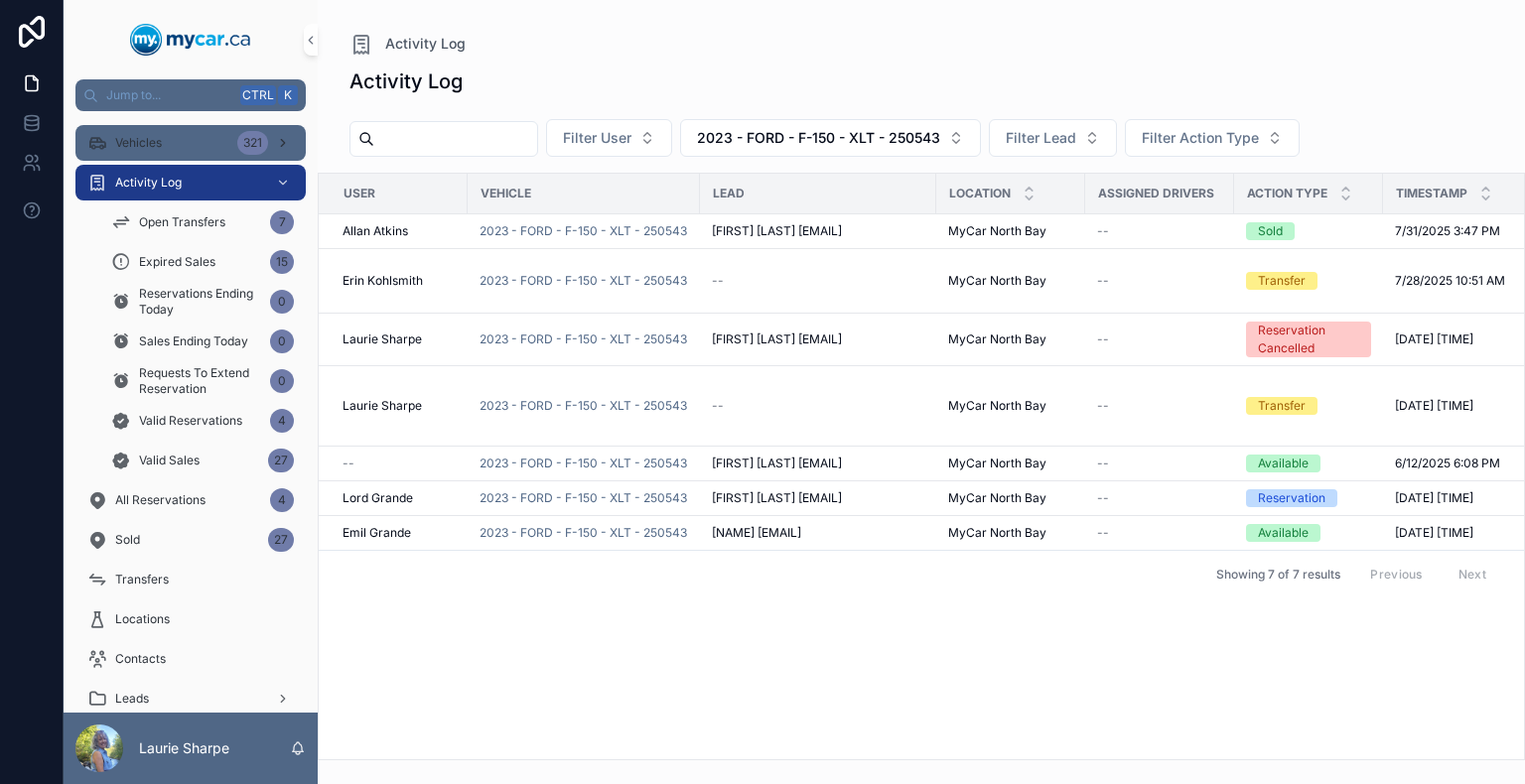 click on "Vehicles" at bounding box center (138, 143) 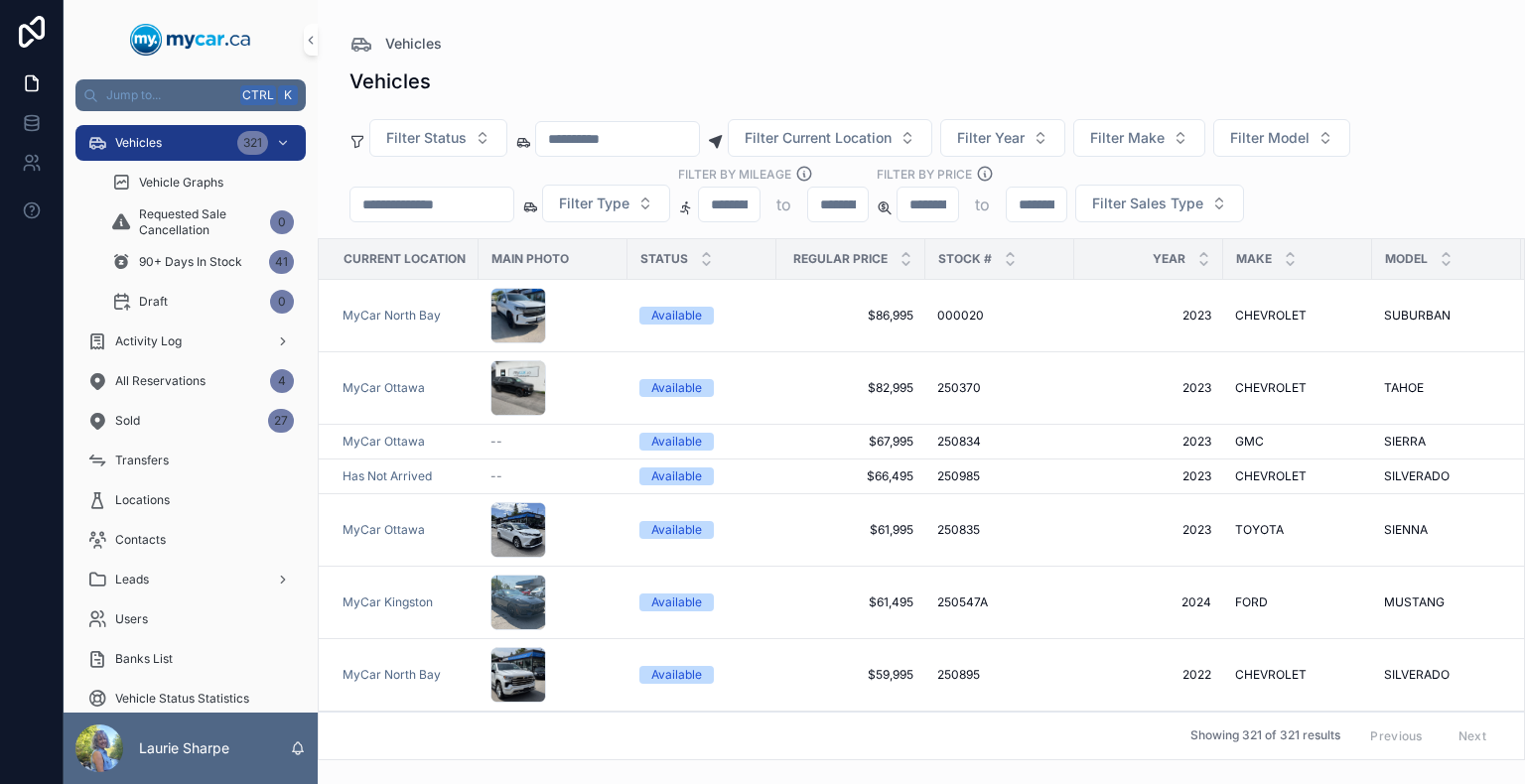 click at bounding box center (618, 139) 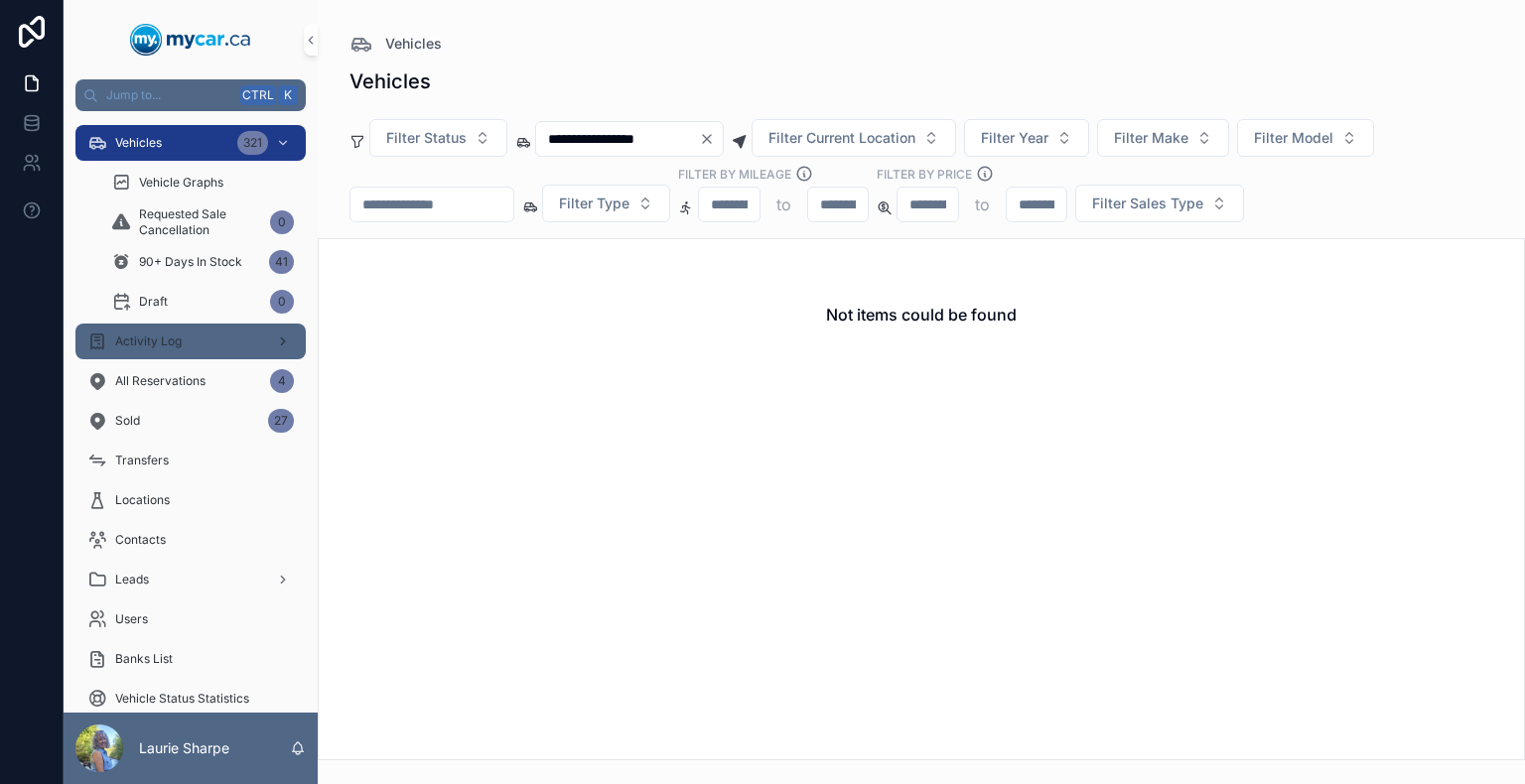 type on "**********" 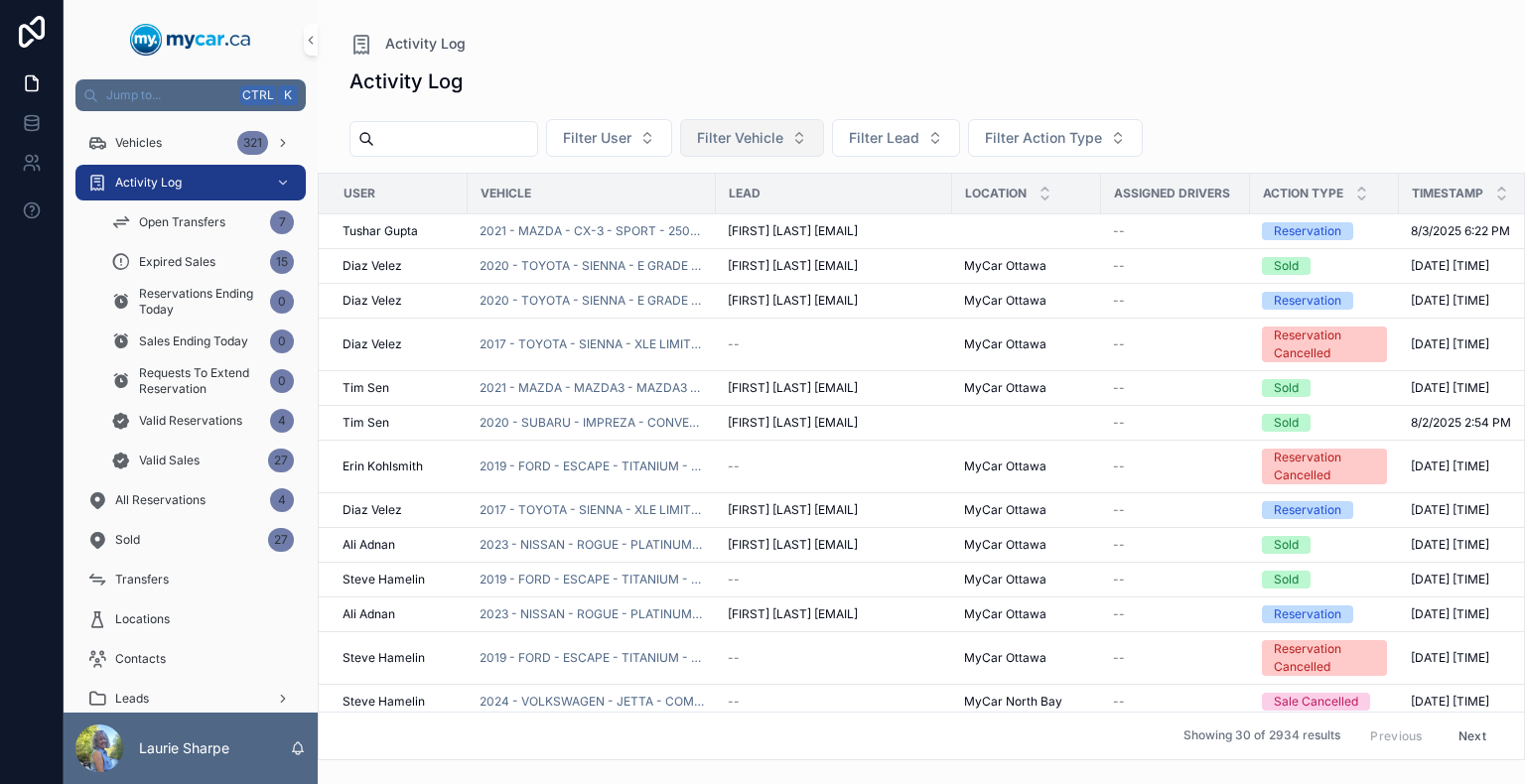 click on "Filter Vehicle" at bounding box center (740, 138) 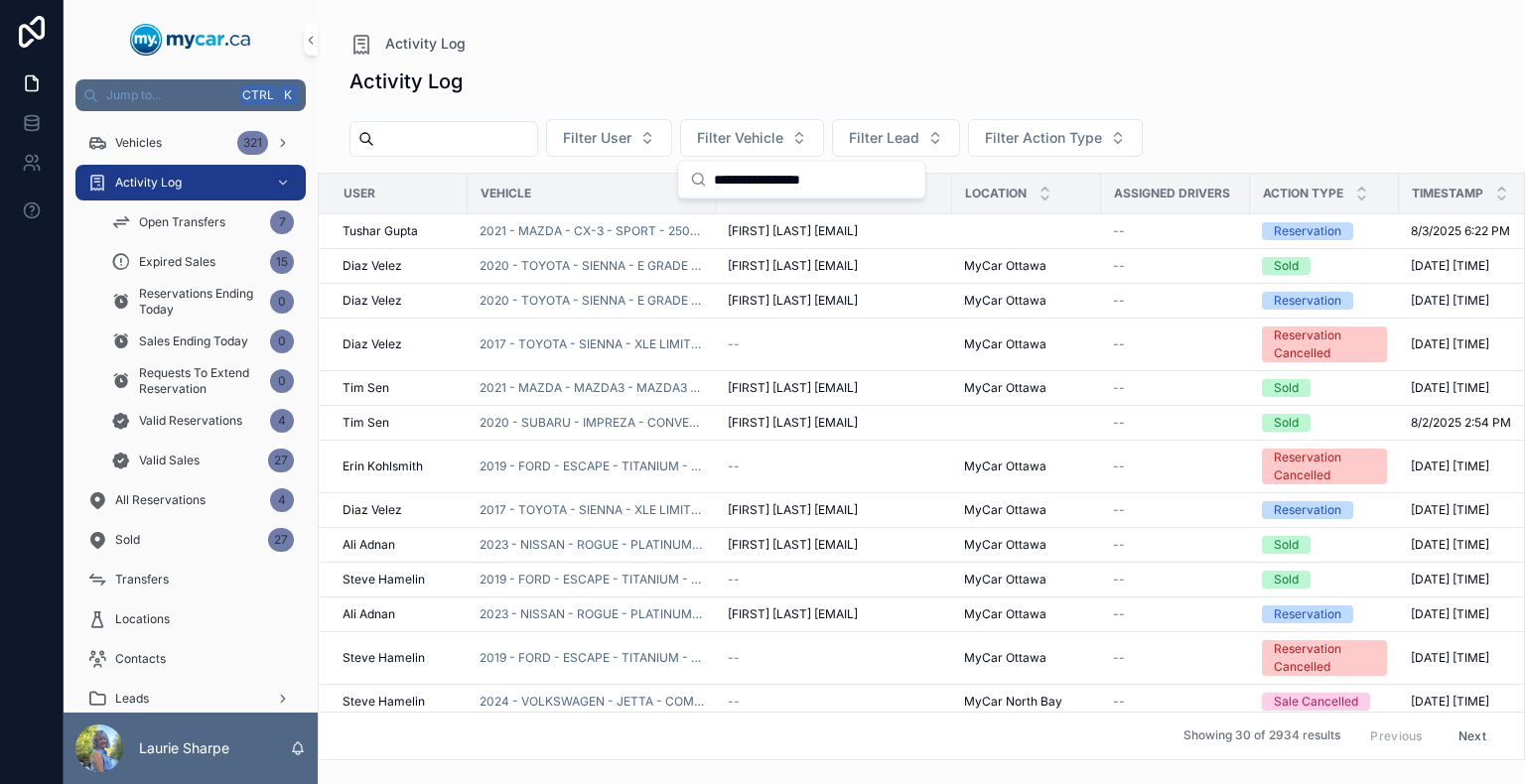 type on "**********" 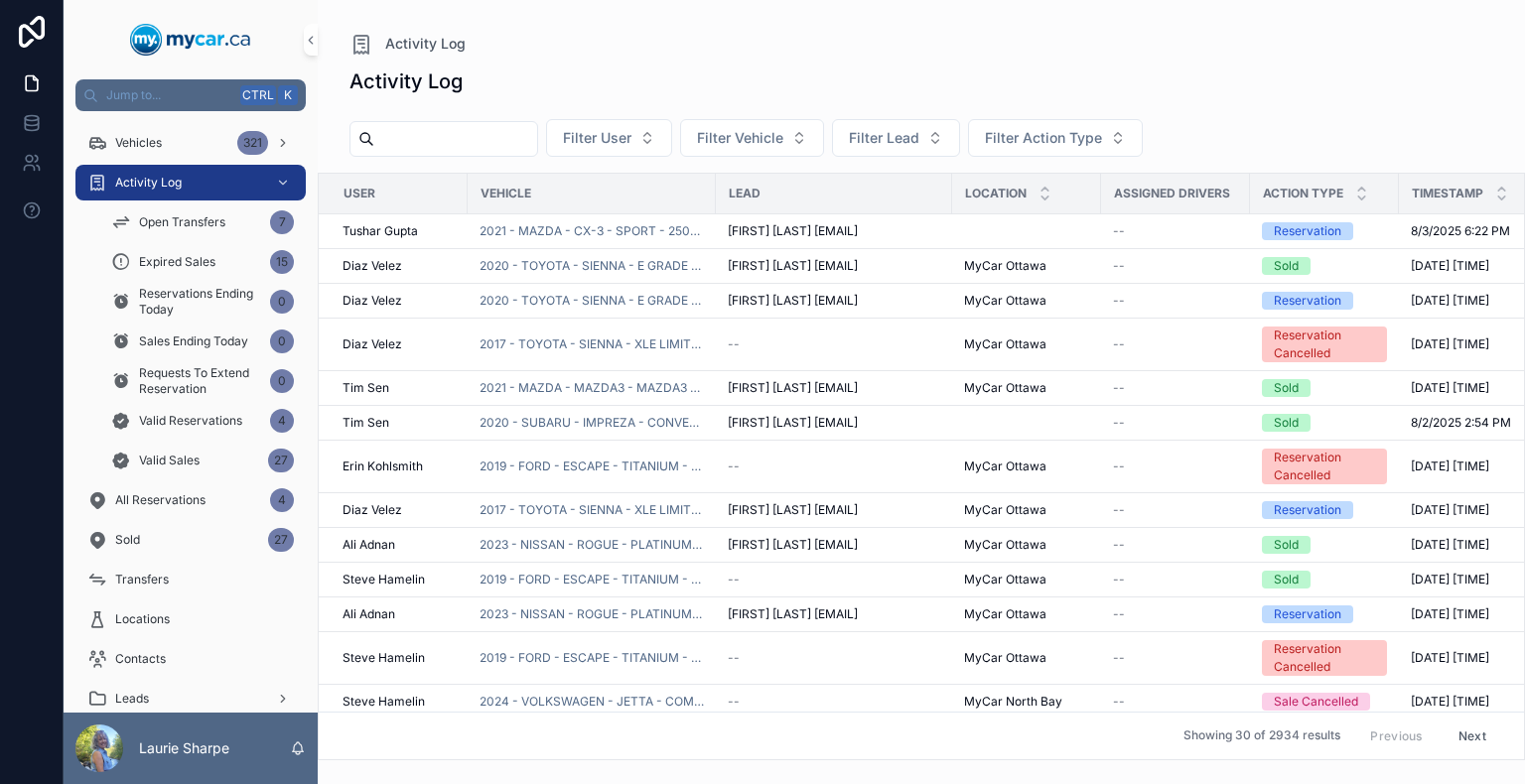 paste on "**********" 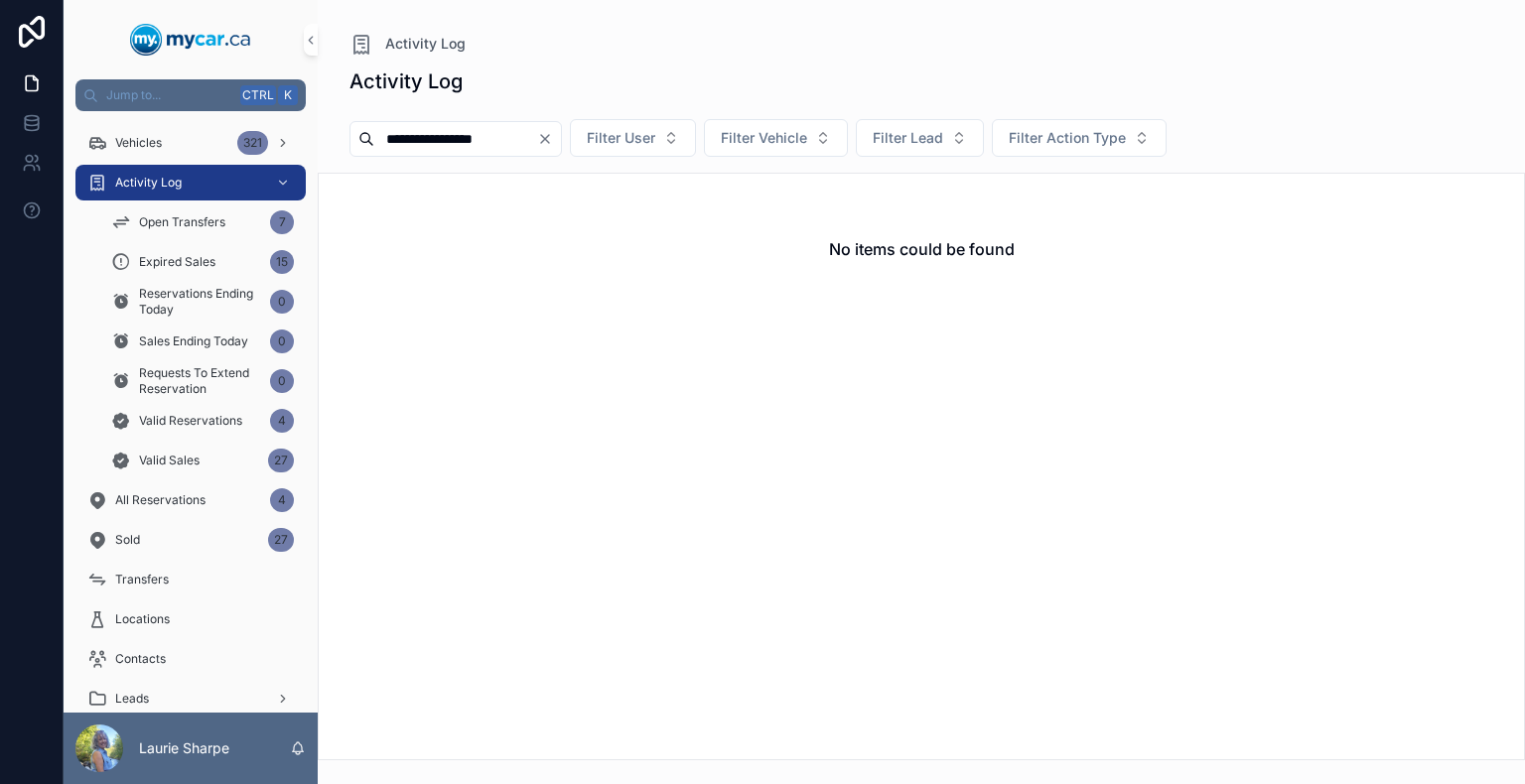 type on "**********" 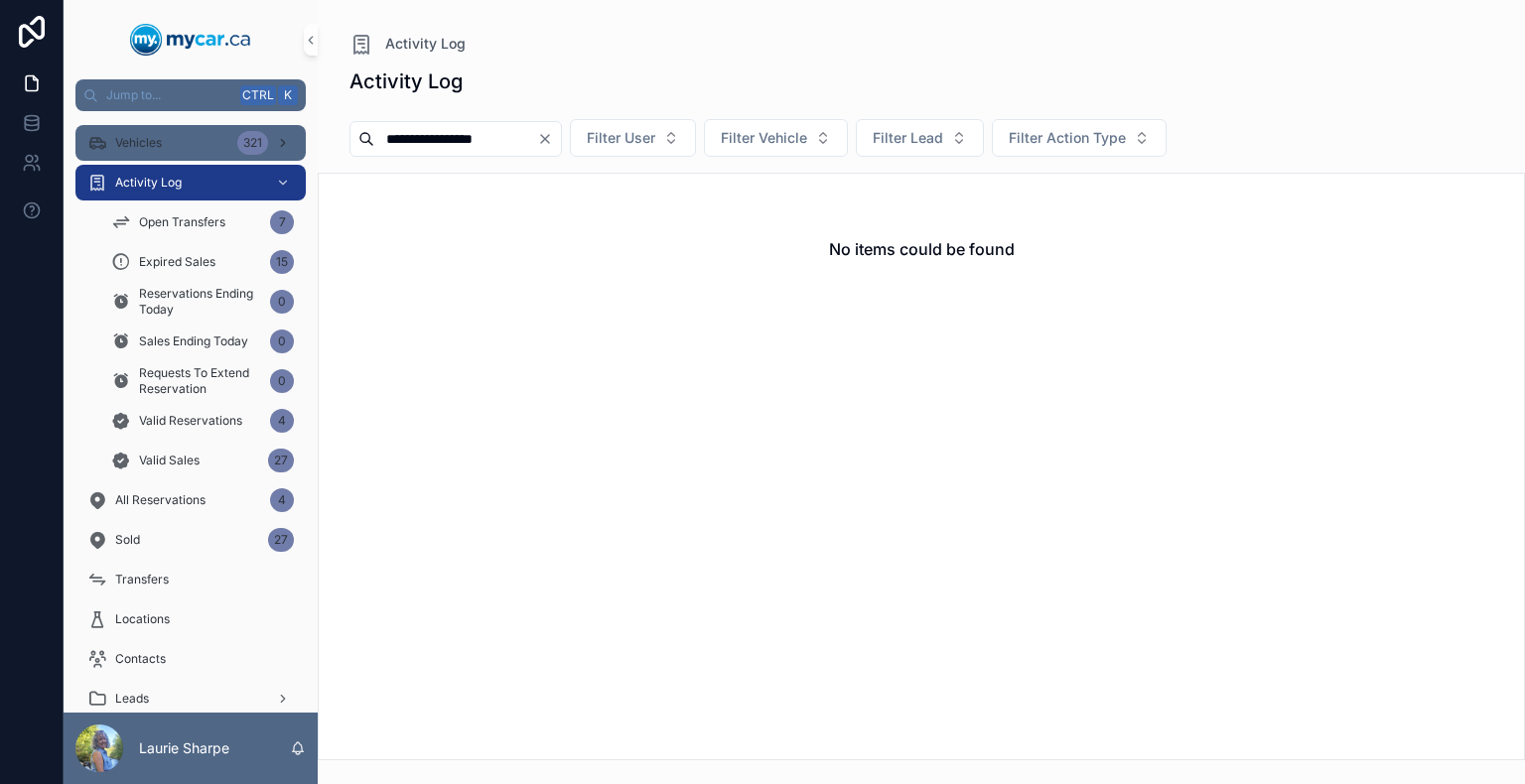 click on "Vehicles 321" at bounding box center (191, 143) 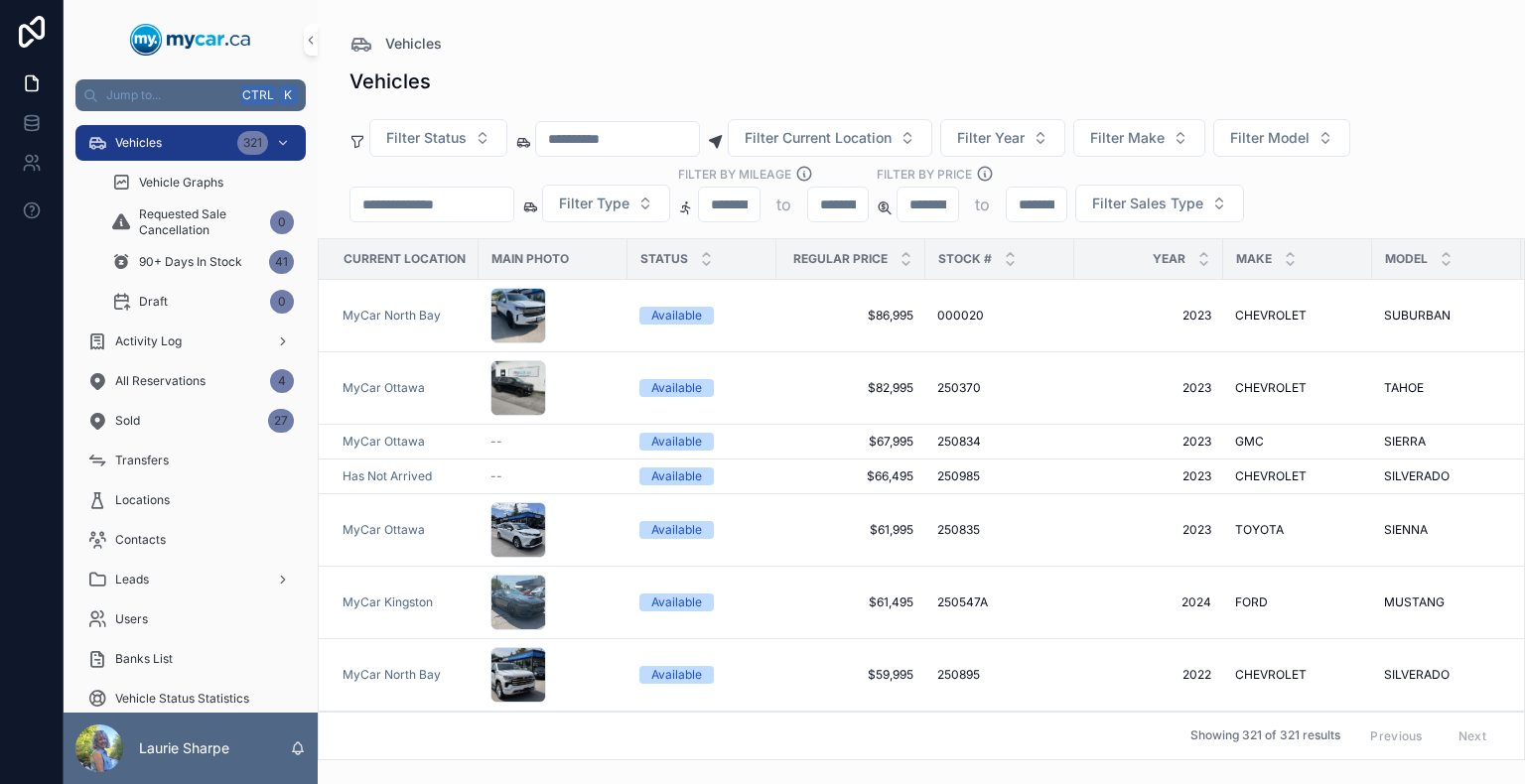 click at bounding box center (432, 204) 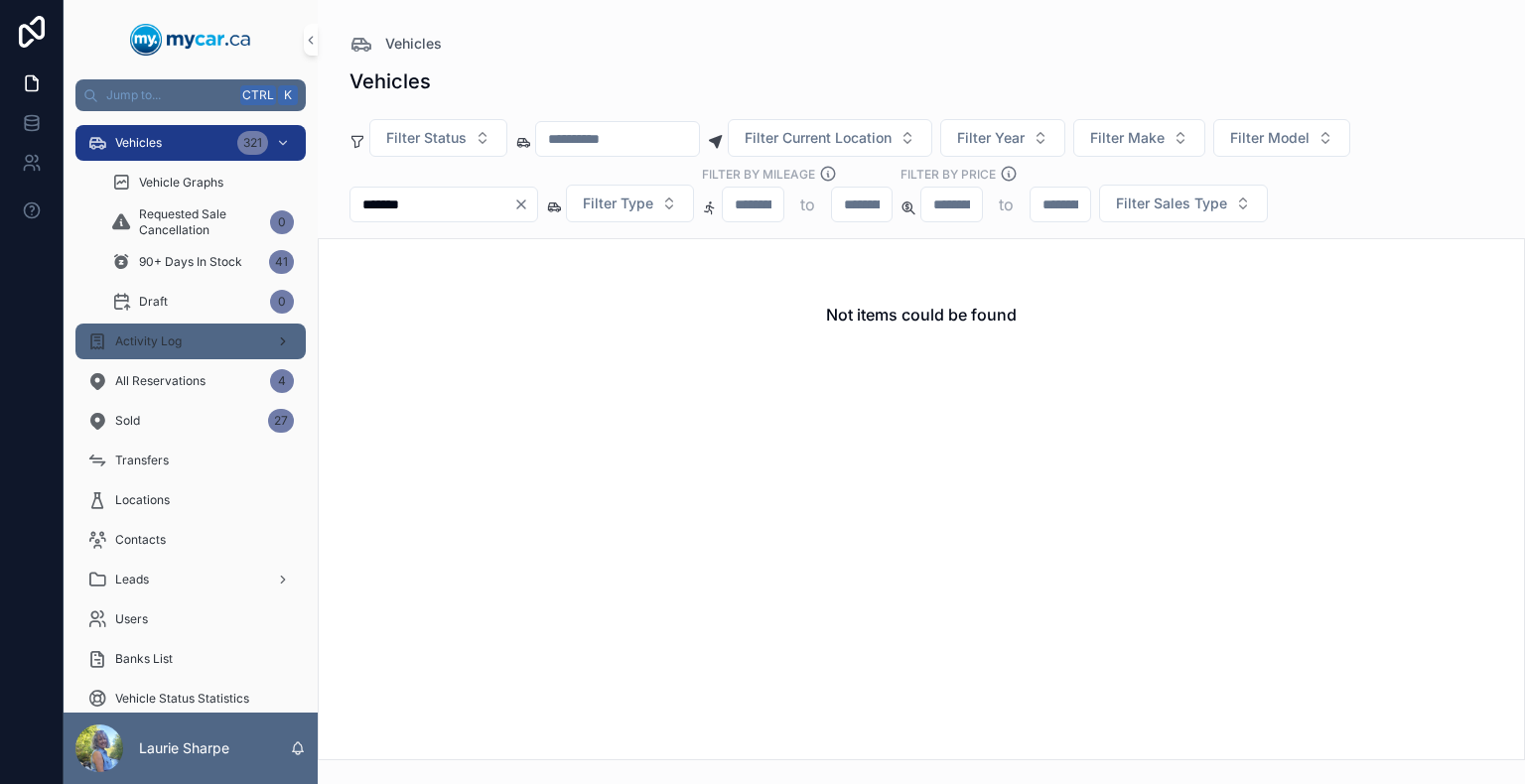 type on "*******" 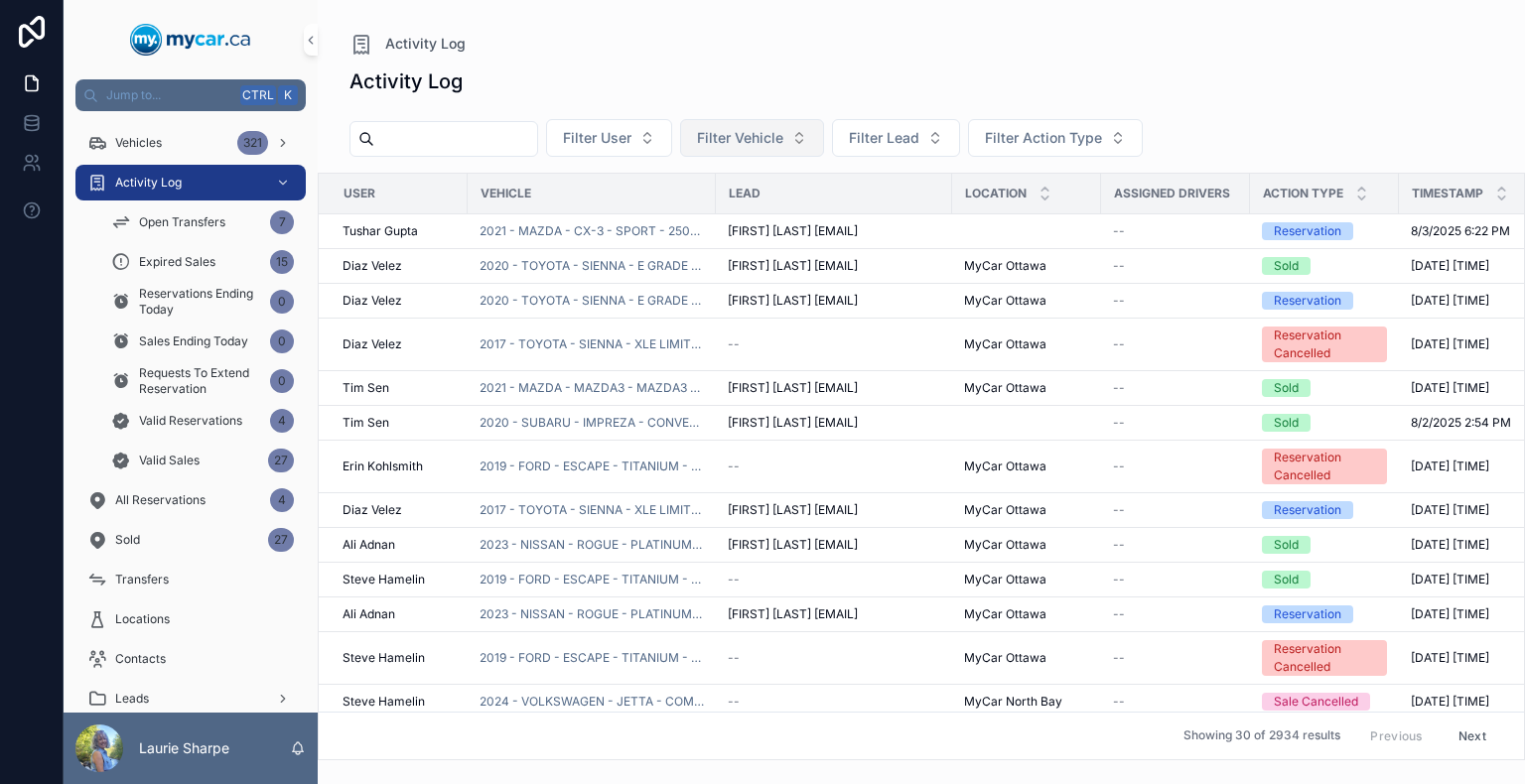 click on "Filter Vehicle" at bounding box center (740, 138) 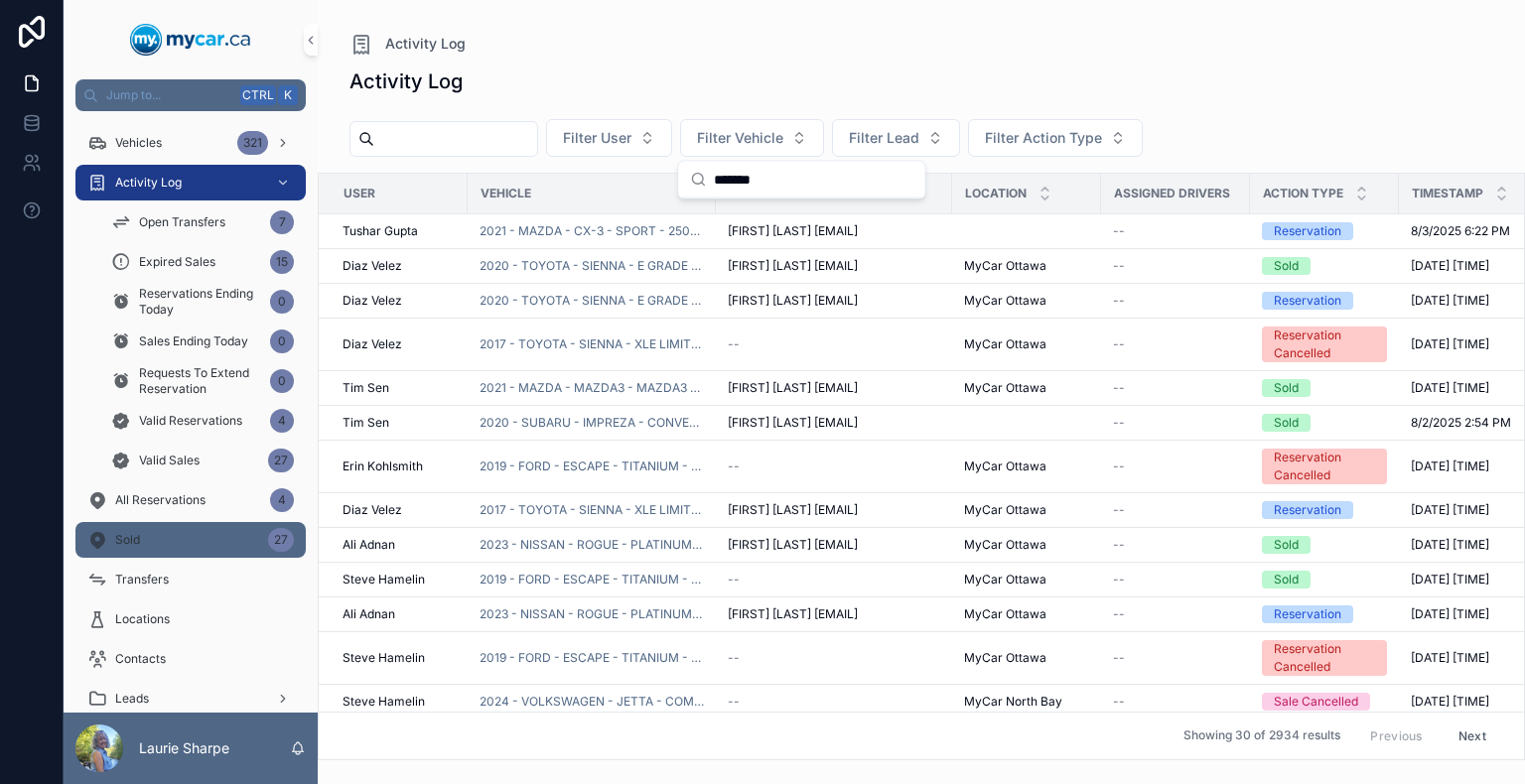 type on "*******" 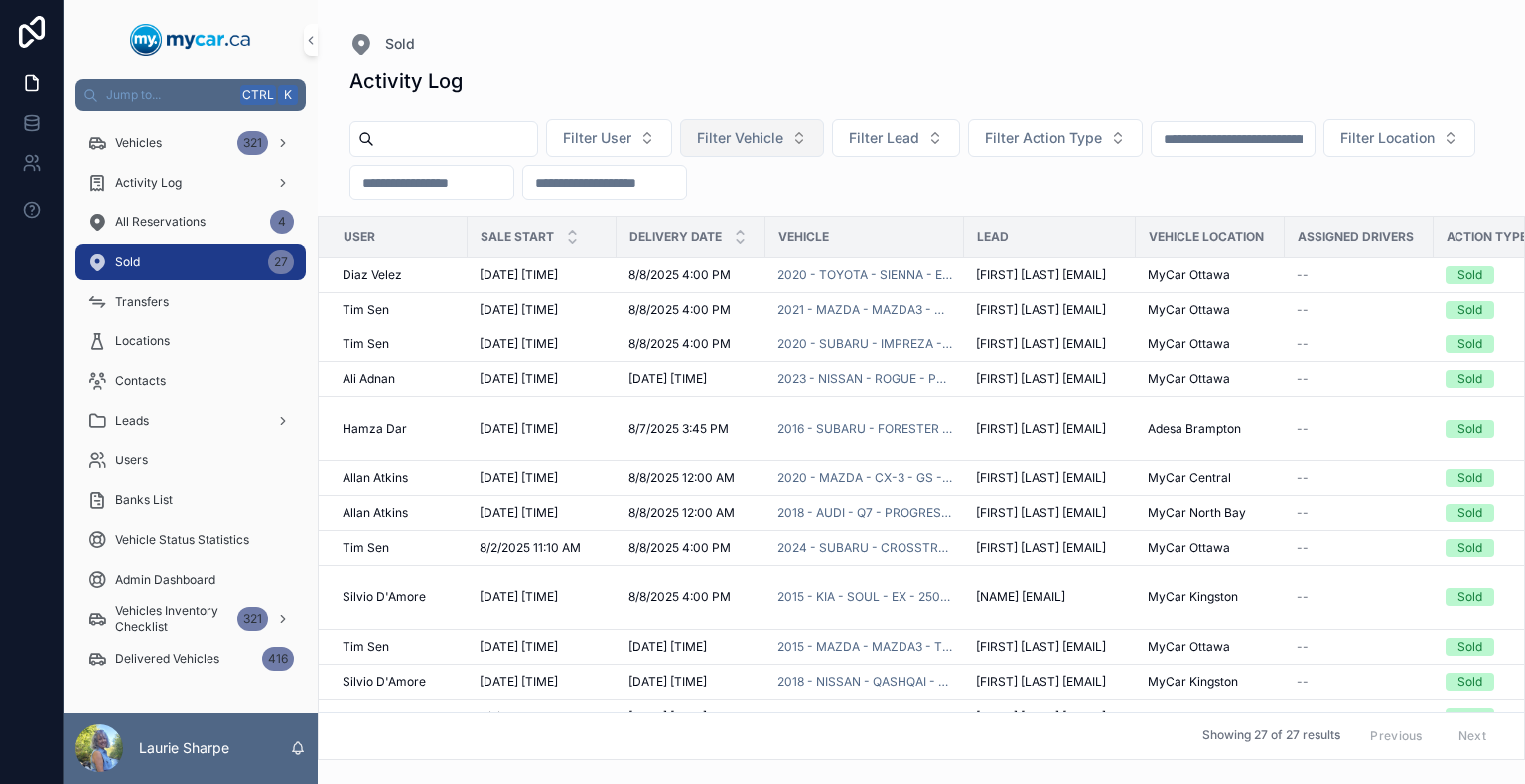 click on "Filter Vehicle" at bounding box center (740, 138) 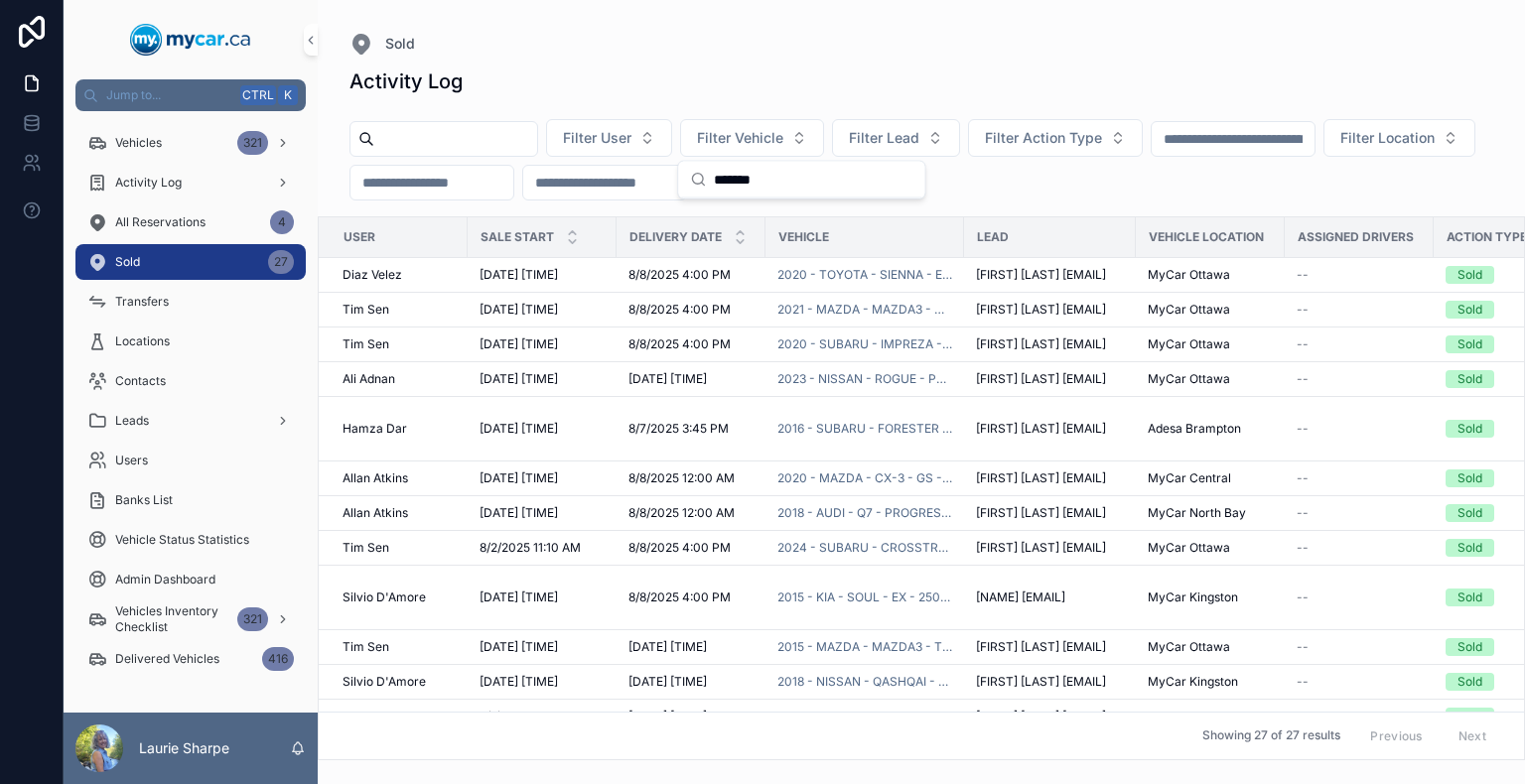 type on "*******" 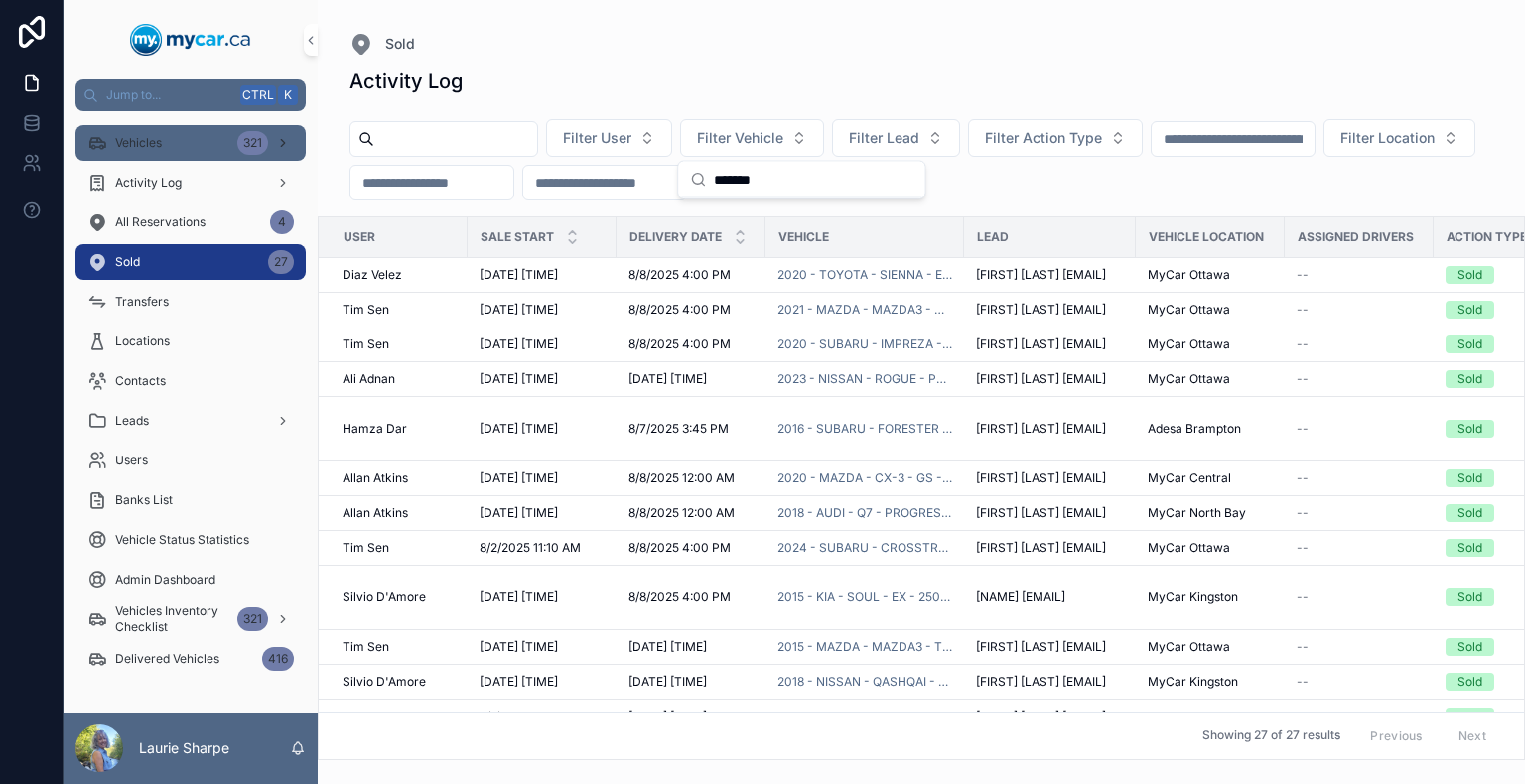 click on "Vehicles 321" at bounding box center [191, 143] 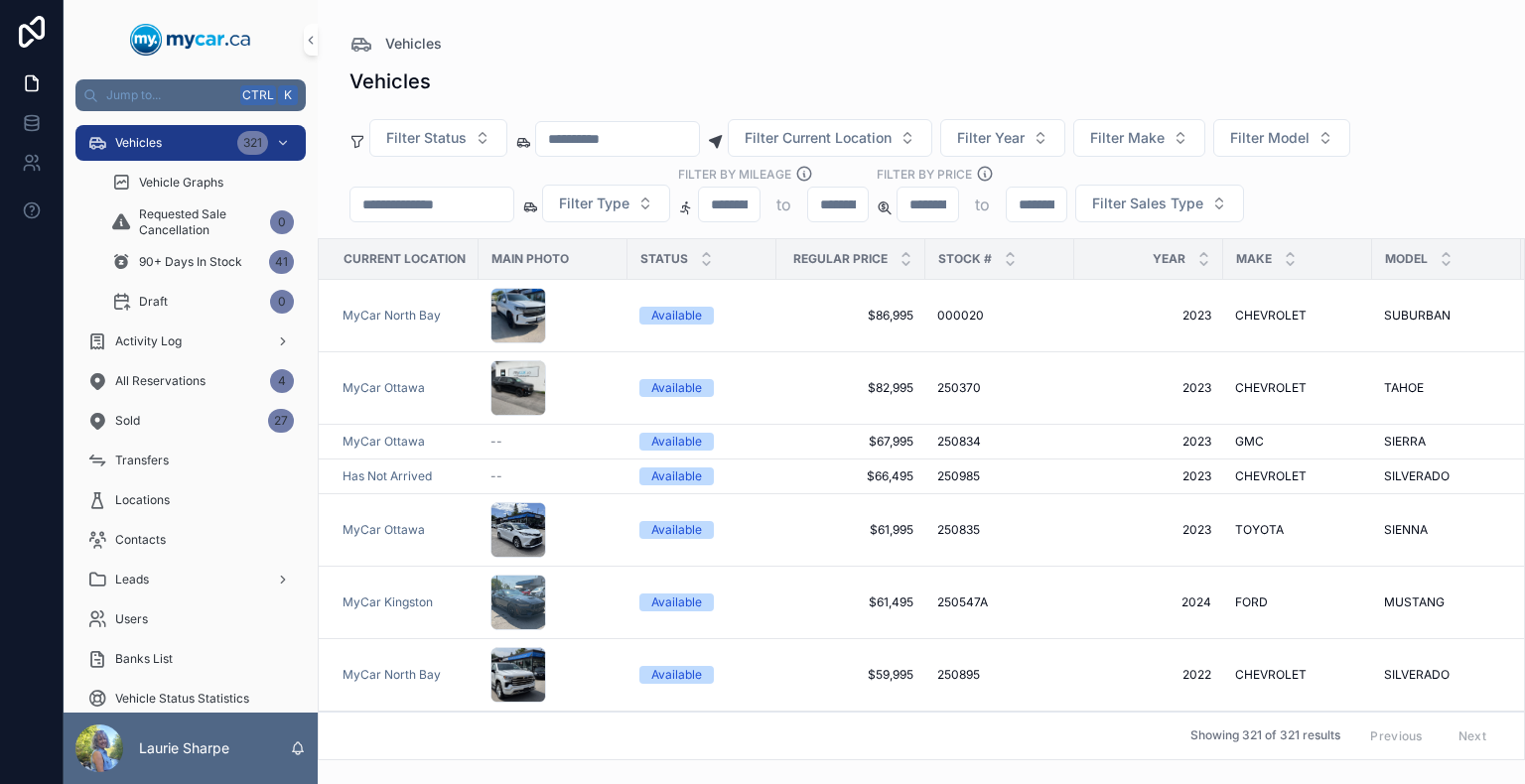 click at bounding box center [432, 204] 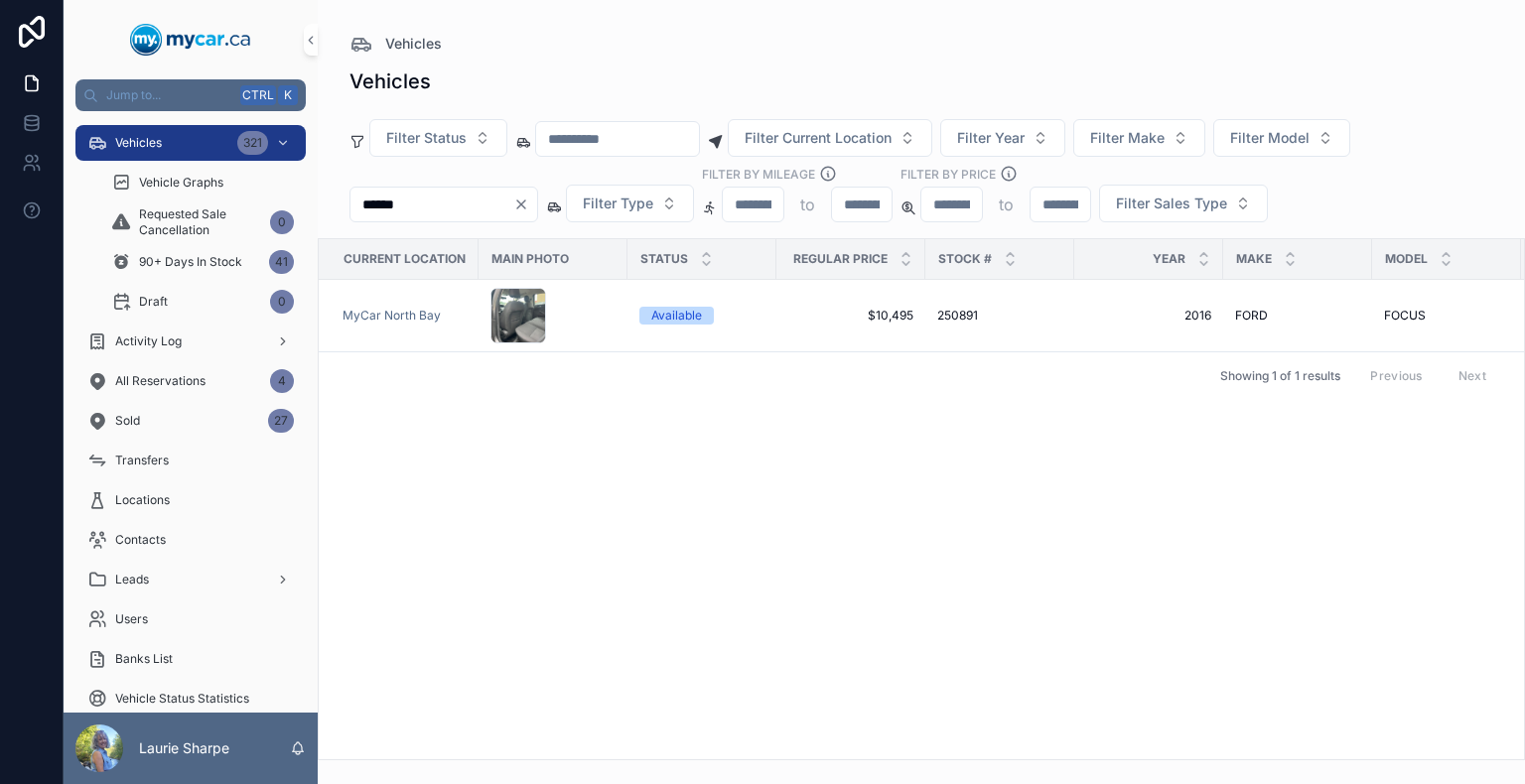 click on "******" at bounding box center [432, 204] 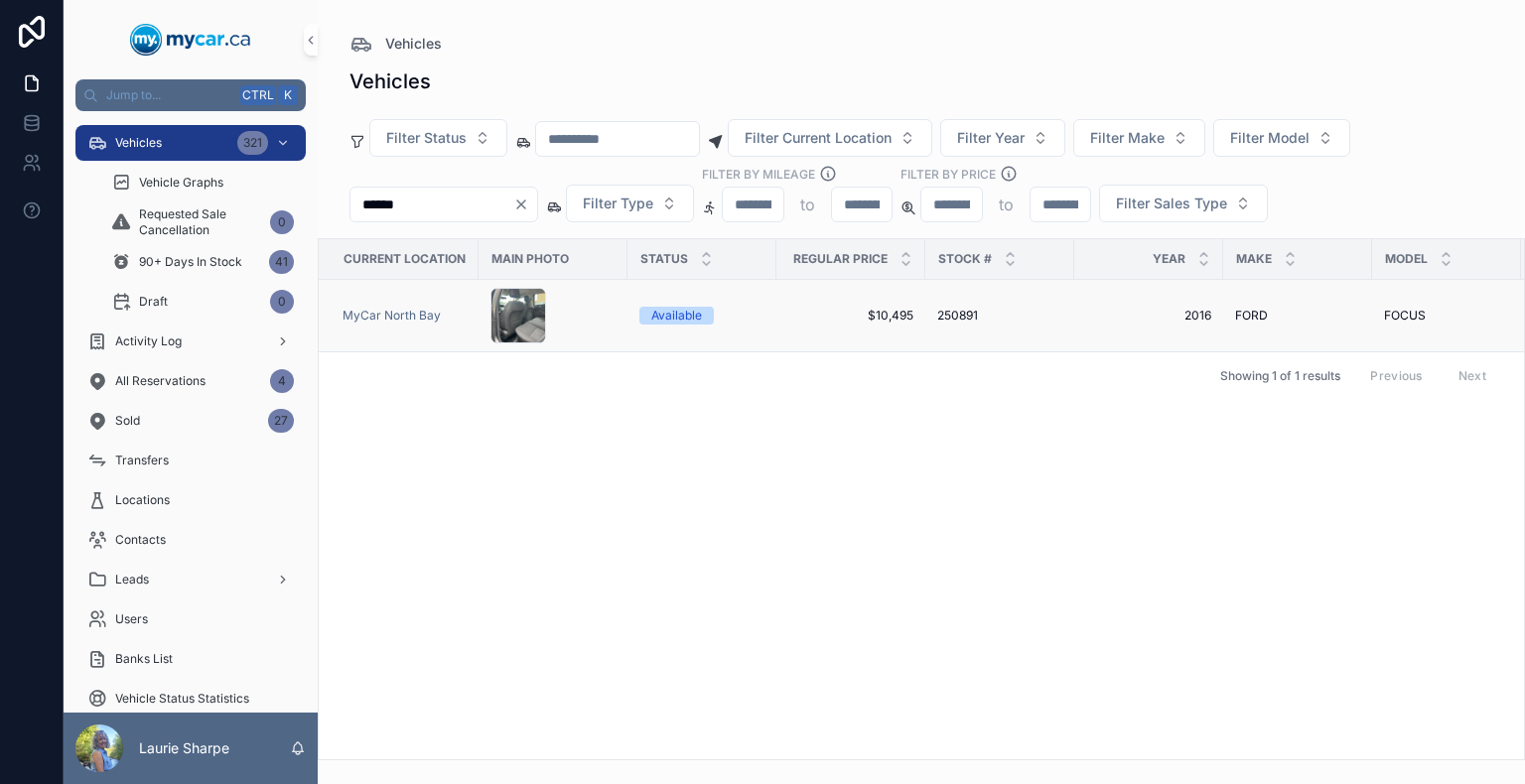 type on "******" 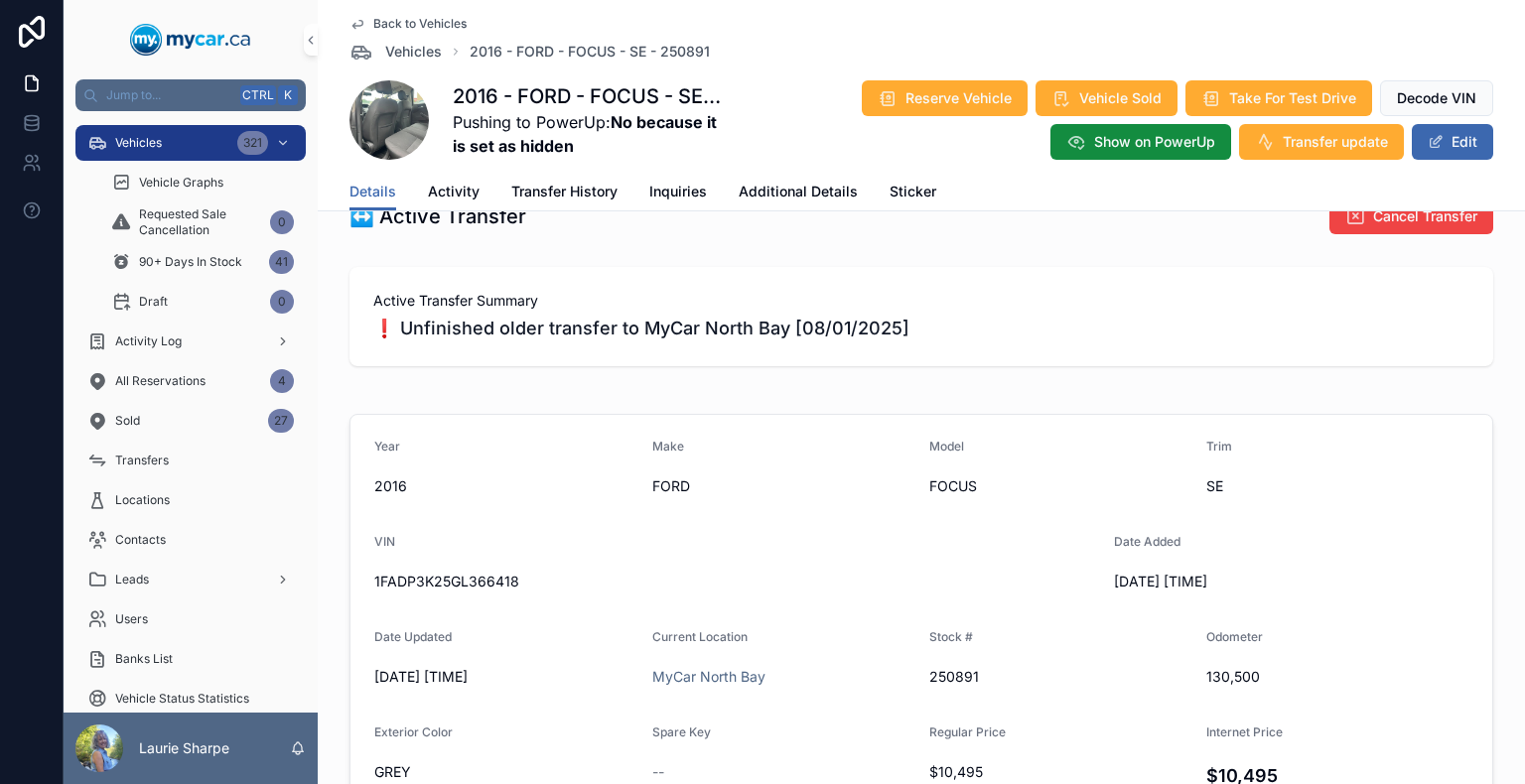 scroll, scrollTop: 198, scrollLeft: 0, axis: vertical 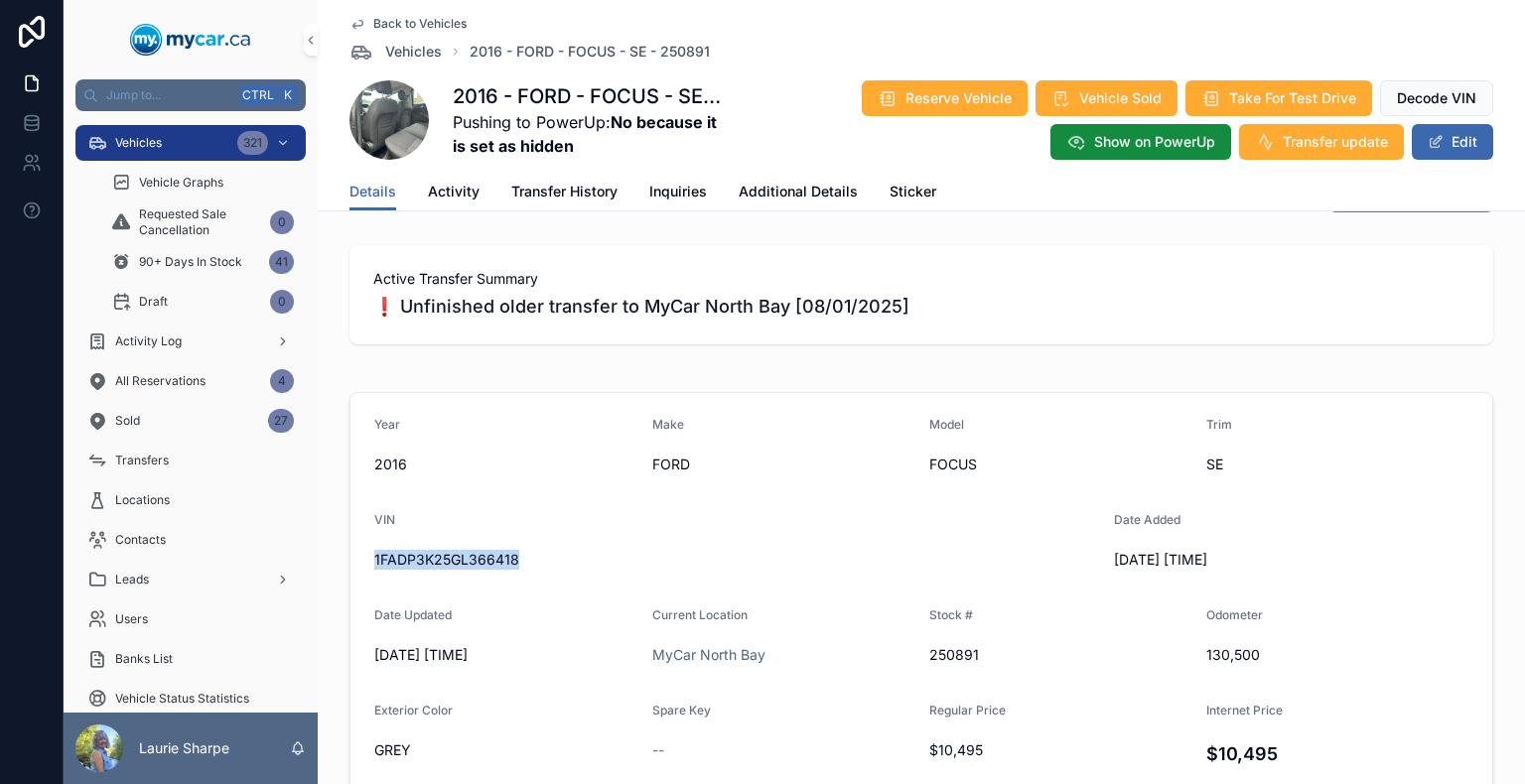 drag, startPoint x: 460, startPoint y: 554, endPoint x: 366, endPoint y: 559, distance: 94.13288 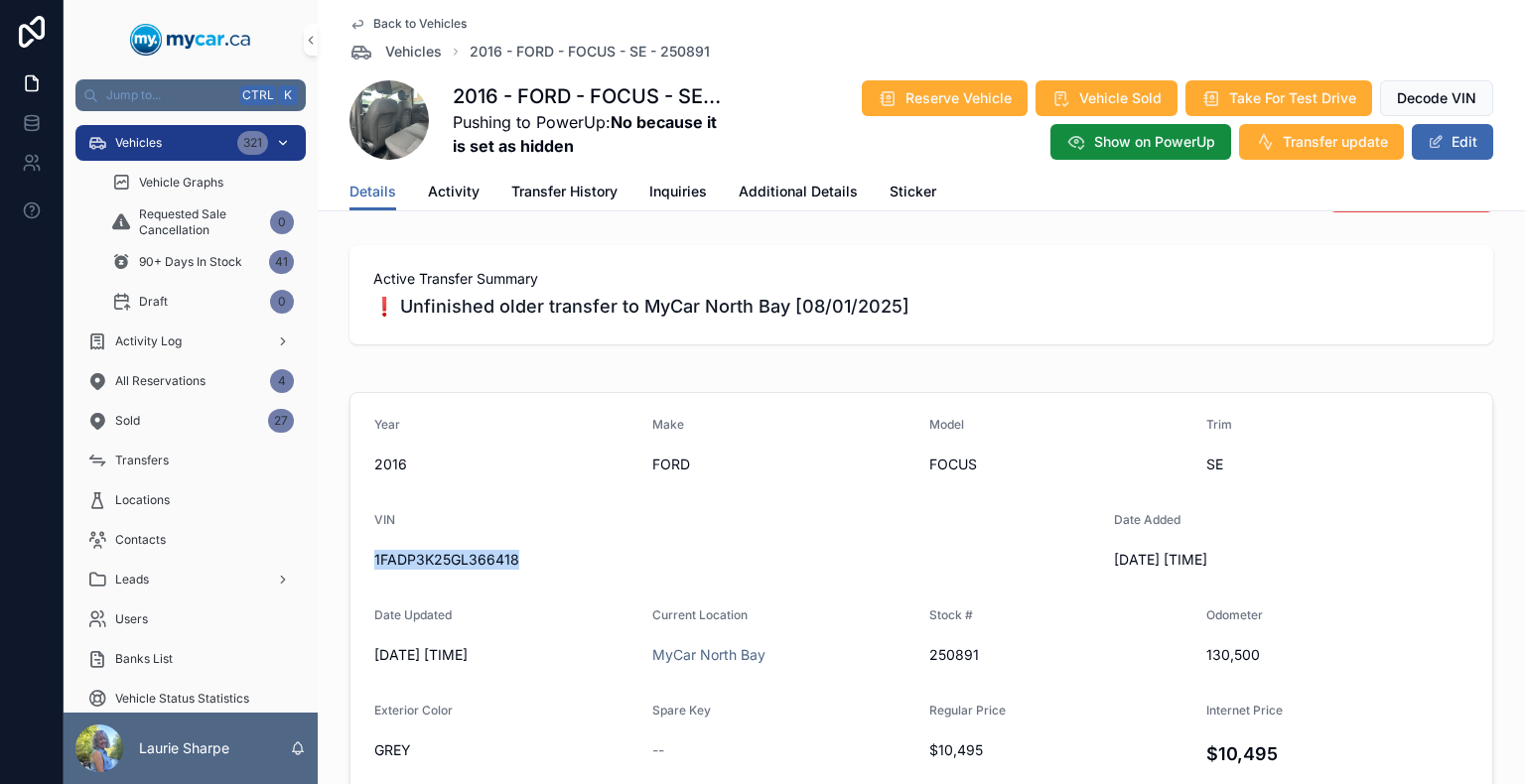 click on "Vehicles 321" at bounding box center [191, 143] 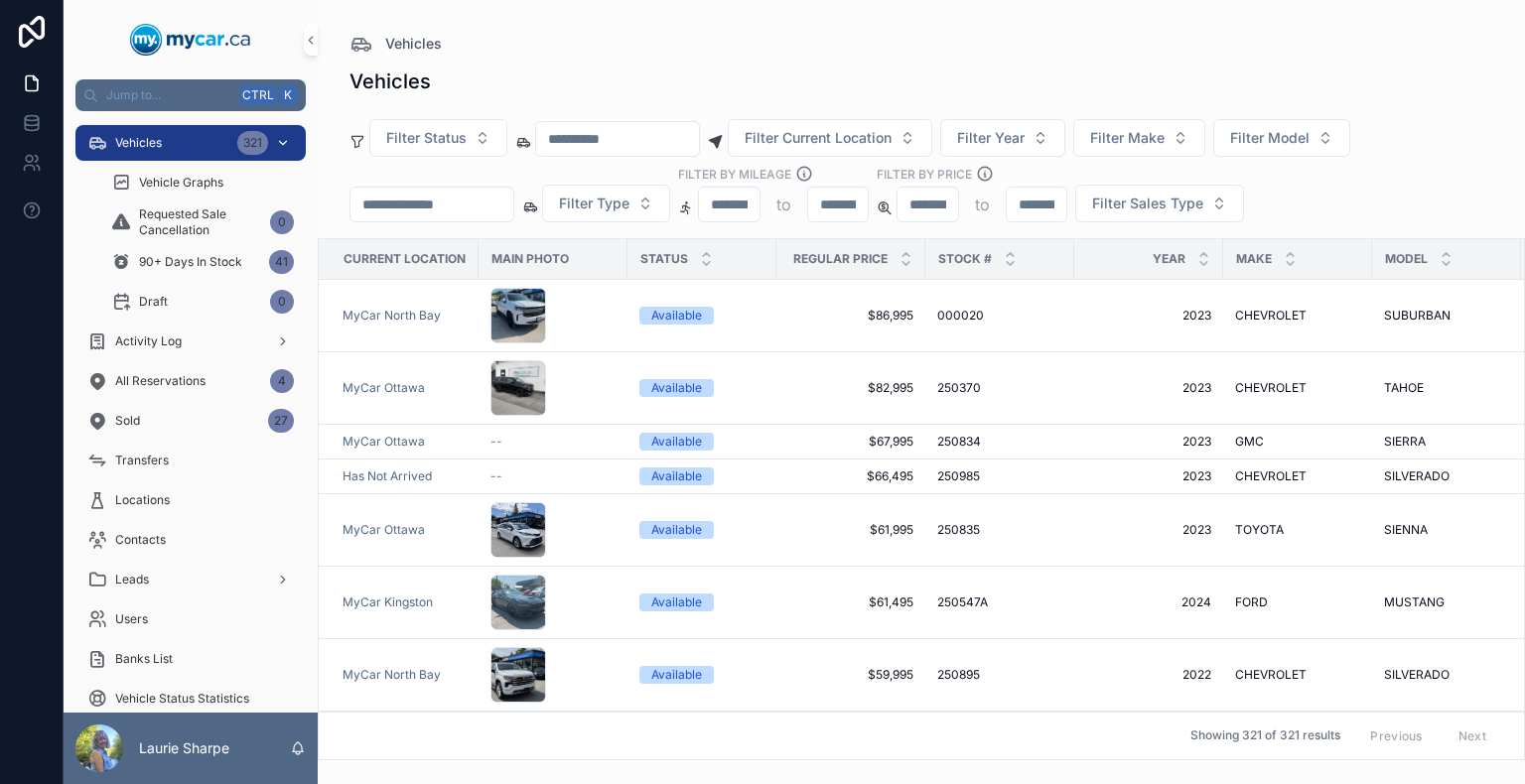 scroll, scrollTop: 0, scrollLeft: 0, axis: both 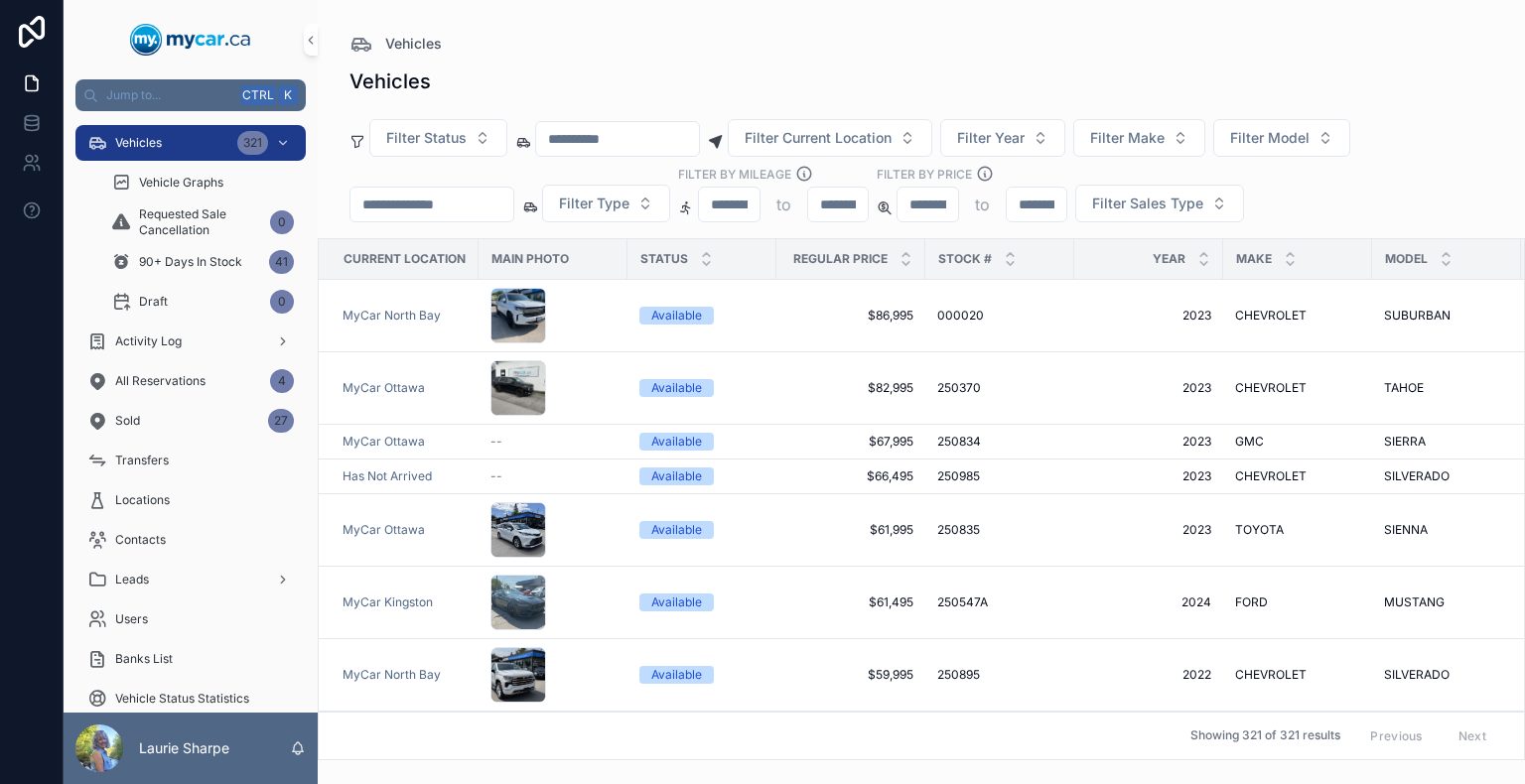 click at bounding box center [432, 204] 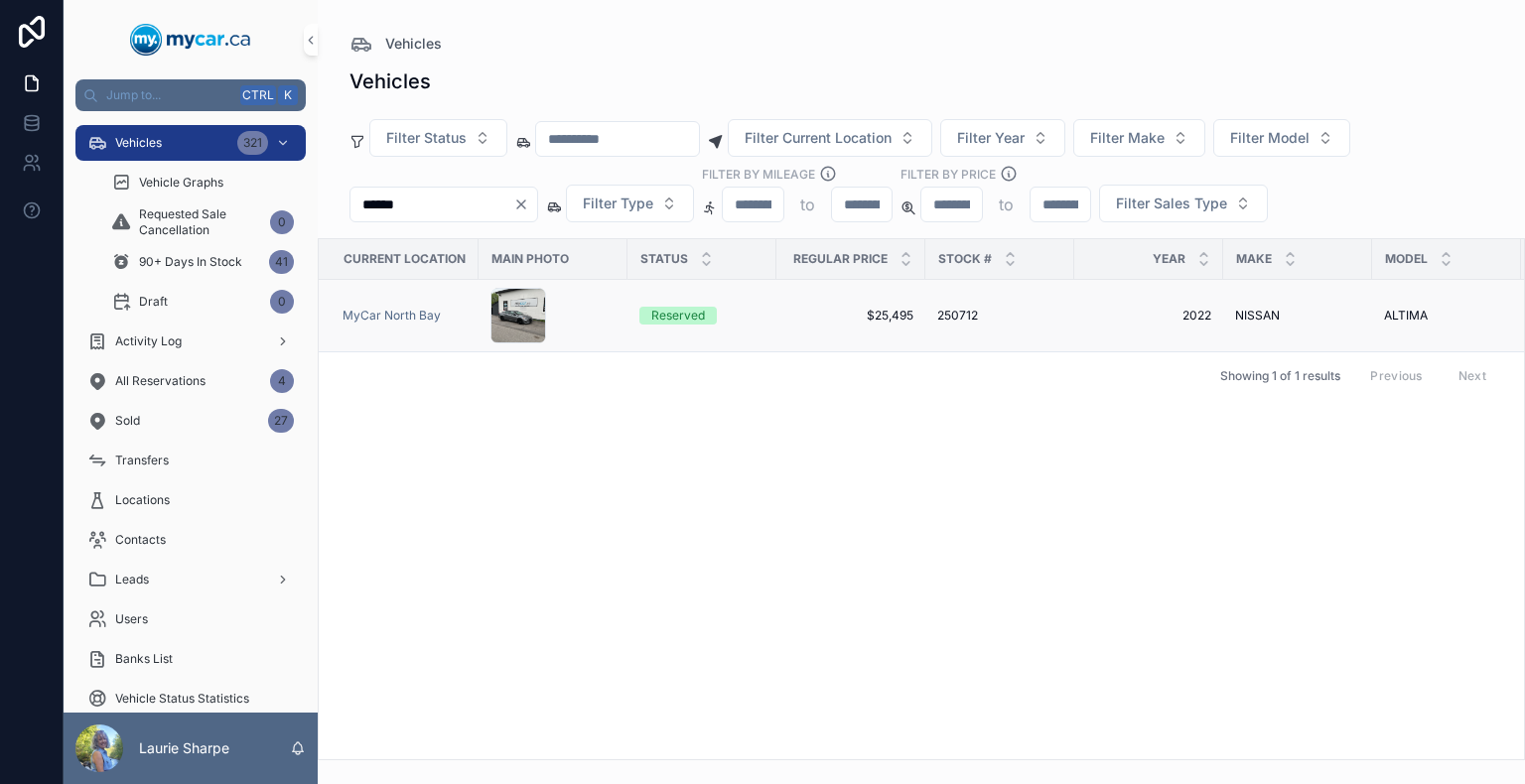 type on "******" 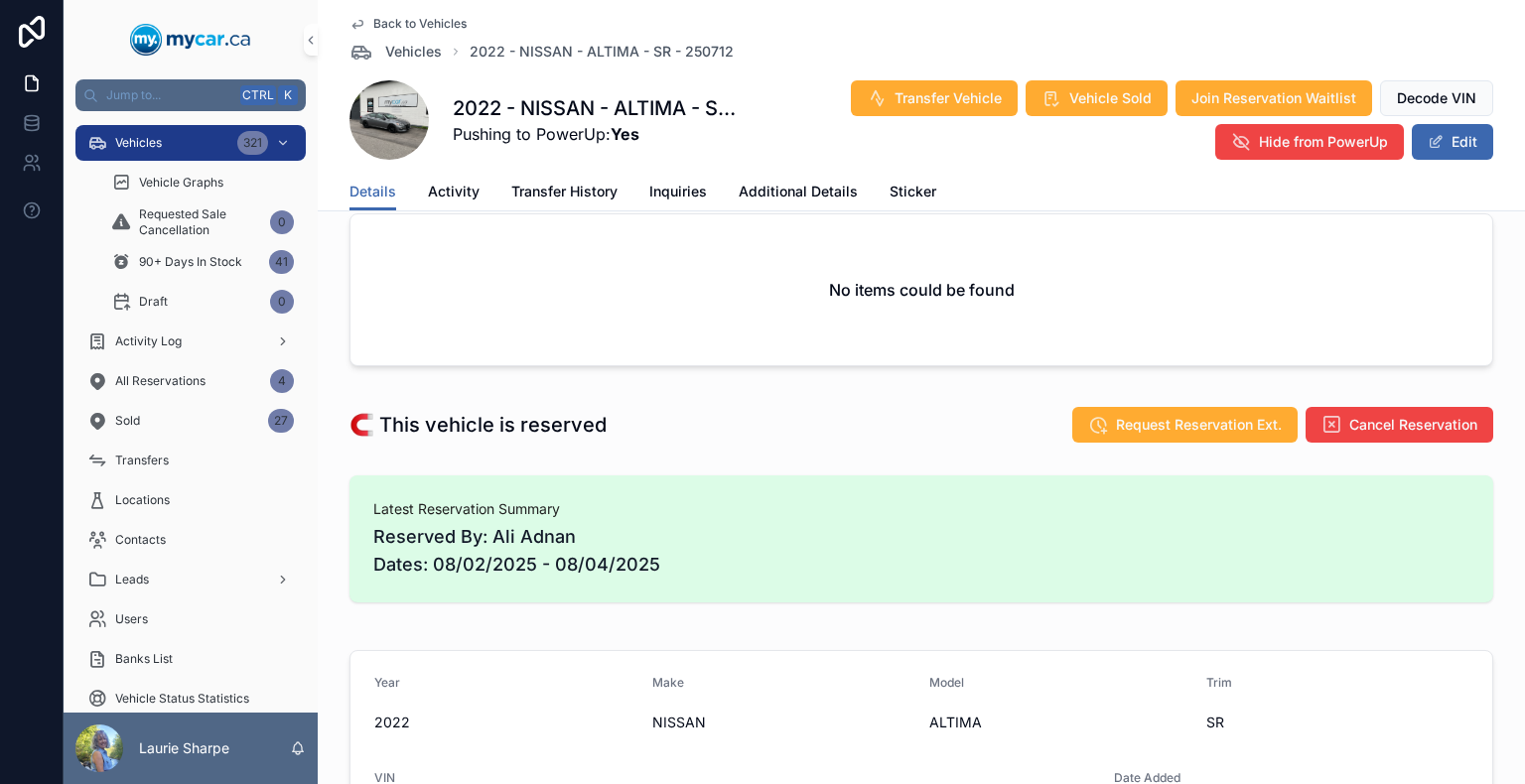 scroll, scrollTop: 397, scrollLeft: 0, axis: vertical 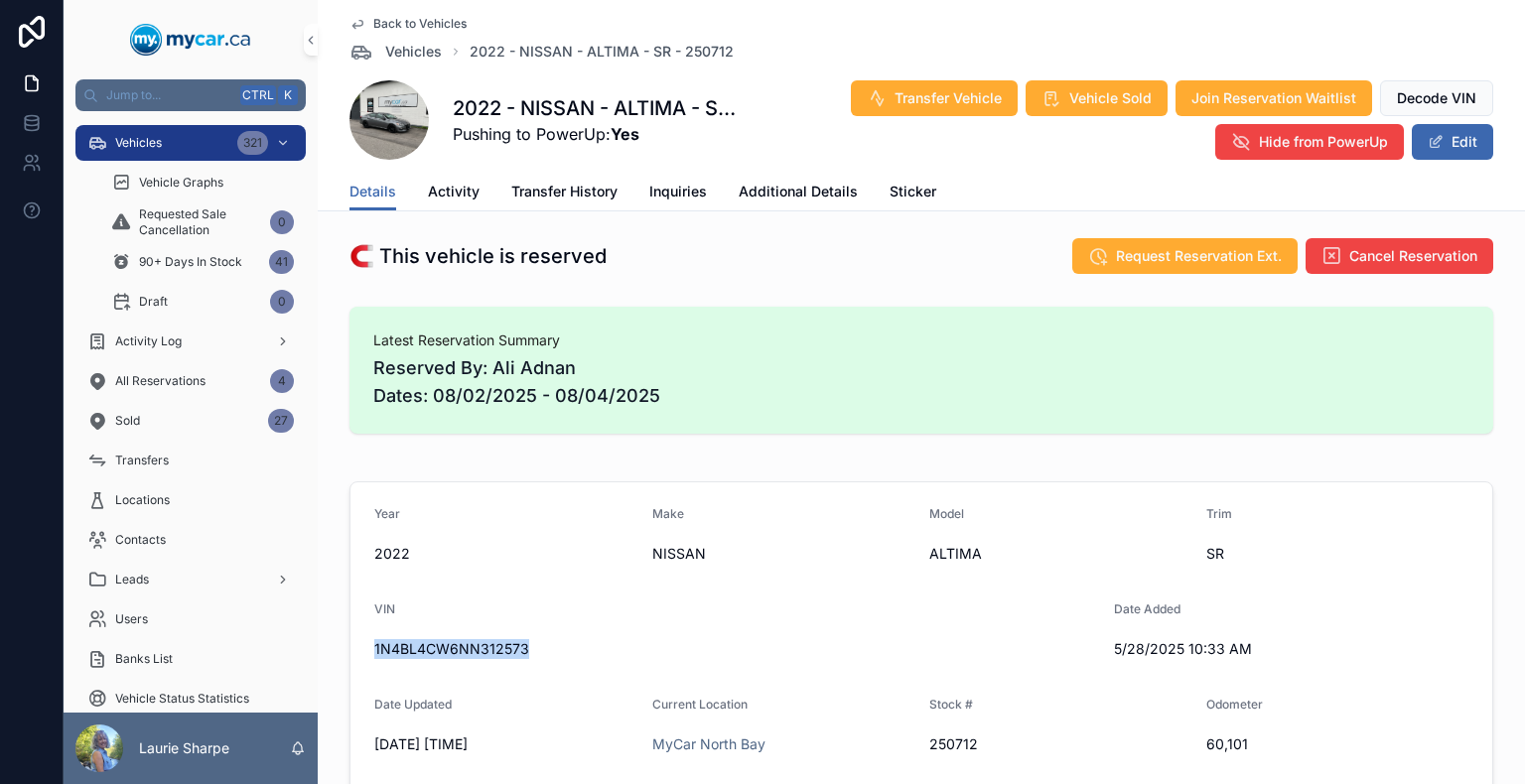 drag, startPoint x: 534, startPoint y: 648, endPoint x: 356, endPoint y: 642, distance: 178.10109 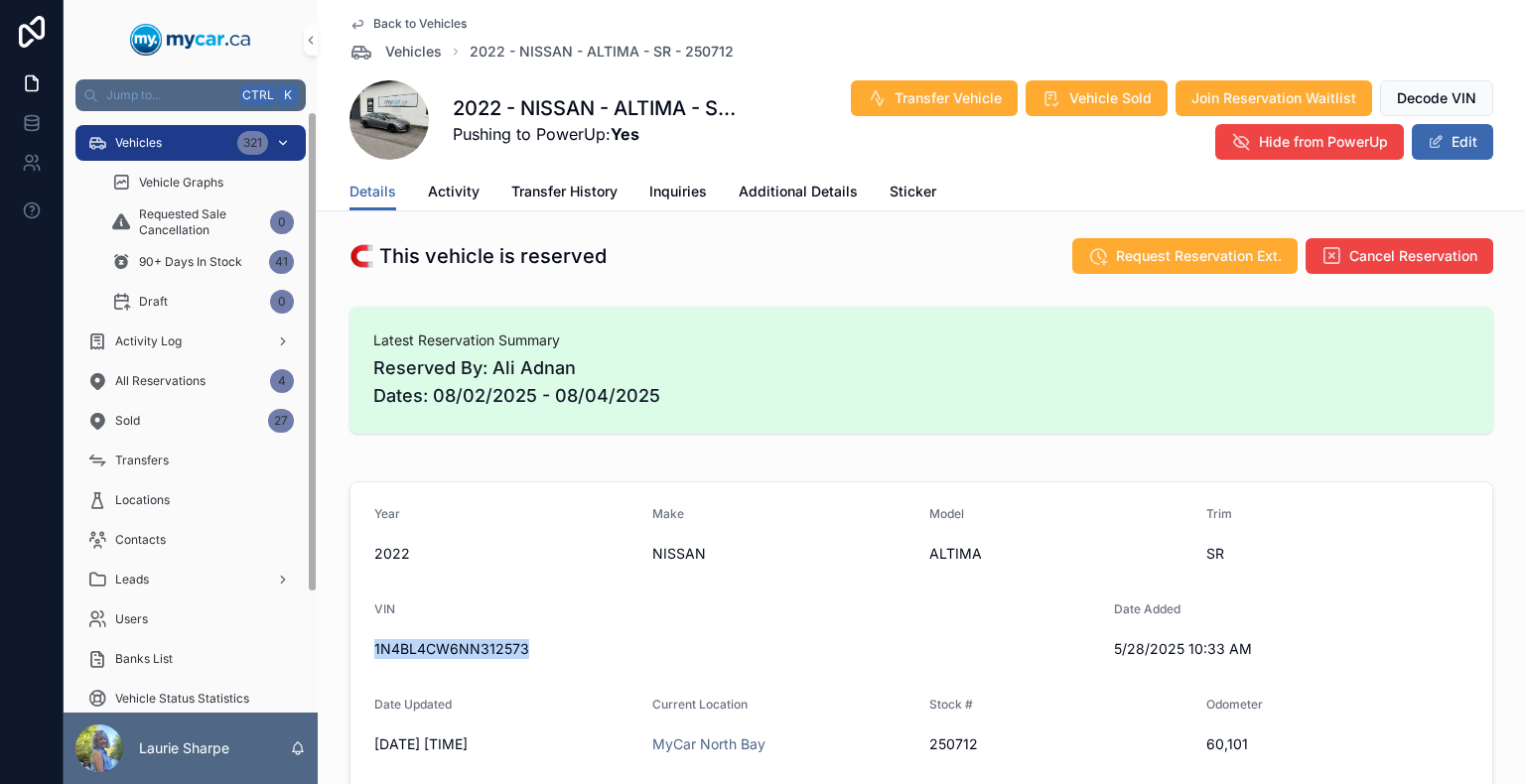 click on "Vehicles 321" at bounding box center (191, 143) 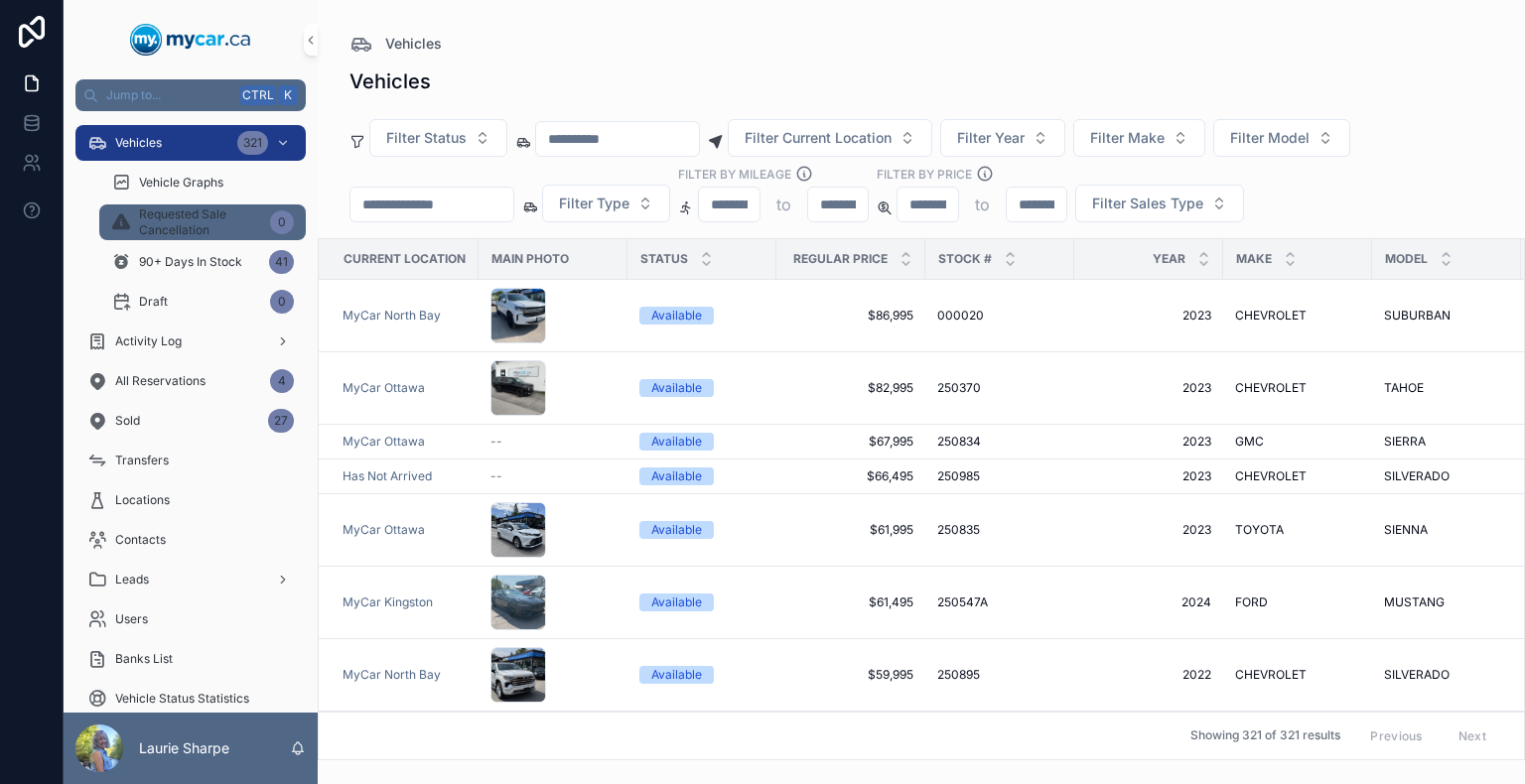 scroll, scrollTop: 0, scrollLeft: 0, axis: both 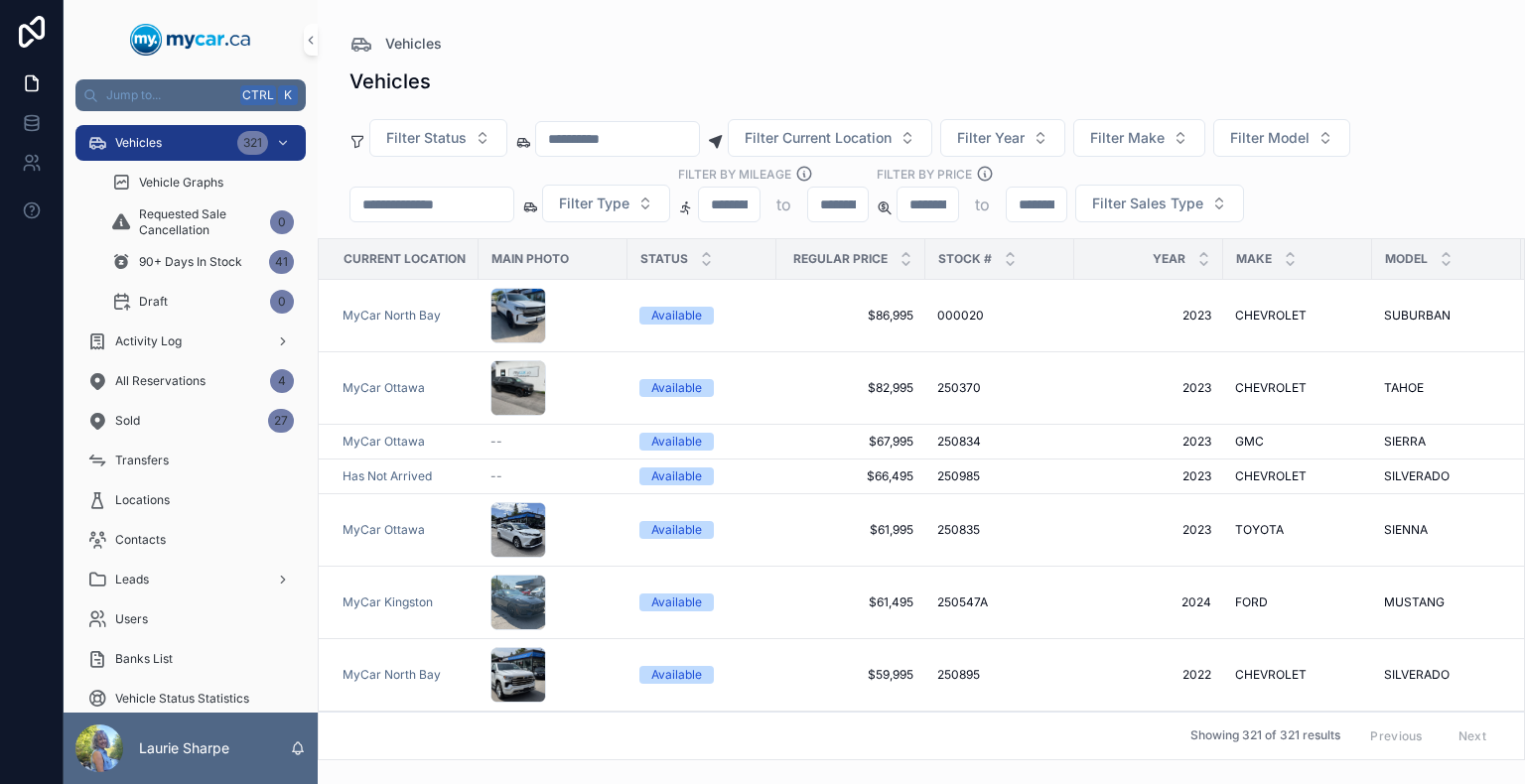 click at bounding box center [432, 204] 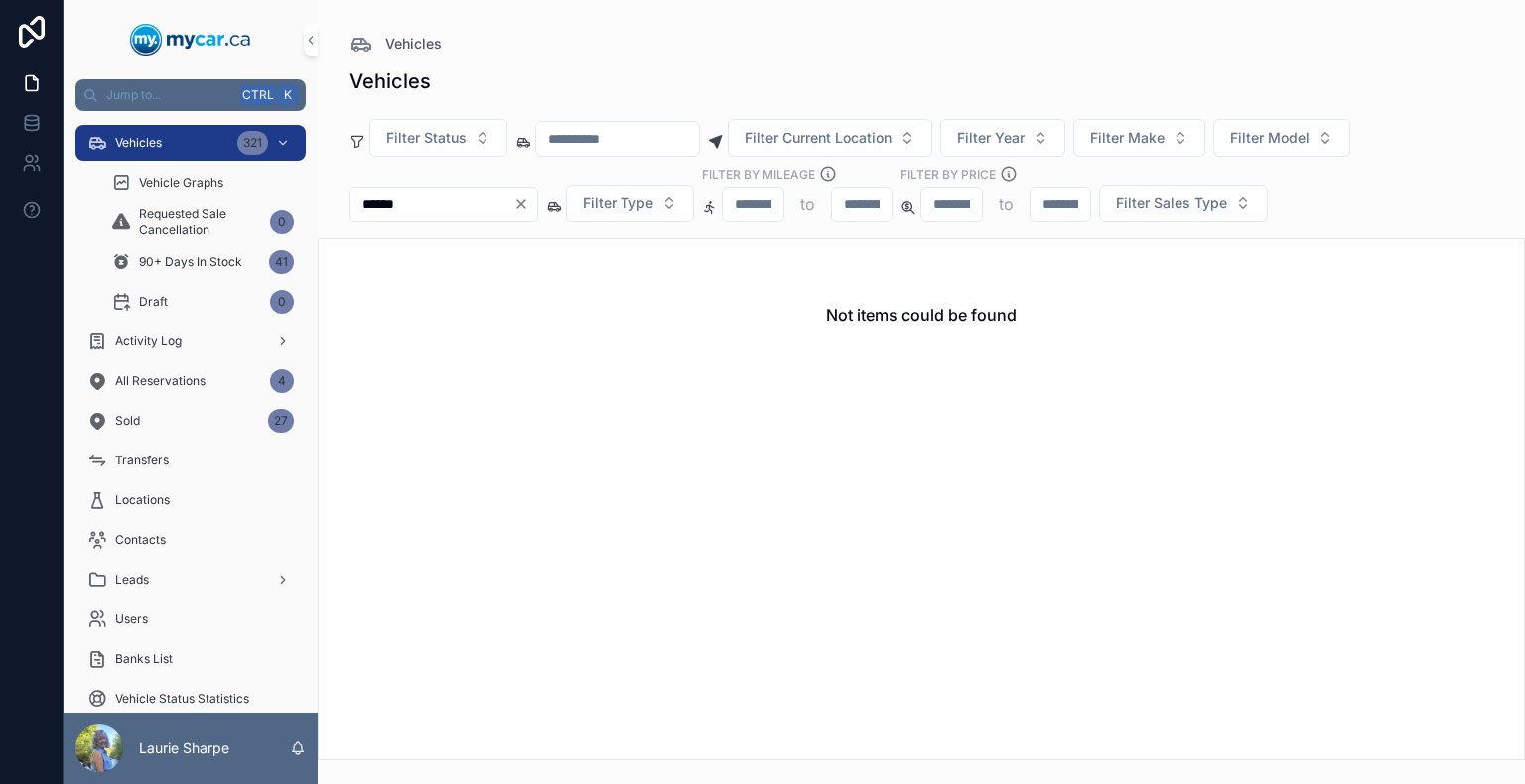 click on "******" at bounding box center [432, 204] 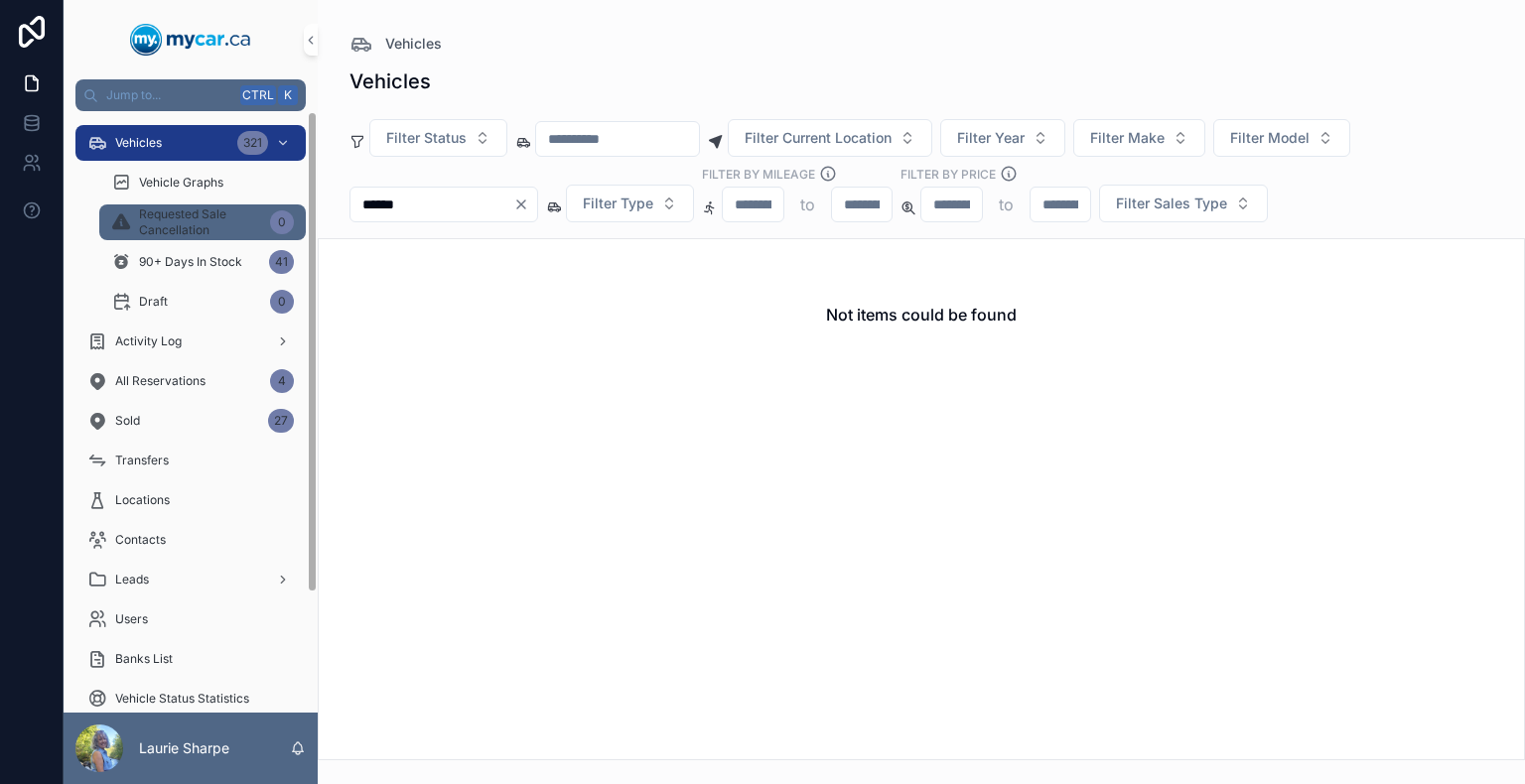 drag, startPoint x: 457, startPoint y: 208, endPoint x: 289, endPoint y: 211, distance: 168.02678 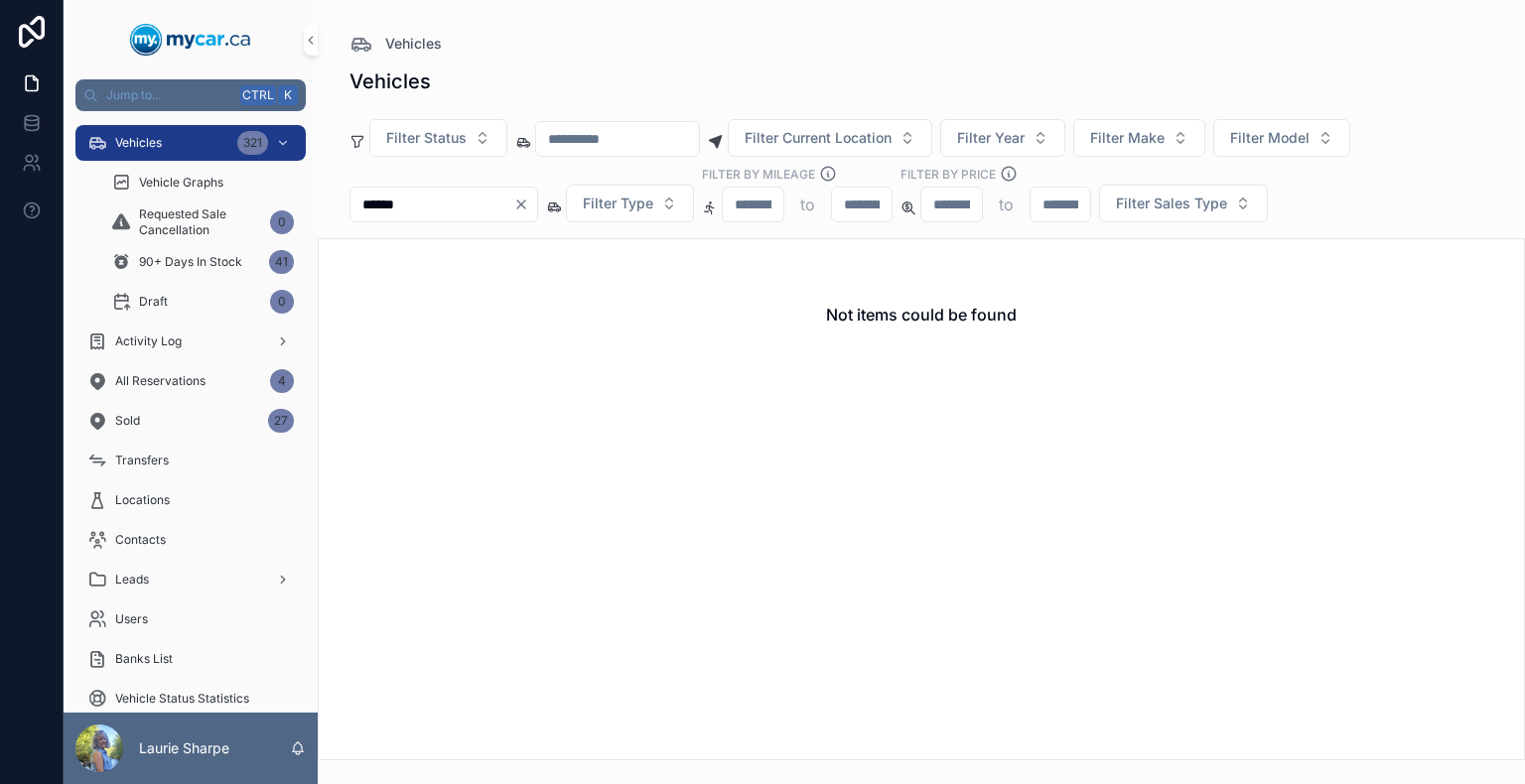 click on "******" at bounding box center [432, 204] 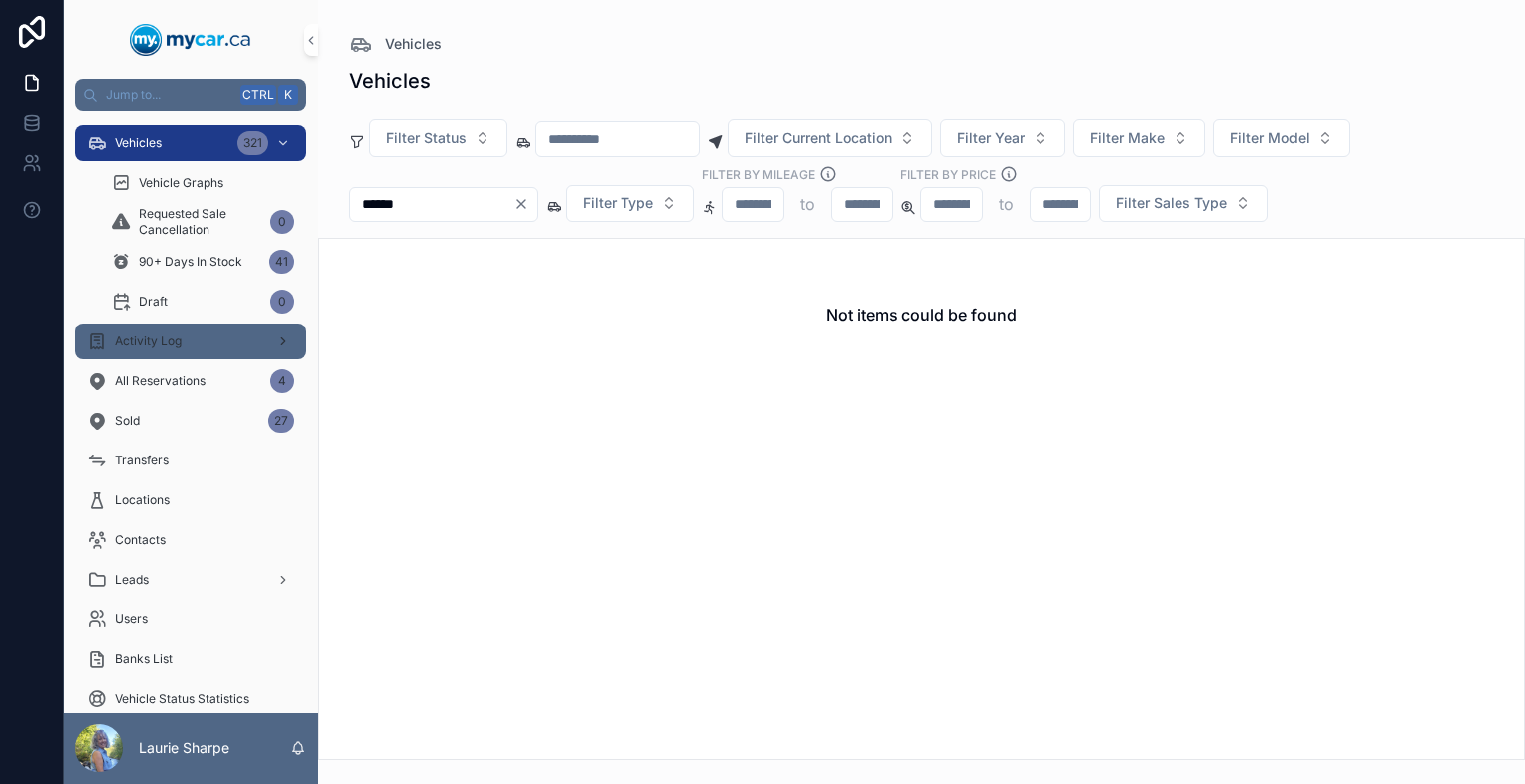 type on "******" 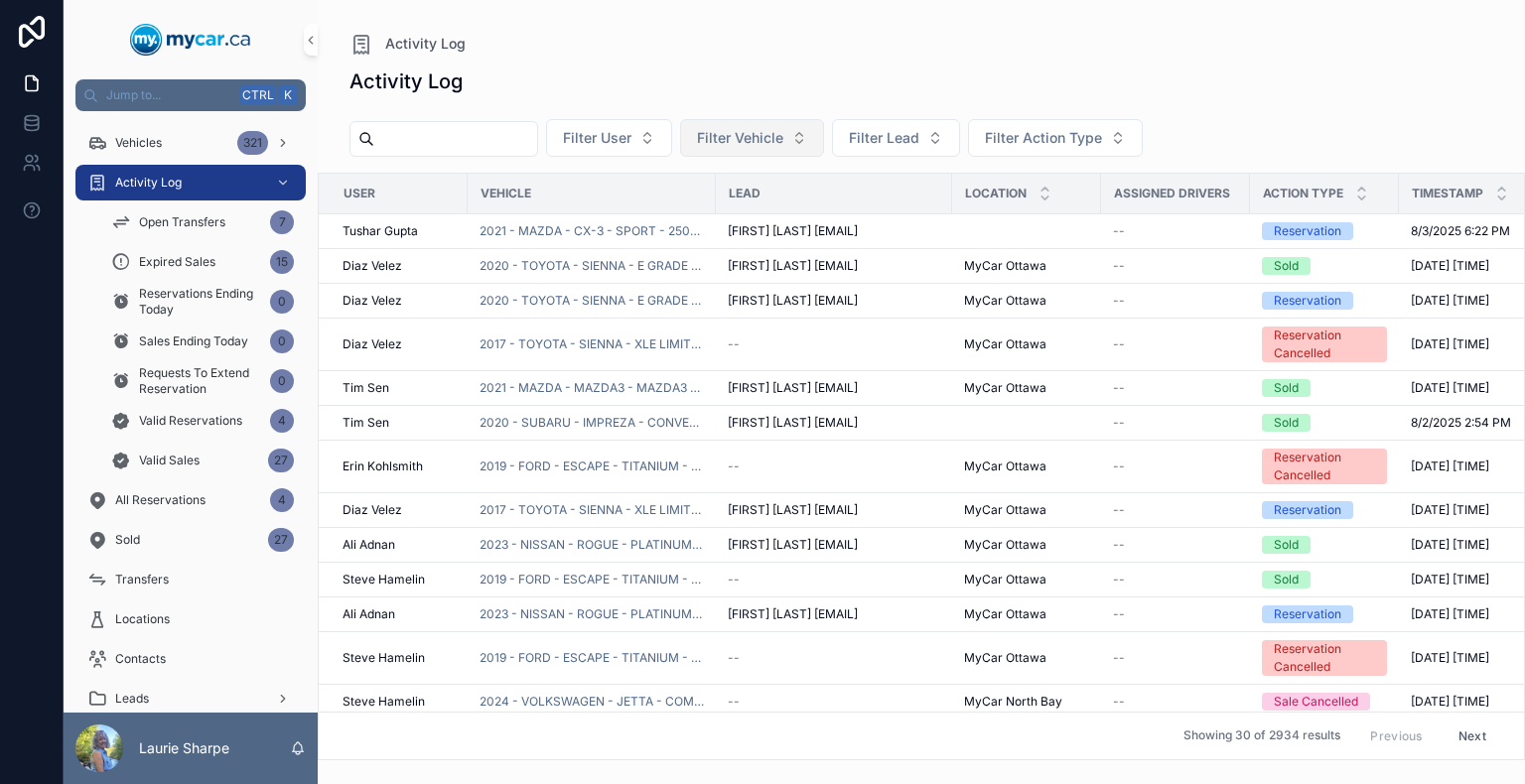 click on "Filter Vehicle" at bounding box center [740, 138] 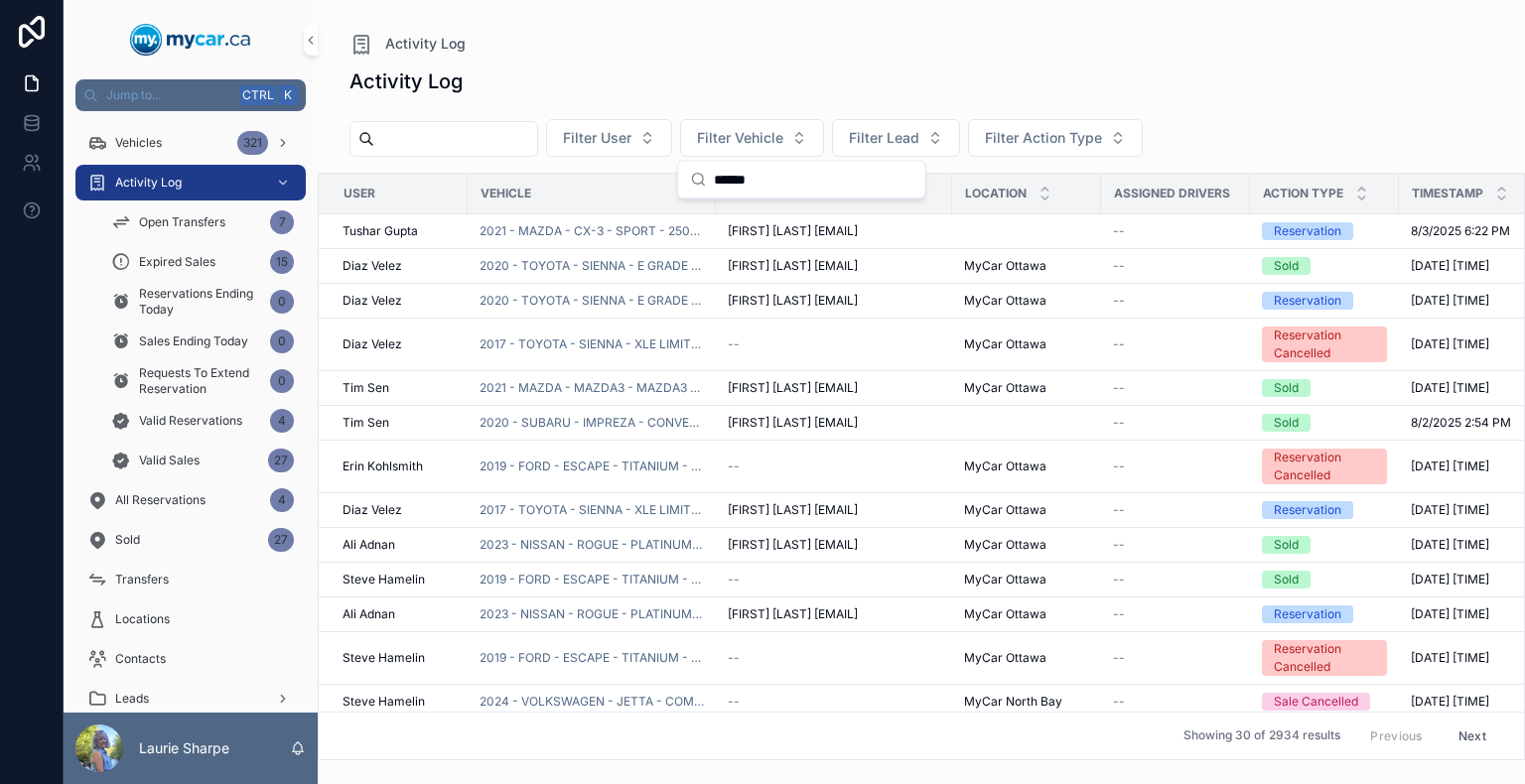 drag, startPoint x: 798, startPoint y: 179, endPoint x: 693, endPoint y: 180, distance: 105.004762 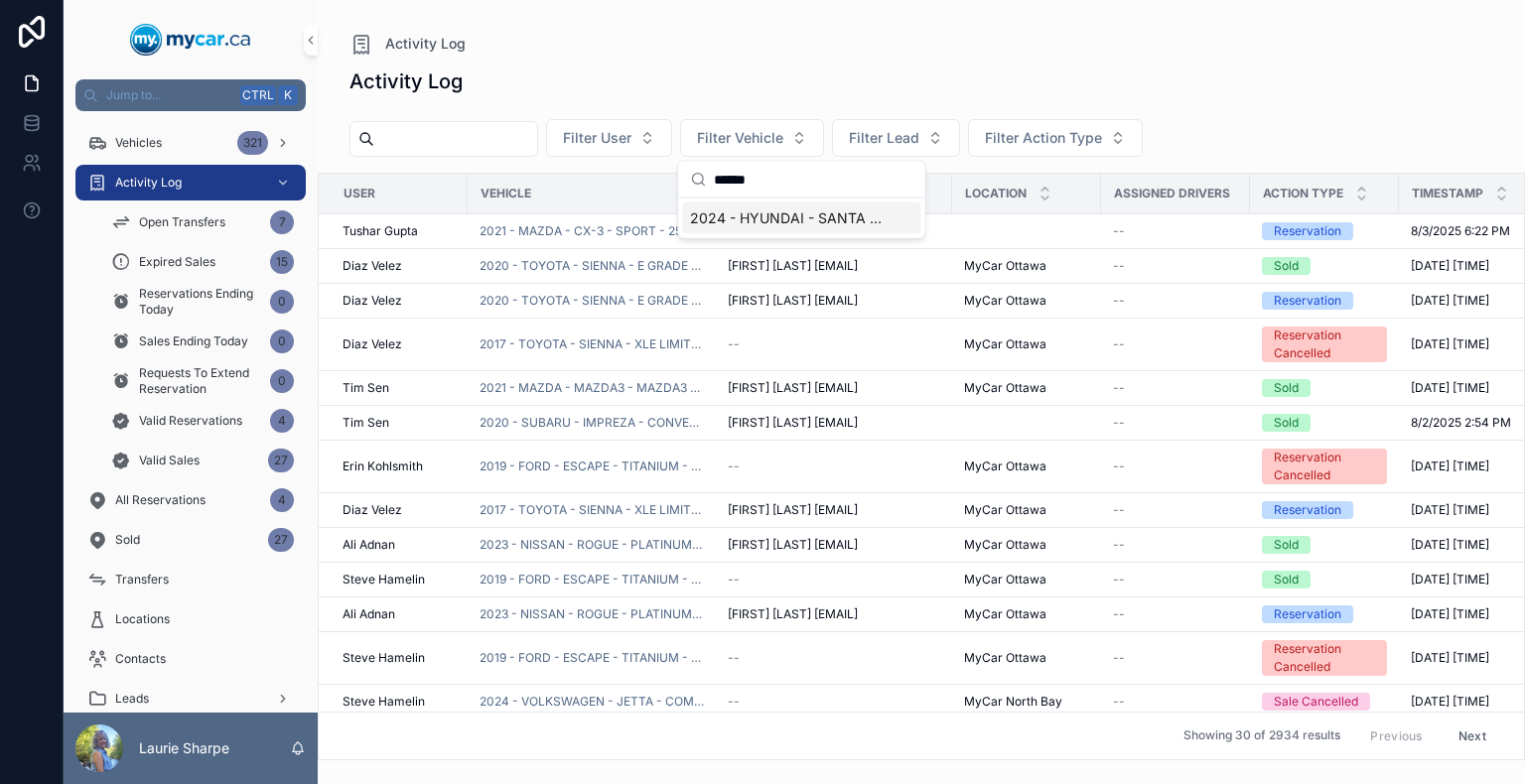 type on "******" 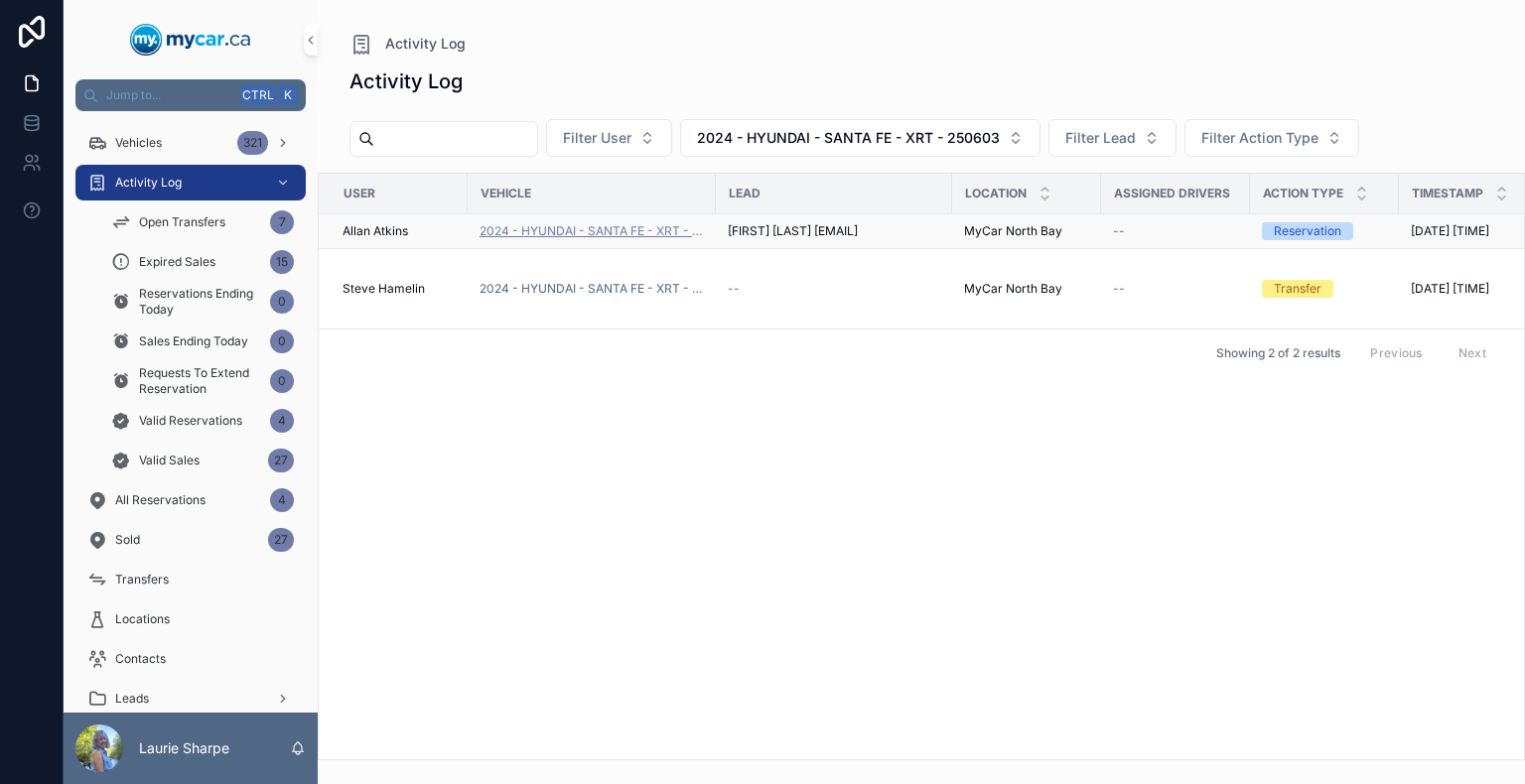 click on "2024 - HYUNDAI - SANTA FE - XRT - 250603" at bounding box center (592, 231) 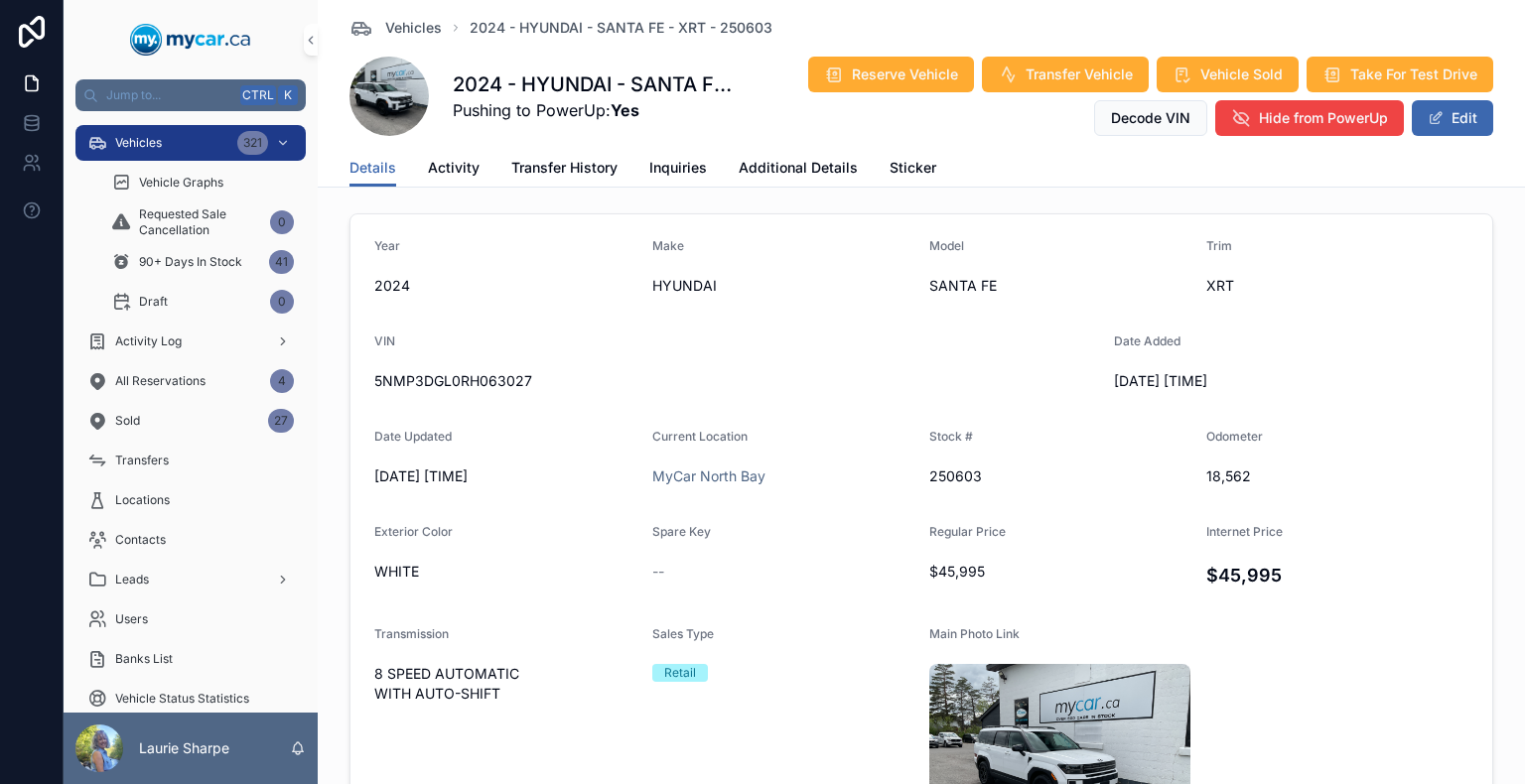 scroll, scrollTop: 198, scrollLeft: 0, axis: vertical 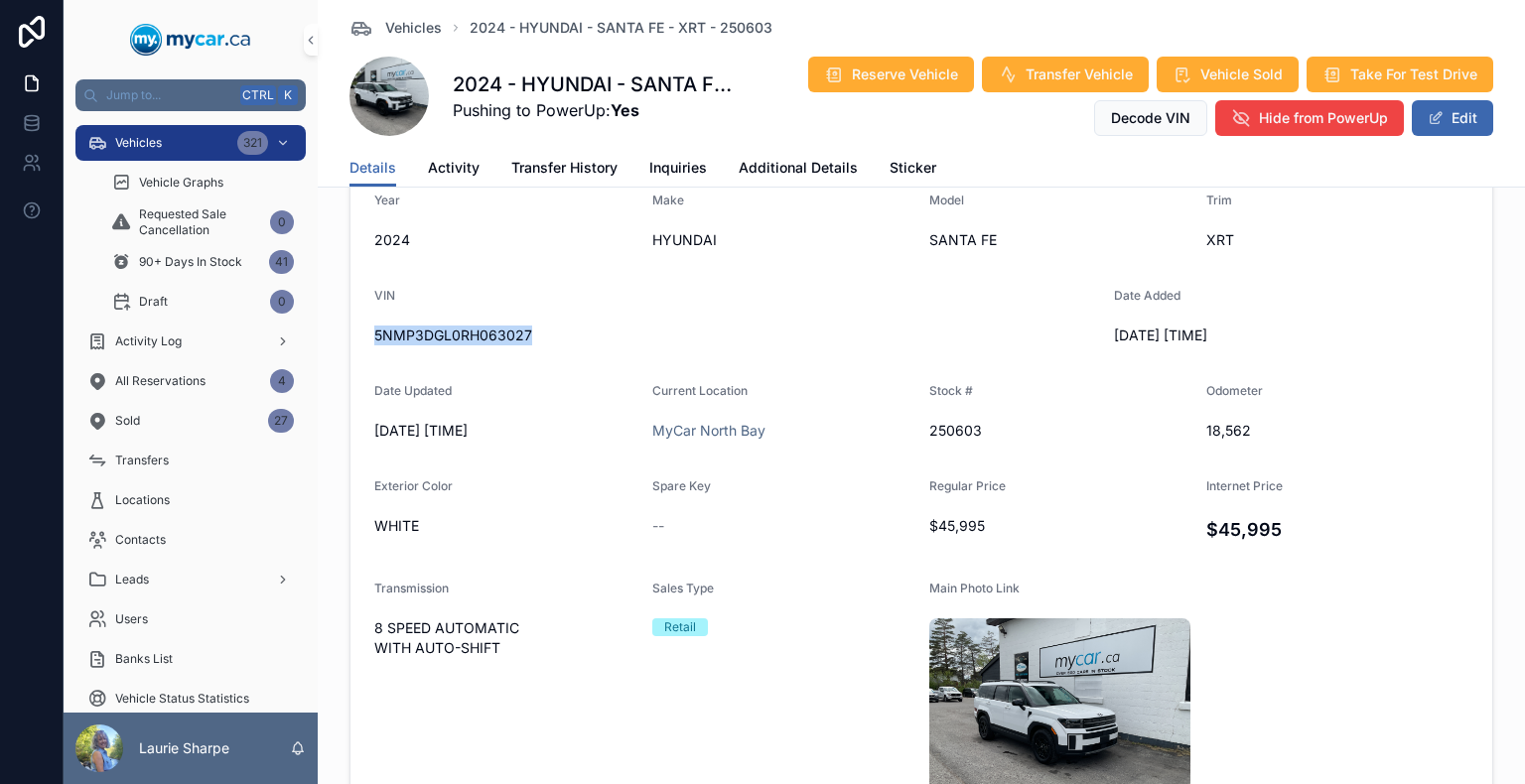 drag, startPoint x: 536, startPoint y: 337, endPoint x: 356, endPoint y: 339, distance: 180.01111 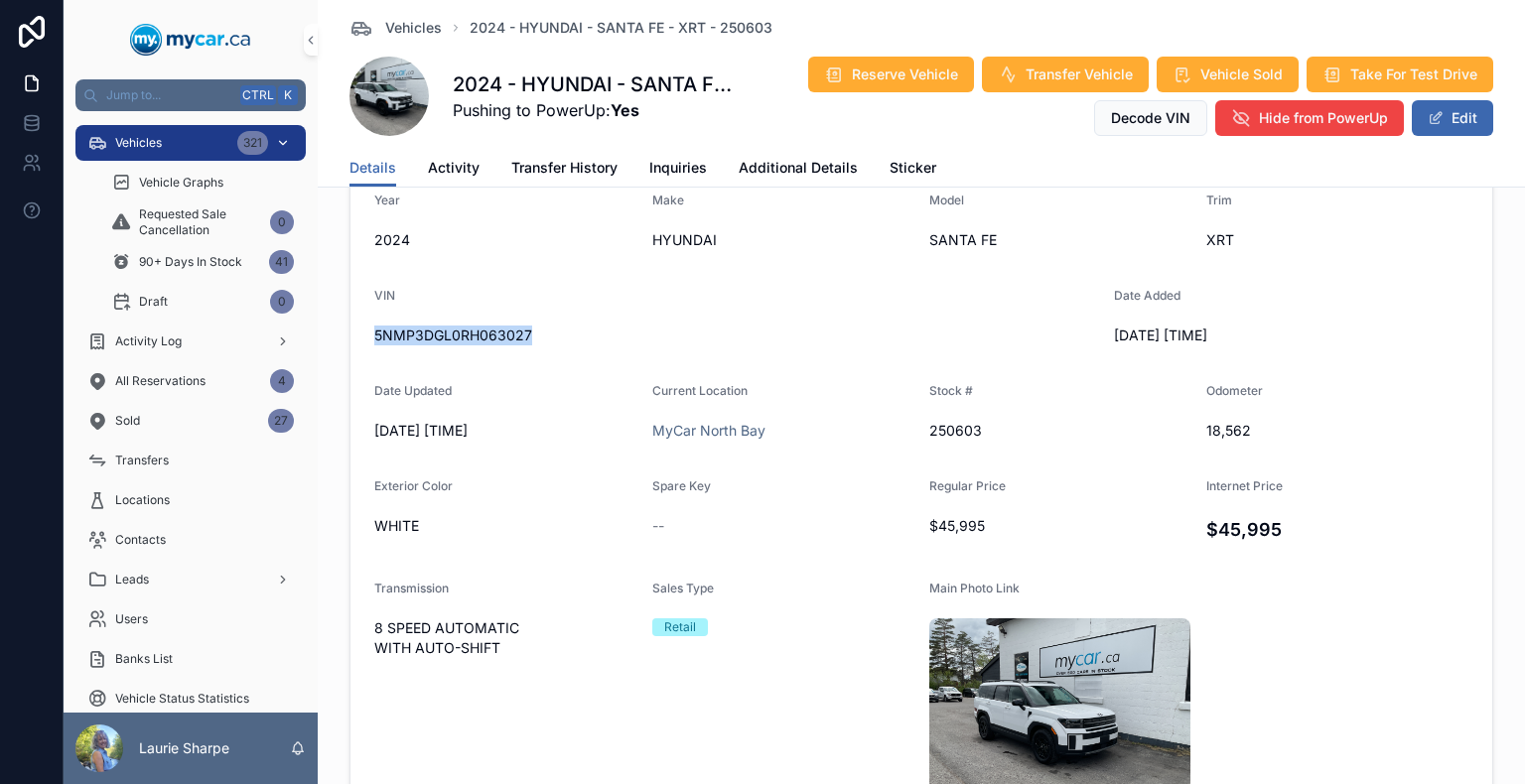 click on "Vehicles" at bounding box center [138, 143] 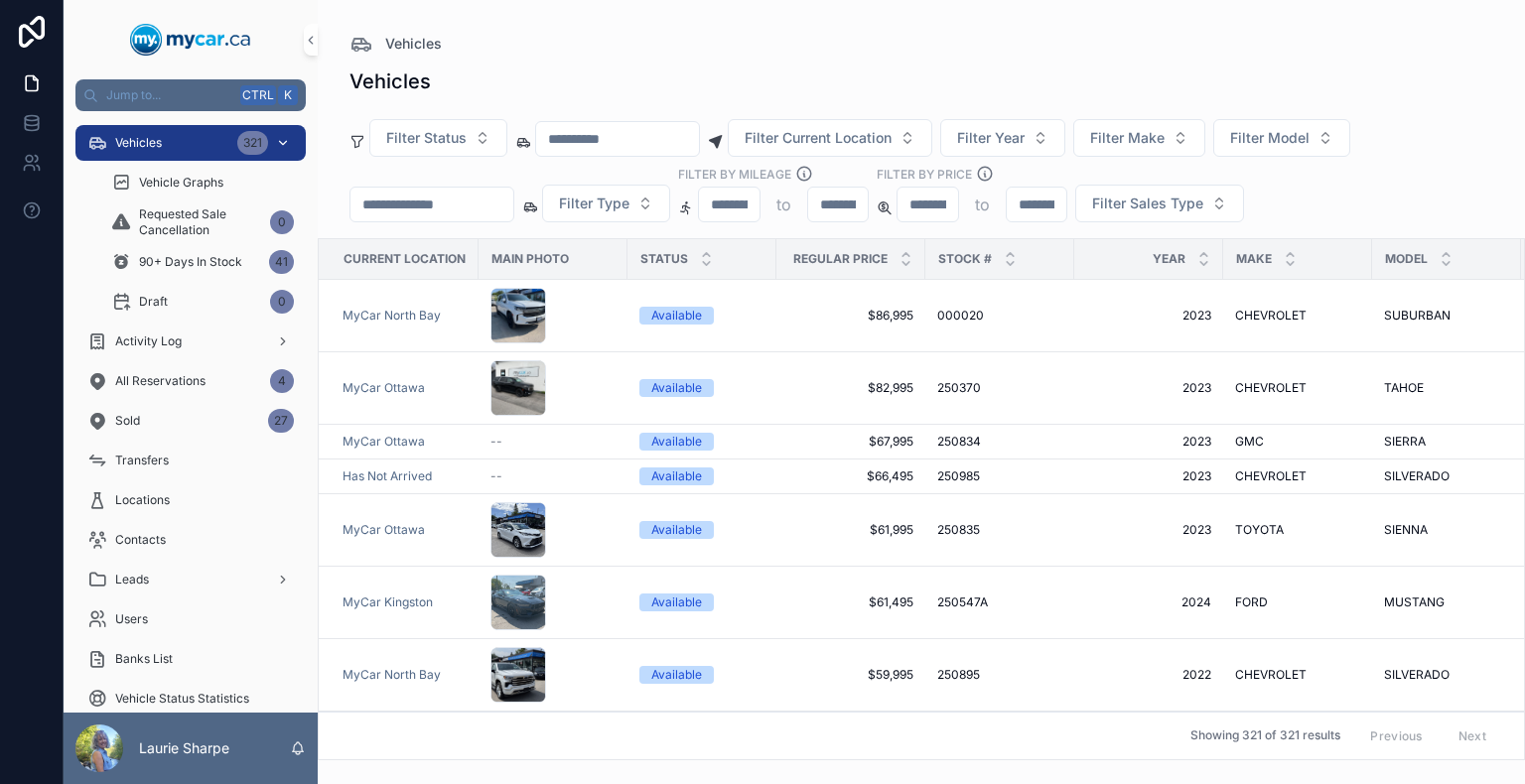 scroll, scrollTop: 0, scrollLeft: 0, axis: both 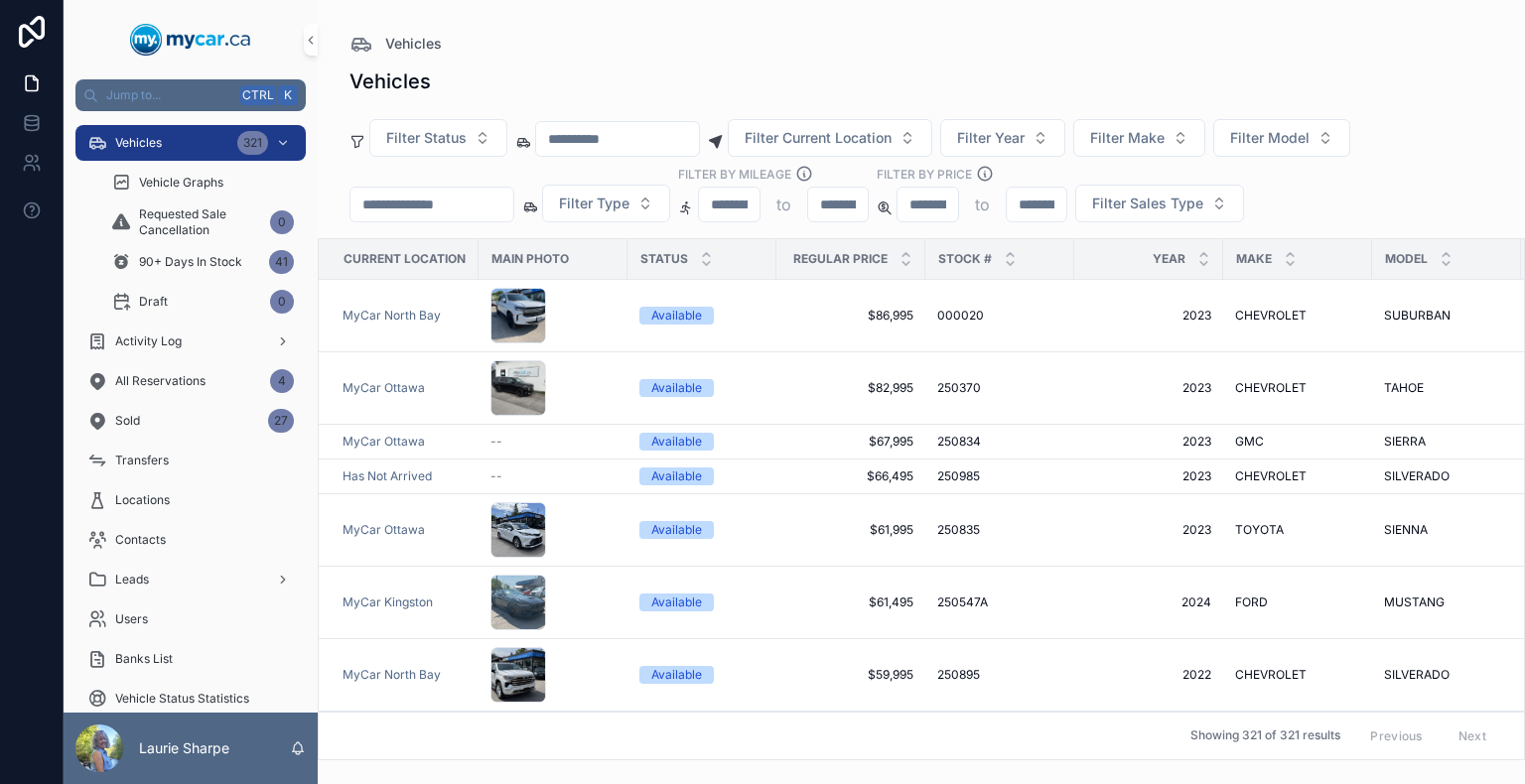 click at bounding box center (432, 204) 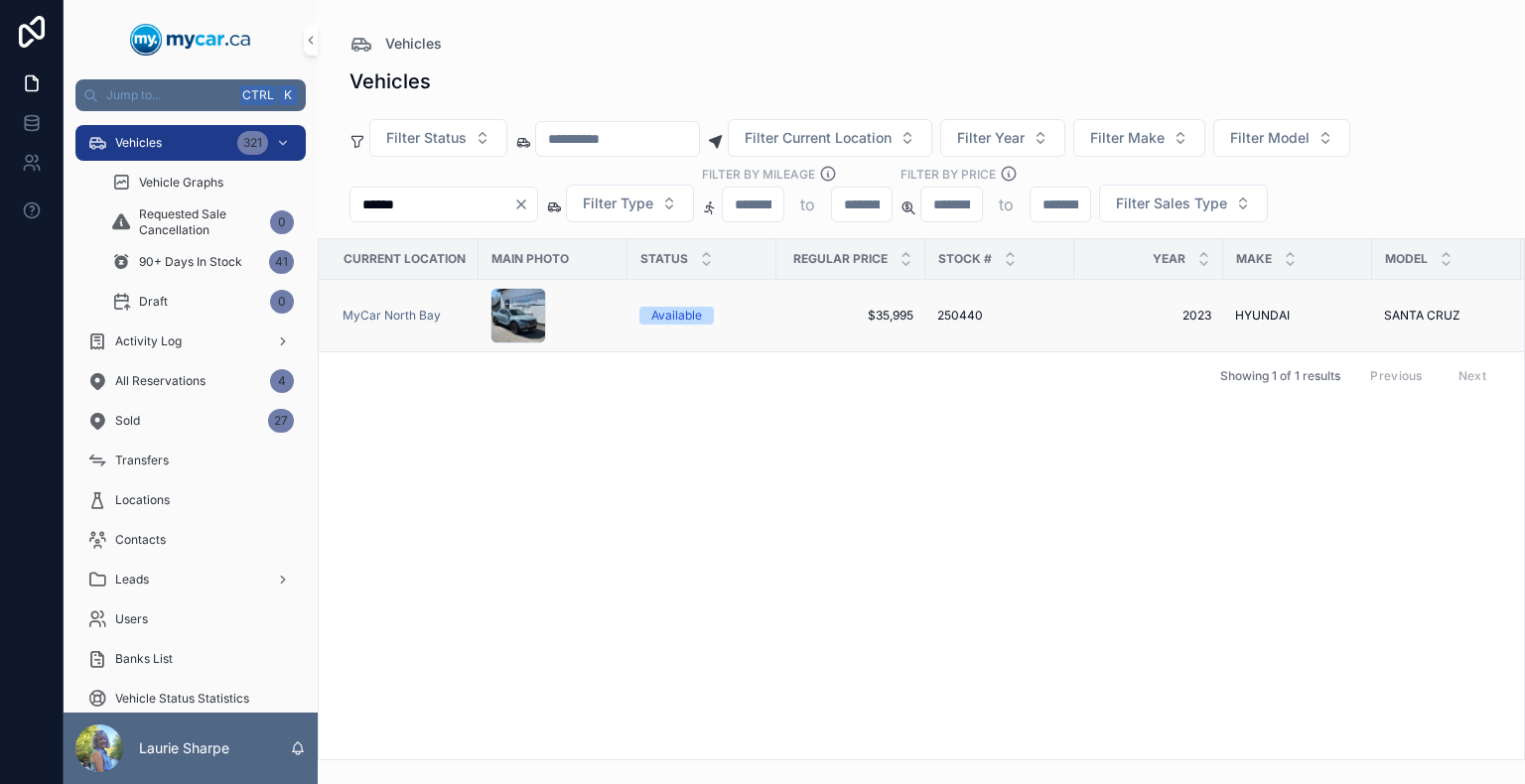type on "******" 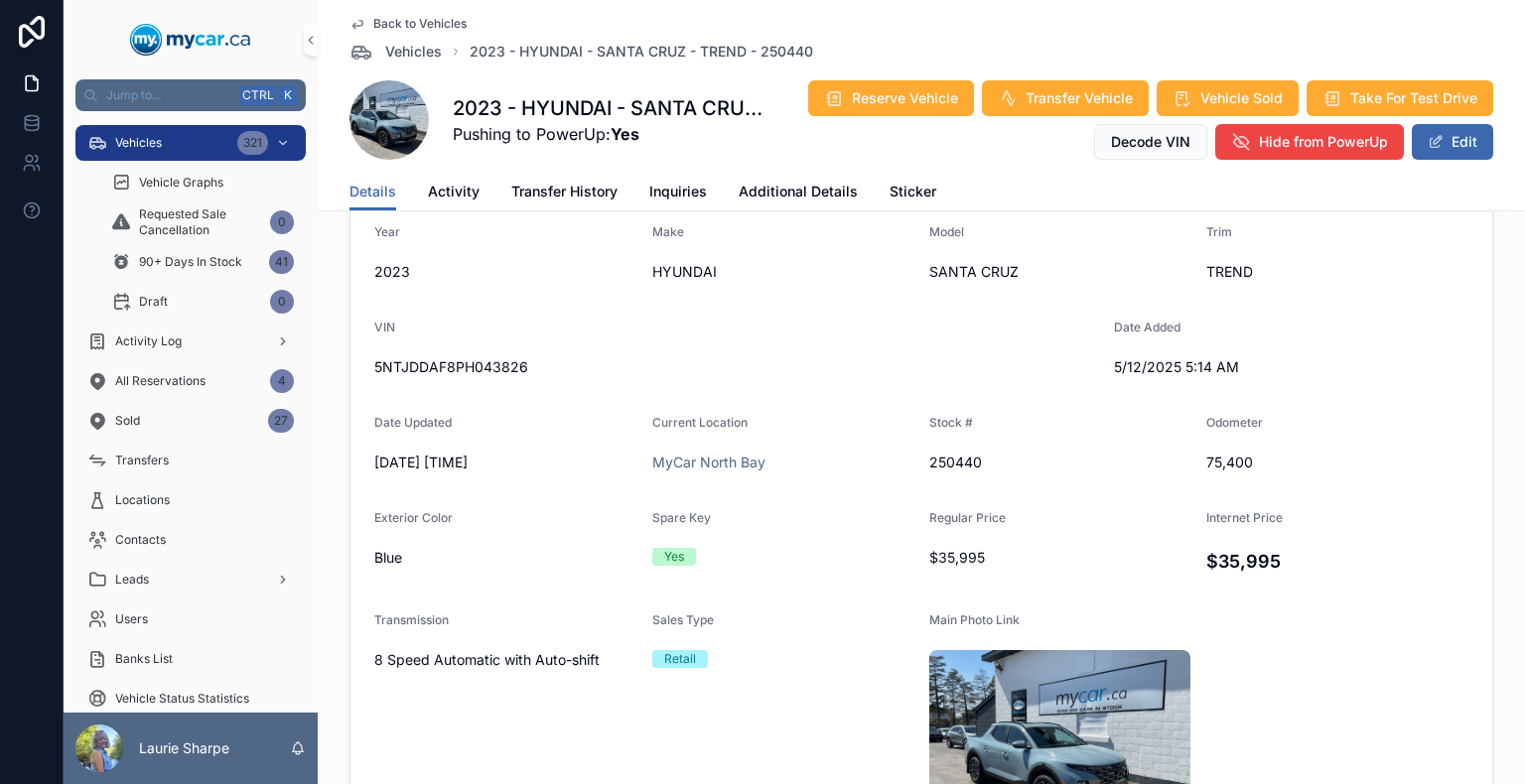 scroll, scrollTop: 198, scrollLeft: 0, axis: vertical 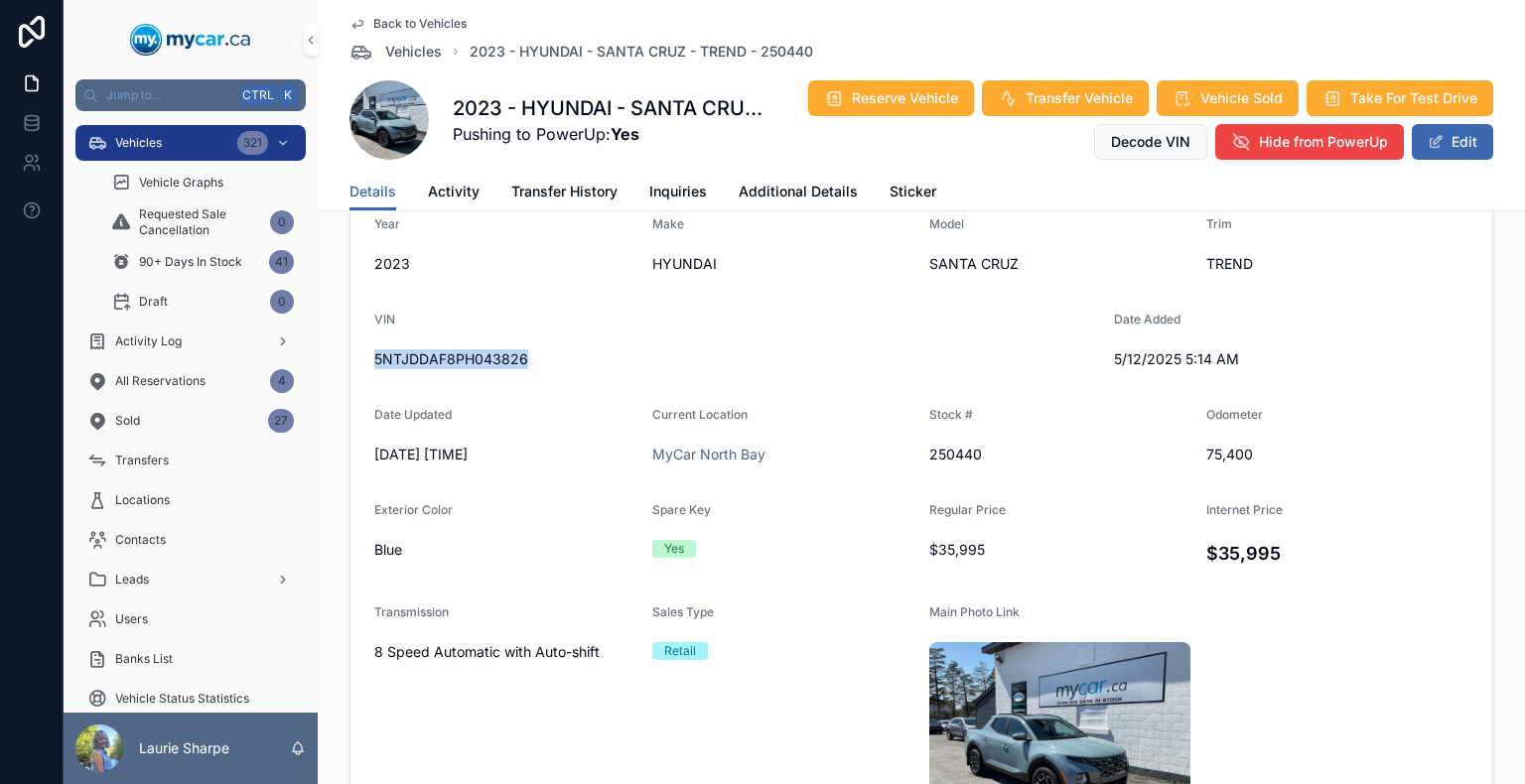 drag, startPoint x: 532, startPoint y: 360, endPoint x: 338, endPoint y: 355, distance: 194.06442 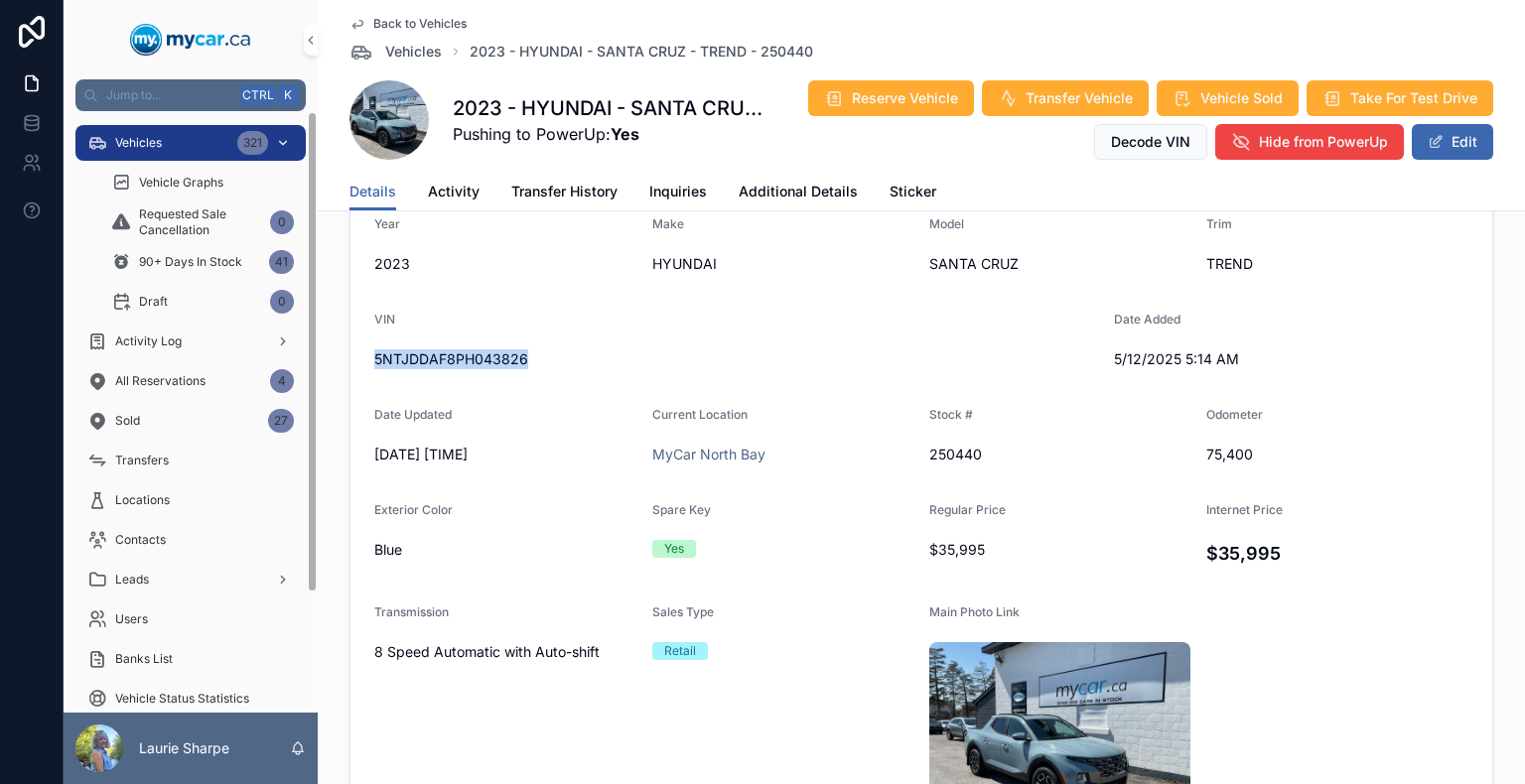 click on "Vehicles 321" at bounding box center [191, 143] 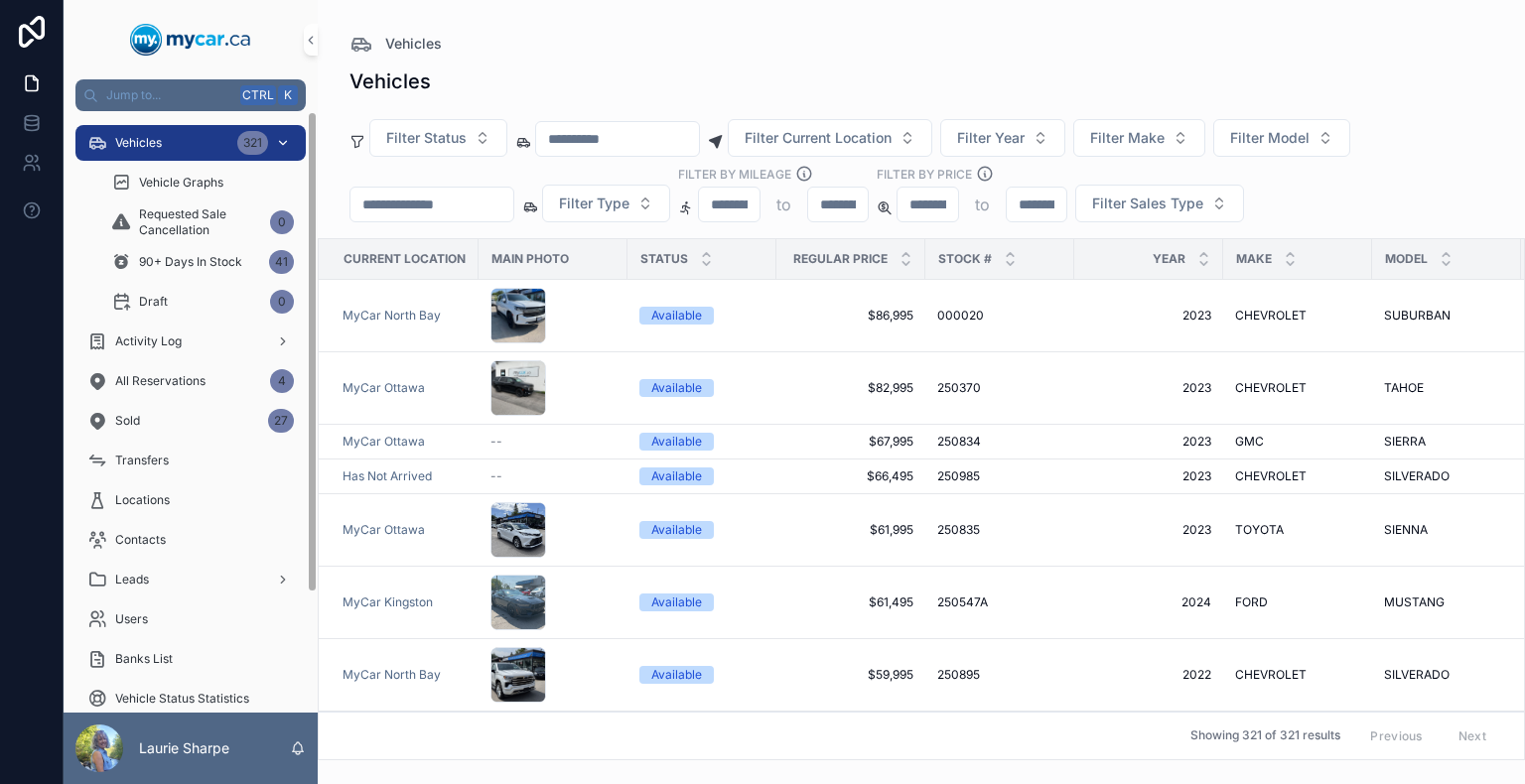 scroll, scrollTop: 0, scrollLeft: 0, axis: both 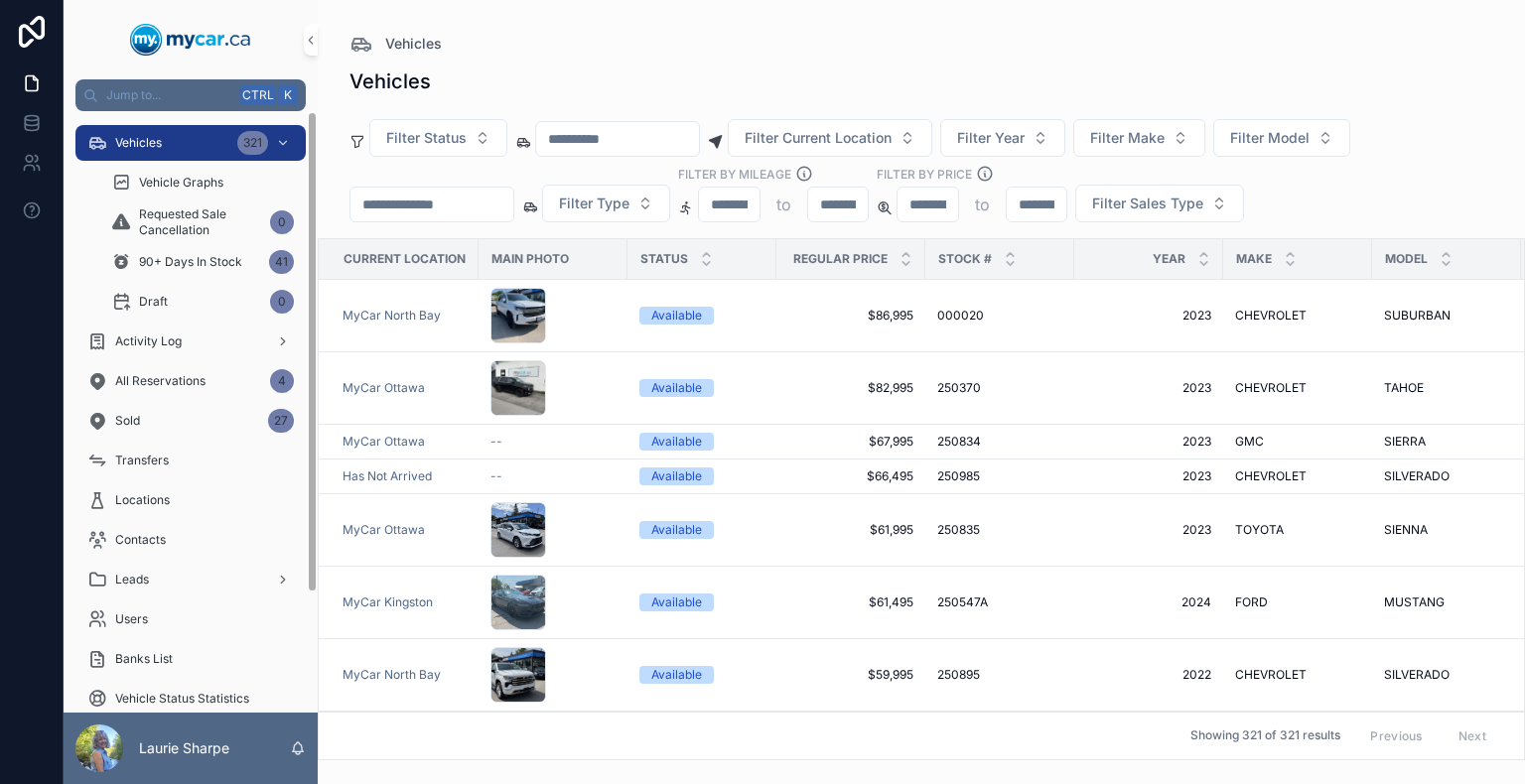 click at bounding box center [432, 204] 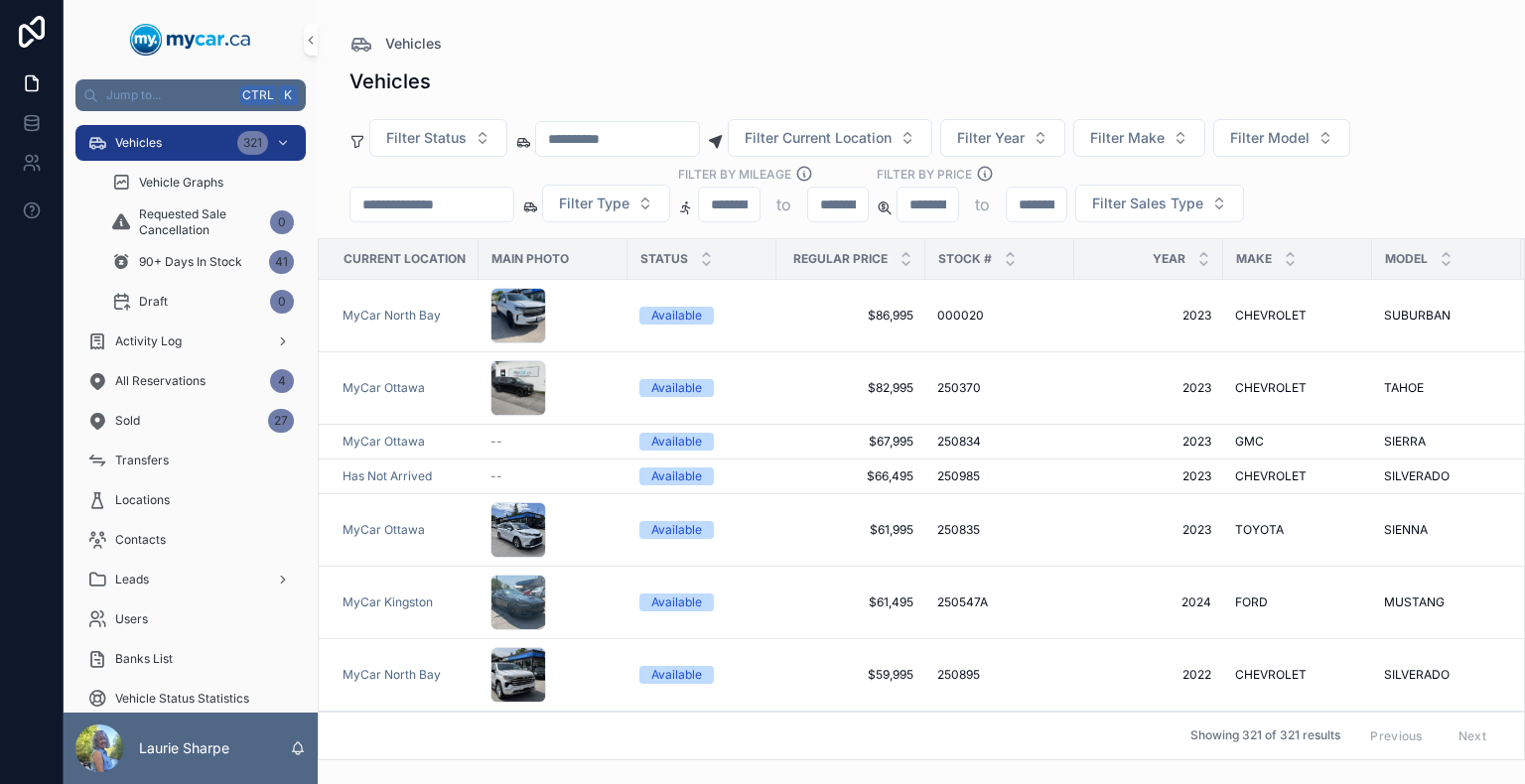 paste on "******" 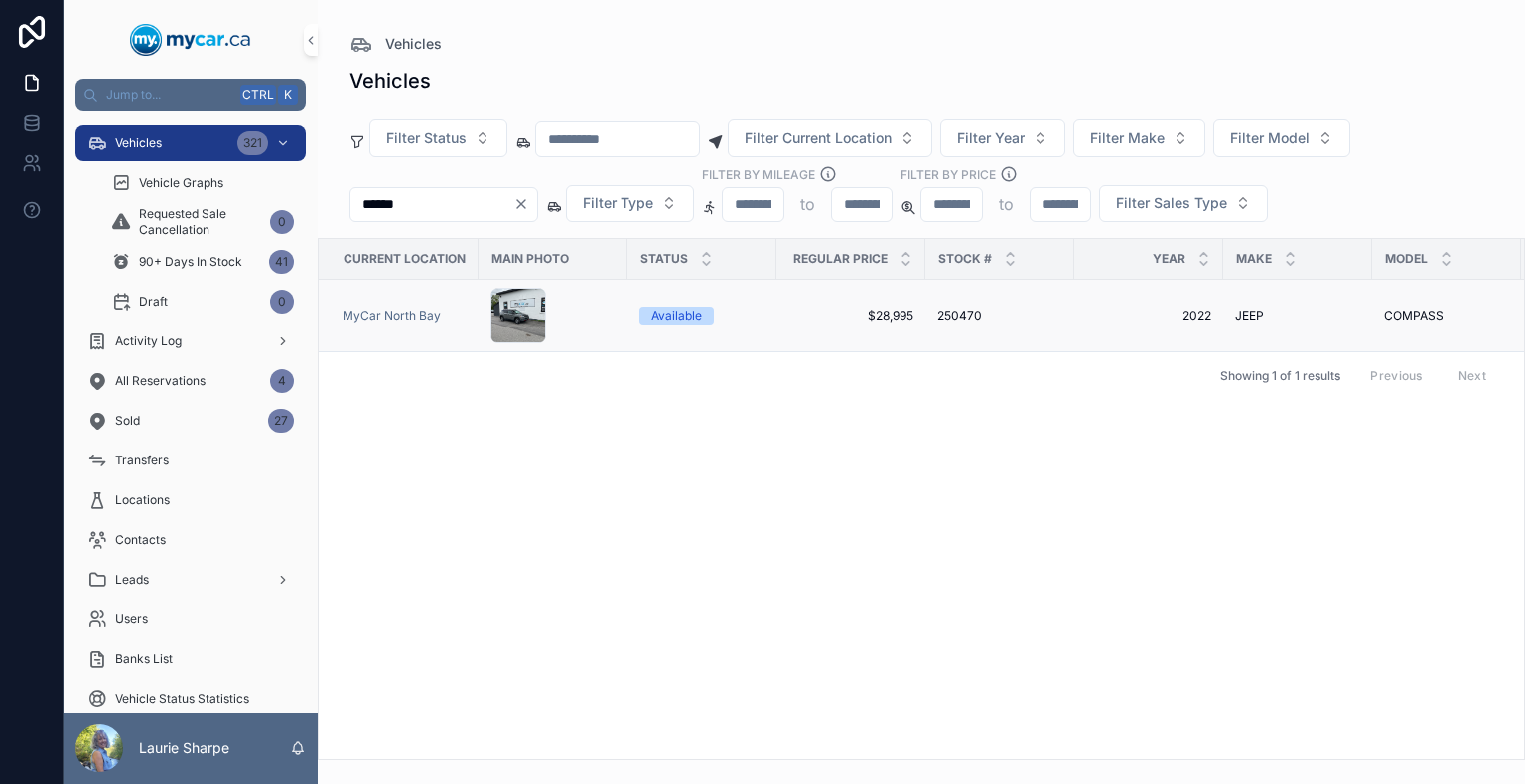 click on "250470" at bounding box center (959, 316) 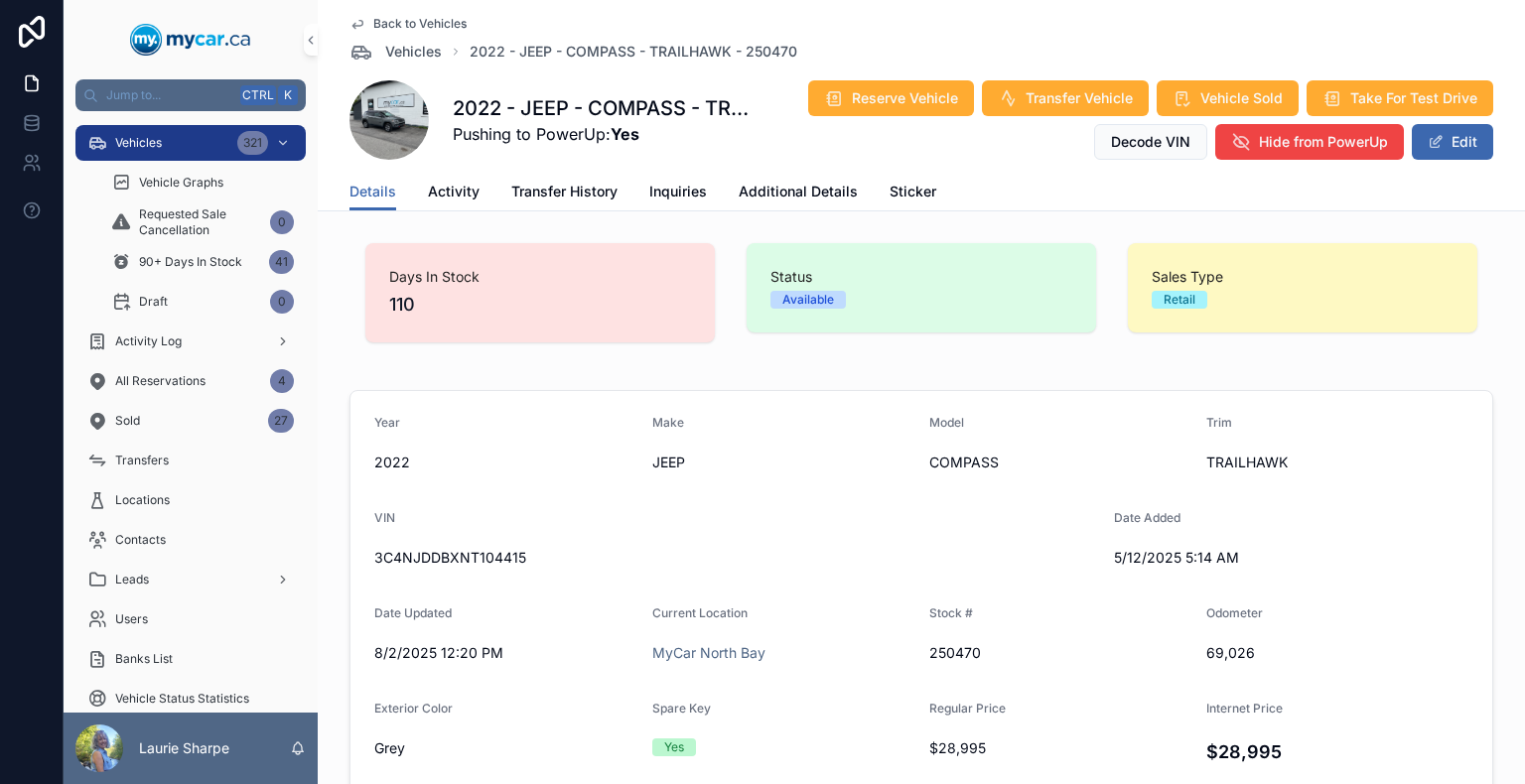 scroll, scrollTop: 159, scrollLeft: 0, axis: vertical 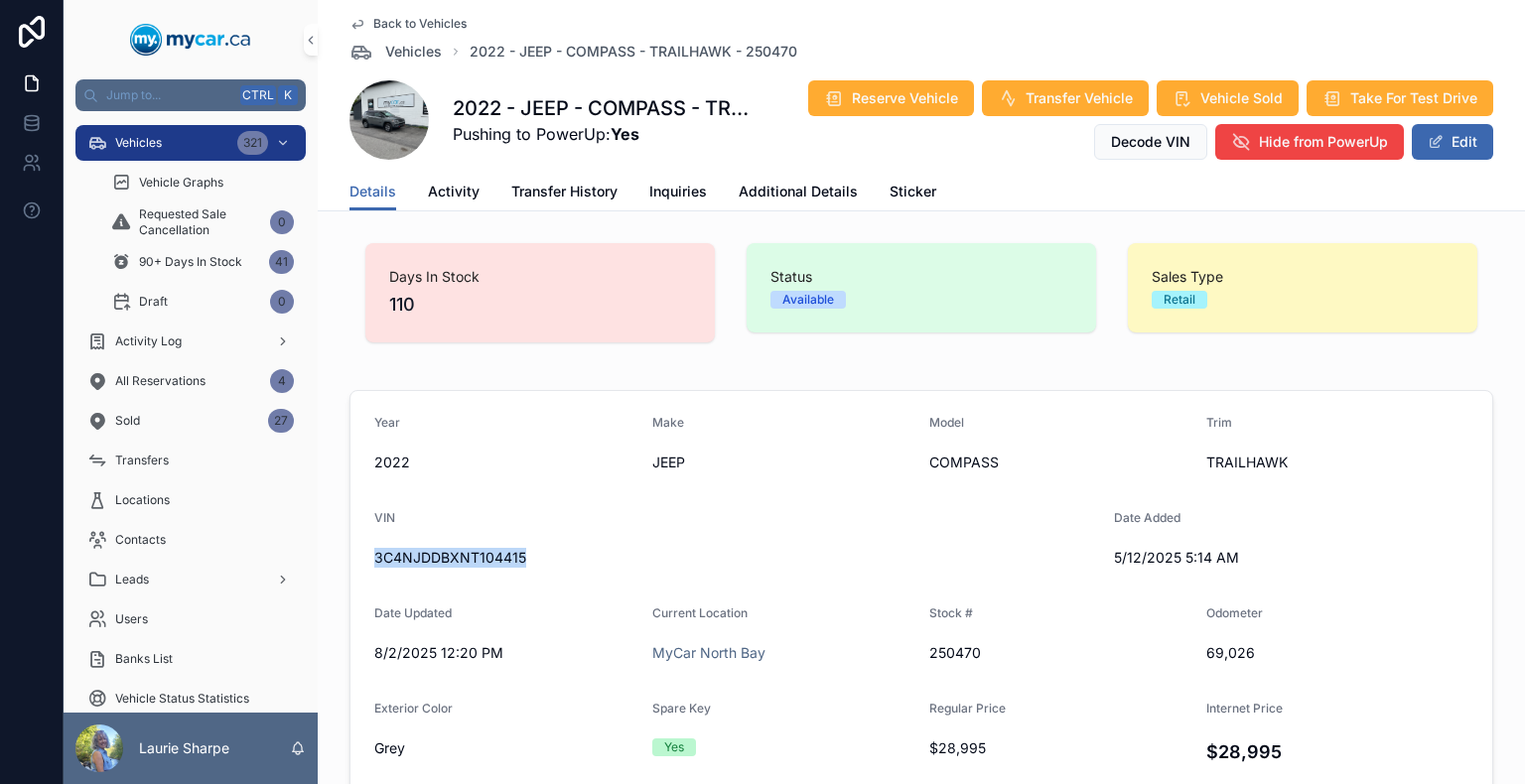 drag, startPoint x: 524, startPoint y: 556, endPoint x: 360, endPoint y: 557, distance: 164.00305 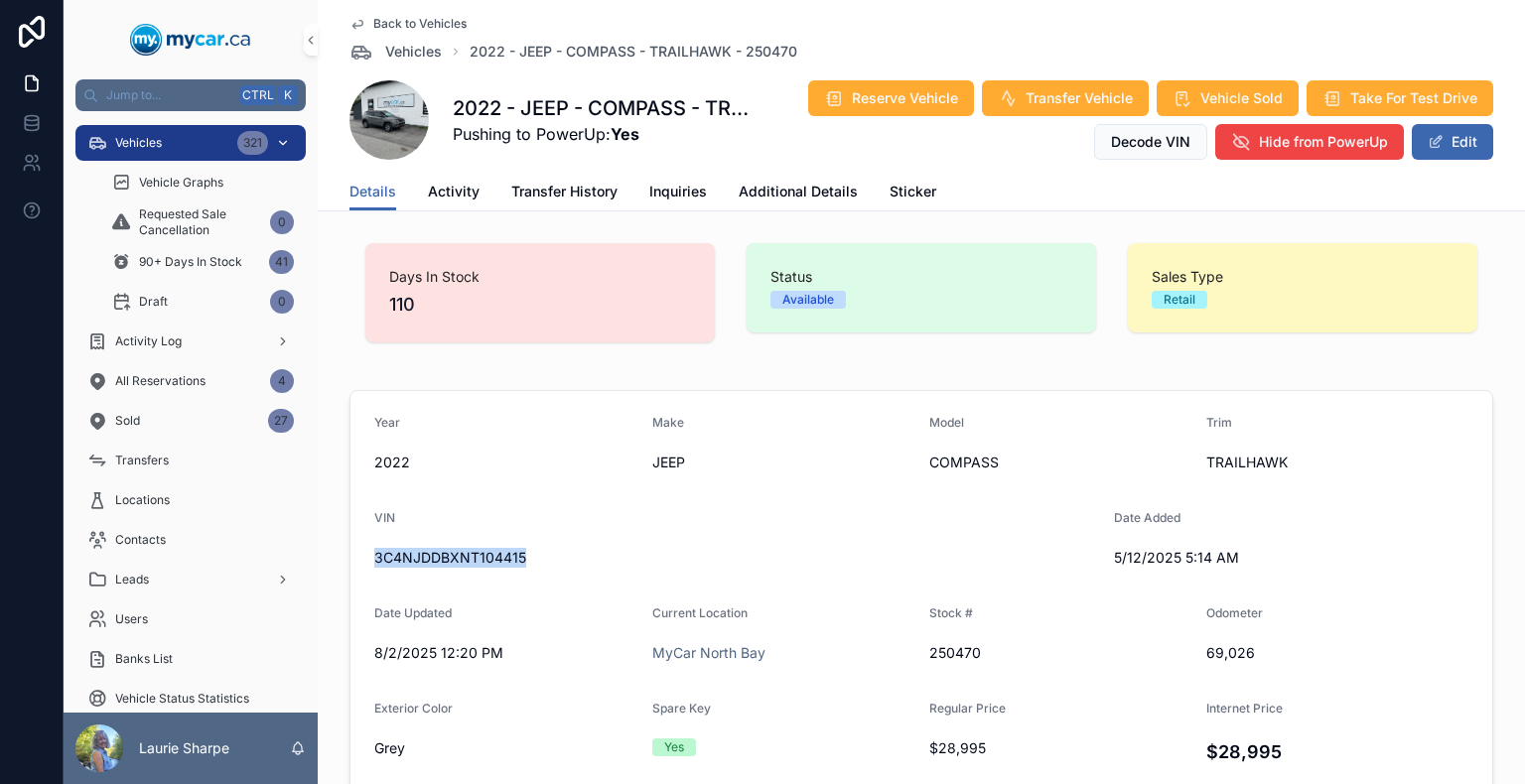 click on "Vehicles" at bounding box center (138, 143) 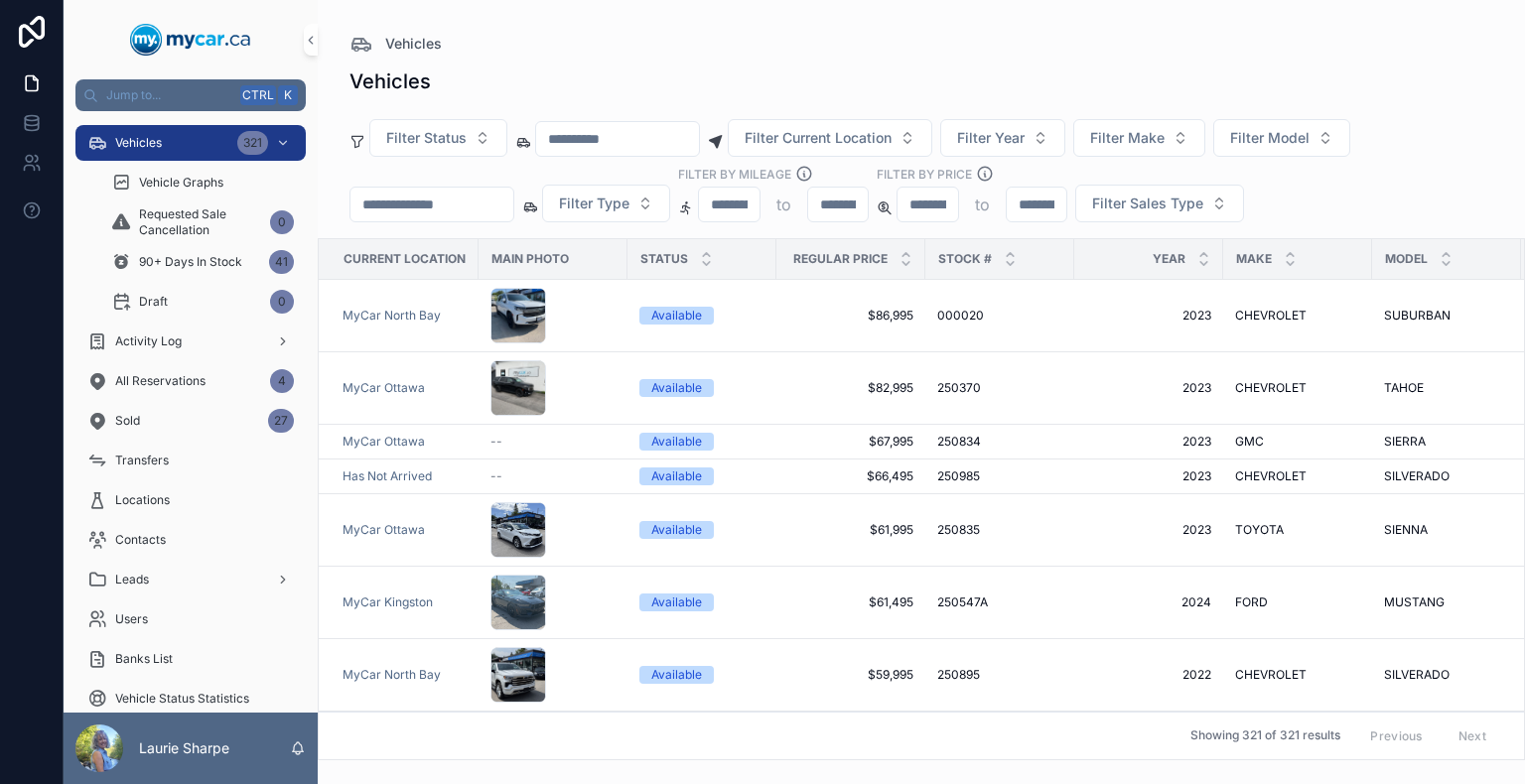click at bounding box center [432, 204] 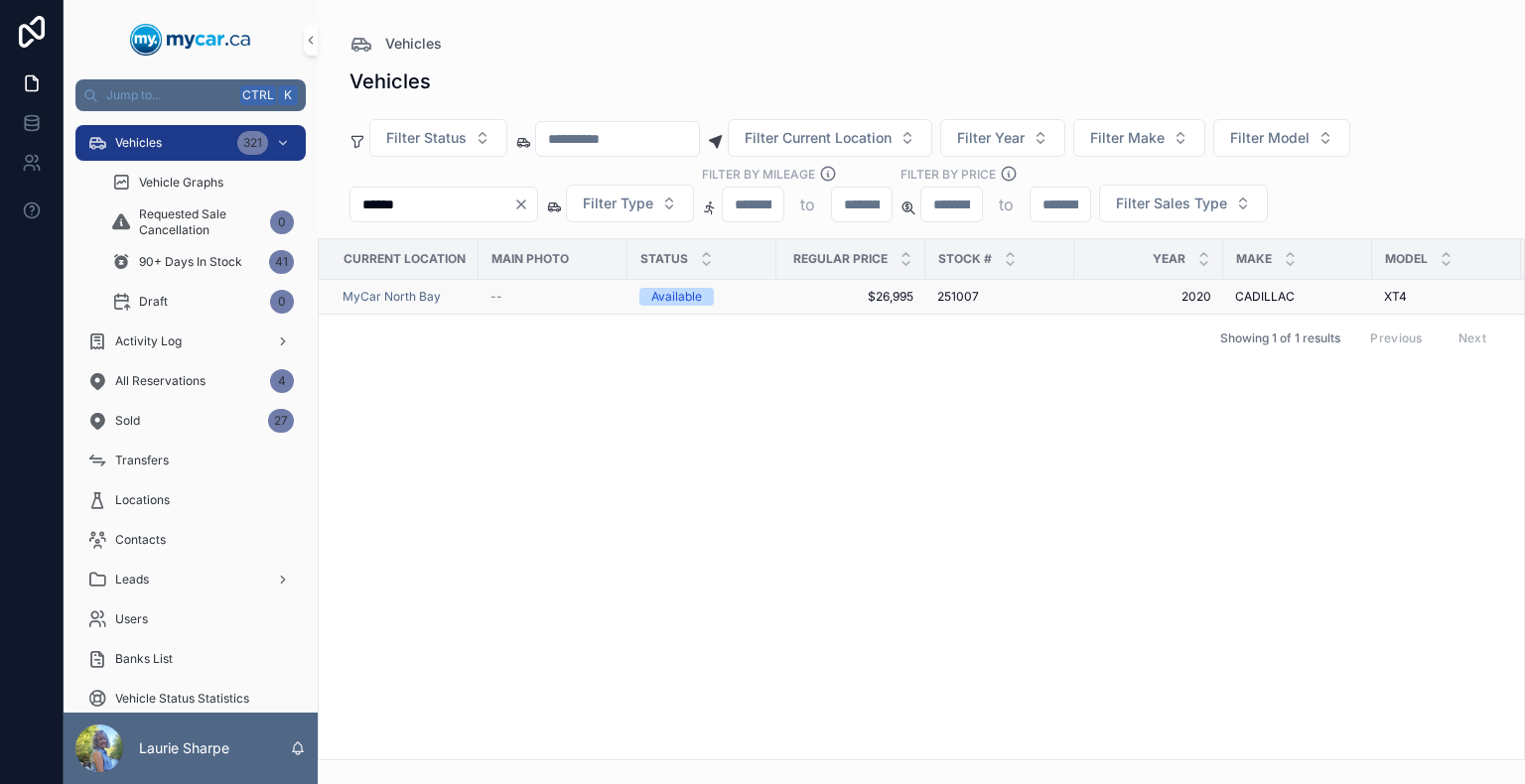 type on "******" 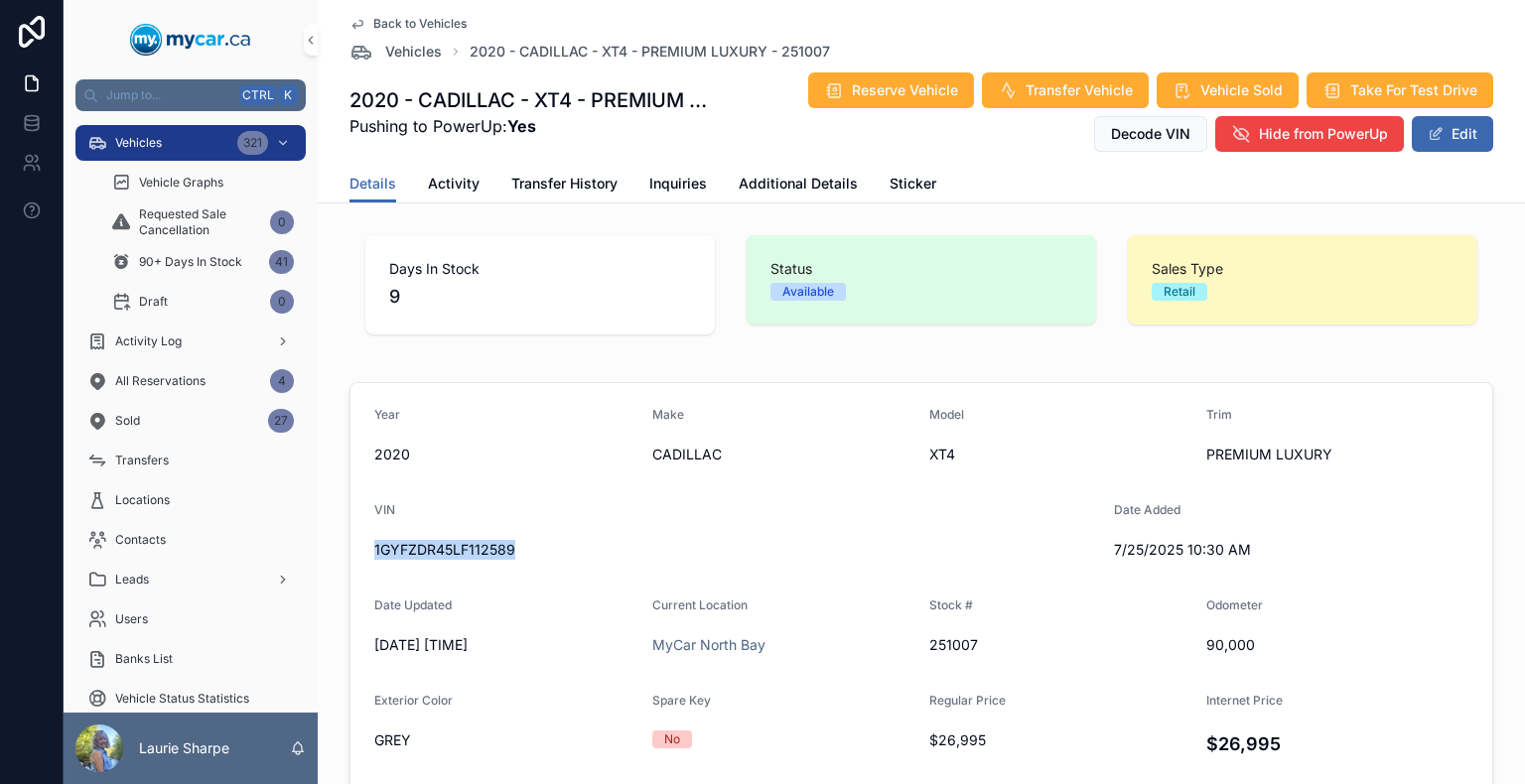 drag, startPoint x: 528, startPoint y: 555, endPoint x: 351, endPoint y: 554, distance: 177.0028 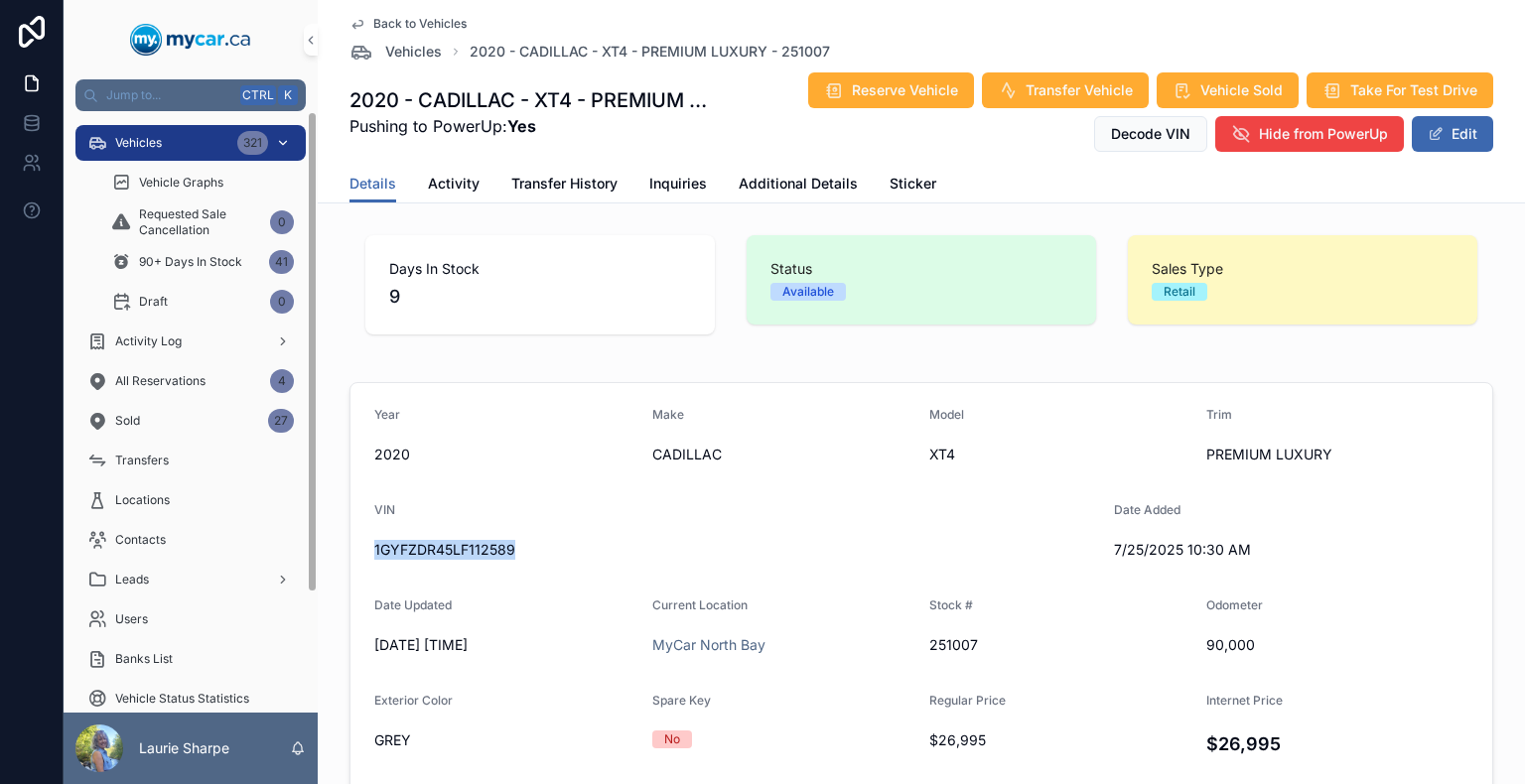click on "Vehicles 321" at bounding box center (191, 143) 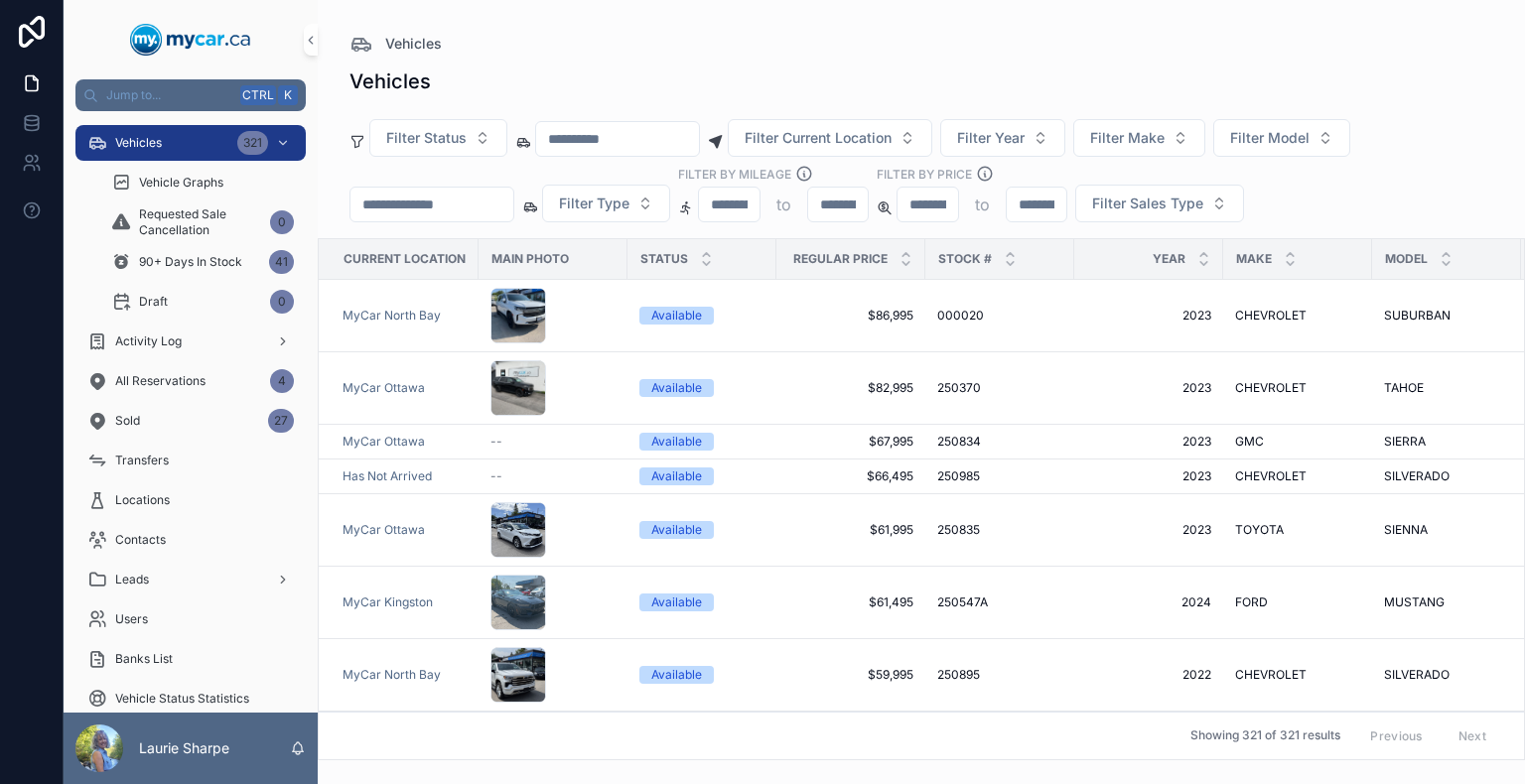 click at bounding box center (432, 204) 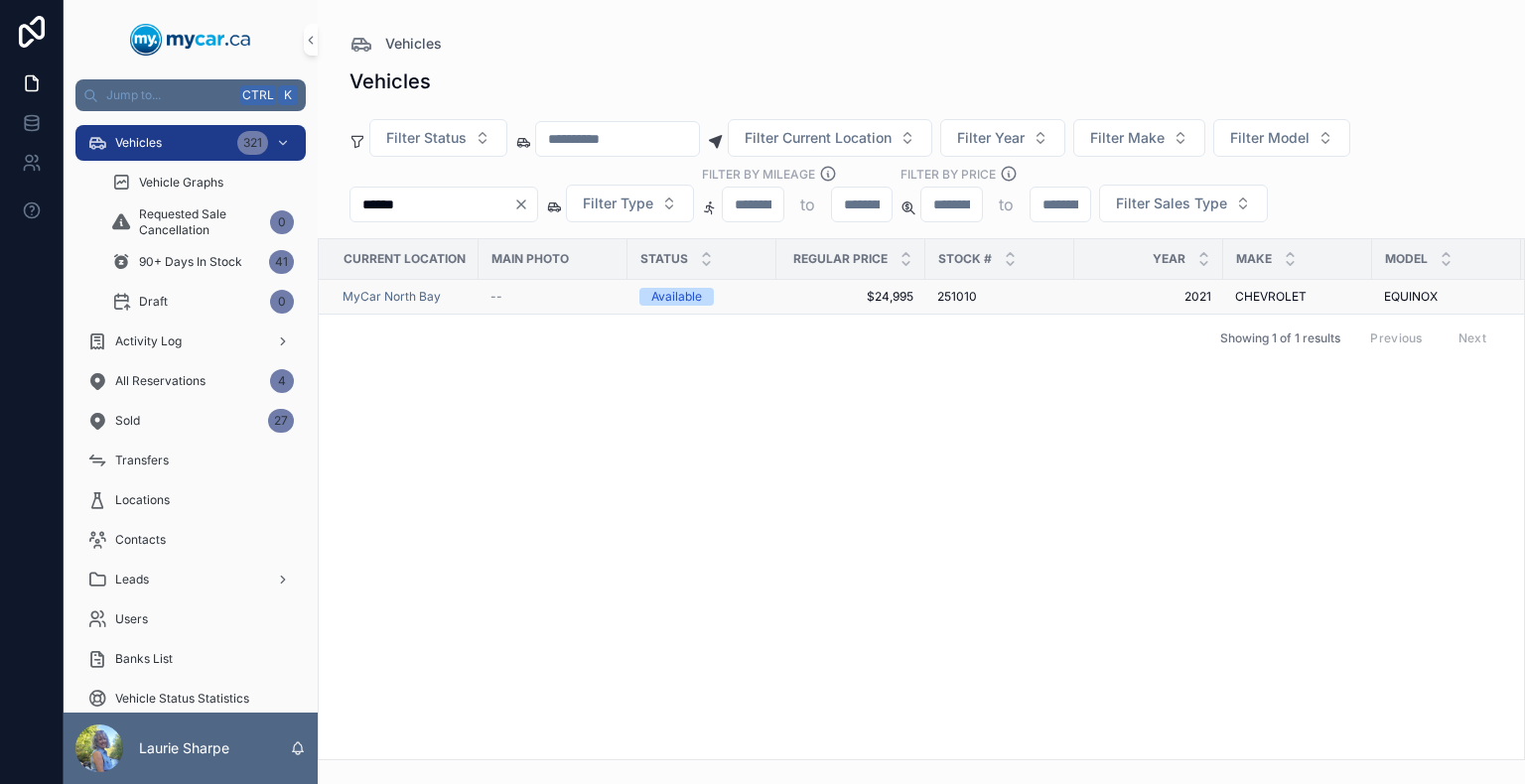type on "******" 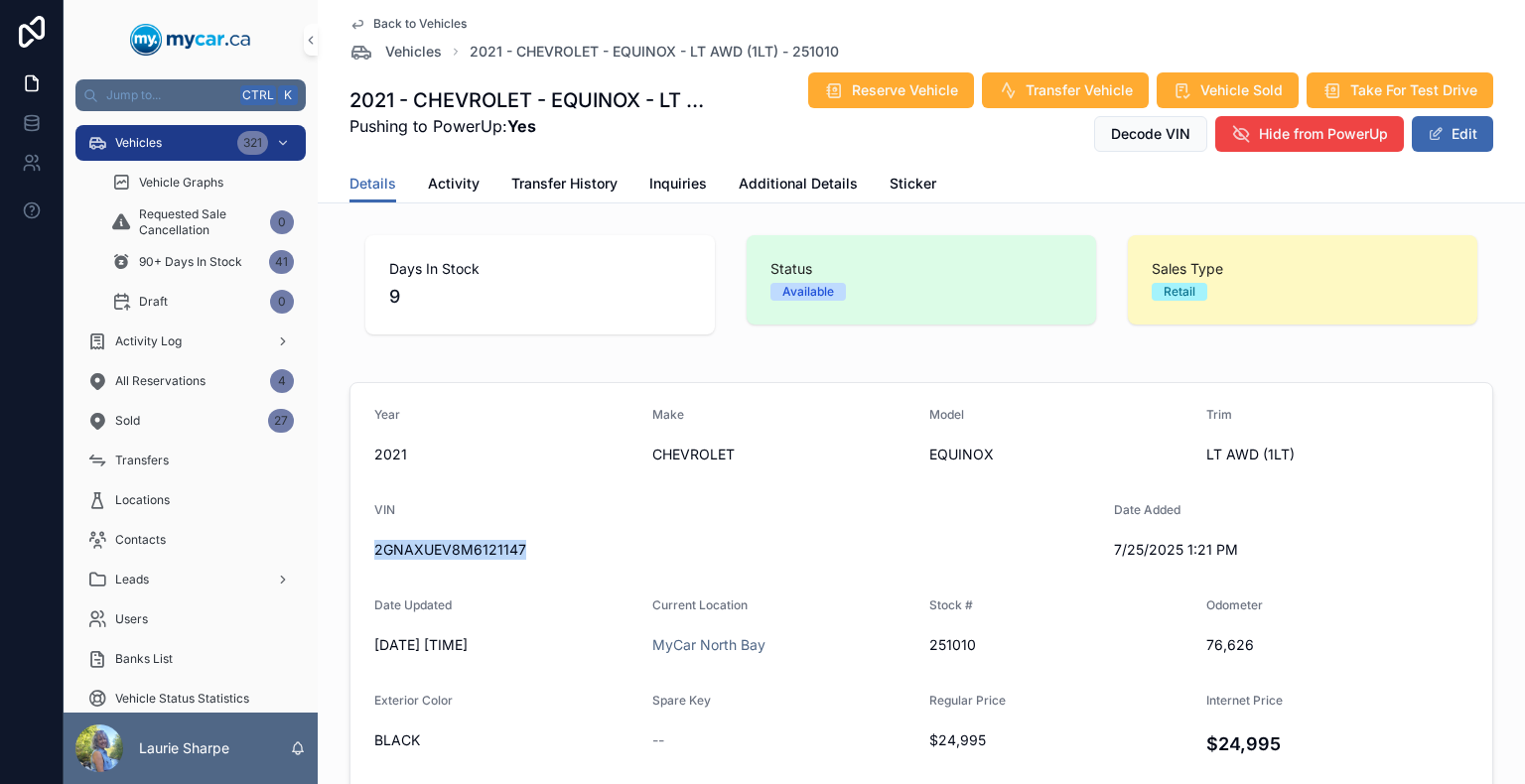 drag, startPoint x: 542, startPoint y: 559, endPoint x: 365, endPoint y: 538, distance: 178.24141 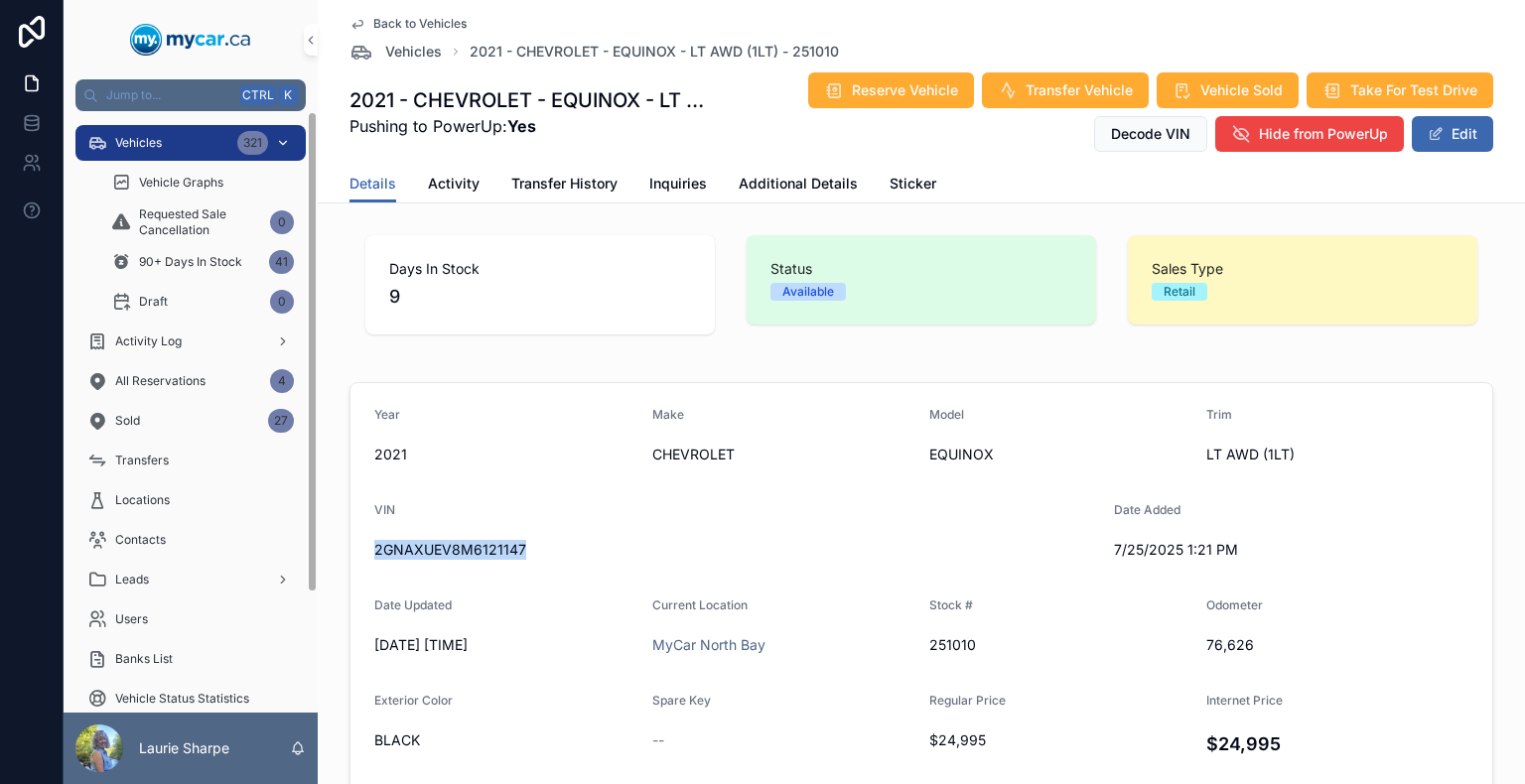 click on "Vehicles 321" at bounding box center [191, 143] 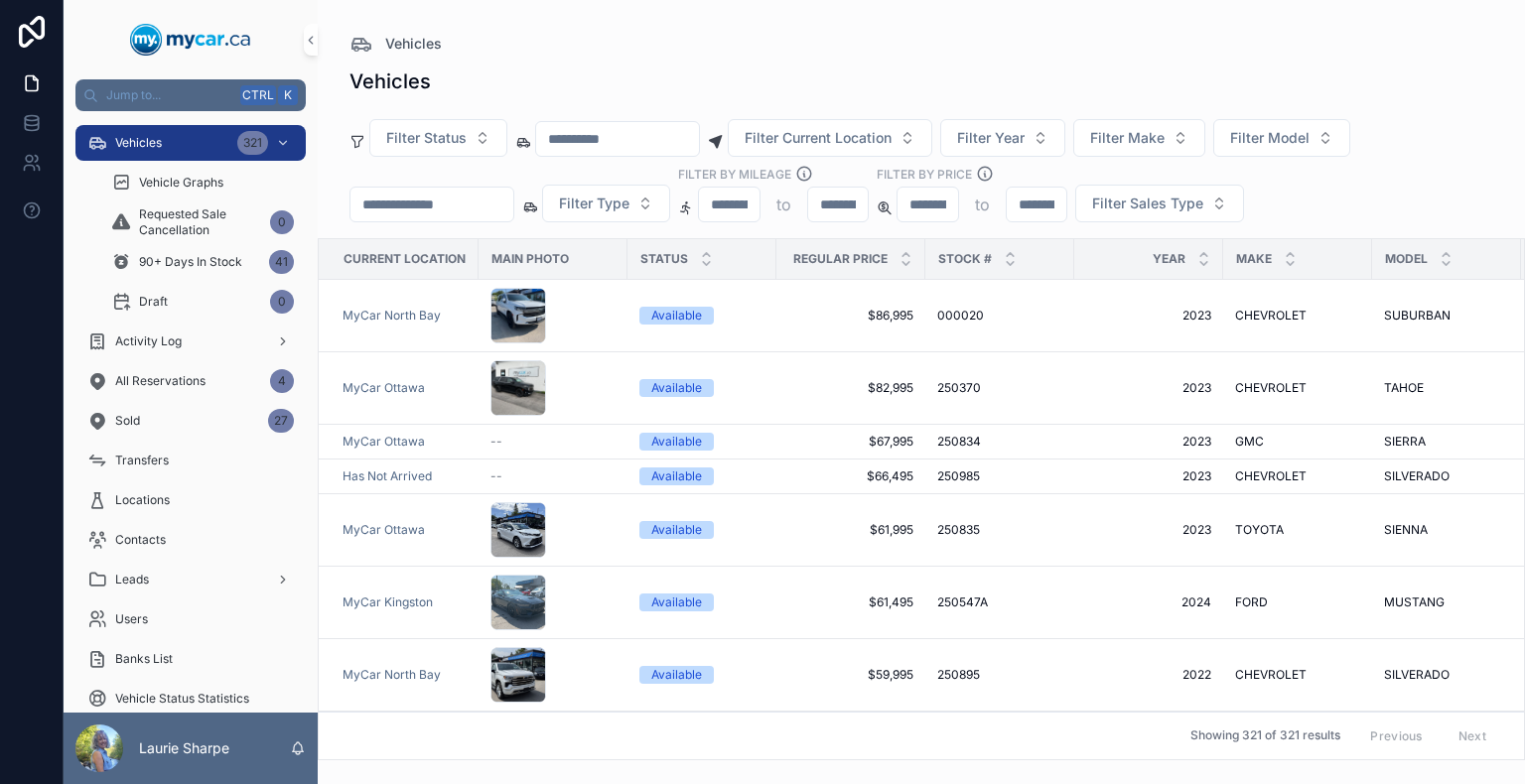 click at bounding box center [432, 204] 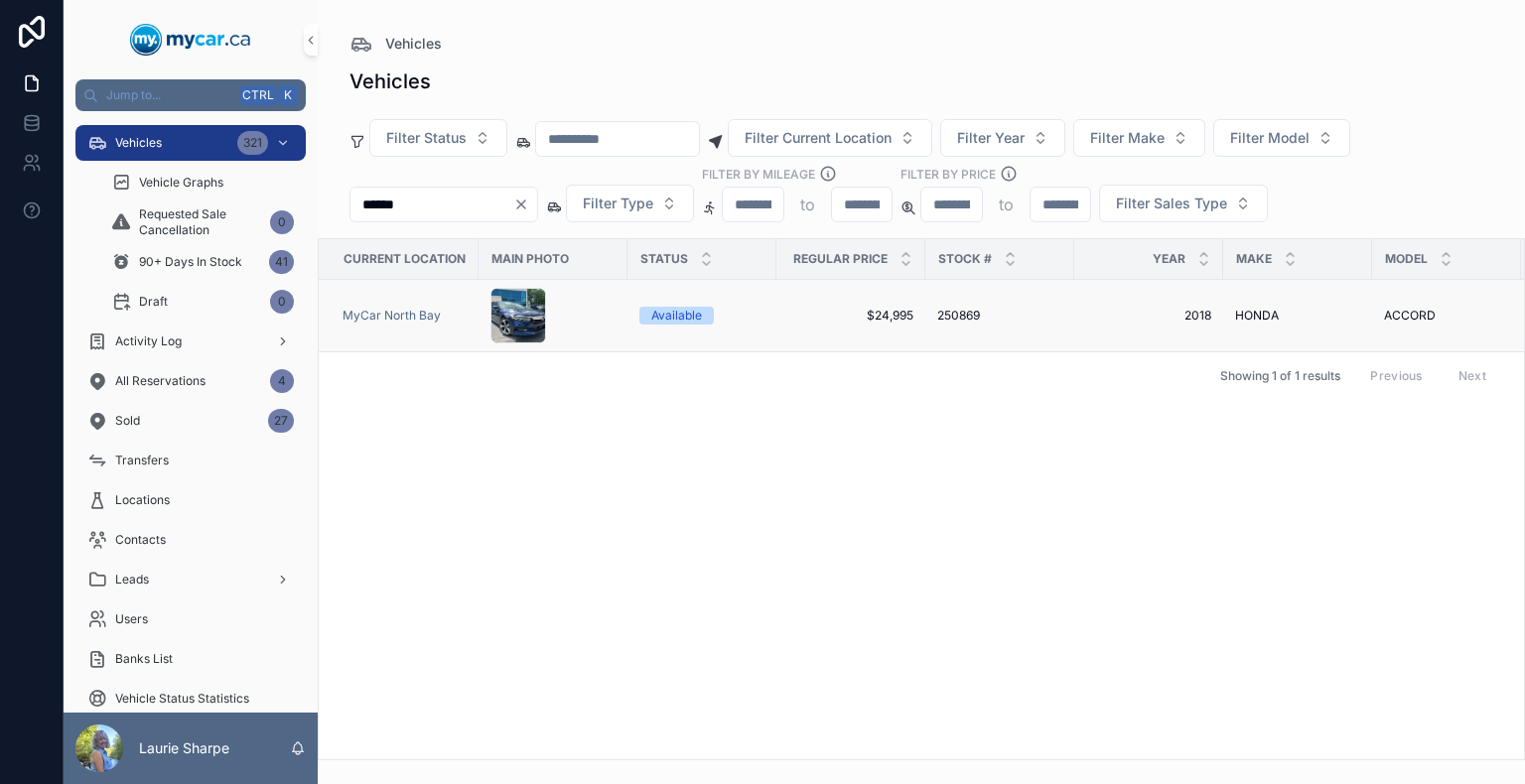 type on "******" 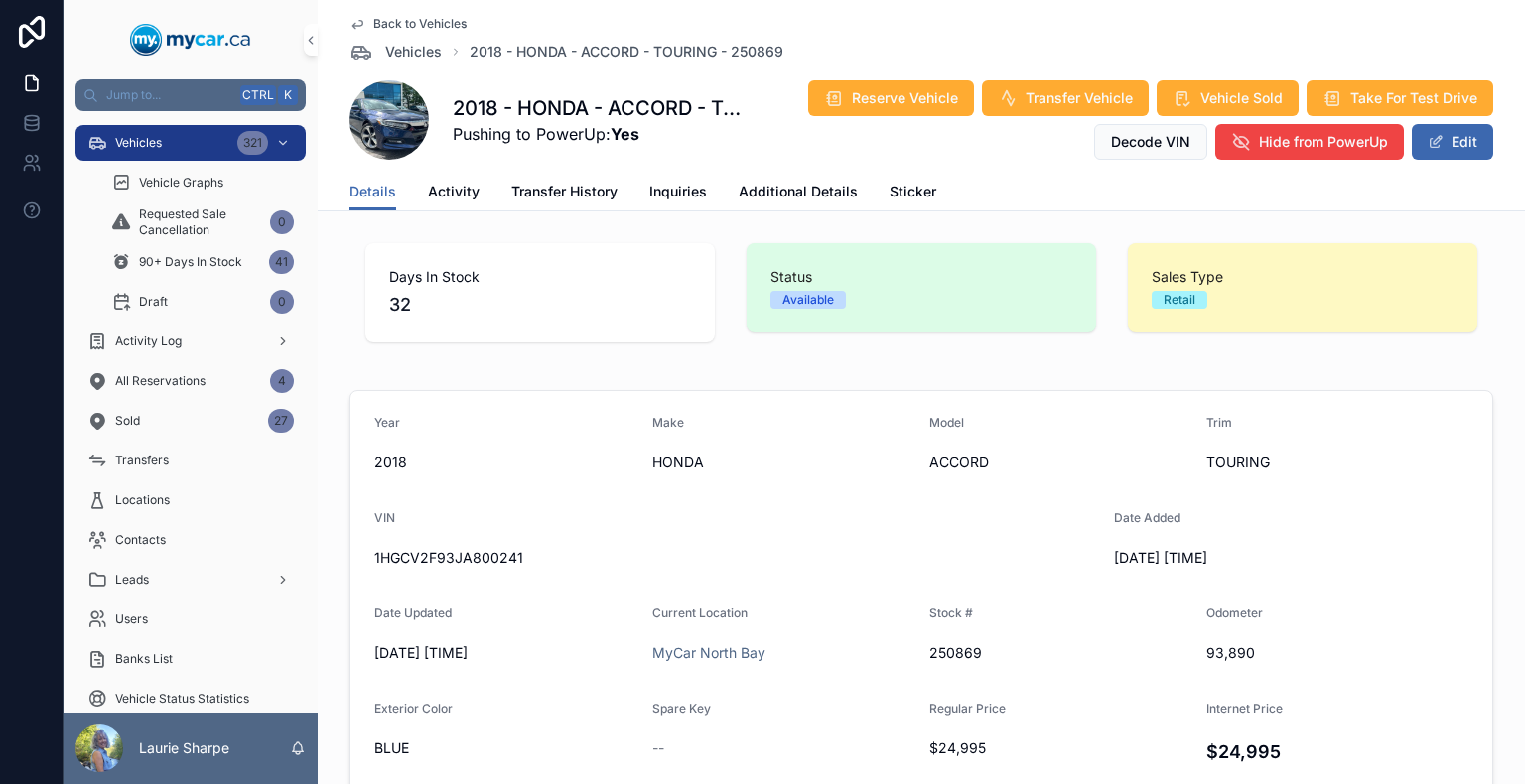 scroll, scrollTop: 99, scrollLeft: 0, axis: vertical 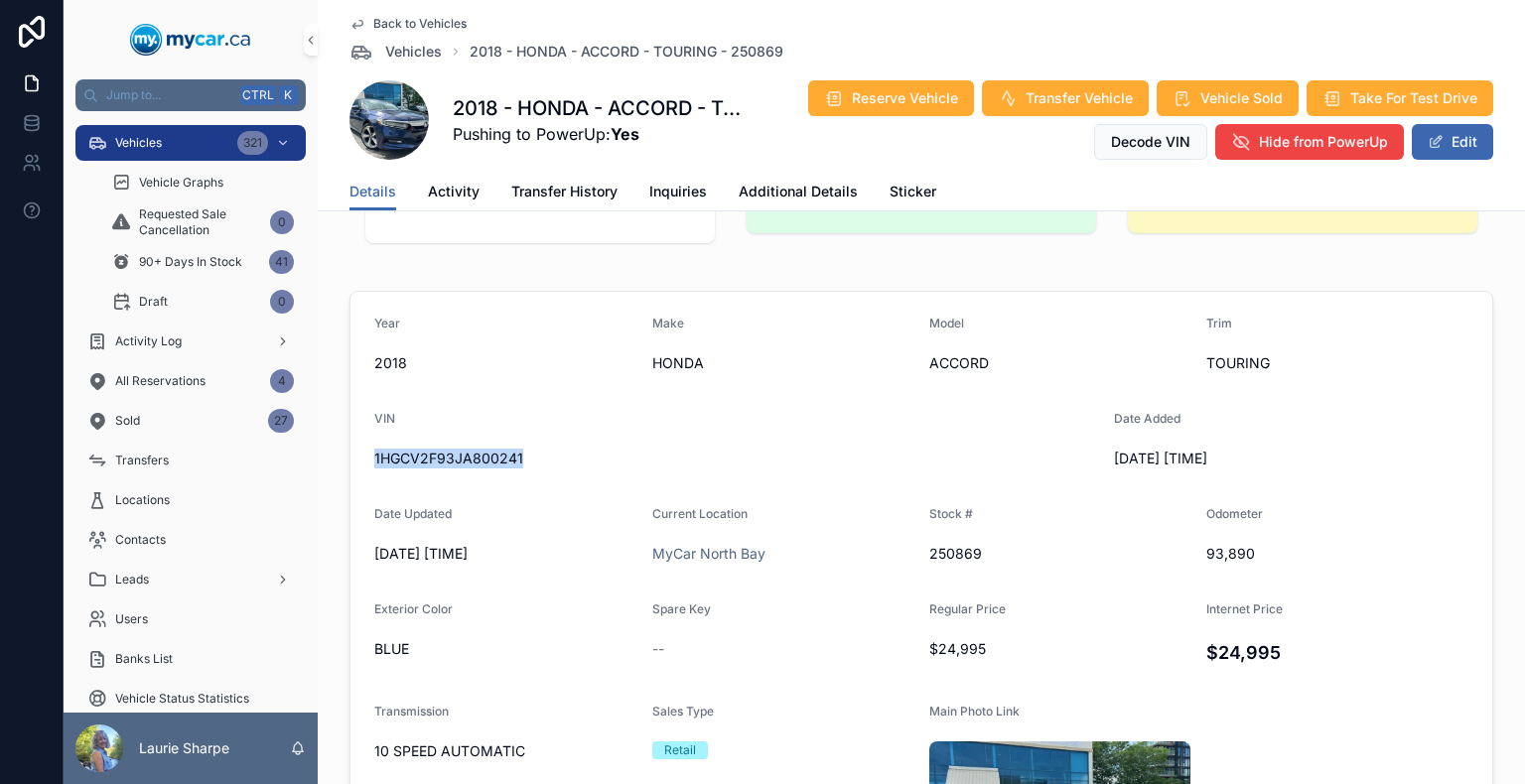 drag, startPoint x: 527, startPoint y: 463, endPoint x: 356, endPoint y: 458, distance: 171.07308 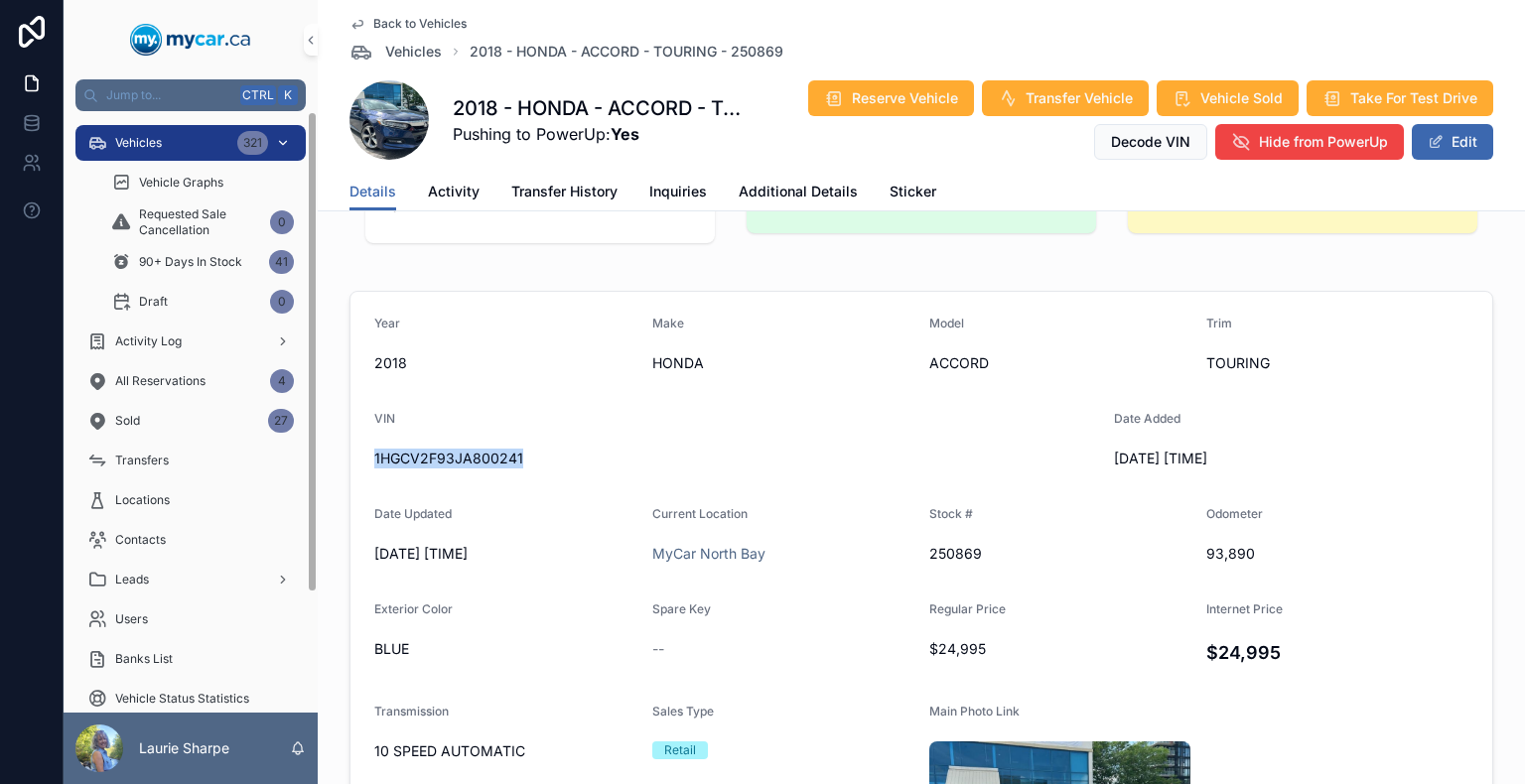 click on "Vehicles 321" at bounding box center (191, 143) 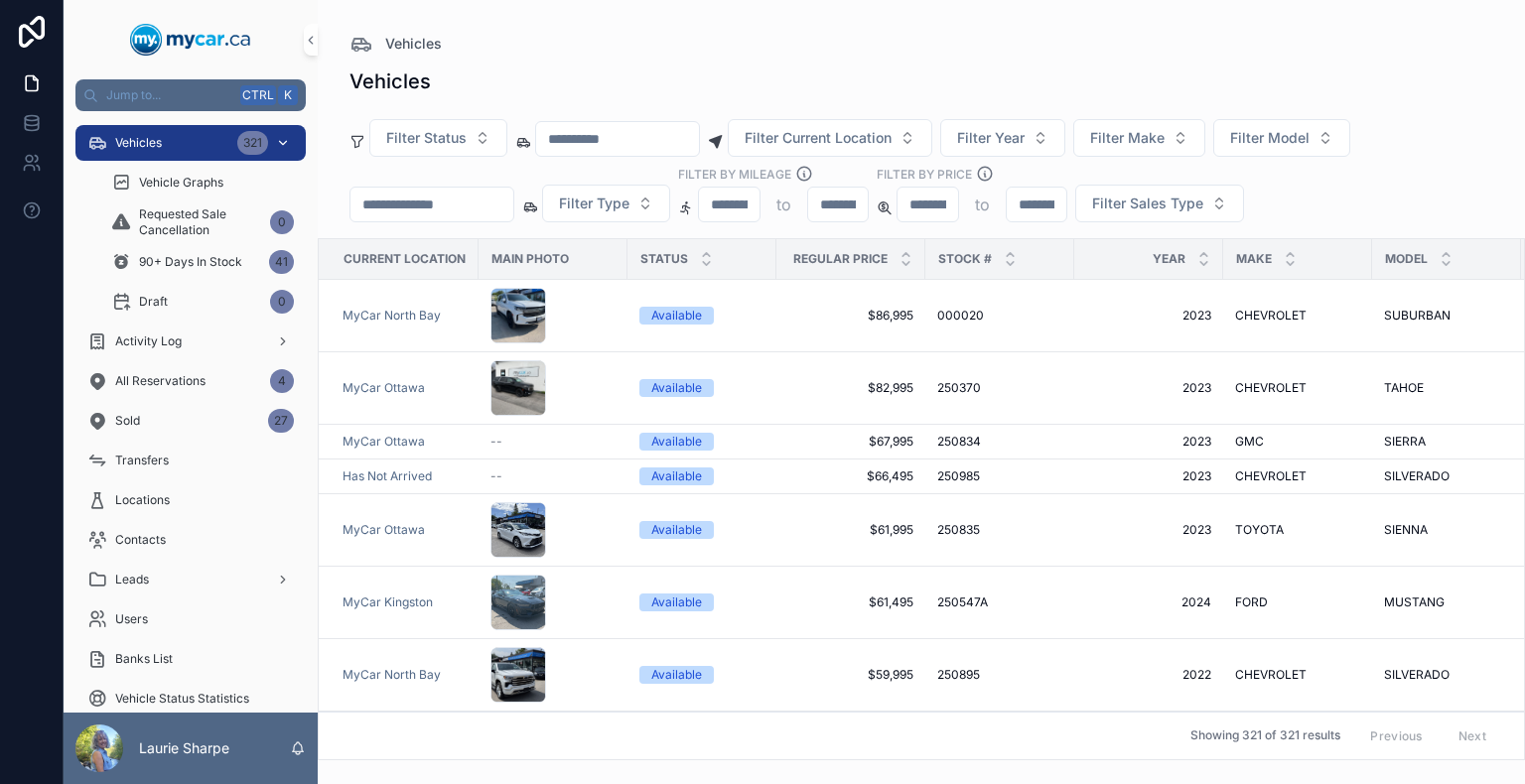 scroll, scrollTop: 0, scrollLeft: 0, axis: both 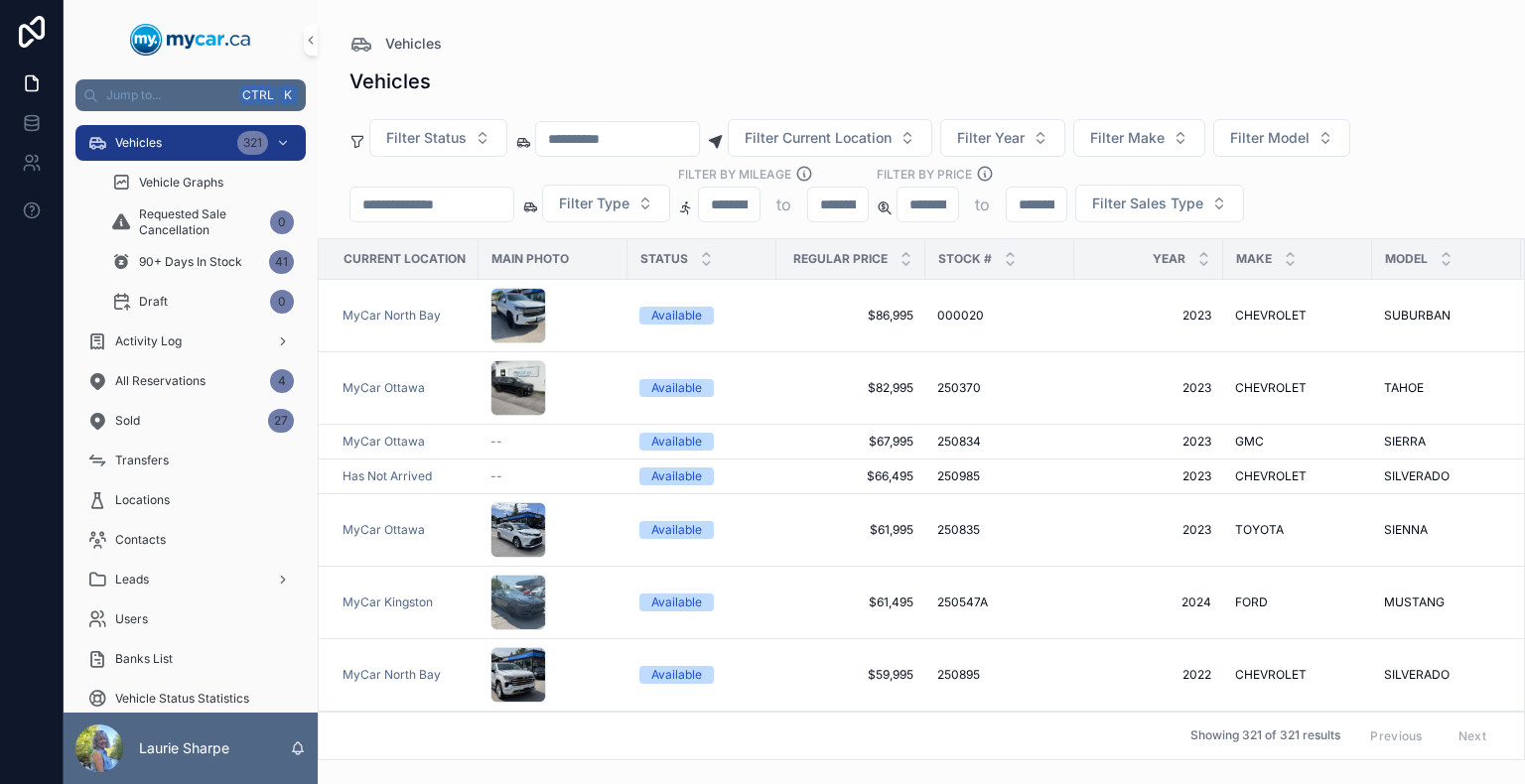 click at bounding box center [432, 204] 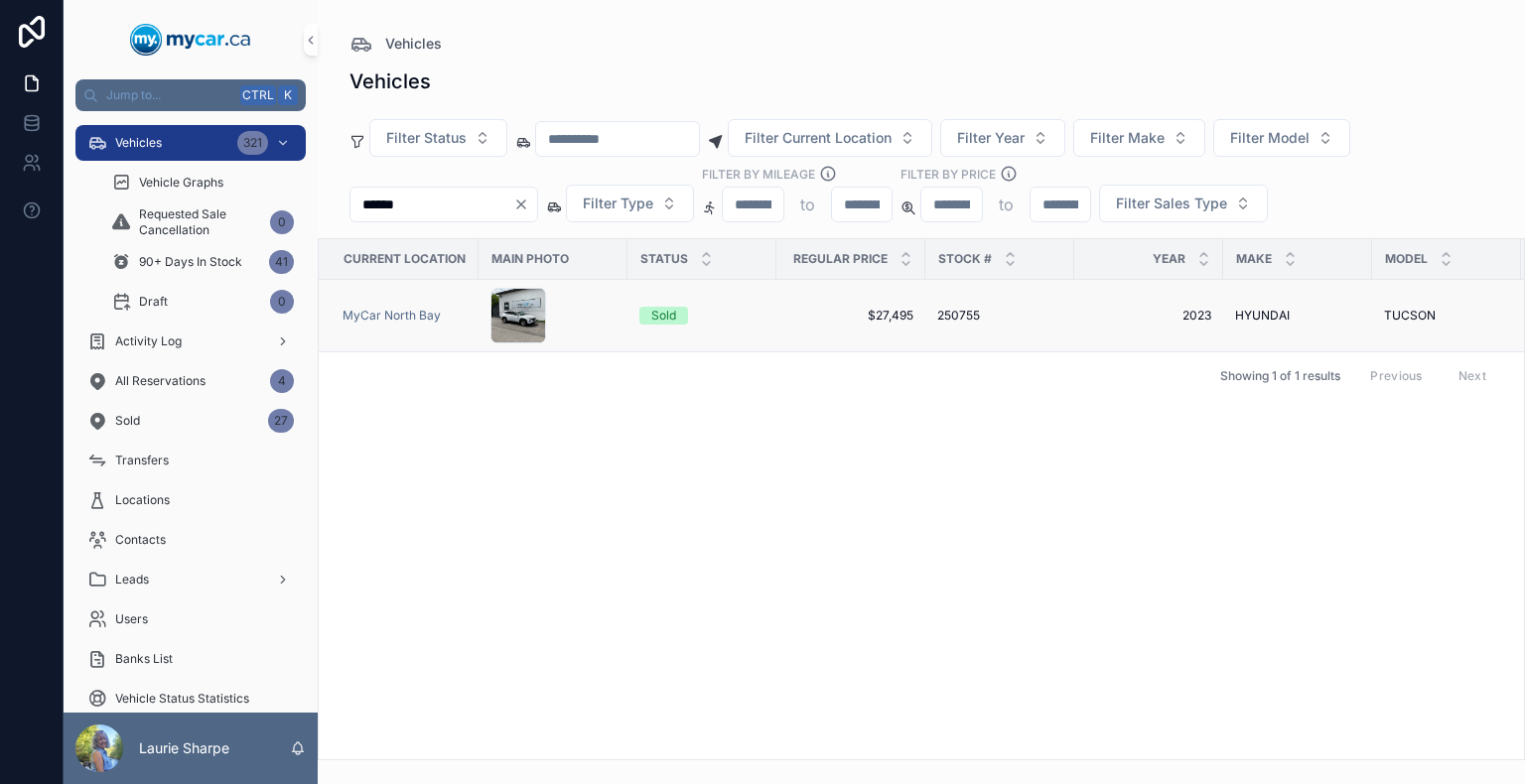 type on "******" 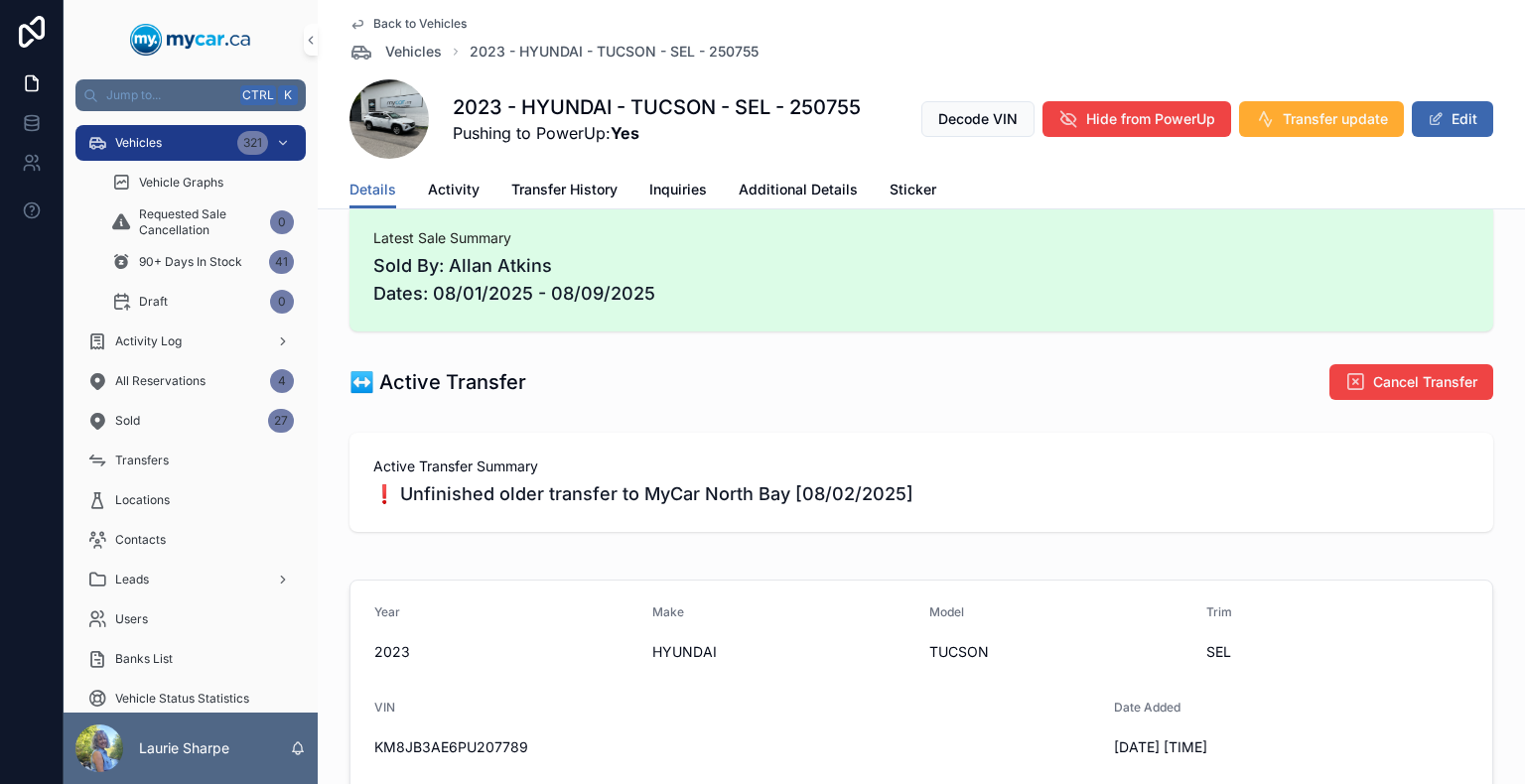 scroll, scrollTop: 397, scrollLeft: 0, axis: vertical 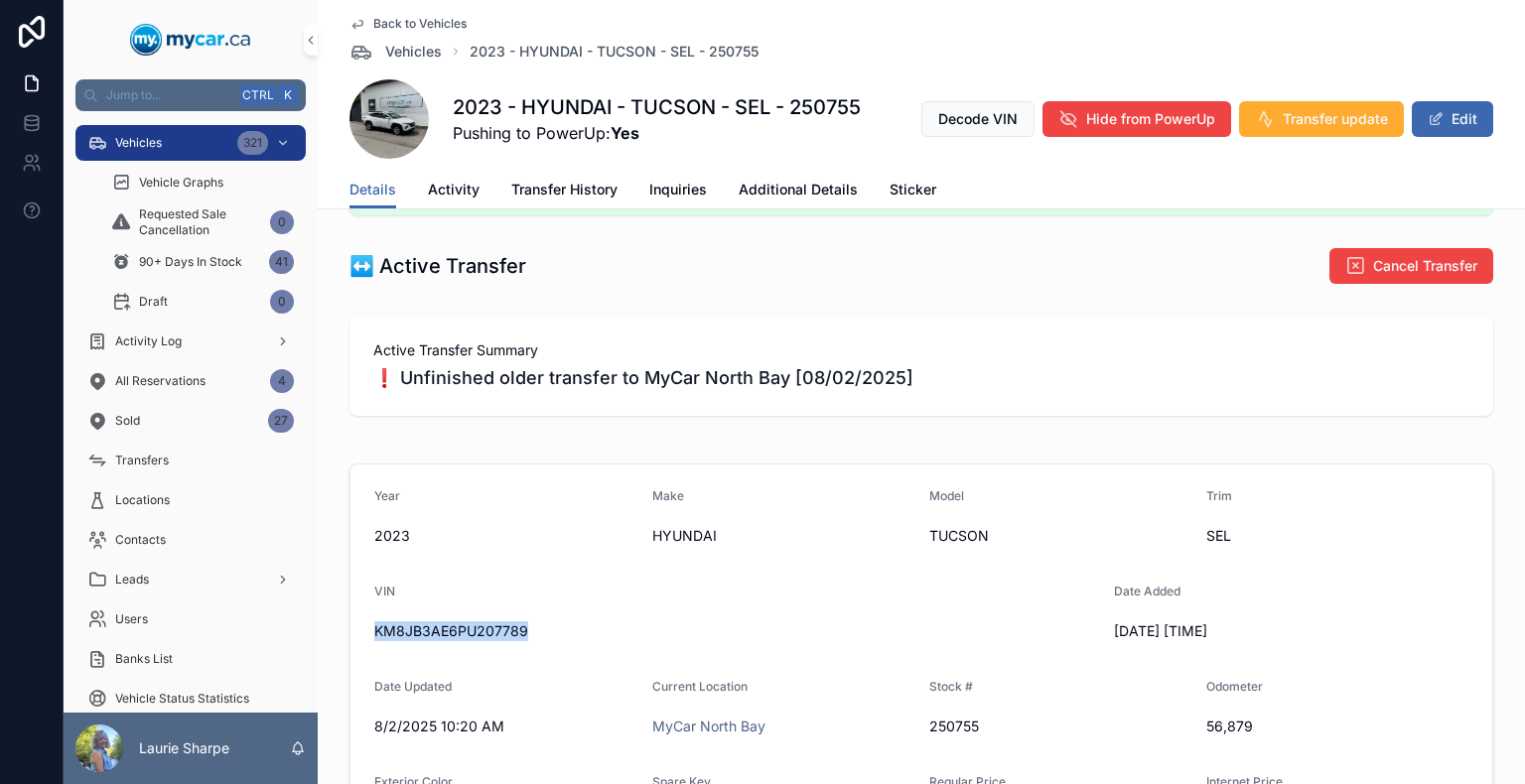 drag, startPoint x: 530, startPoint y: 629, endPoint x: 357, endPoint y: 633, distance: 173.04624 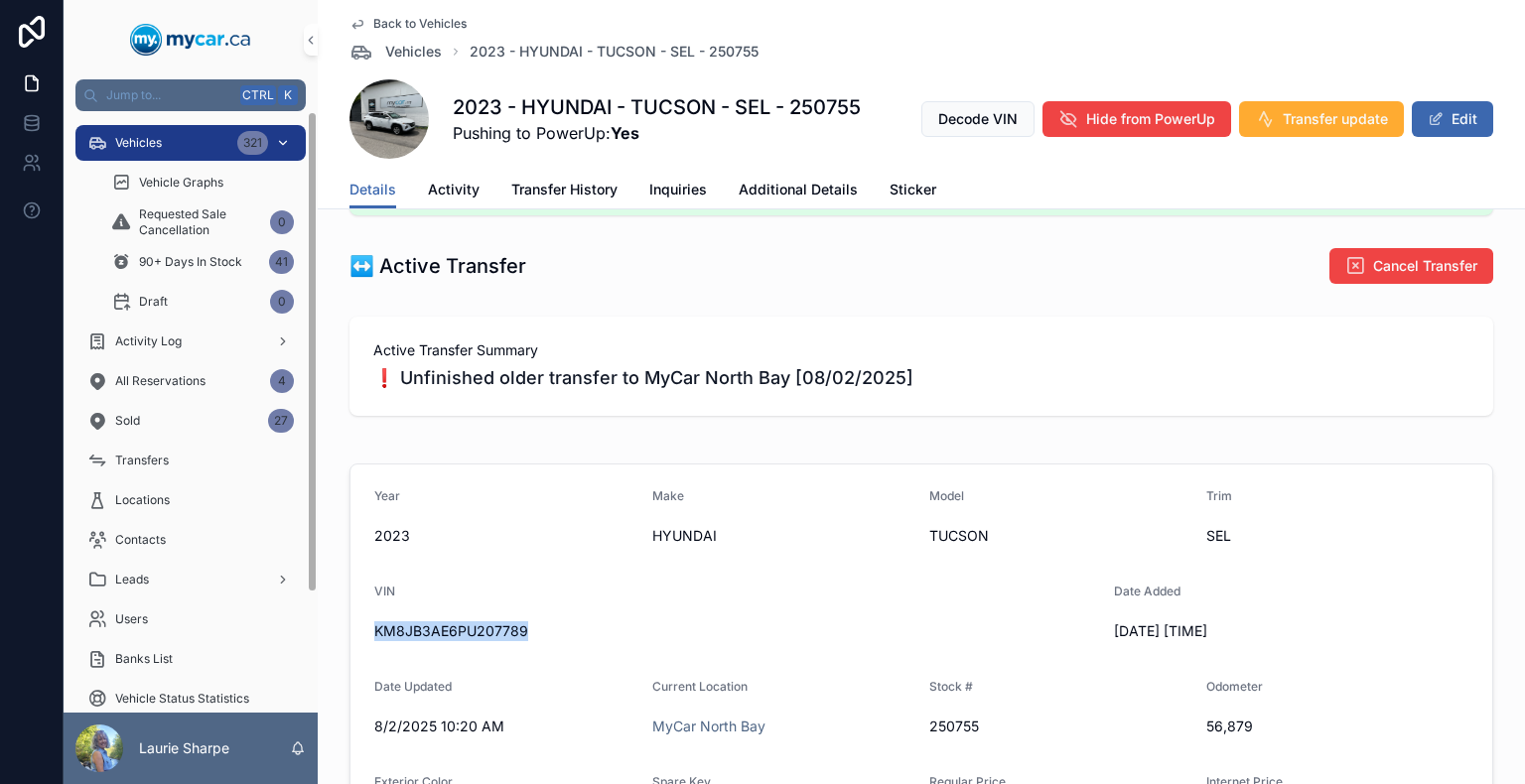 click on "Vehicles 321" at bounding box center (191, 143) 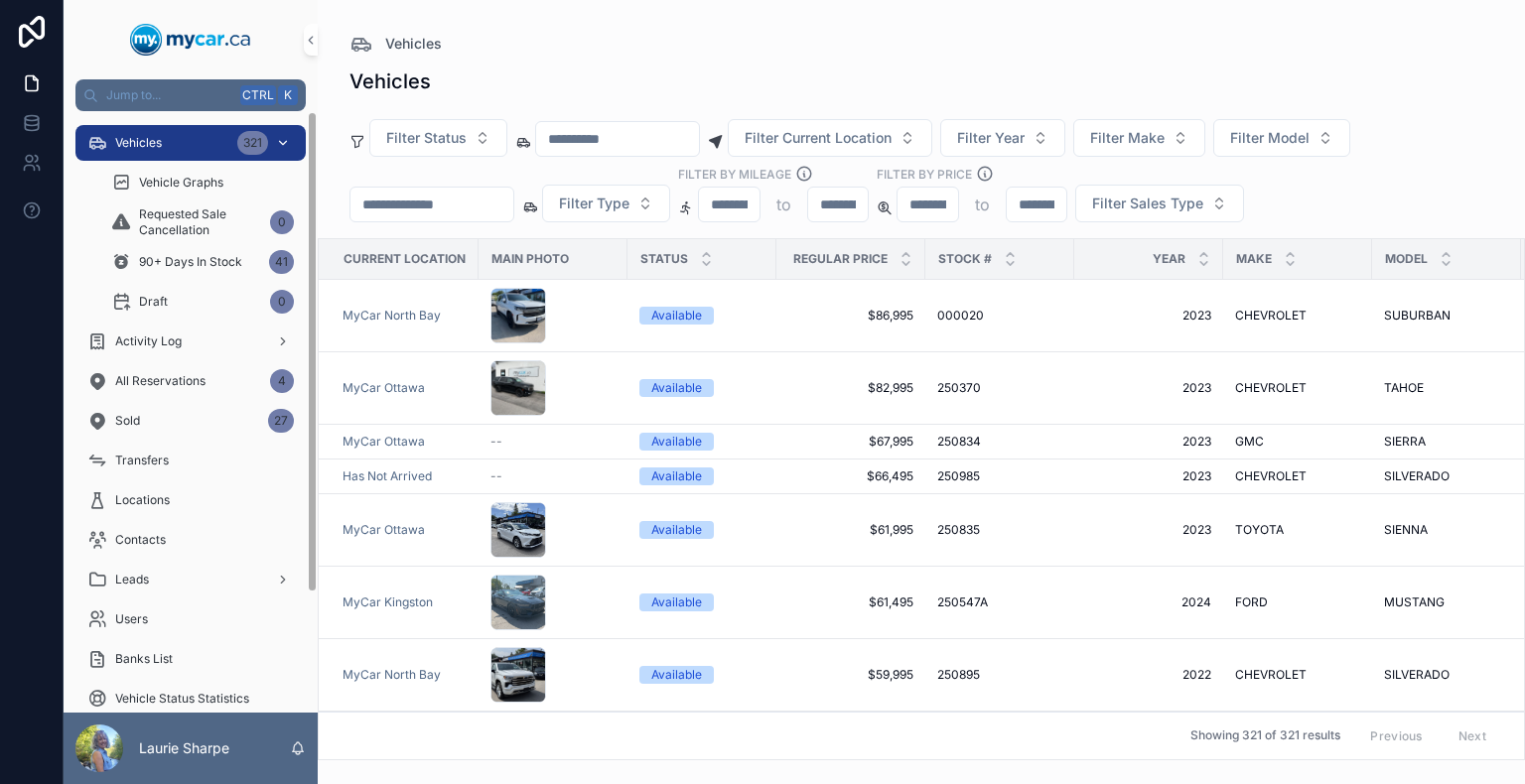 scroll, scrollTop: 0, scrollLeft: 0, axis: both 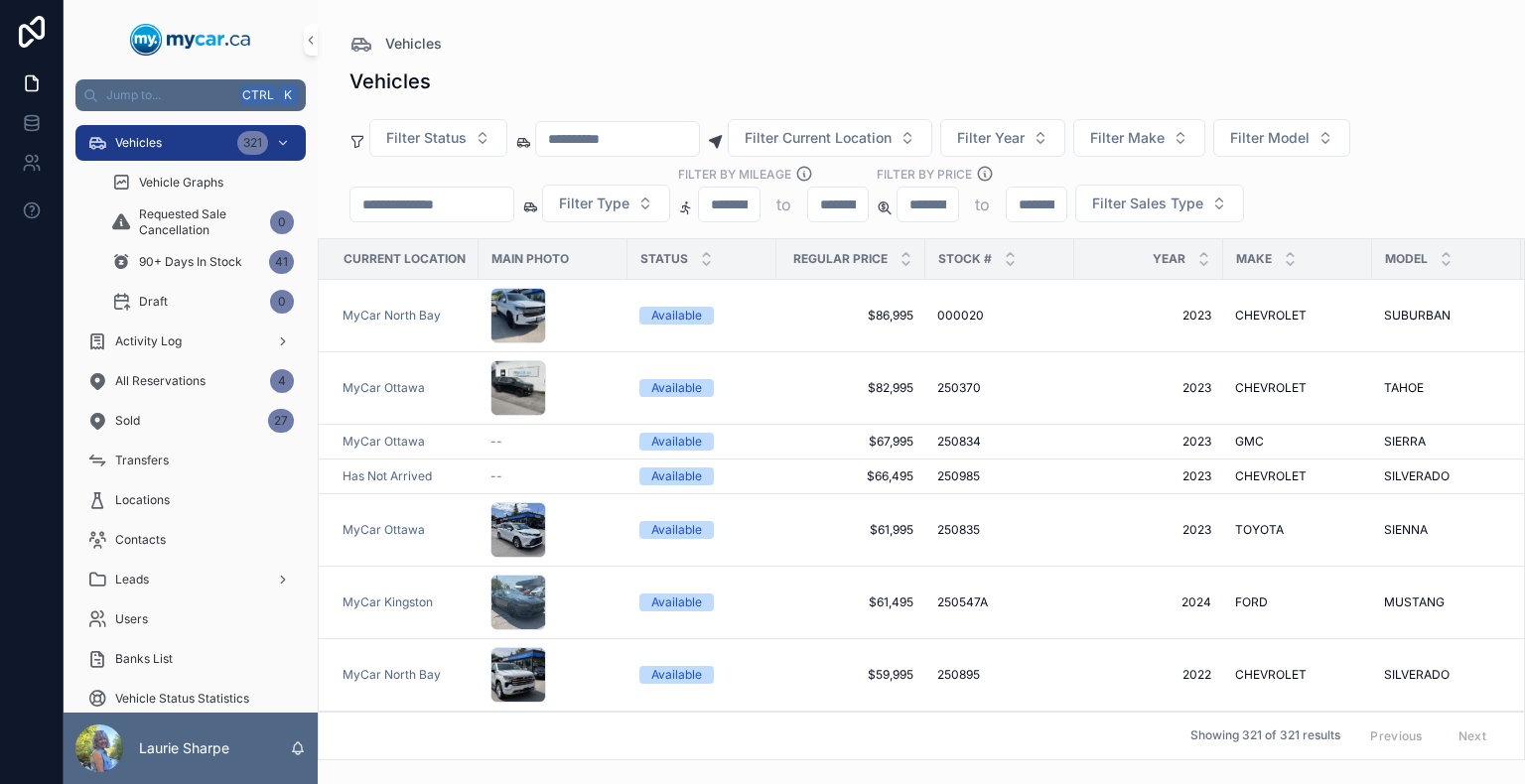 click at bounding box center (432, 204) 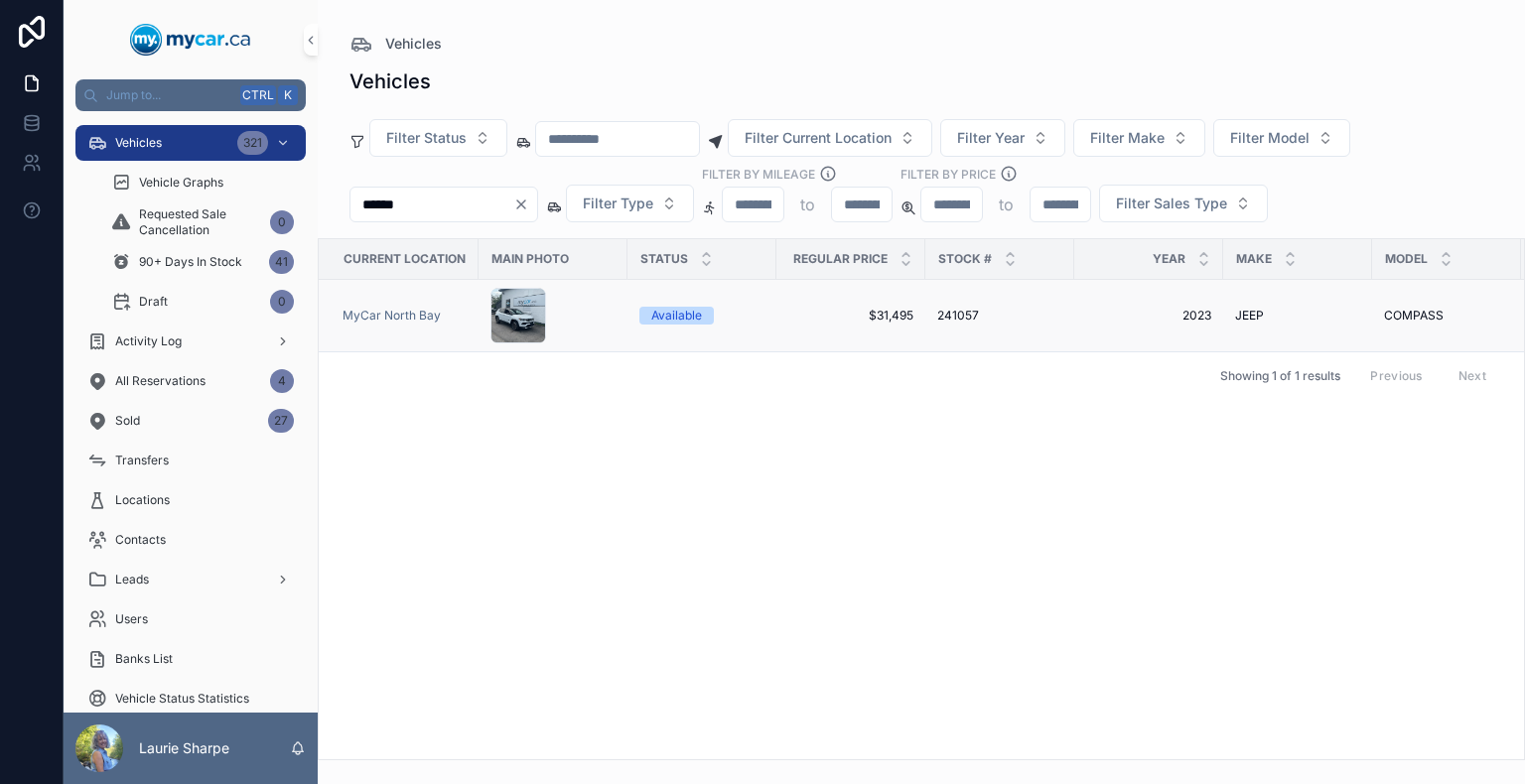 type on "******" 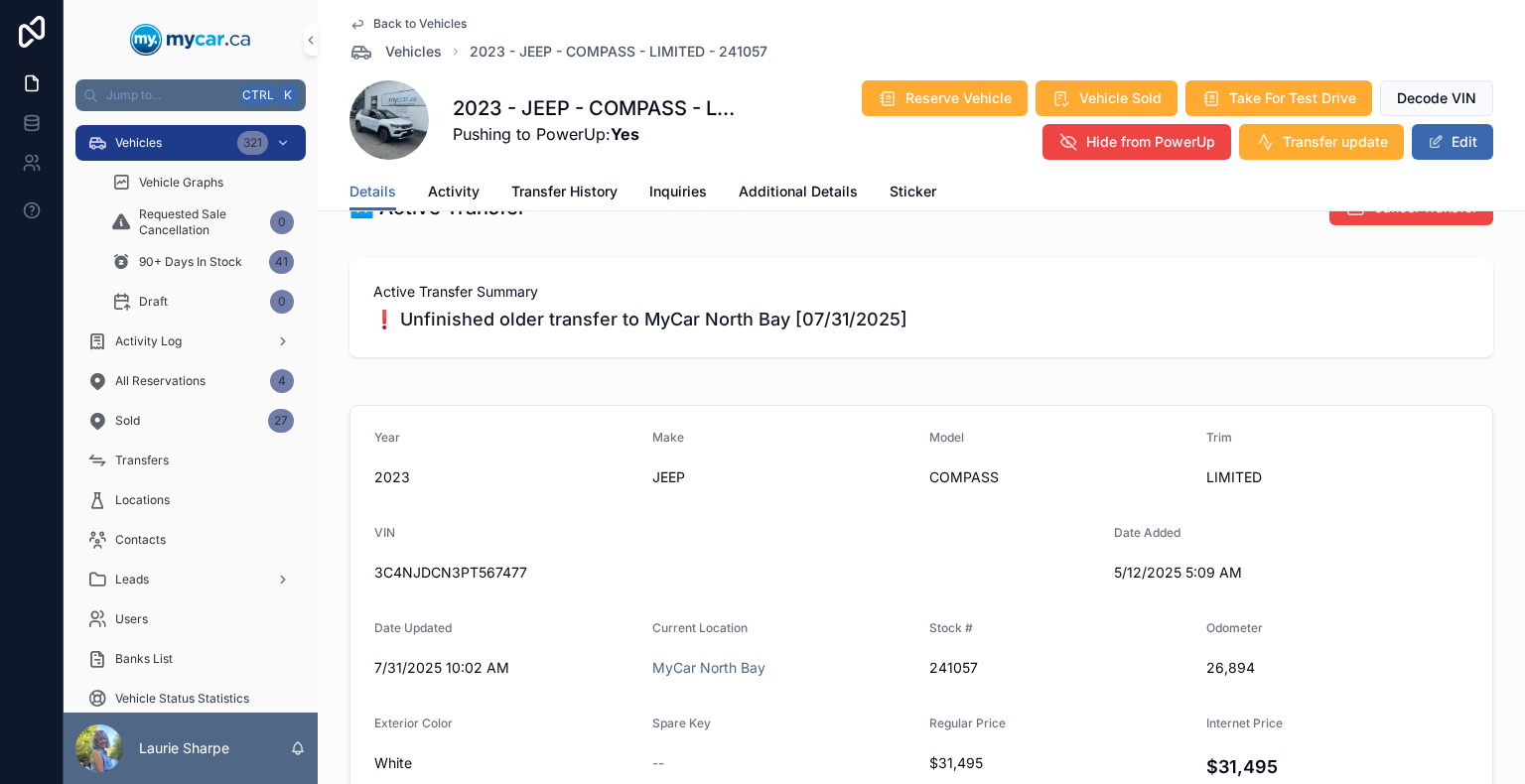 scroll, scrollTop: 198, scrollLeft: 0, axis: vertical 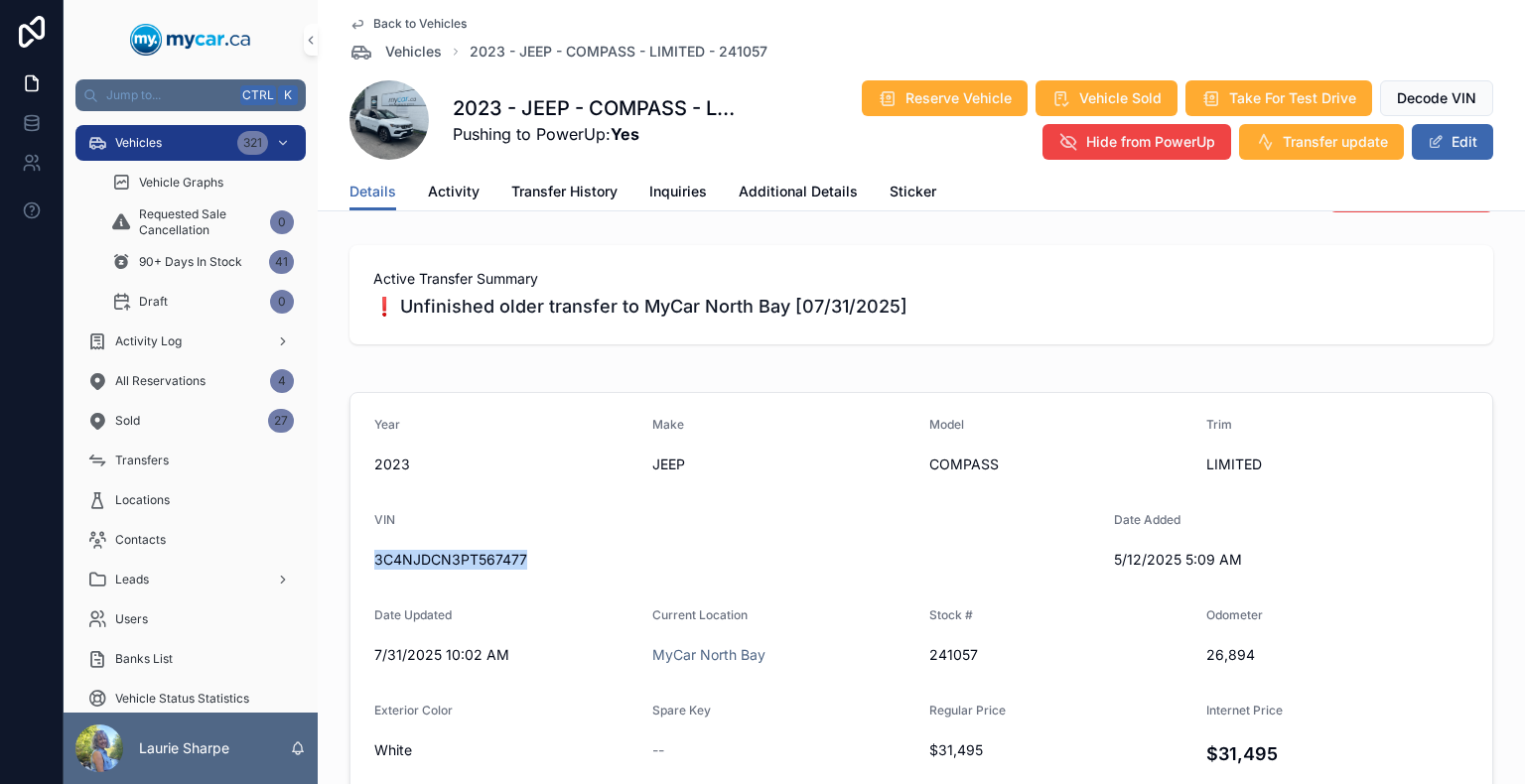 drag, startPoint x: 552, startPoint y: 563, endPoint x: 342, endPoint y: 568, distance: 210.05952 